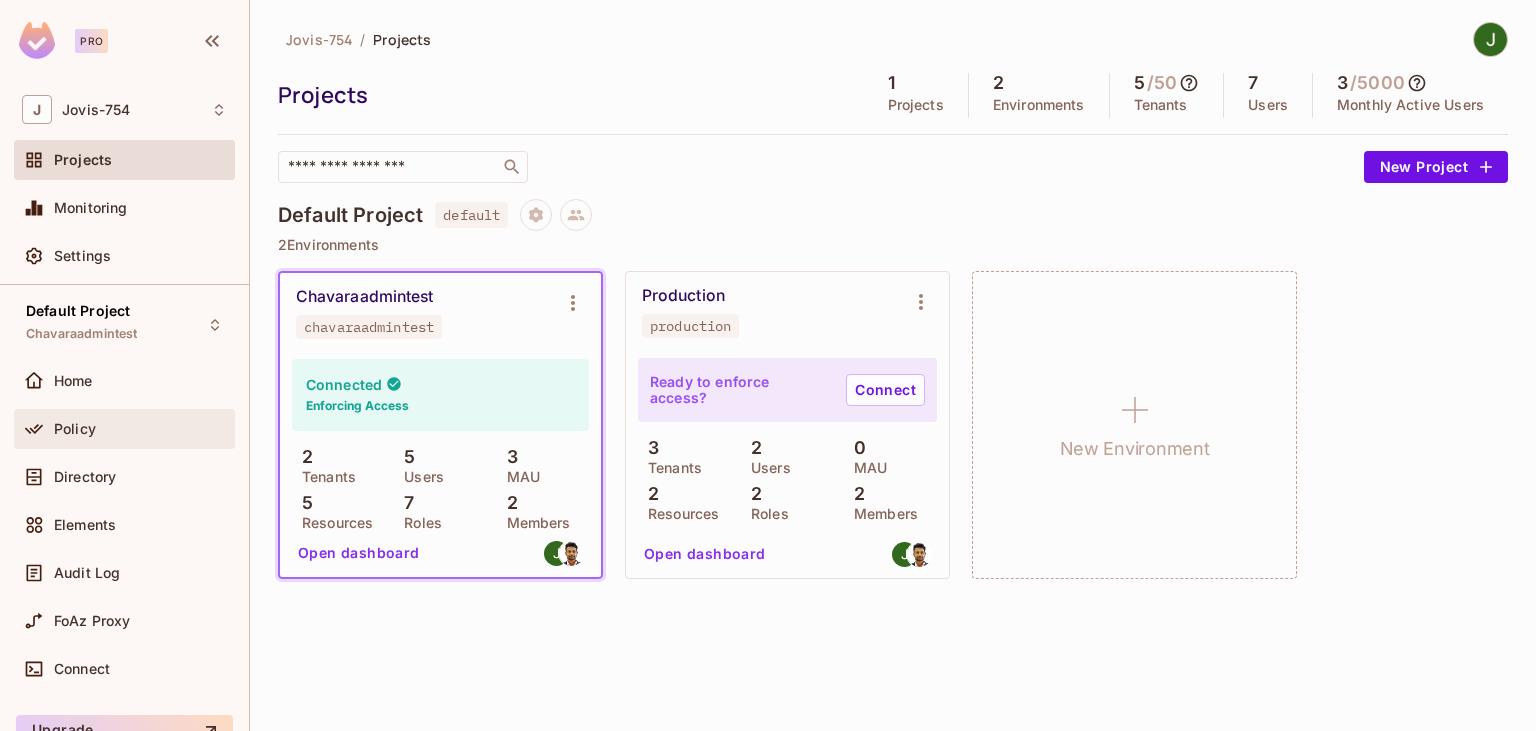 scroll, scrollTop: 0, scrollLeft: 0, axis: both 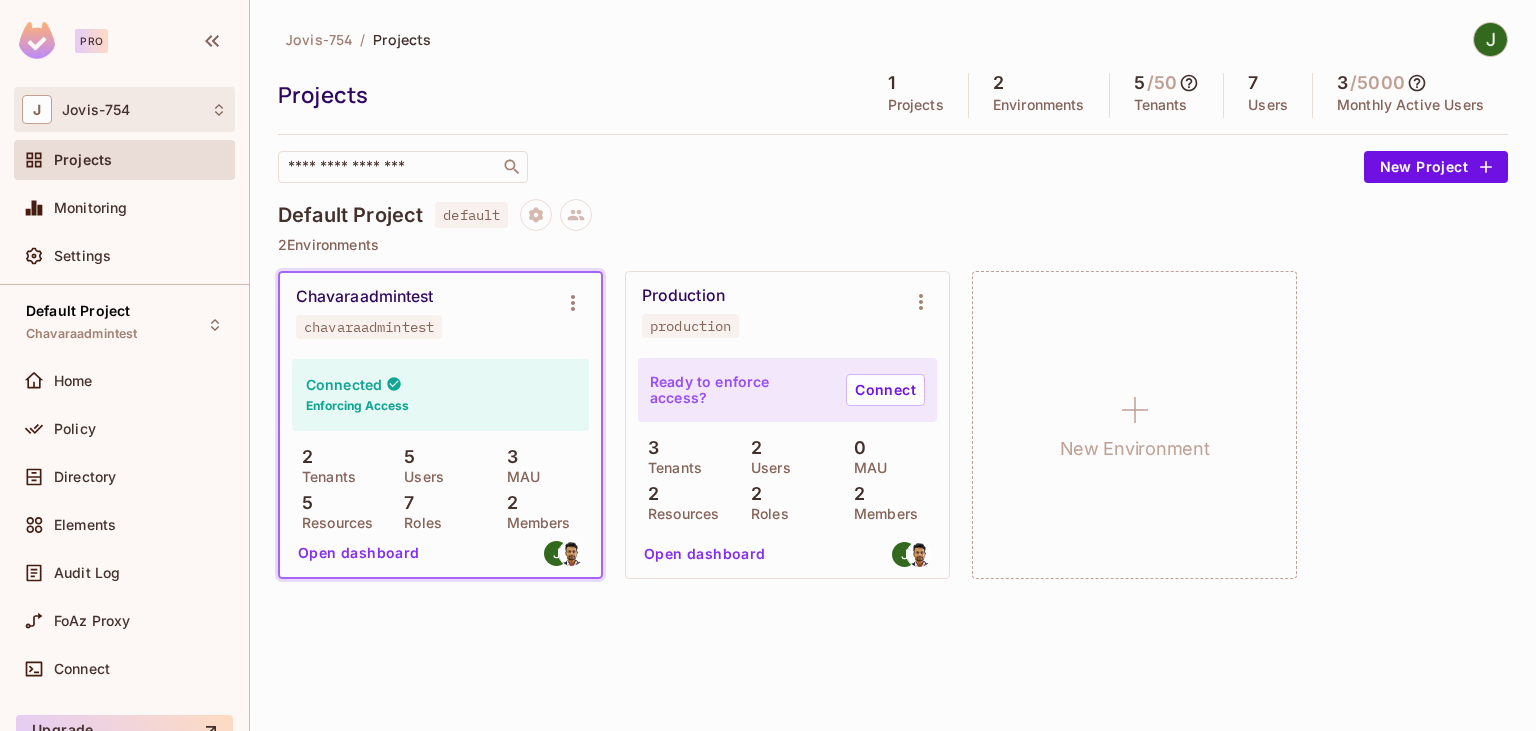 click on "J Jovis-754" at bounding box center [124, 109] 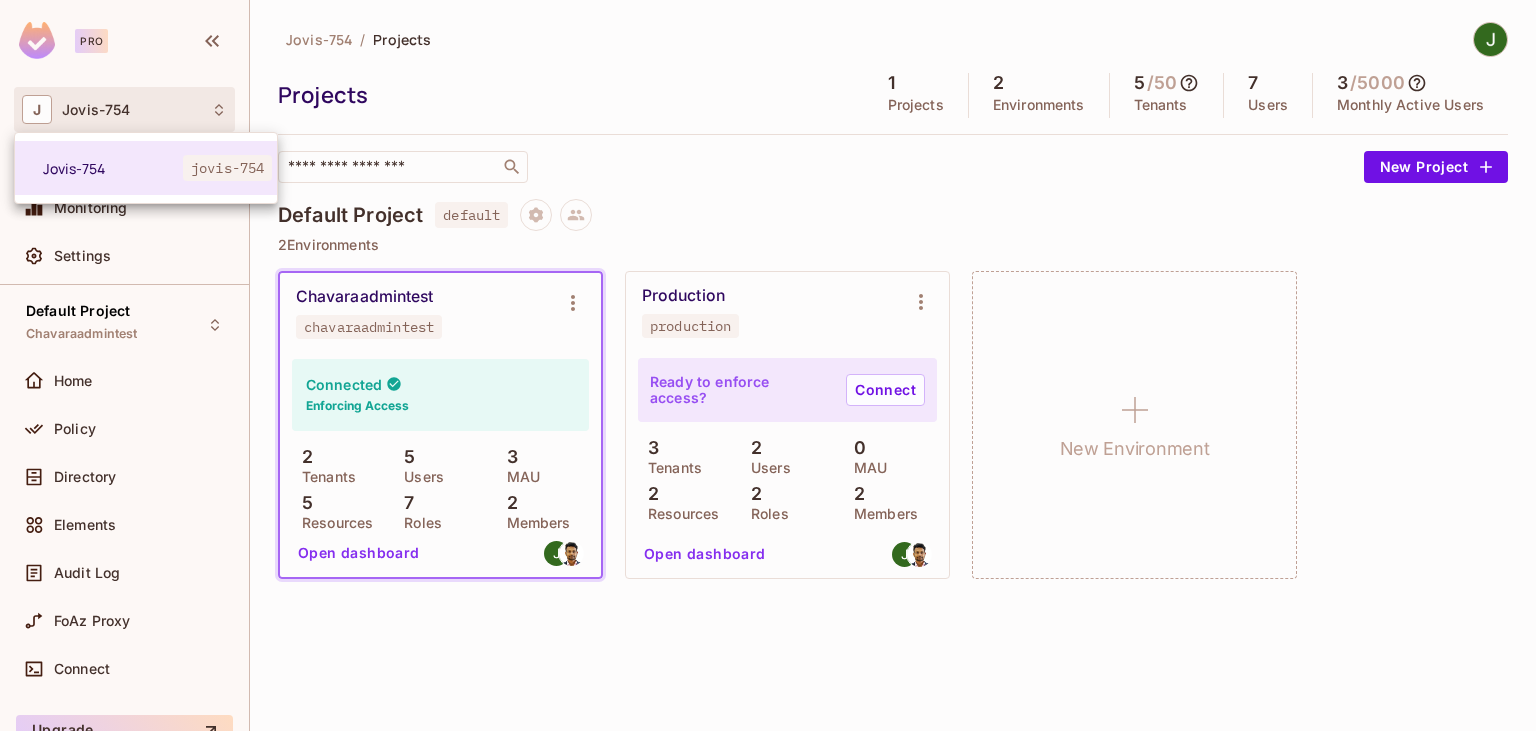 drag, startPoint x: 195, startPoint y: 38, endPoint x: 209, endPoint y: 38, distance: 14 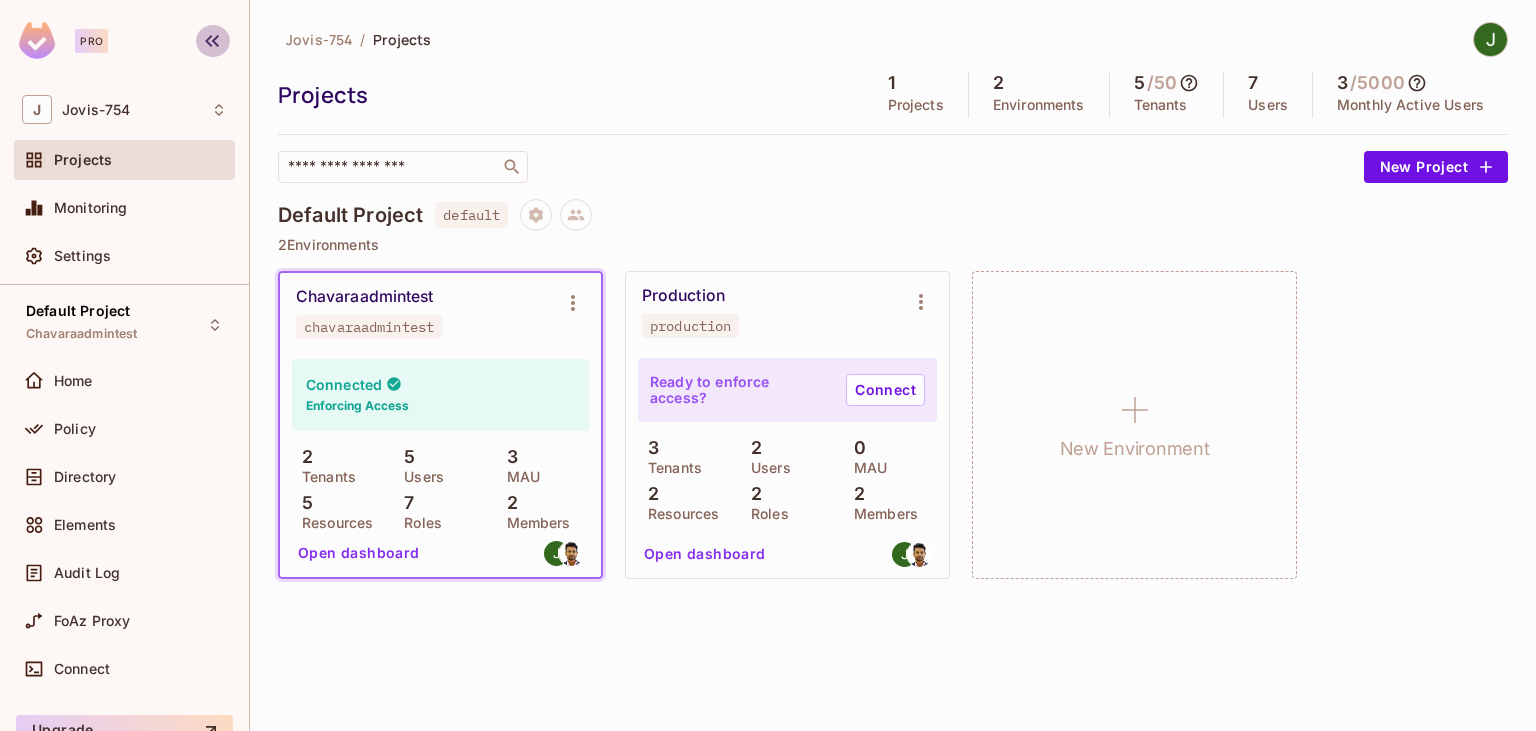 click 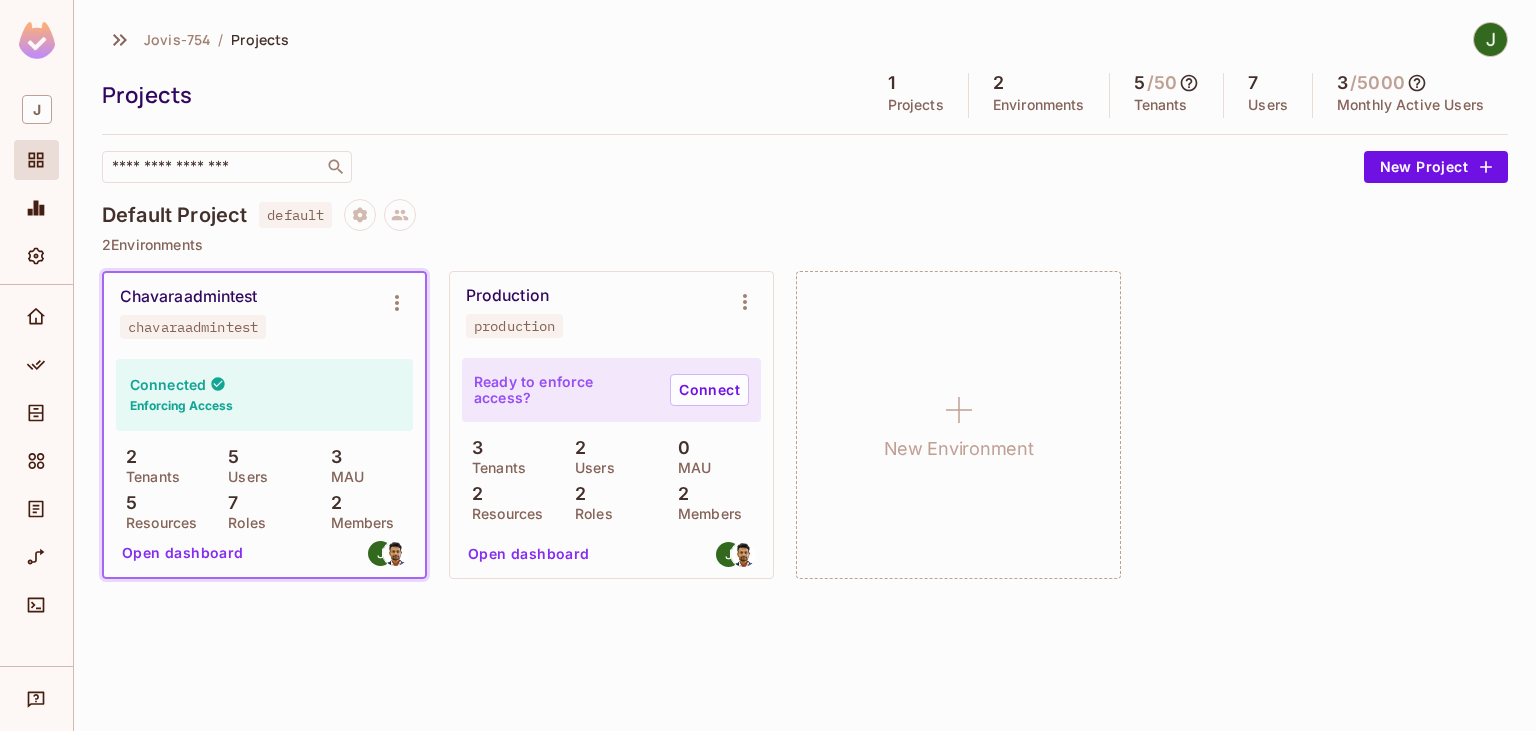 click at bounding box center (37, 40) 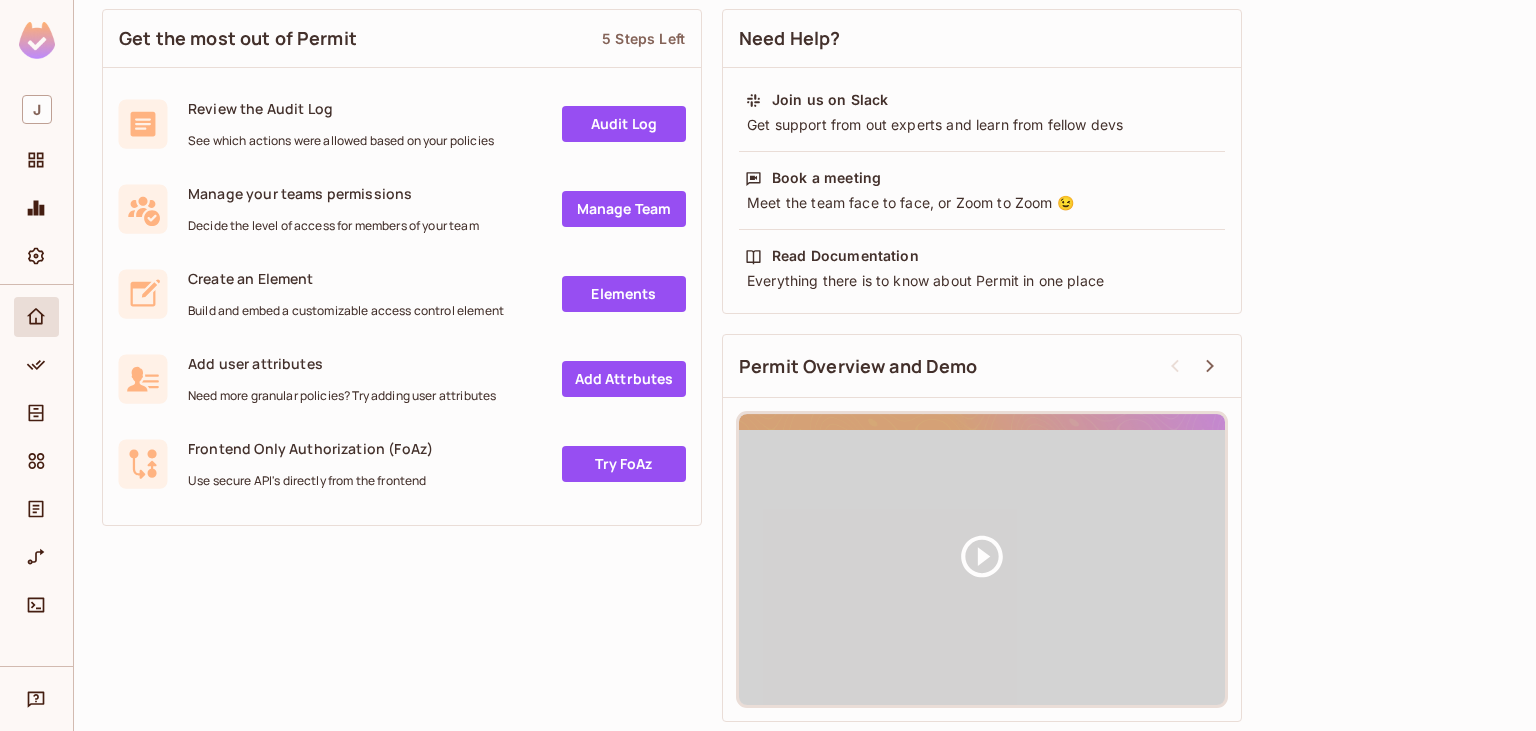 scroll, scrollTop: 66, scrollLeft: 0, axis: vertical 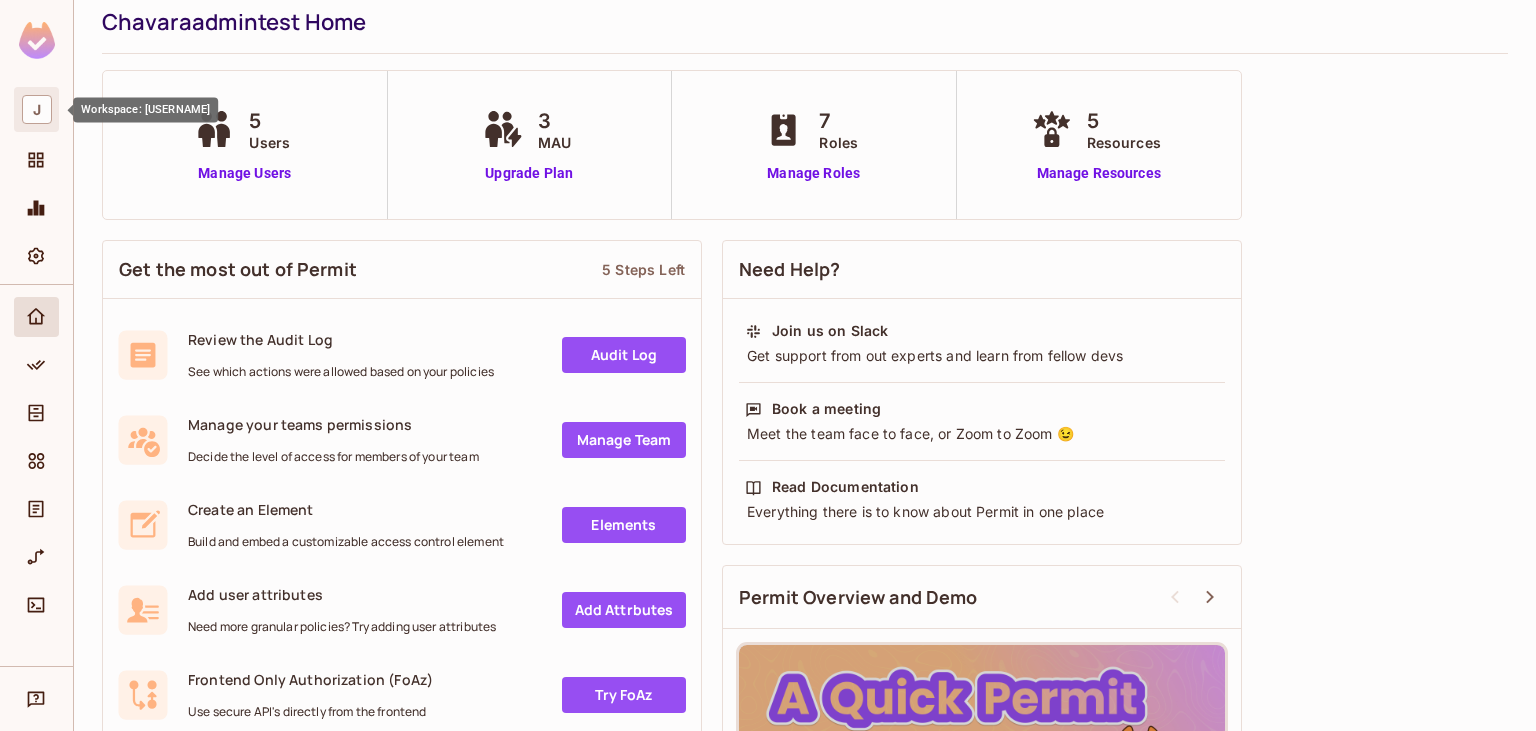 click on "J" at bounding box center (37, 109) 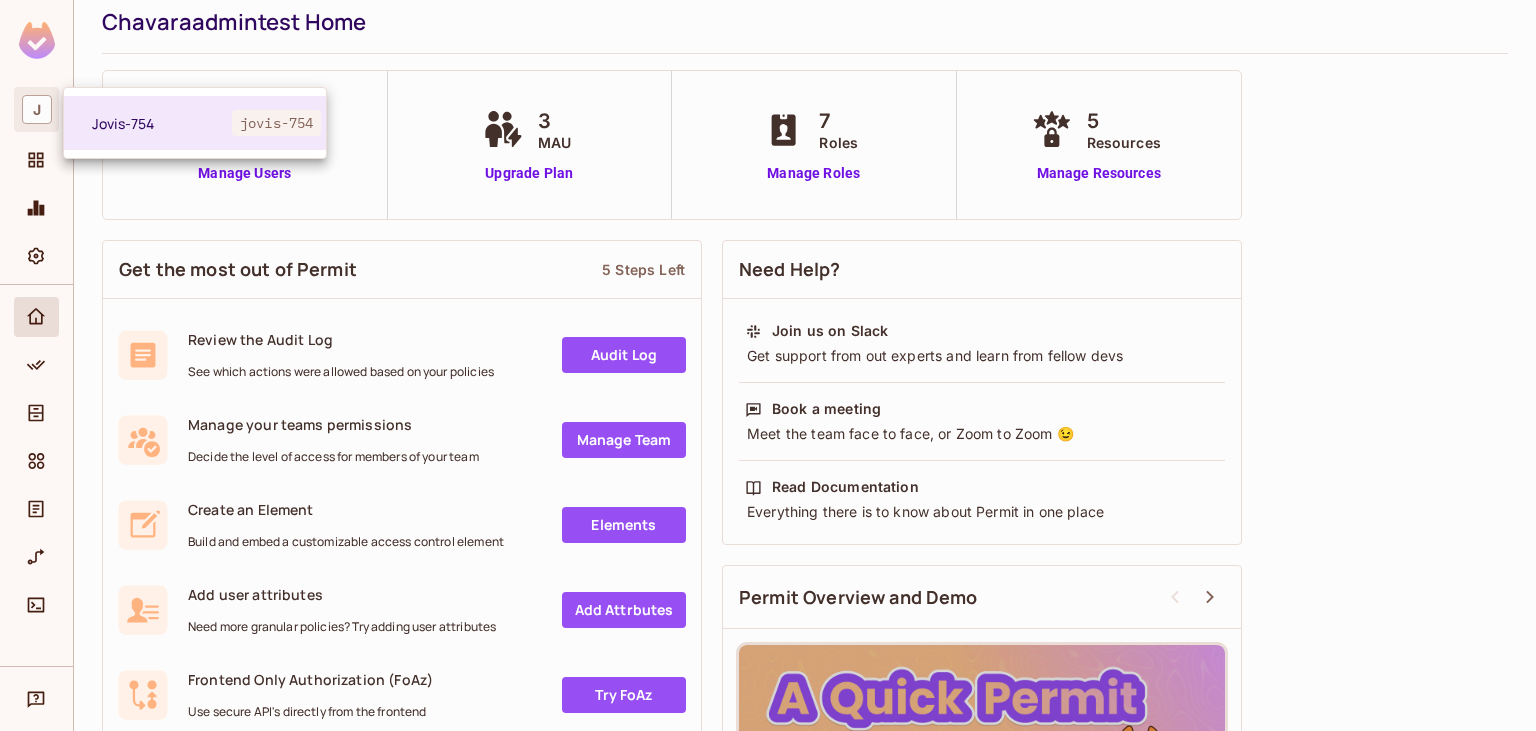 click at bounding box center [768, 365] 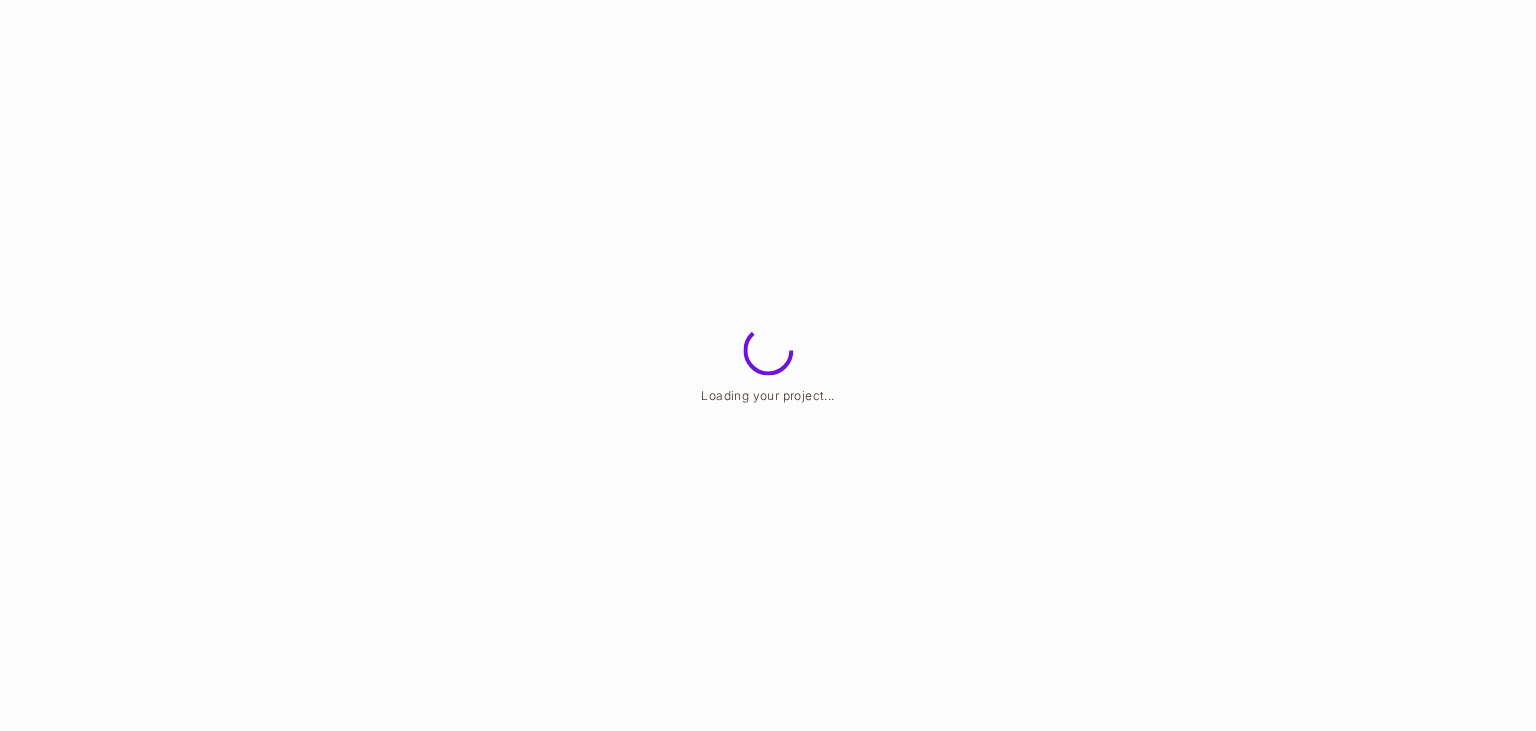 scroll, scrollTop: 0, scrollLeft: 0, axis: both 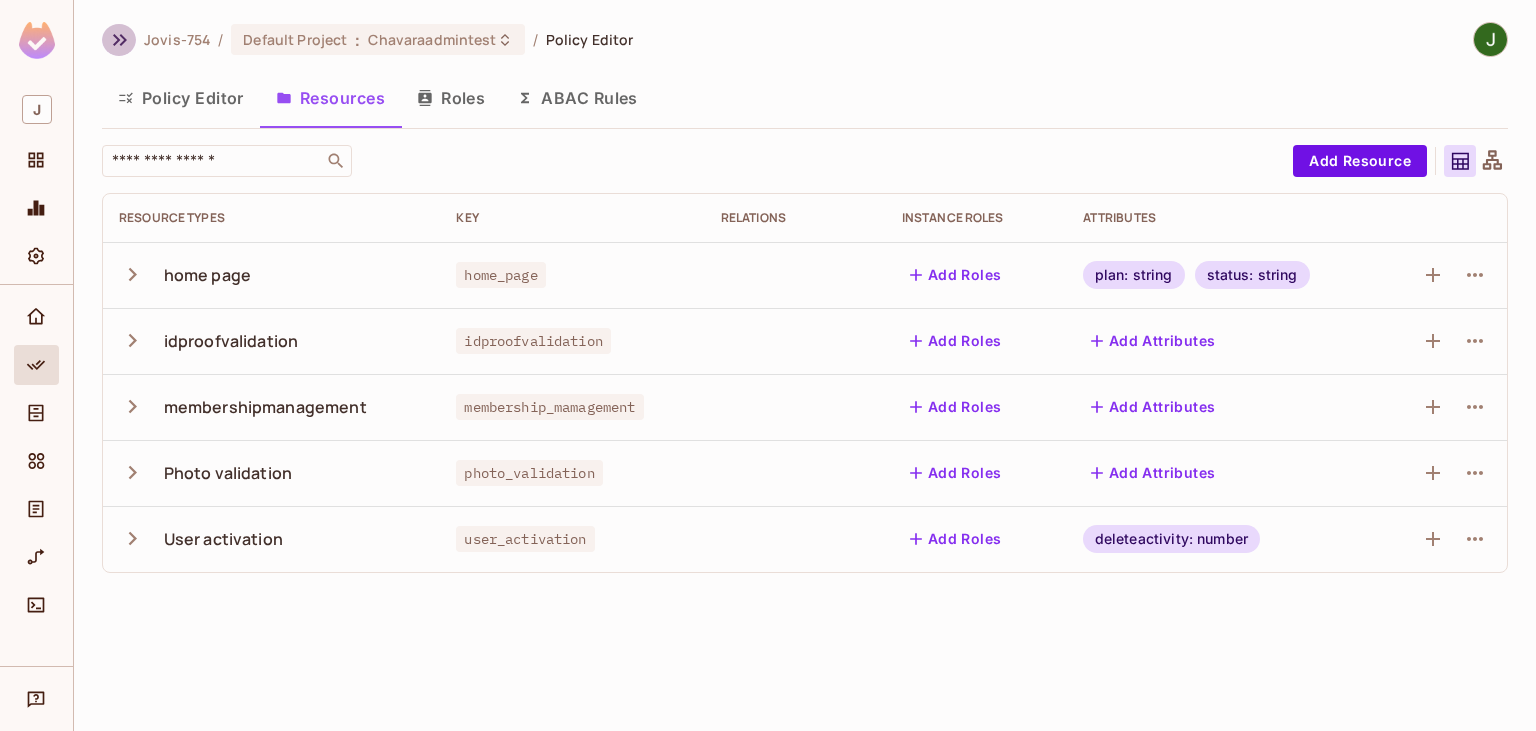 click 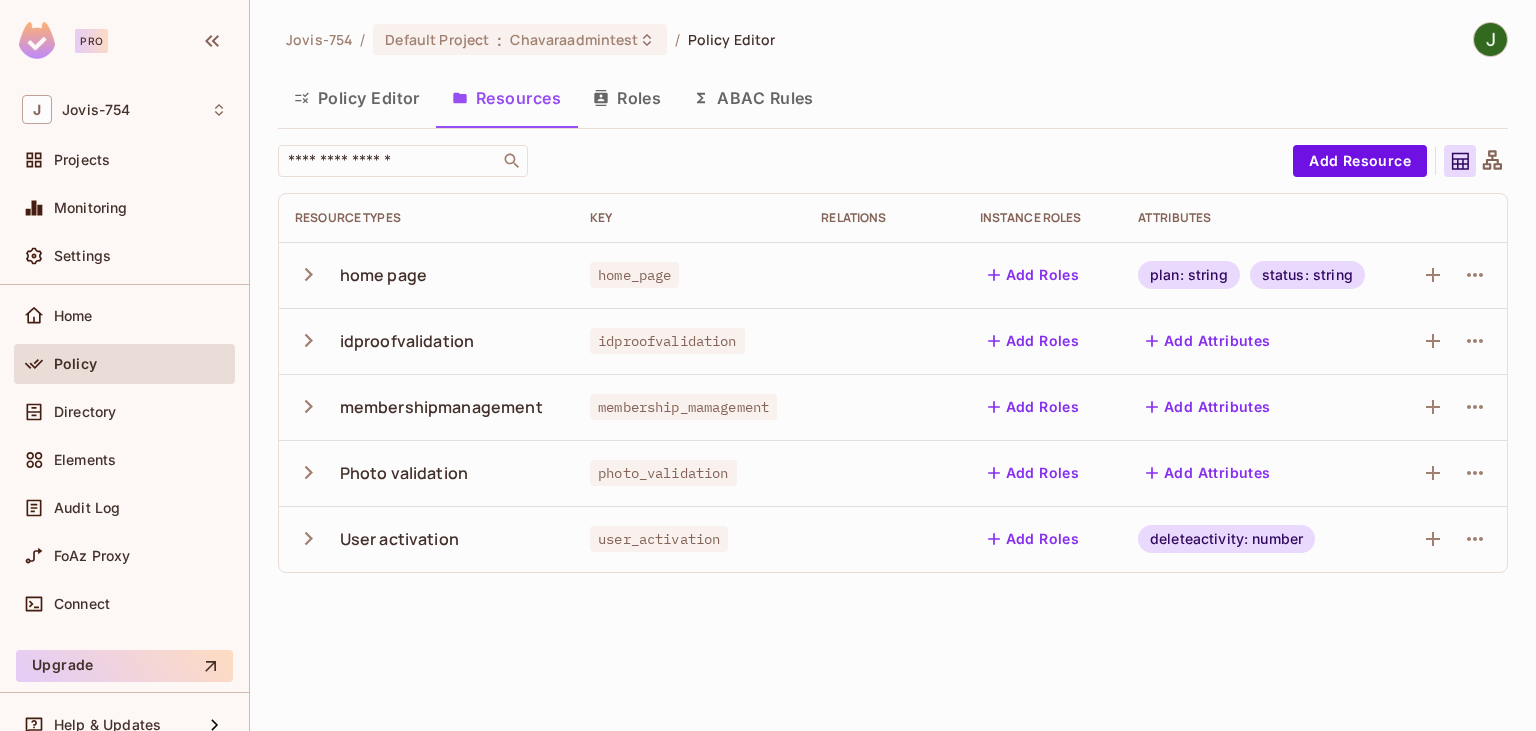 scroll, scrollTop: 90, scrollLeft: 0, axis: vertical 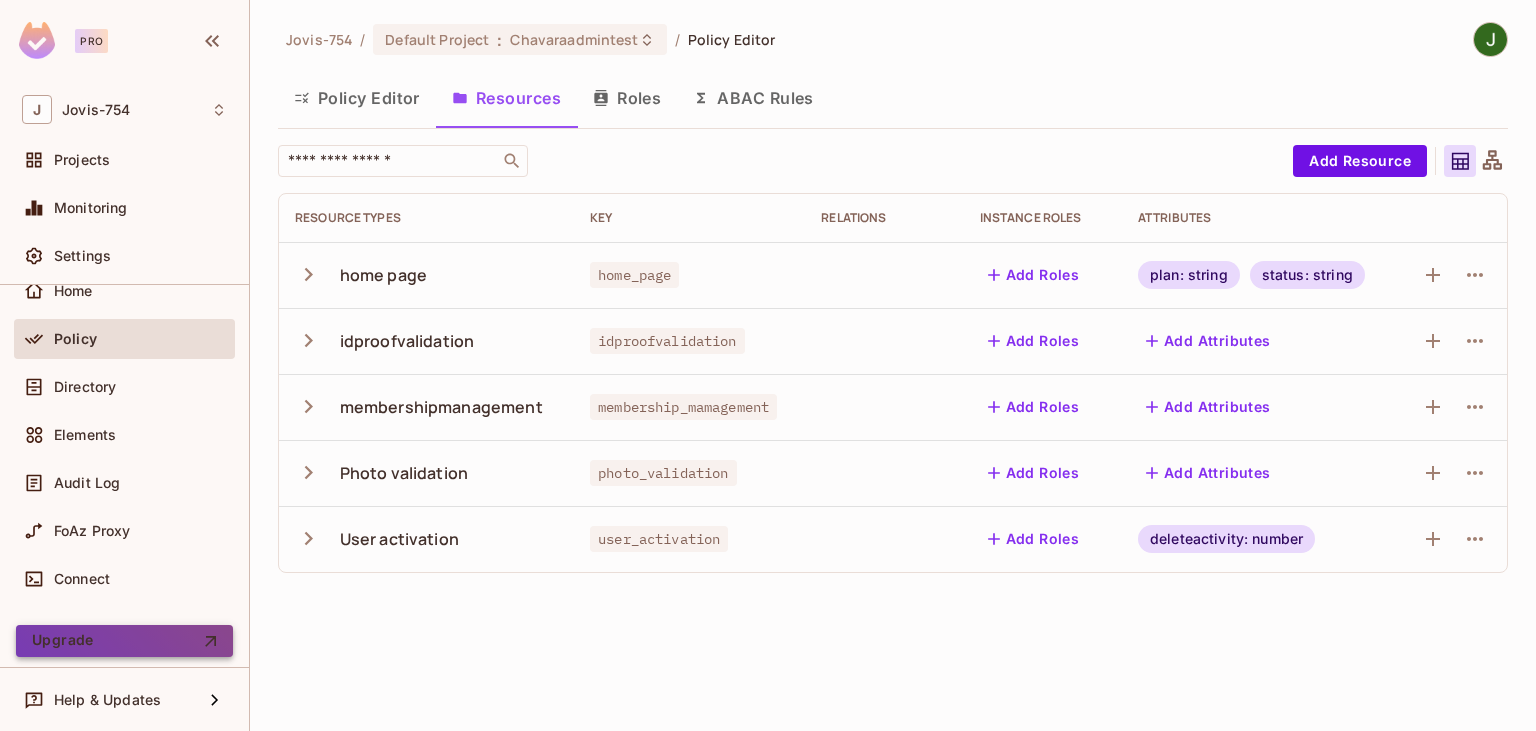 click on "Upgrade" at bounding box center (124, 641) 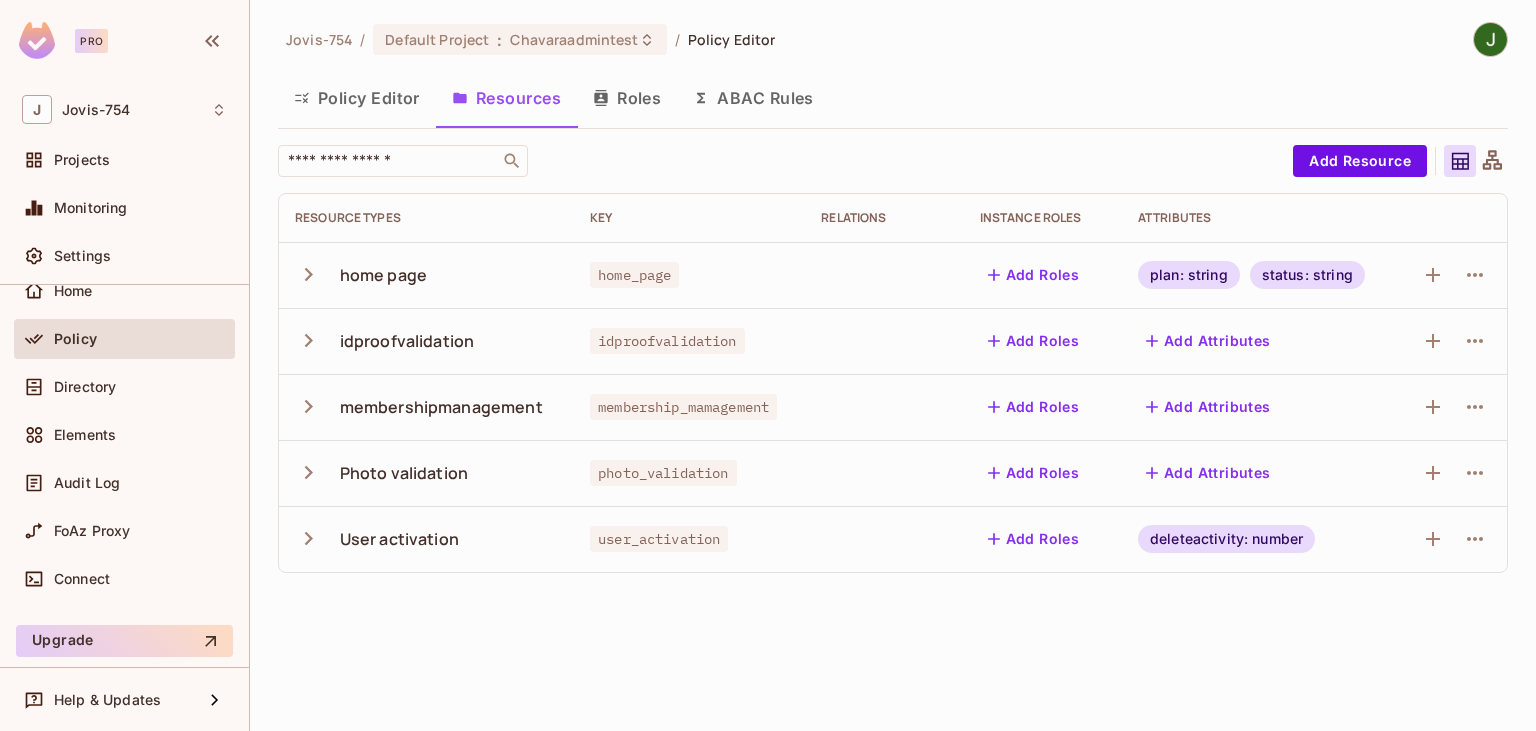click on "Jovis-754 / Default Project : Chavaraadmintest / Policy Editor" at bounding box center [893, 39] 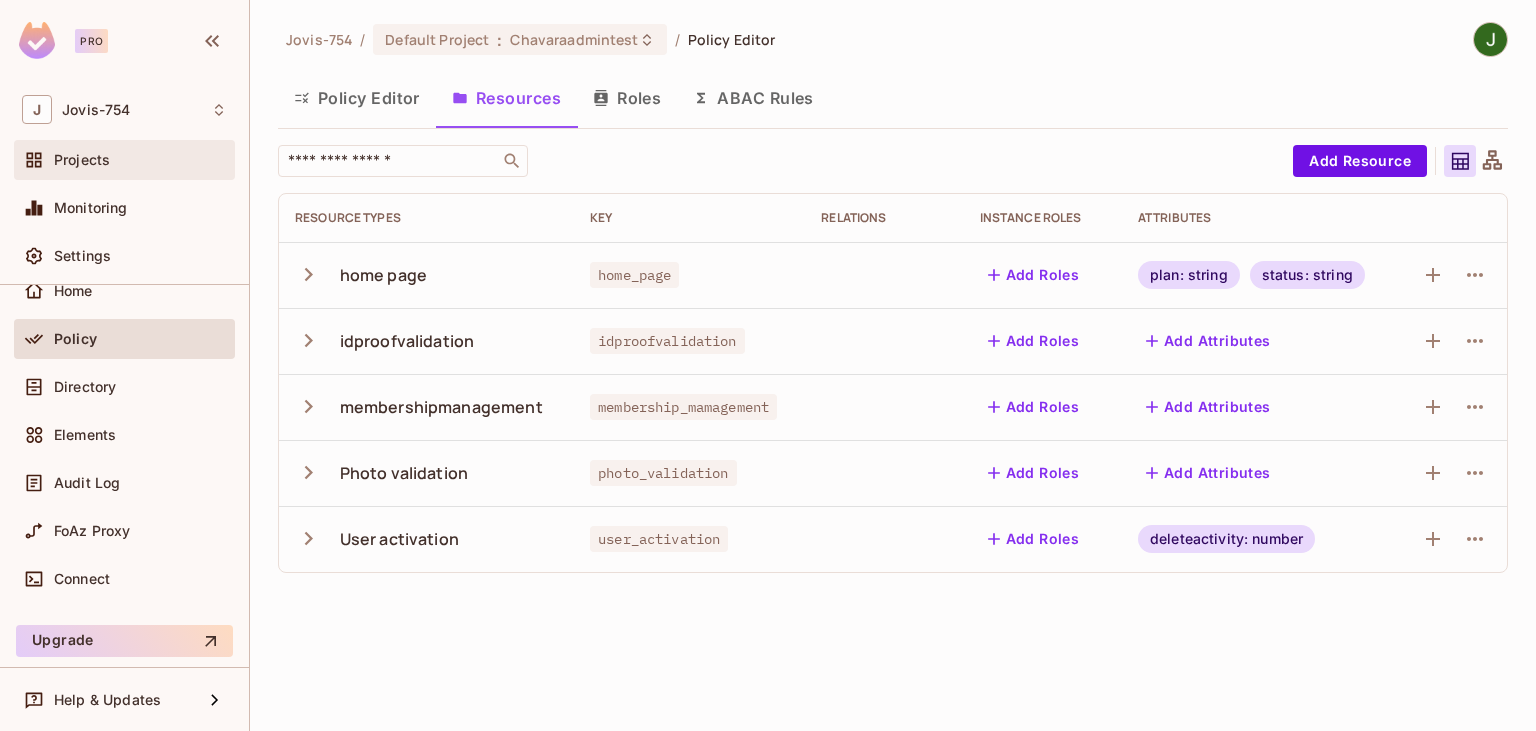 click on "Projects" at bounding box center (124, 160) 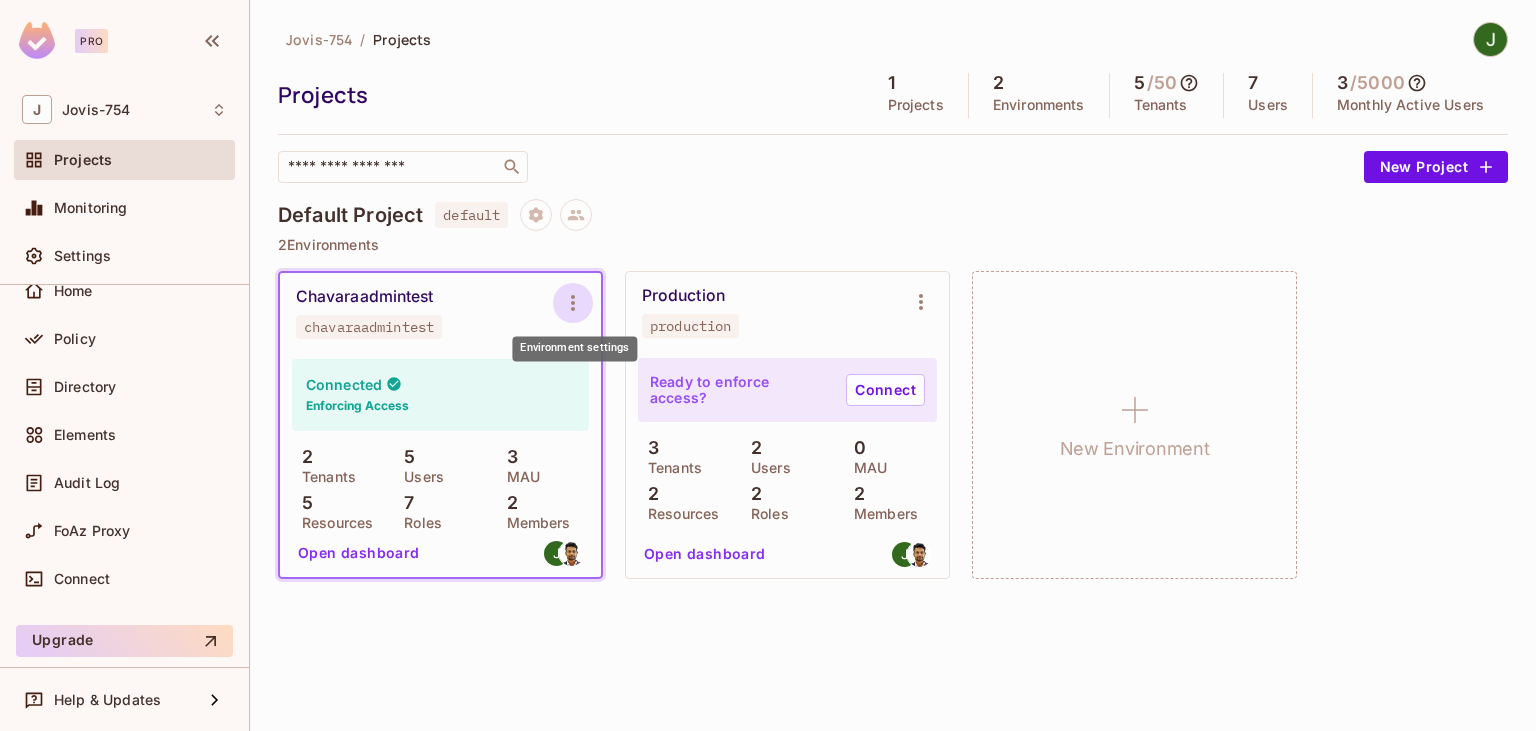 click 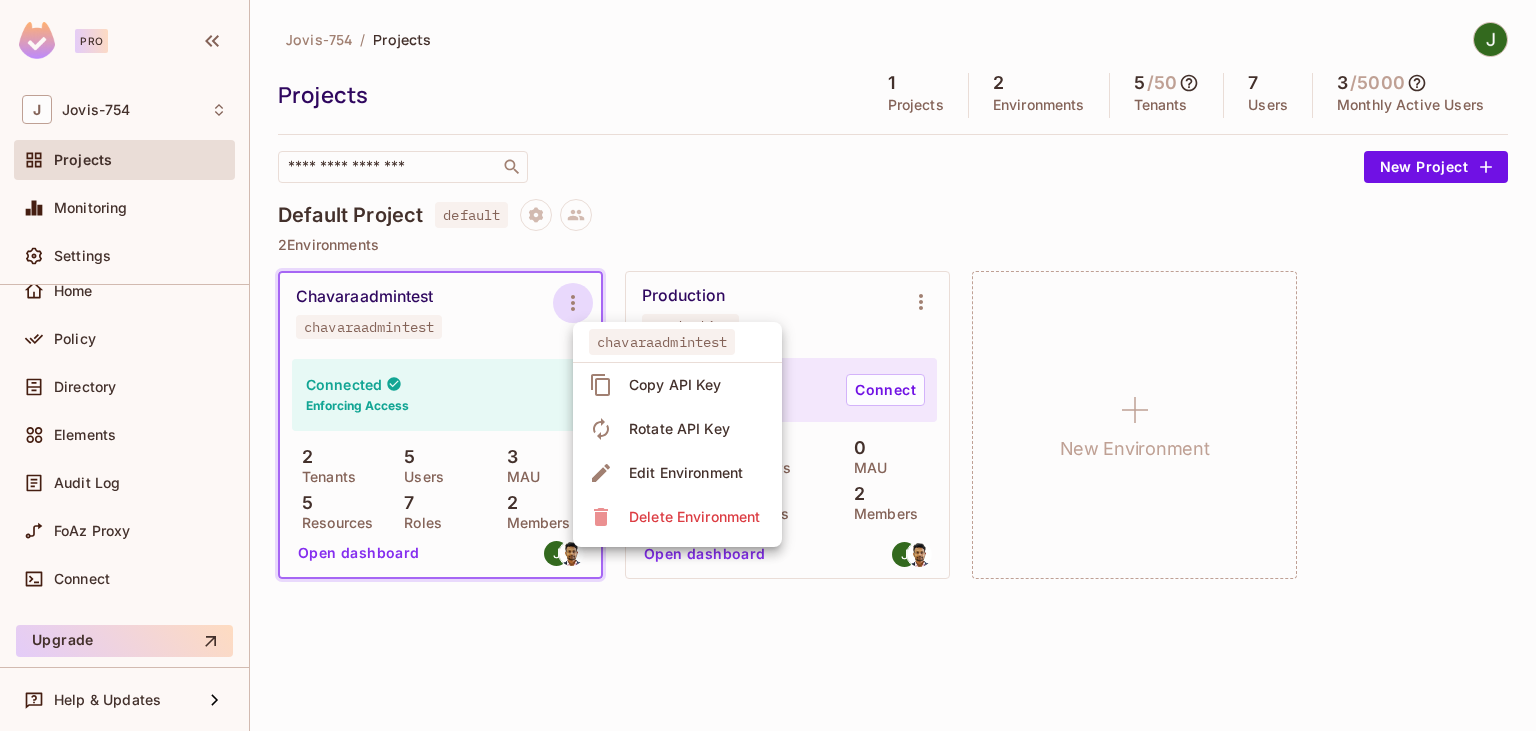click at bounding box center (768, 365) 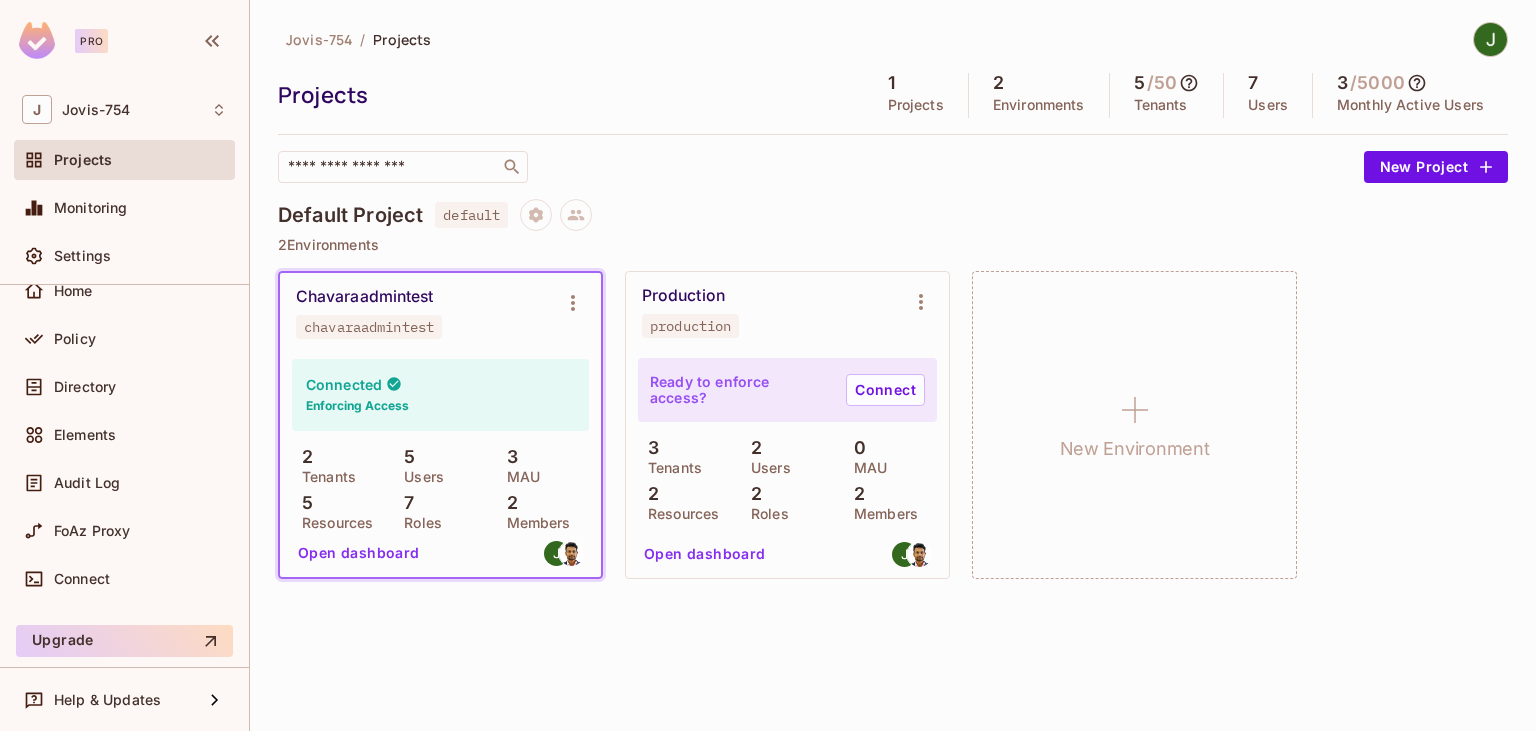 click on "​" at bounding box center [816, 167] 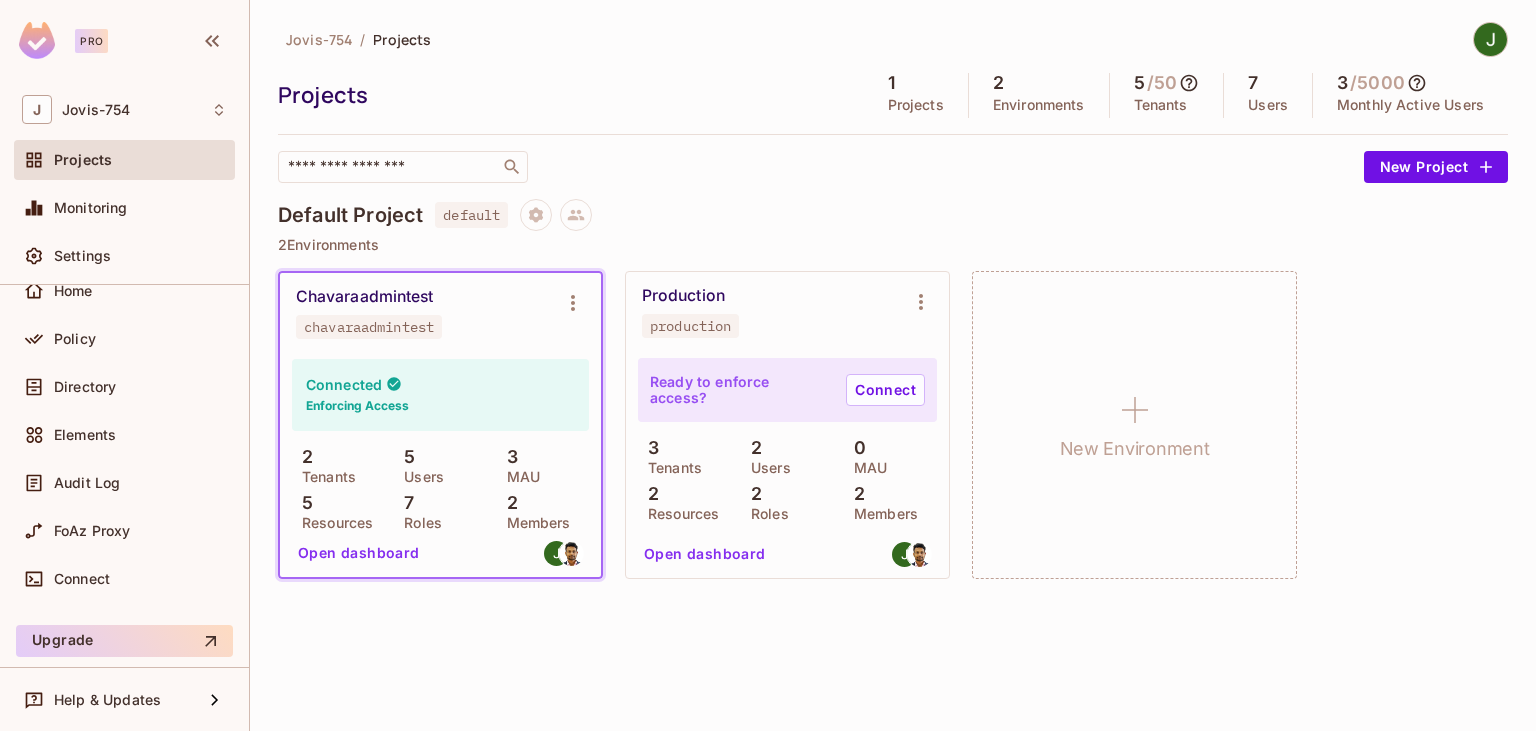 click on "Open dashboard" at bounding box center [359, 553] 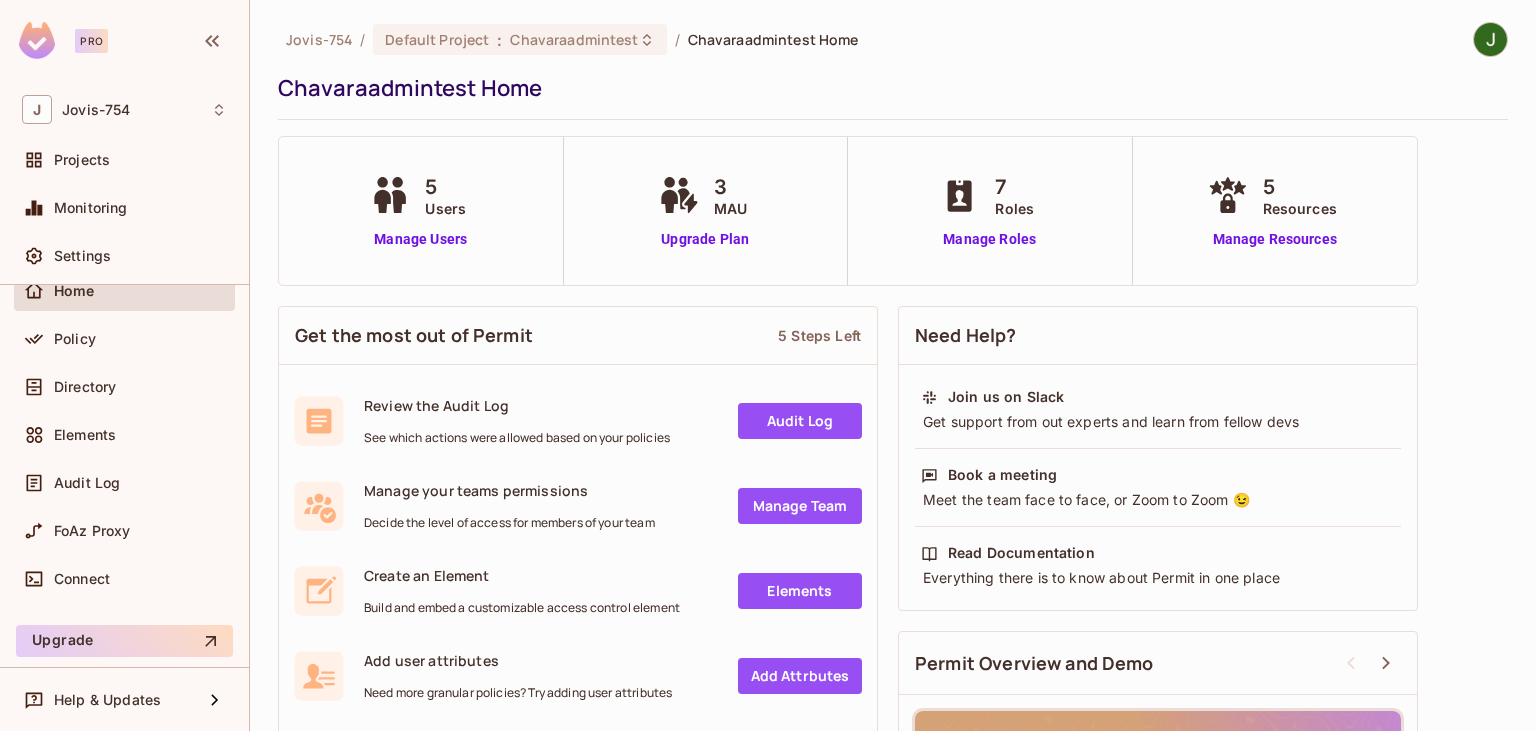 click on "Chavaraadmintest Home" at bounding box center (888, 88) 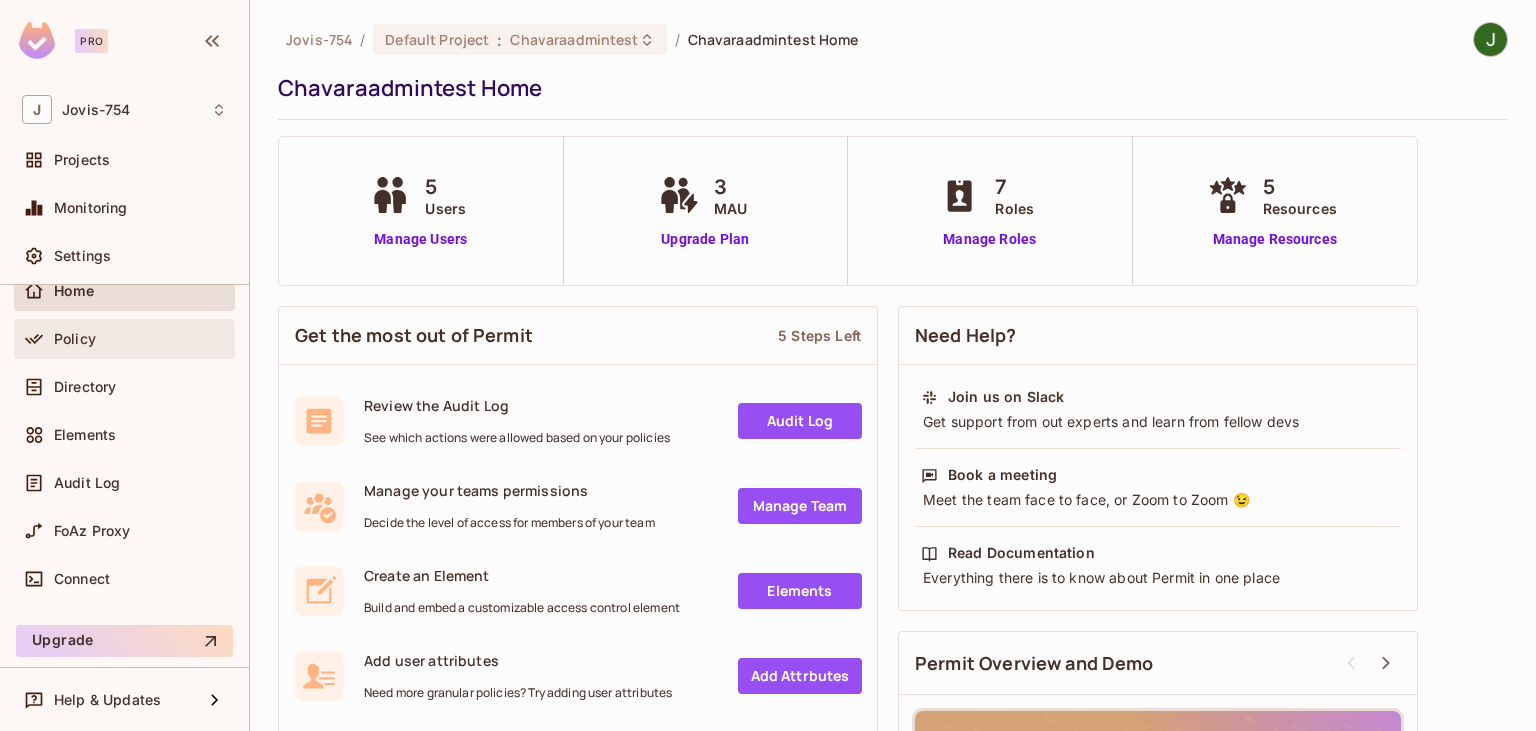 click on "Policy" at bounding box center (75, 339) 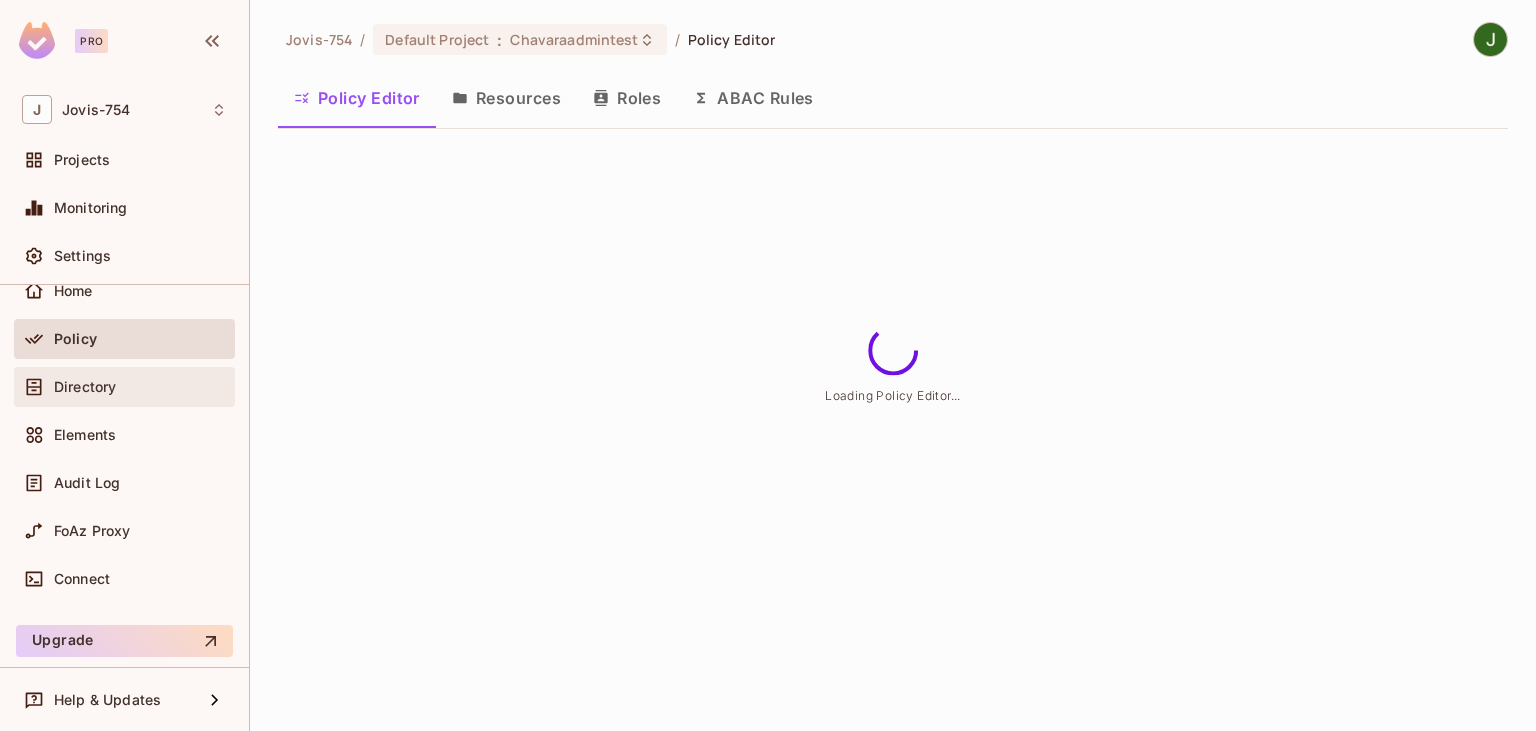 click on "Directory" at bounding box center (85, 387) 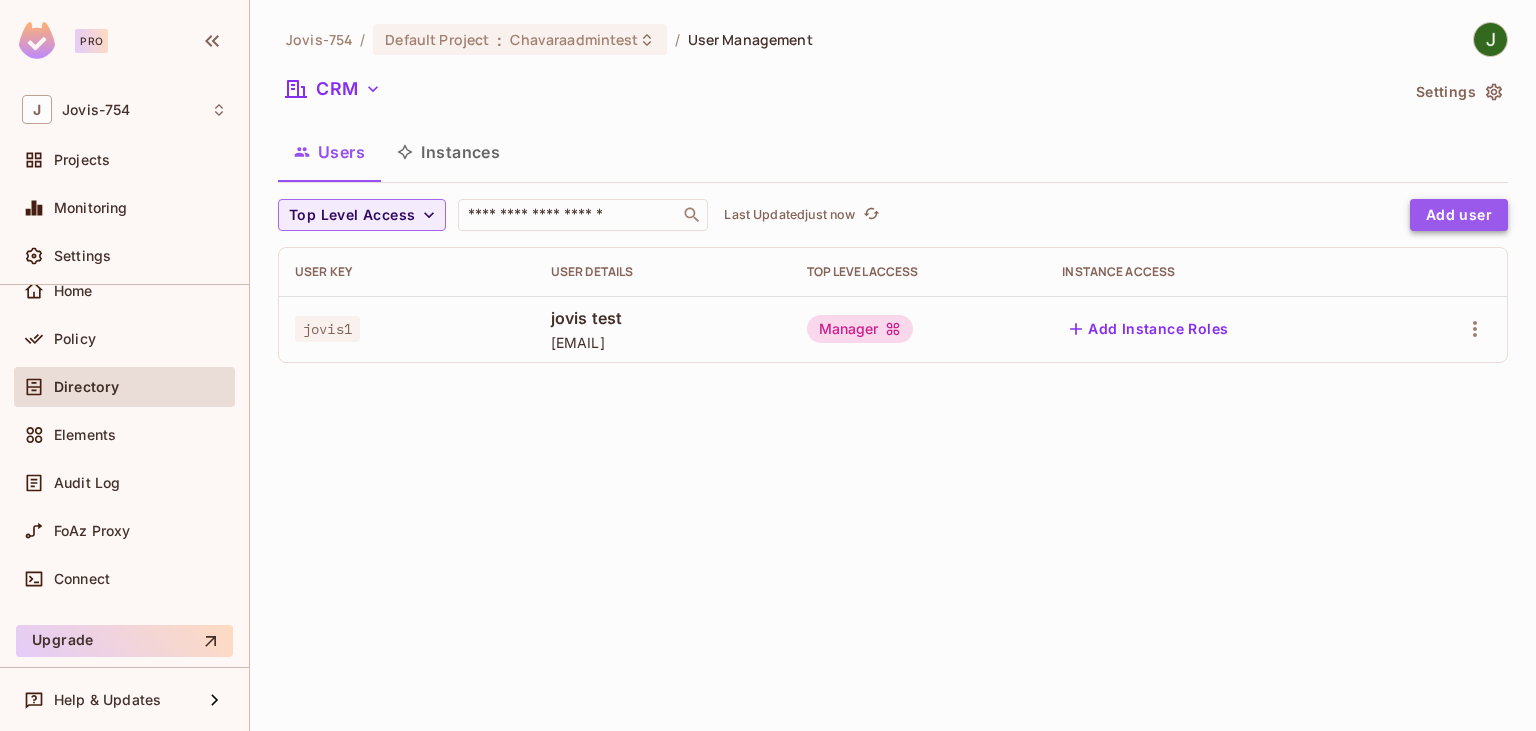 click on "Add user" at bounding box center (1459, 215) 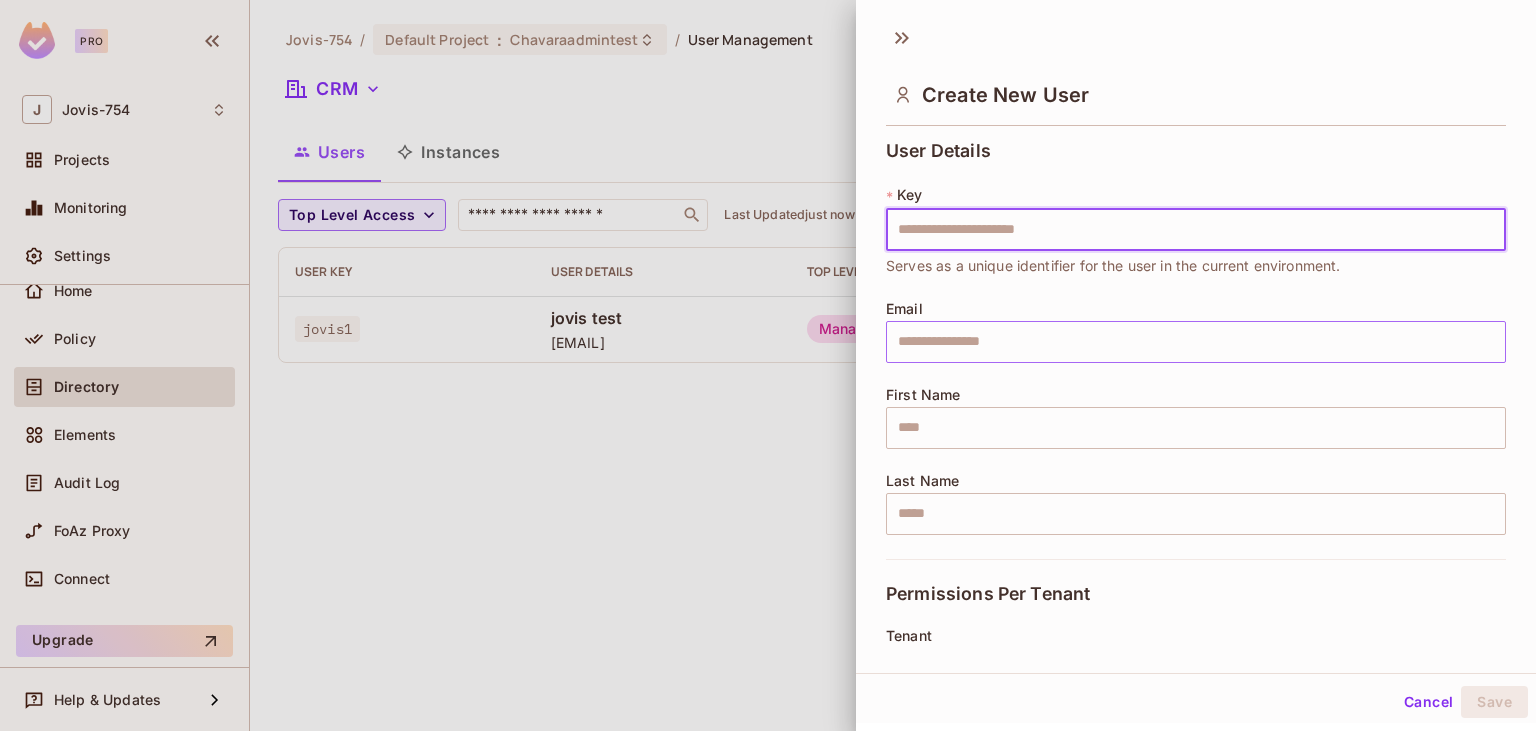 scroll, scrollTop: 346, scrollLeft: 0, axis: vertical 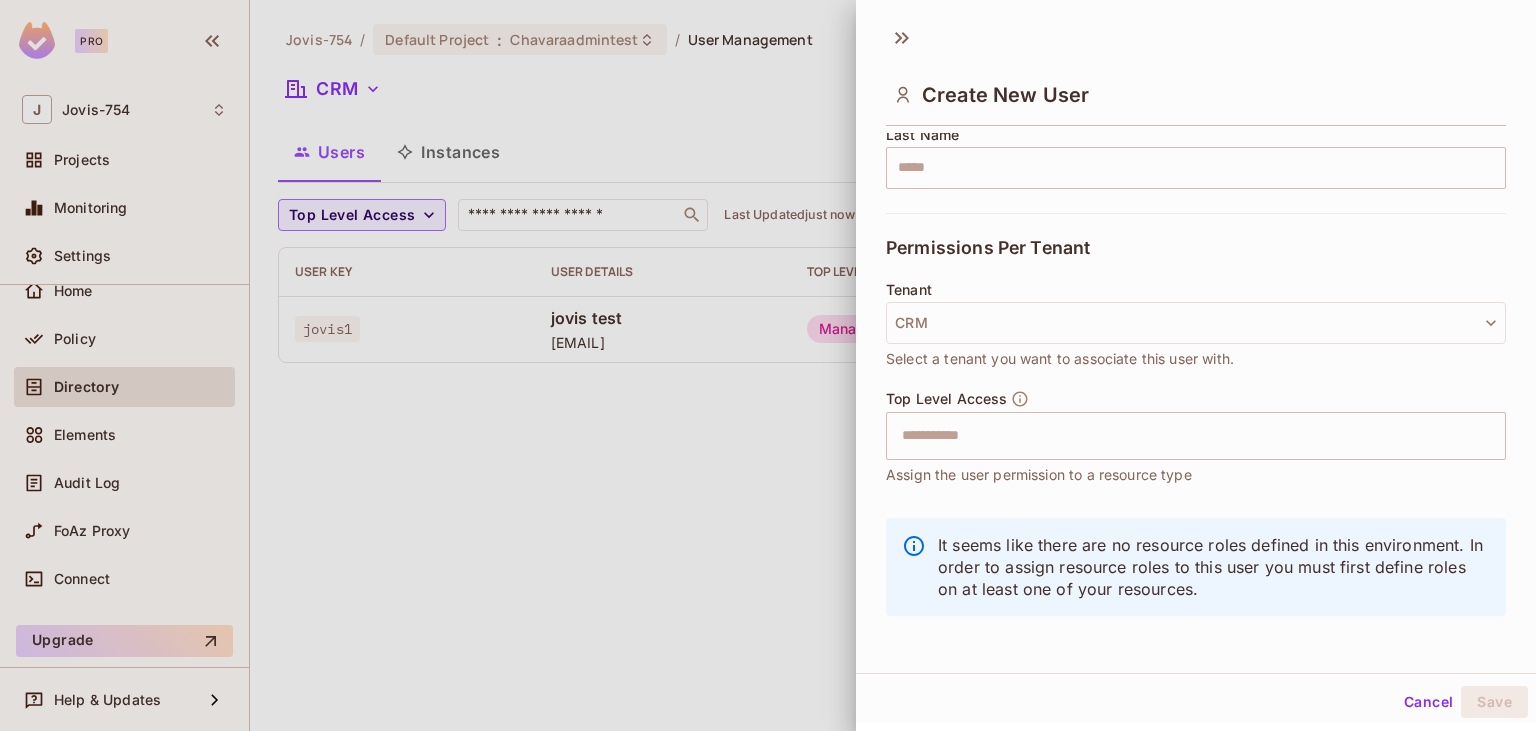 click at bounding box center [768, 365] 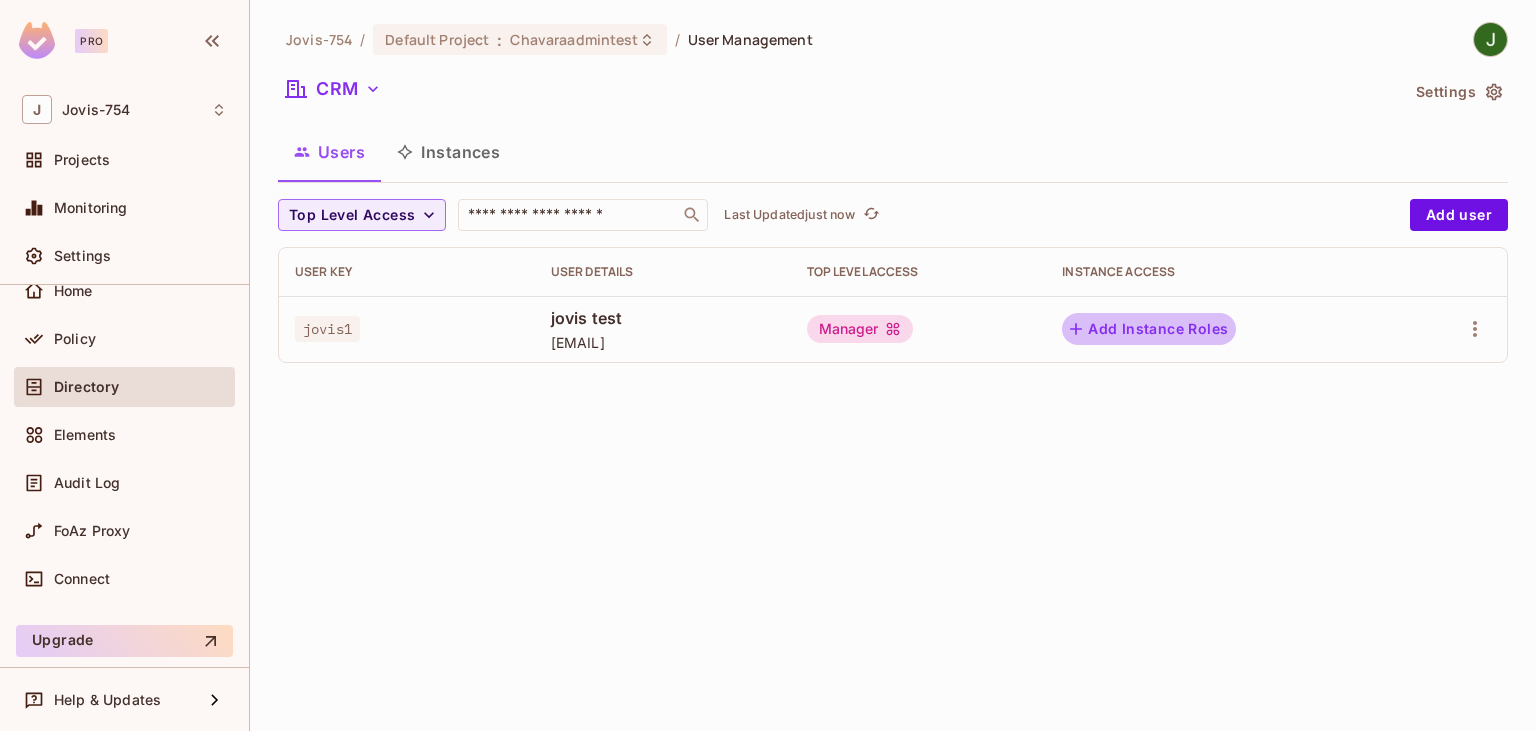 click on "Add Instance Roles" at bounding box center [1149, 329] 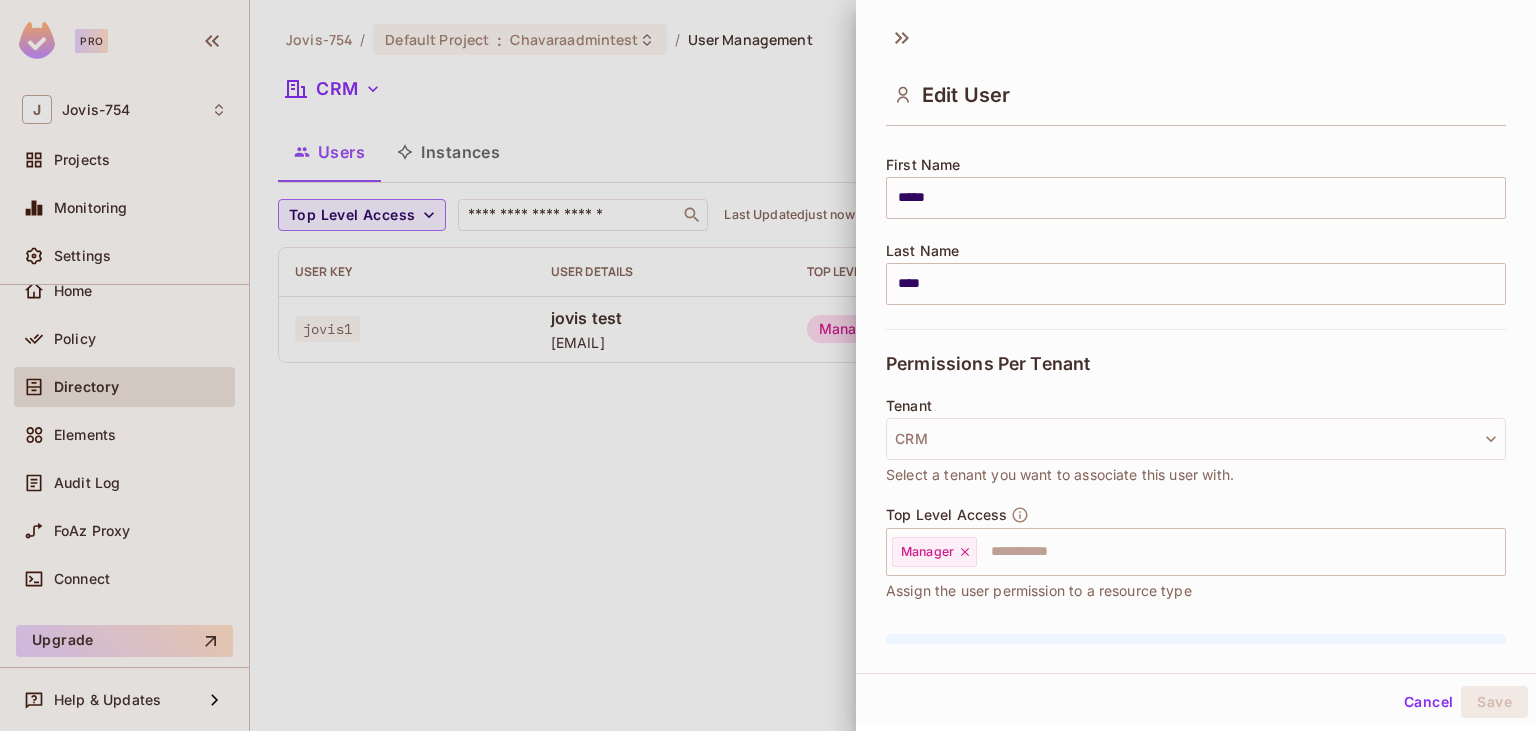 scroll, scrollTop: 350, scrollLeft: 0, axis: vertical 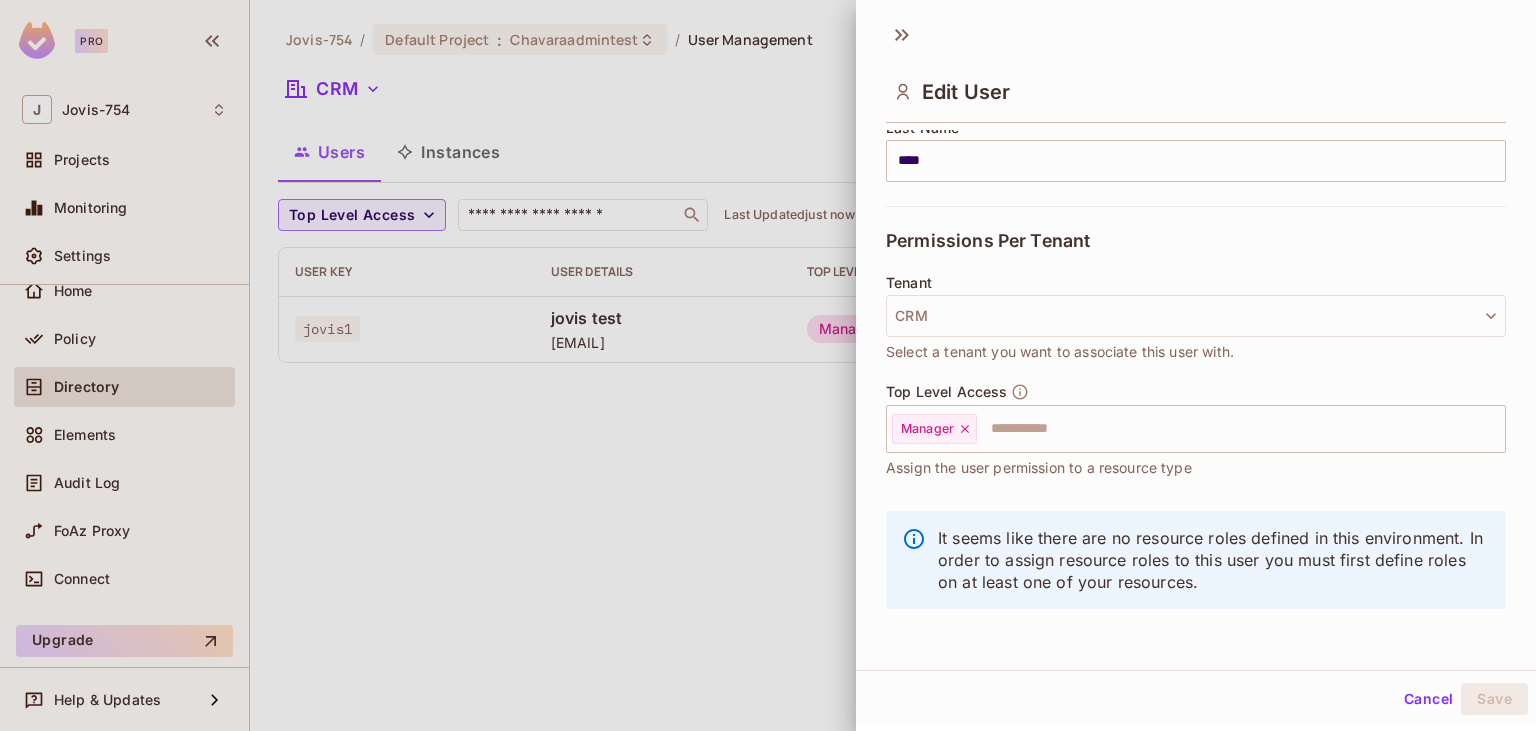 drag, startPoint x: 627, startPoint y: 496, endPoint x: 618, endPoint y: 489, distance: 11.401754 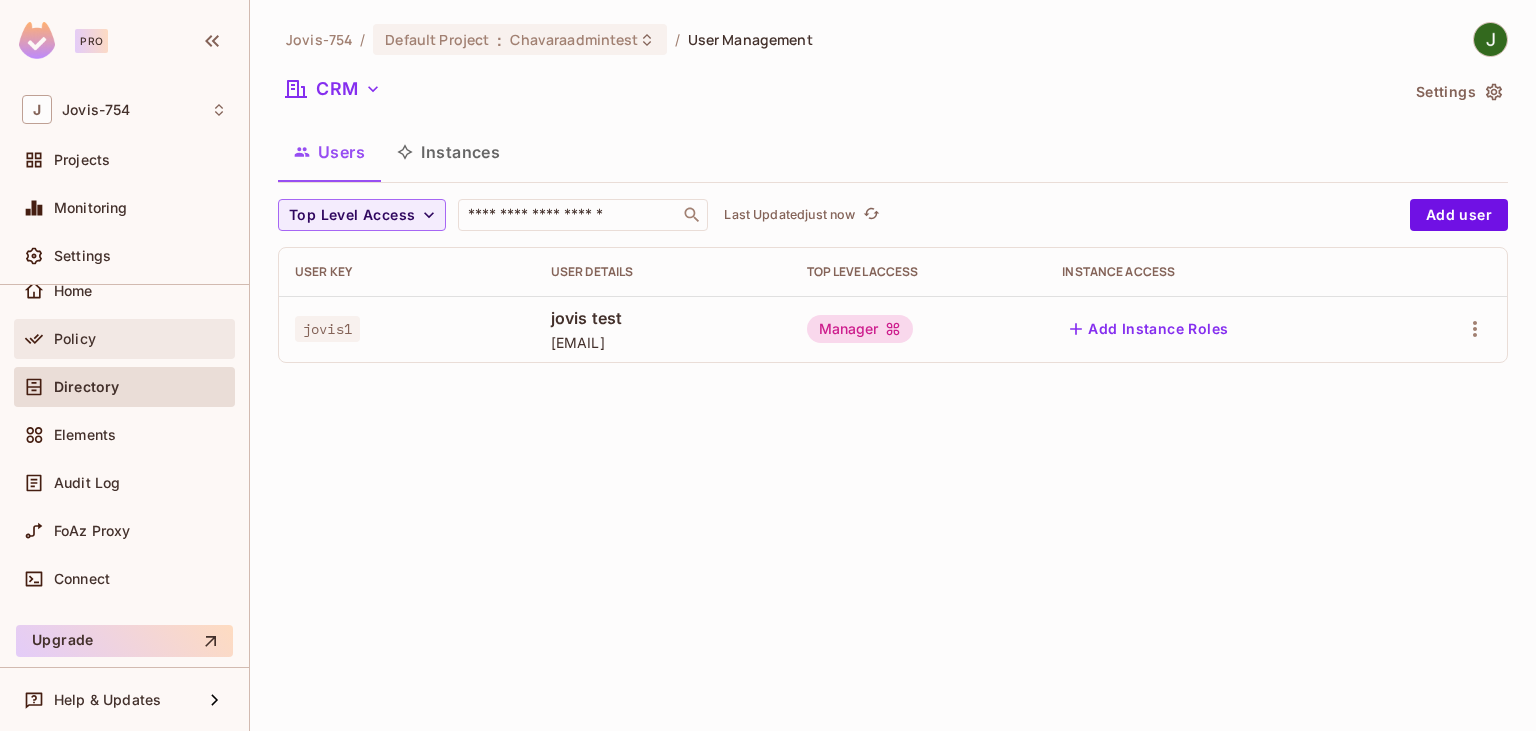 click on "Policy" at bounding box center [75, 339] 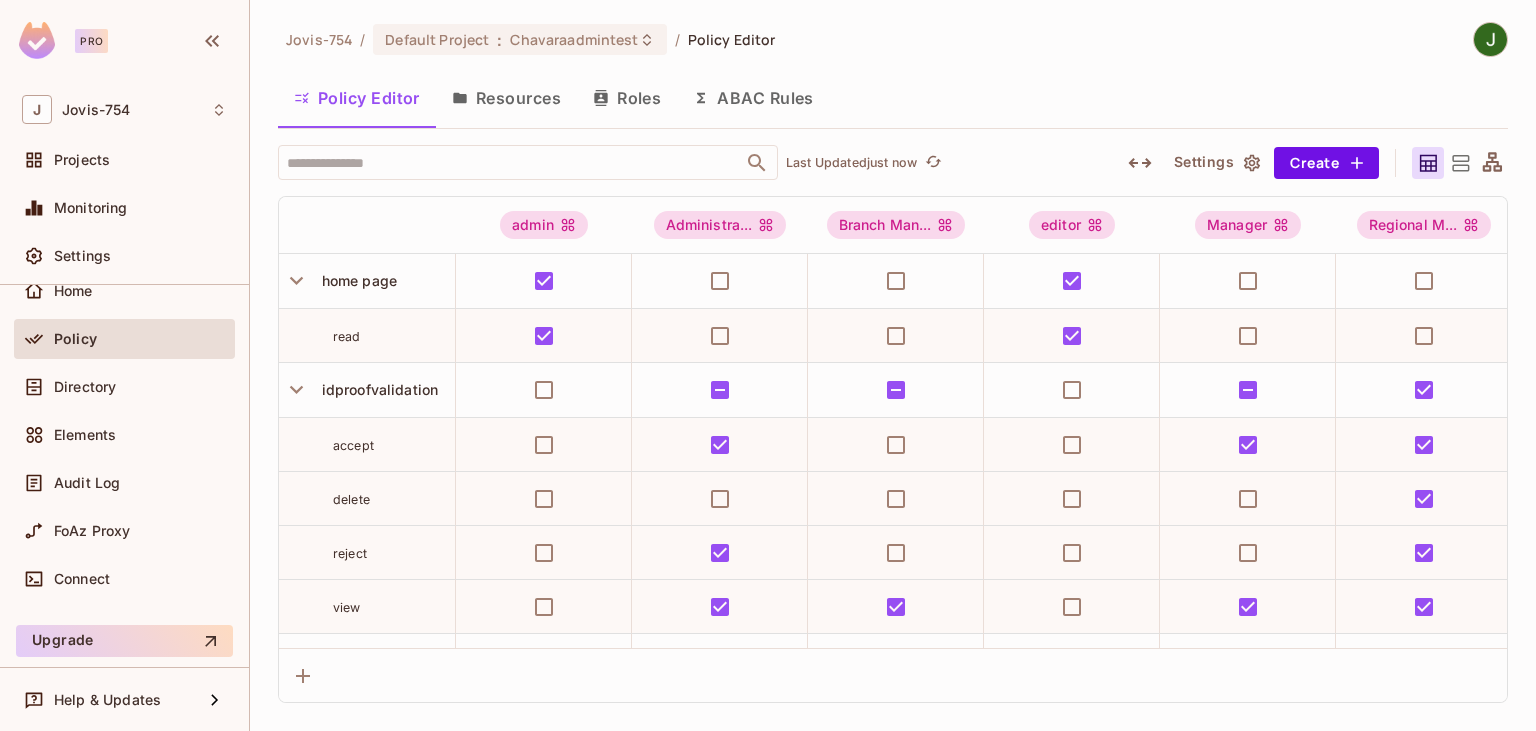 click on "Resources" at bounding box center (506, 98) 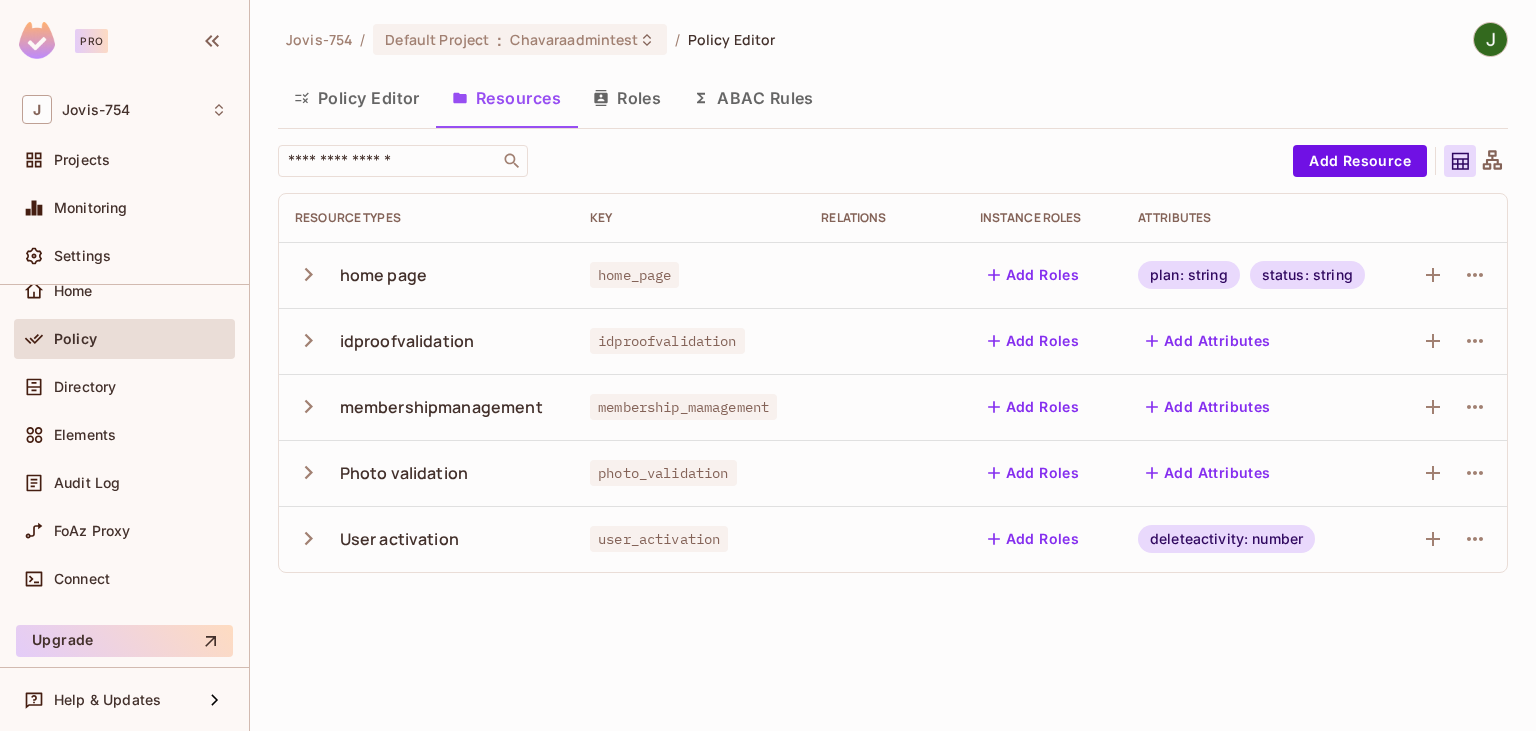 click on "Roles" at bounding box center [627, 98] 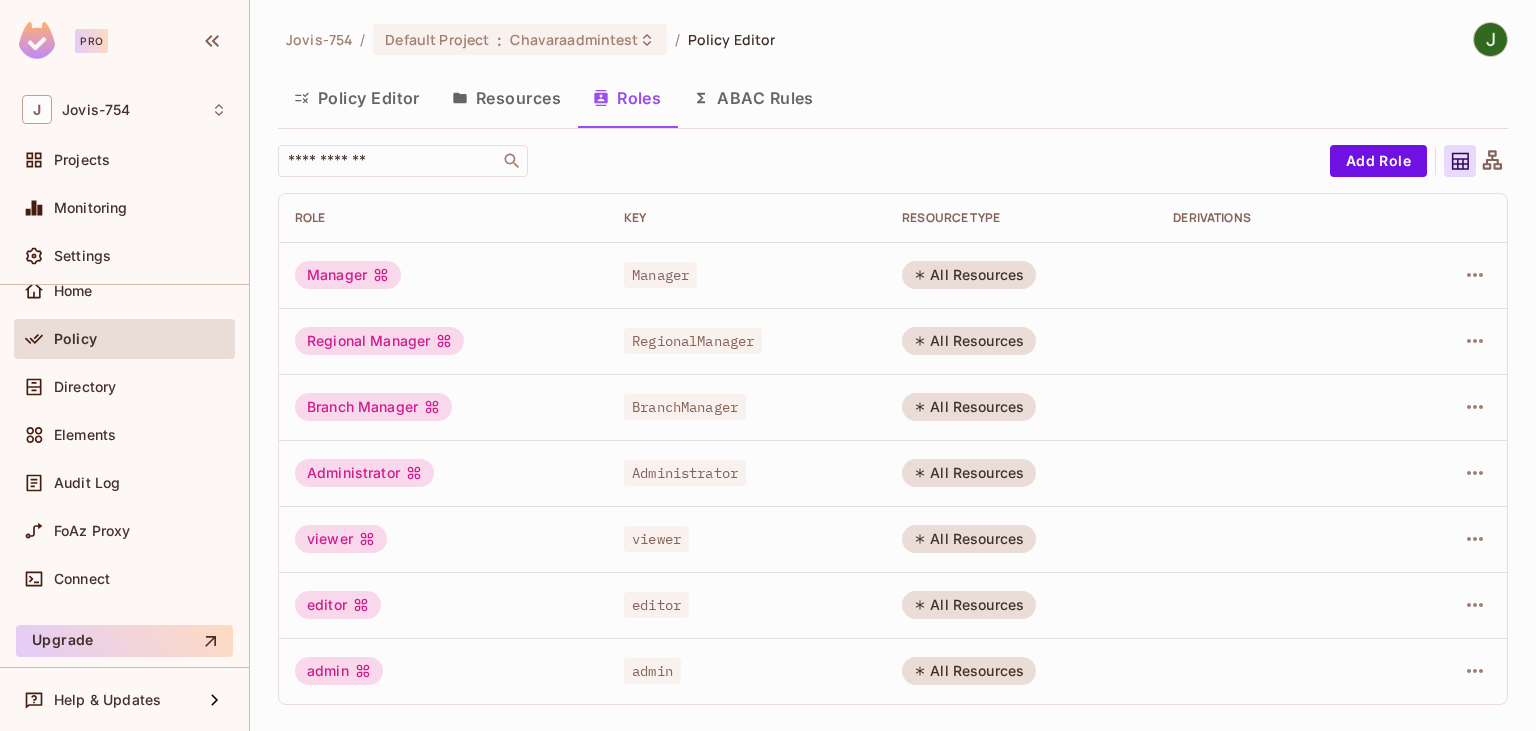 click on "All Resources" at bounding box center (969, 275) 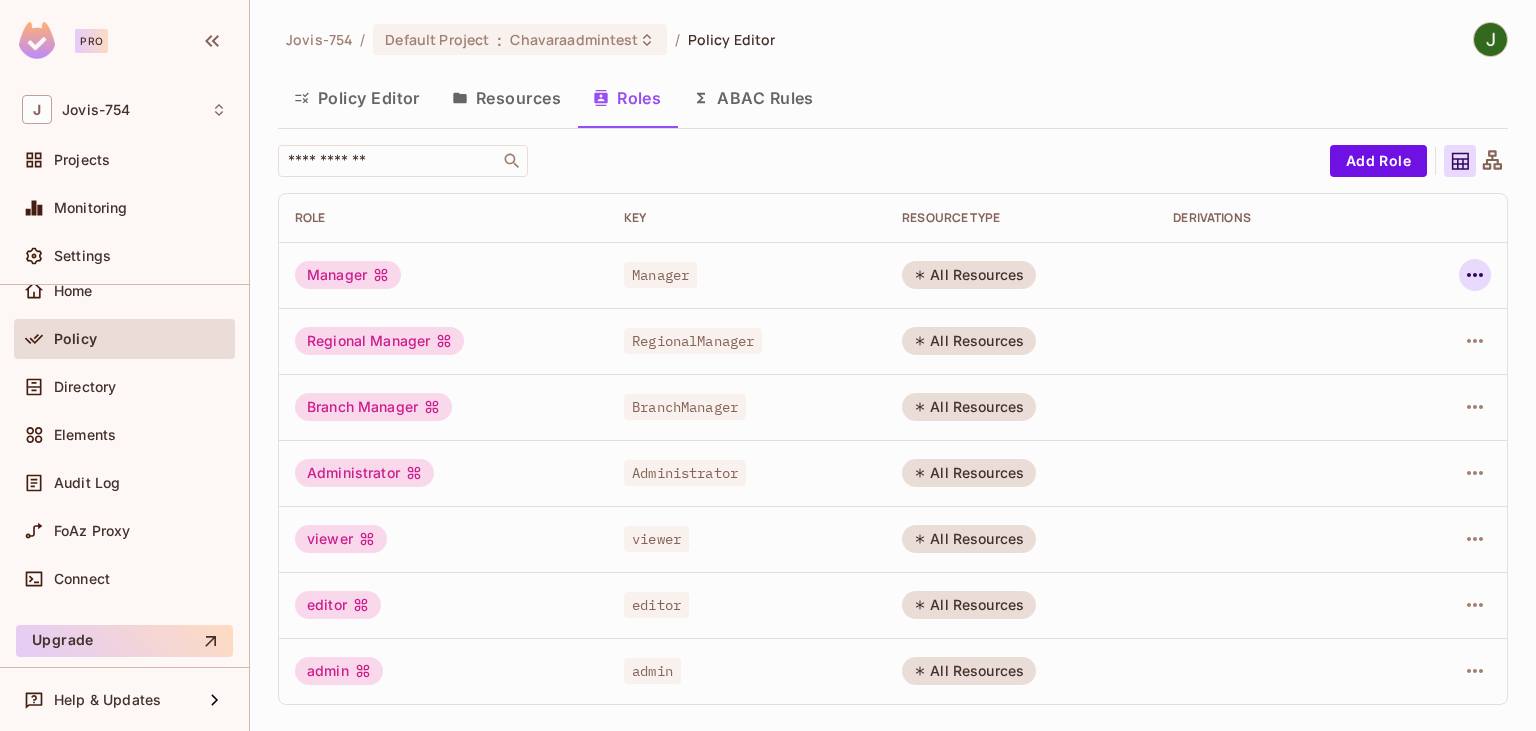 click 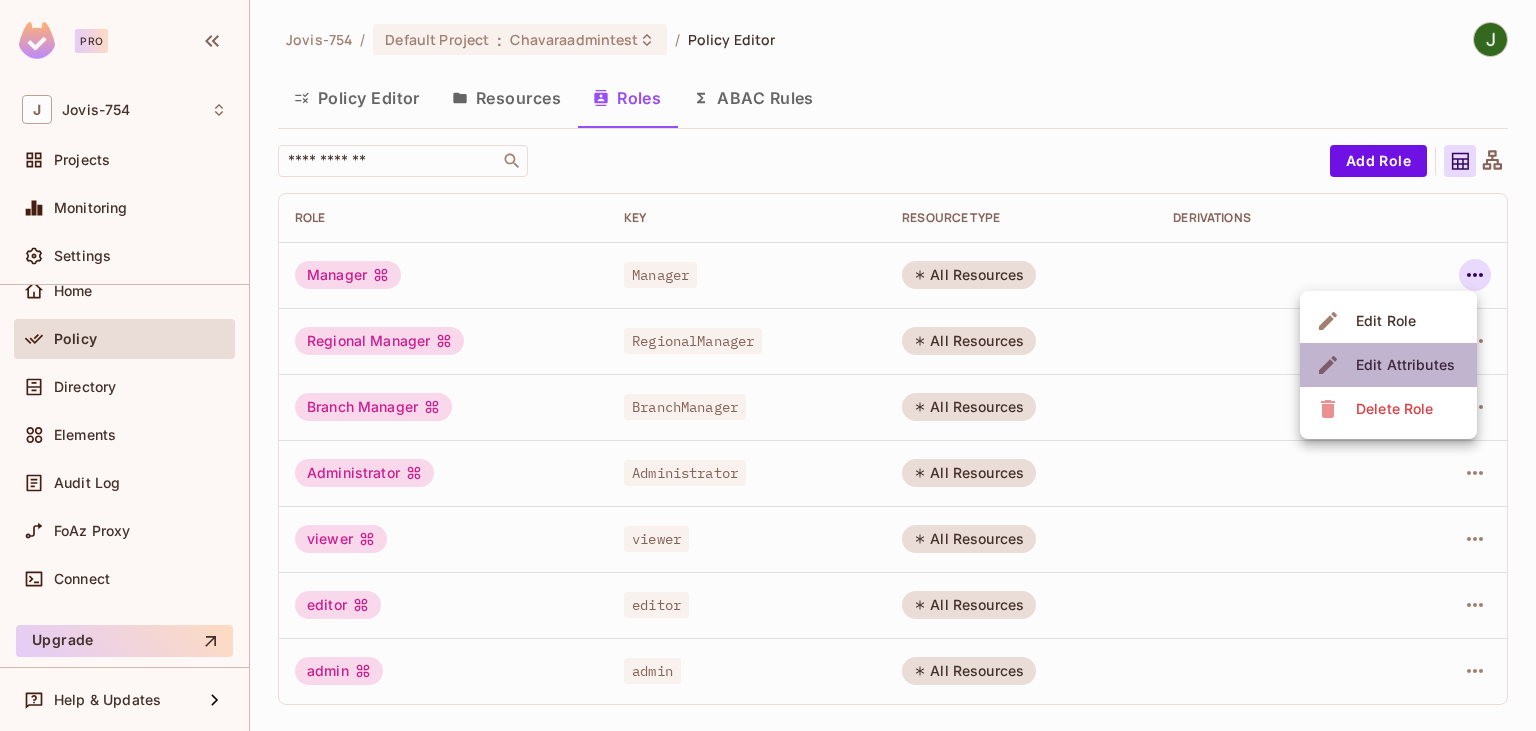 click on "Edit Attributes" at bounding box center (1405, 365) 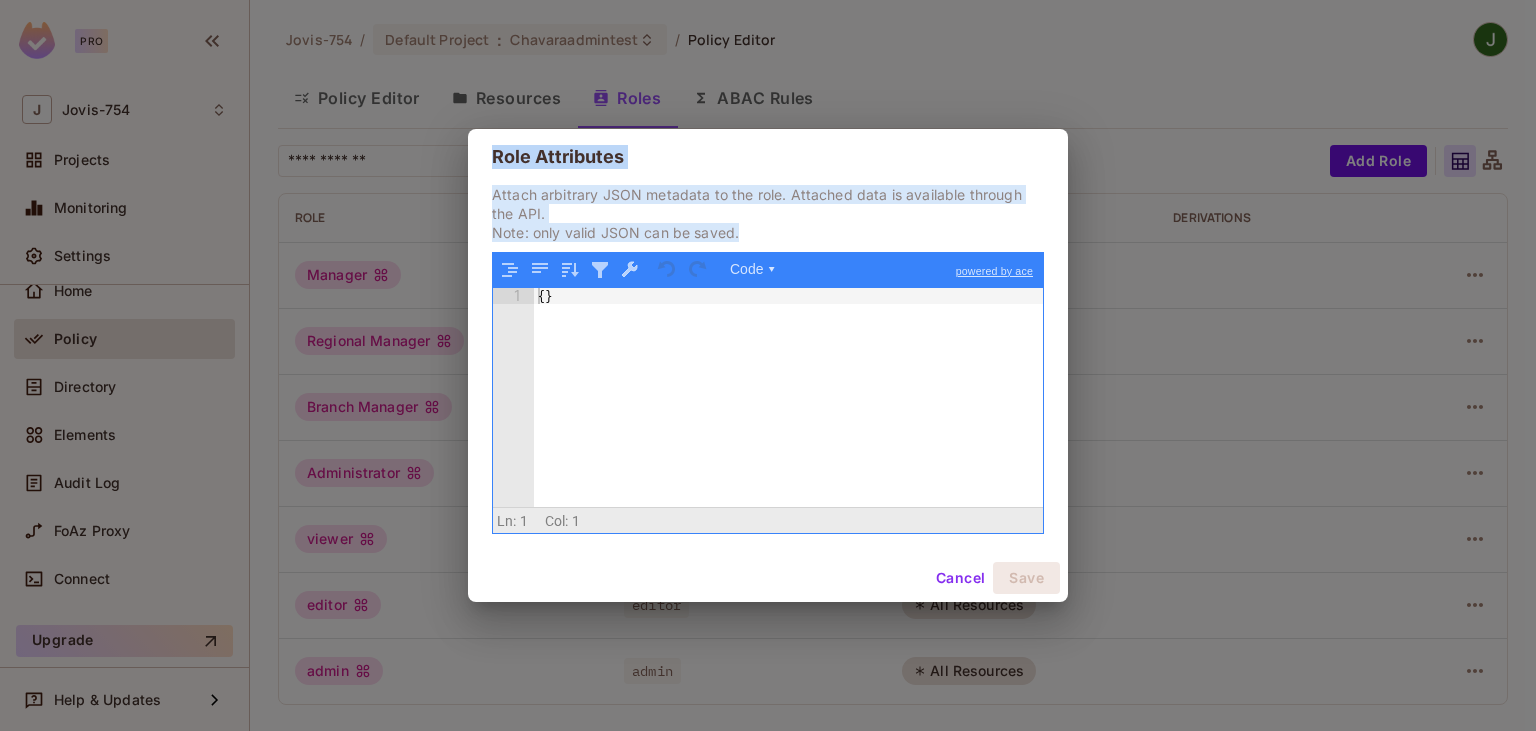 drag, startPoint x: 755, startPoint y: 236, endPoint x: 475, endPoint y: 156, distance: 291.2044 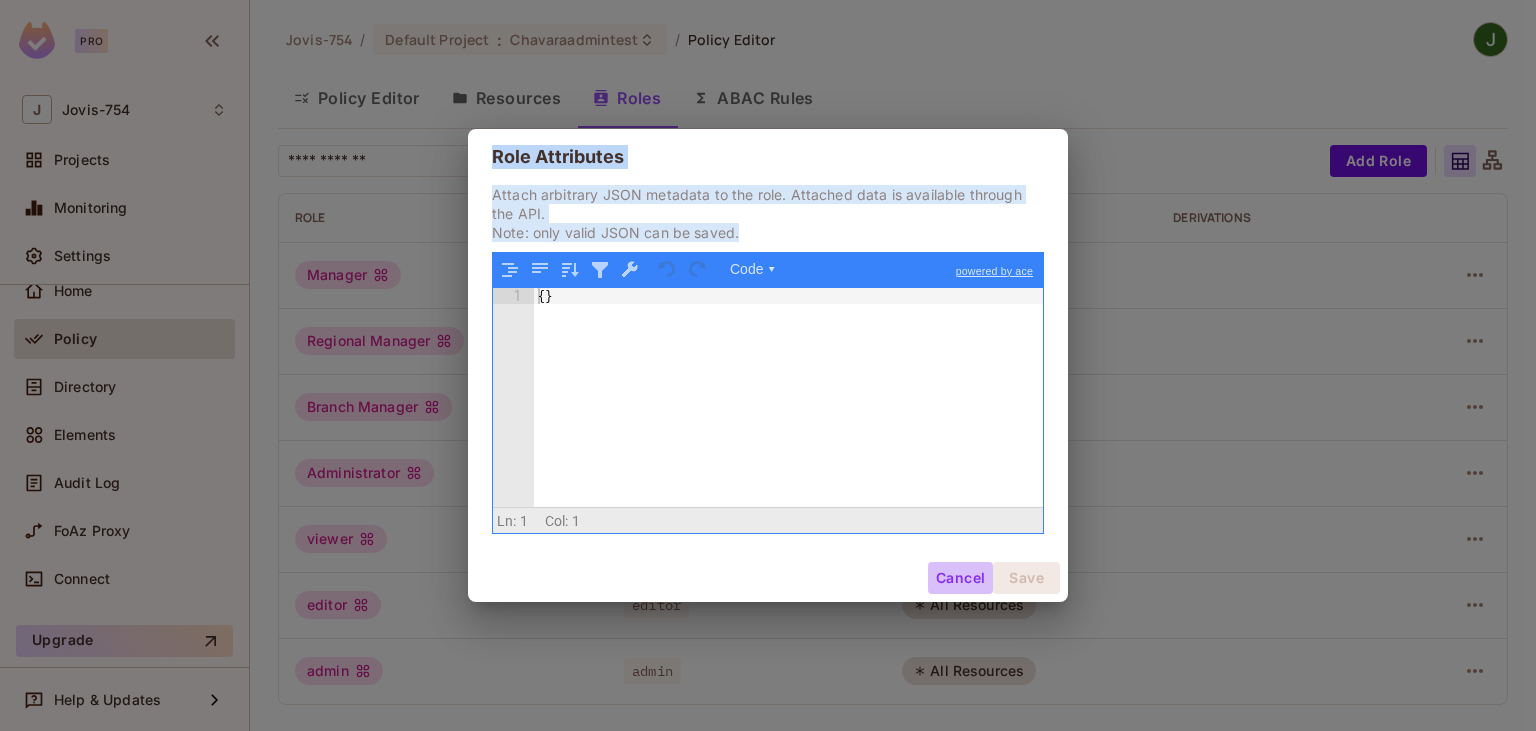 click on "Cancel" at bounding box center [960, 578] 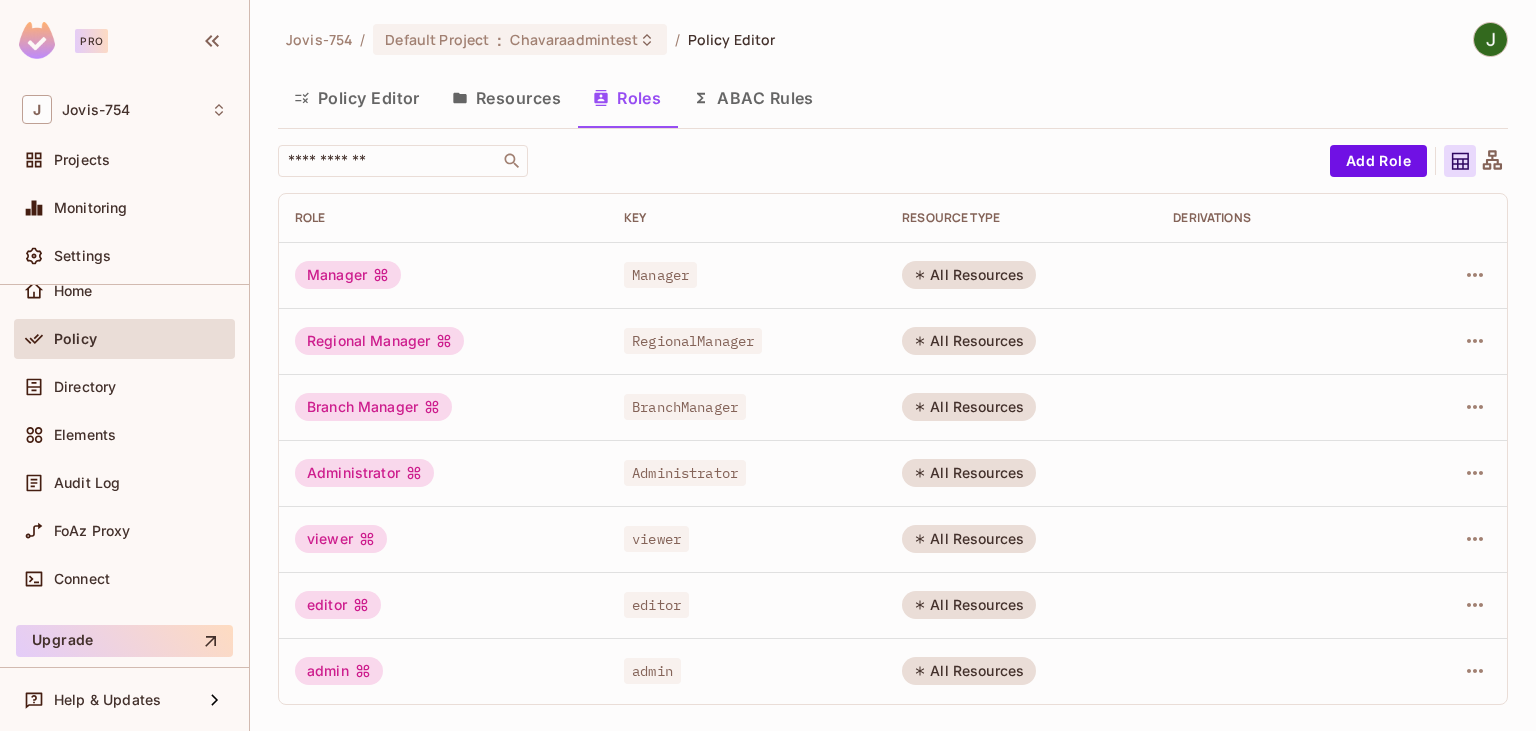 click on "All Resources" at bounding box center [969, 275] 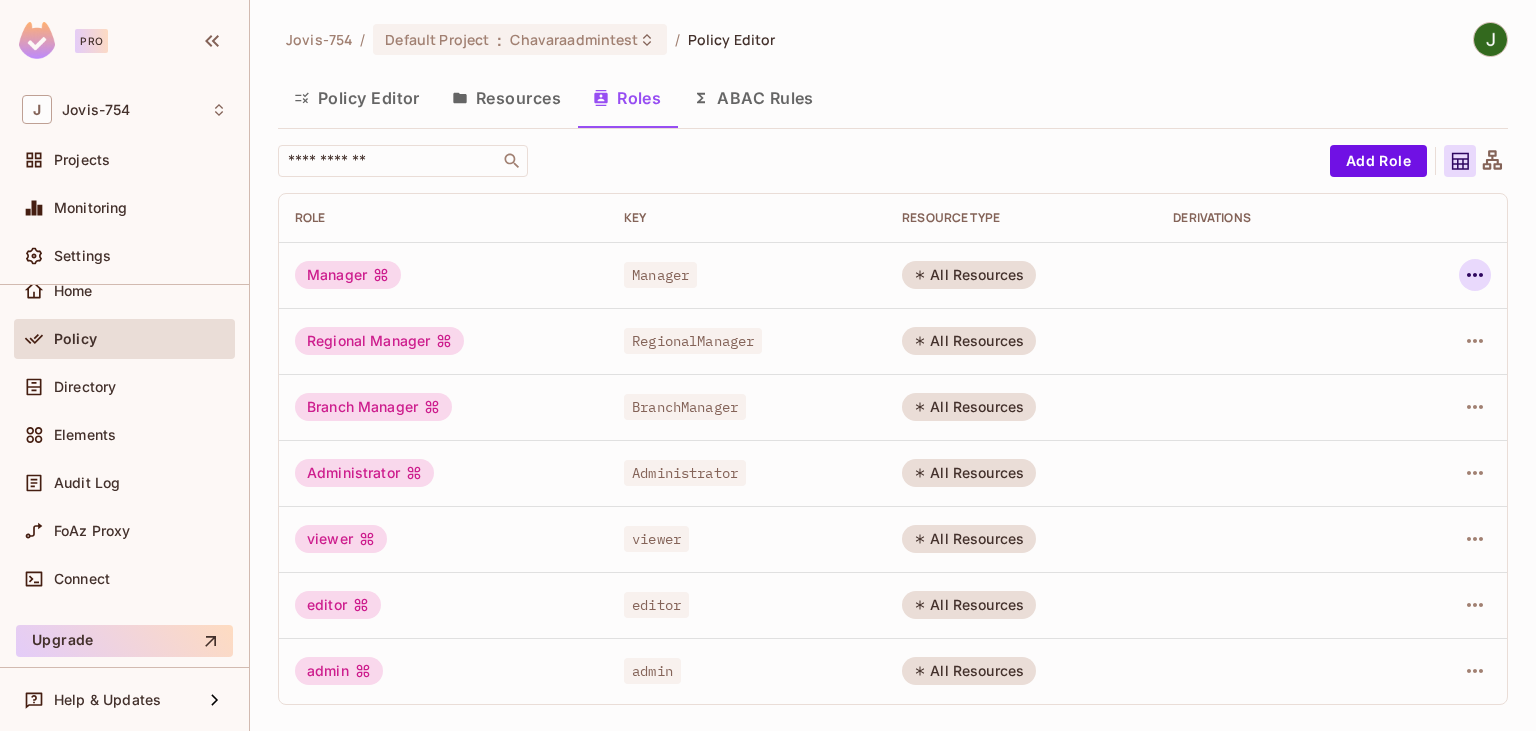 click 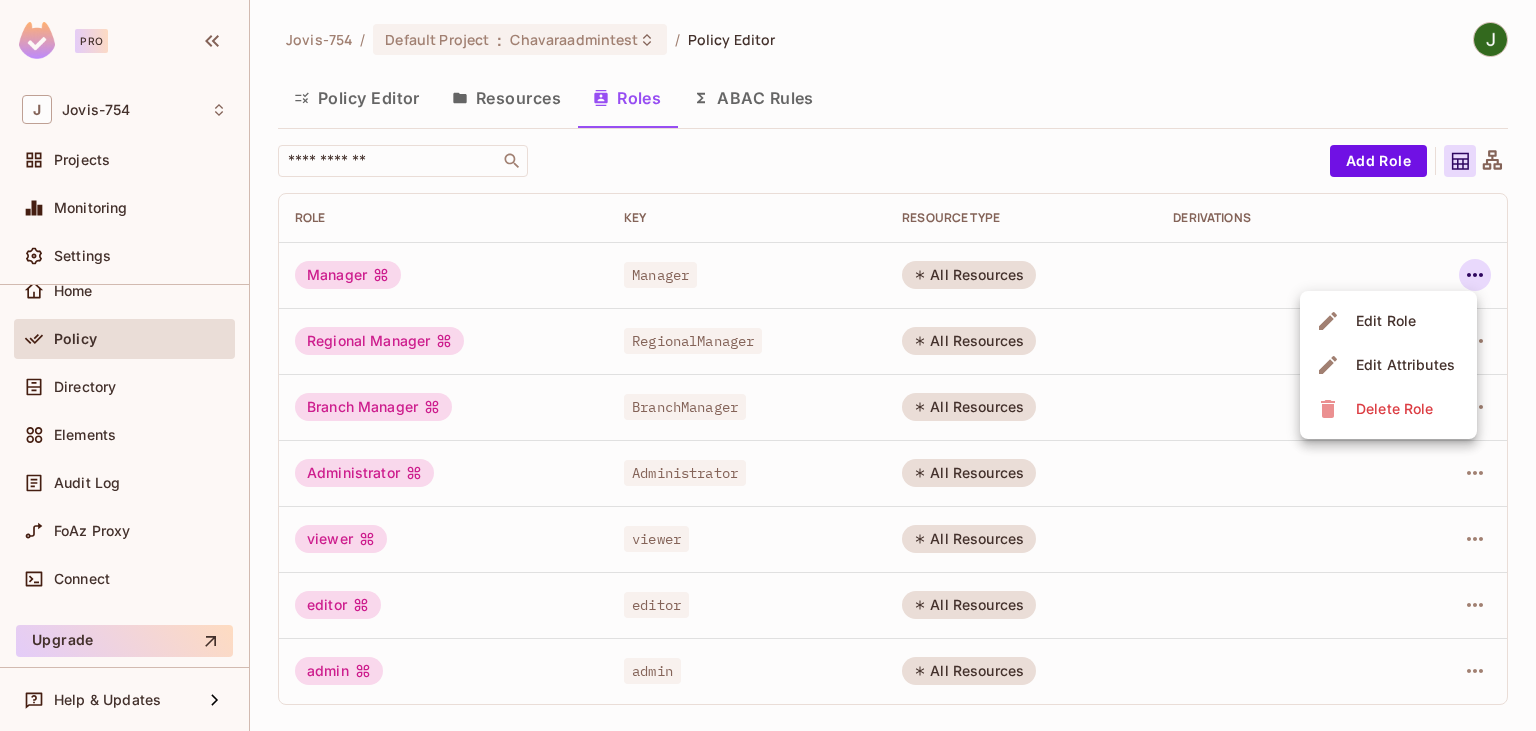 click on "Edit Role" at bounding box center [1386, 321] 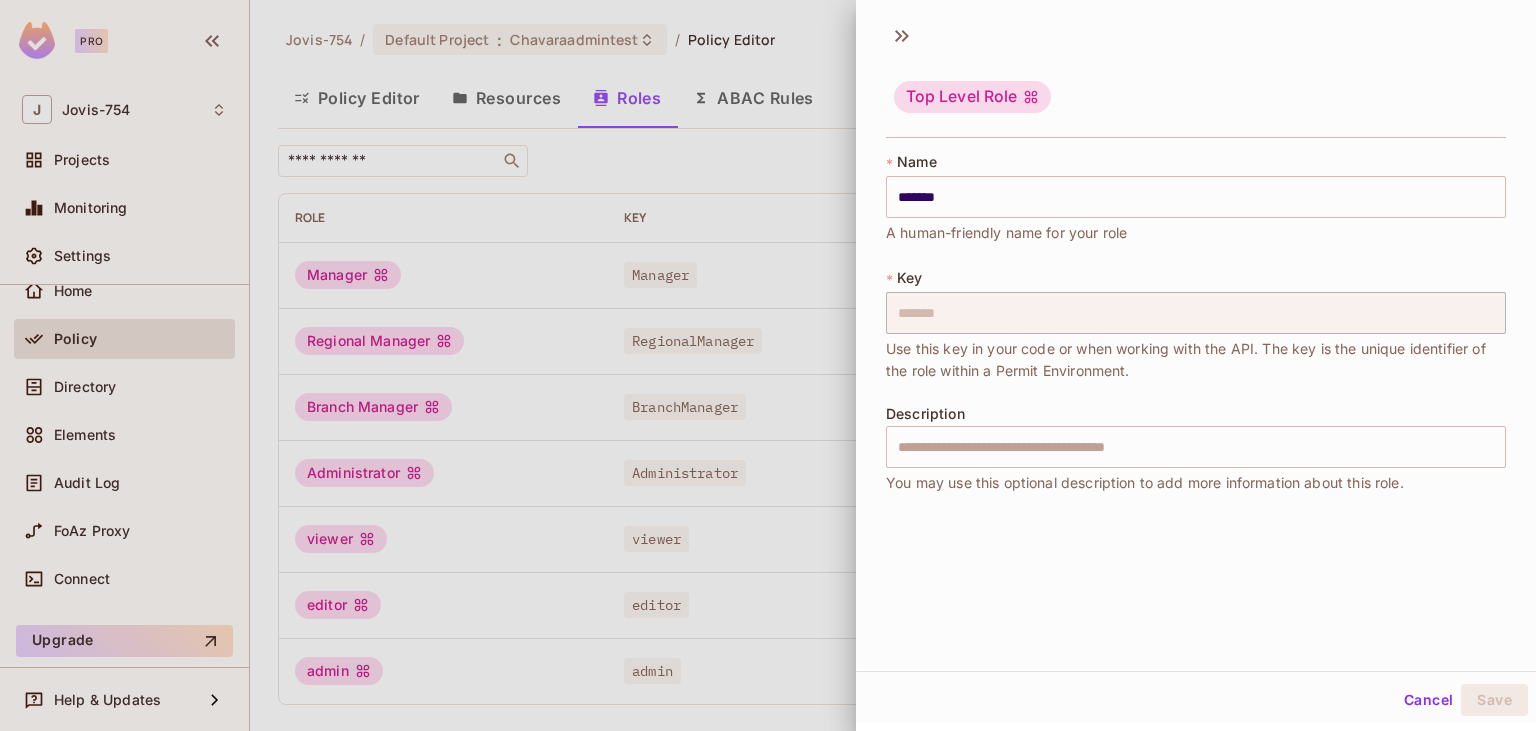 scroll, scrollTop: 3, scrollLeft: 0, axis: vertical 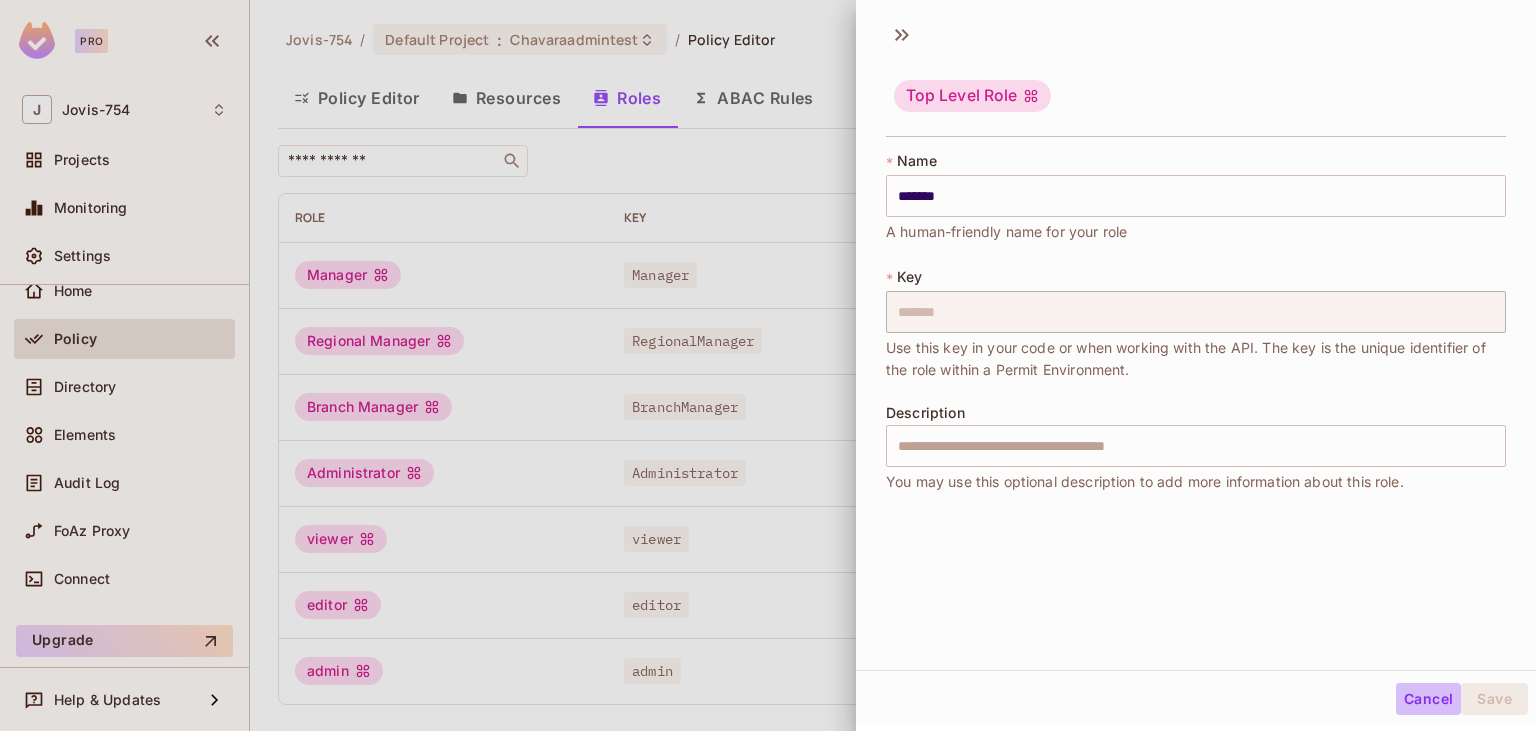 click on "Cancel" at bounding box center (1428, 699) 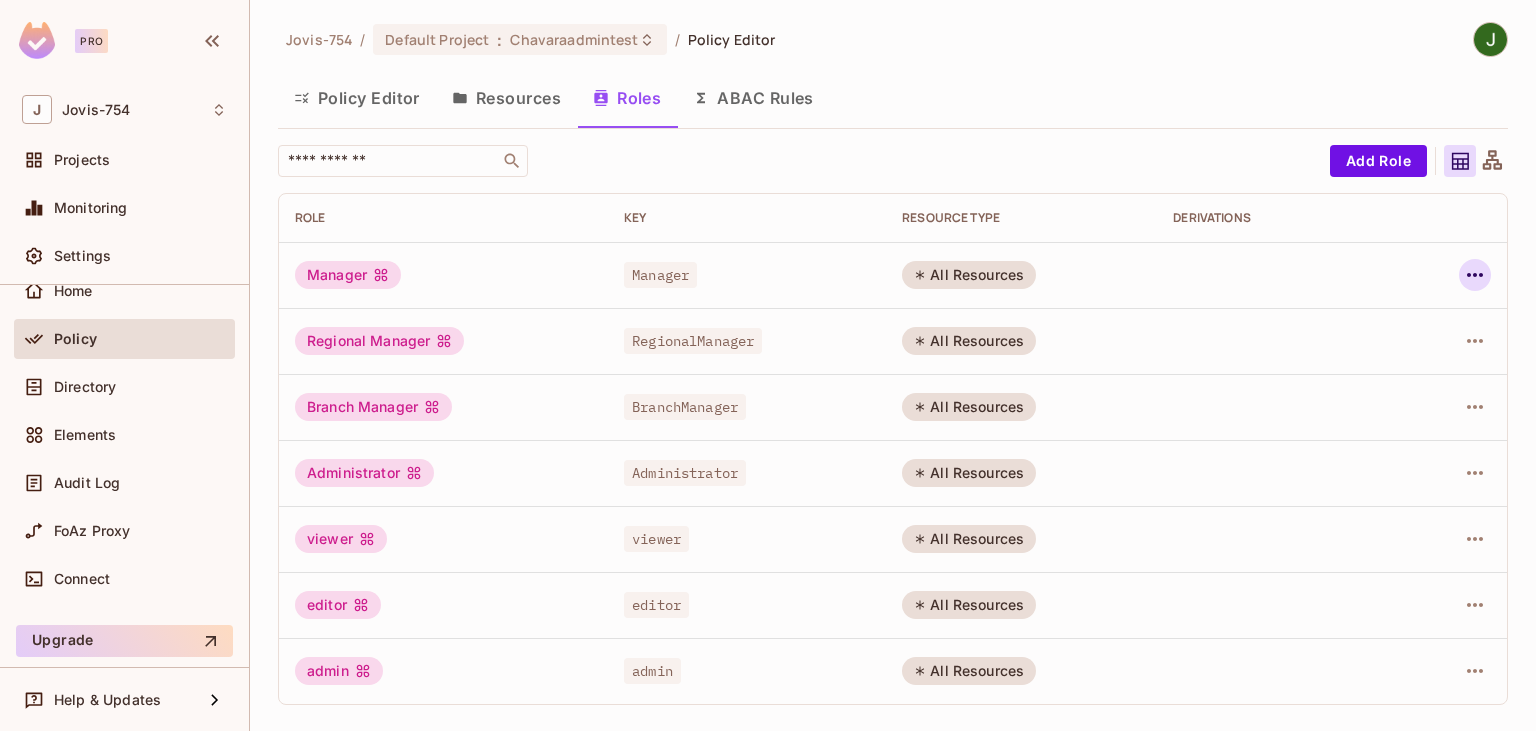 click 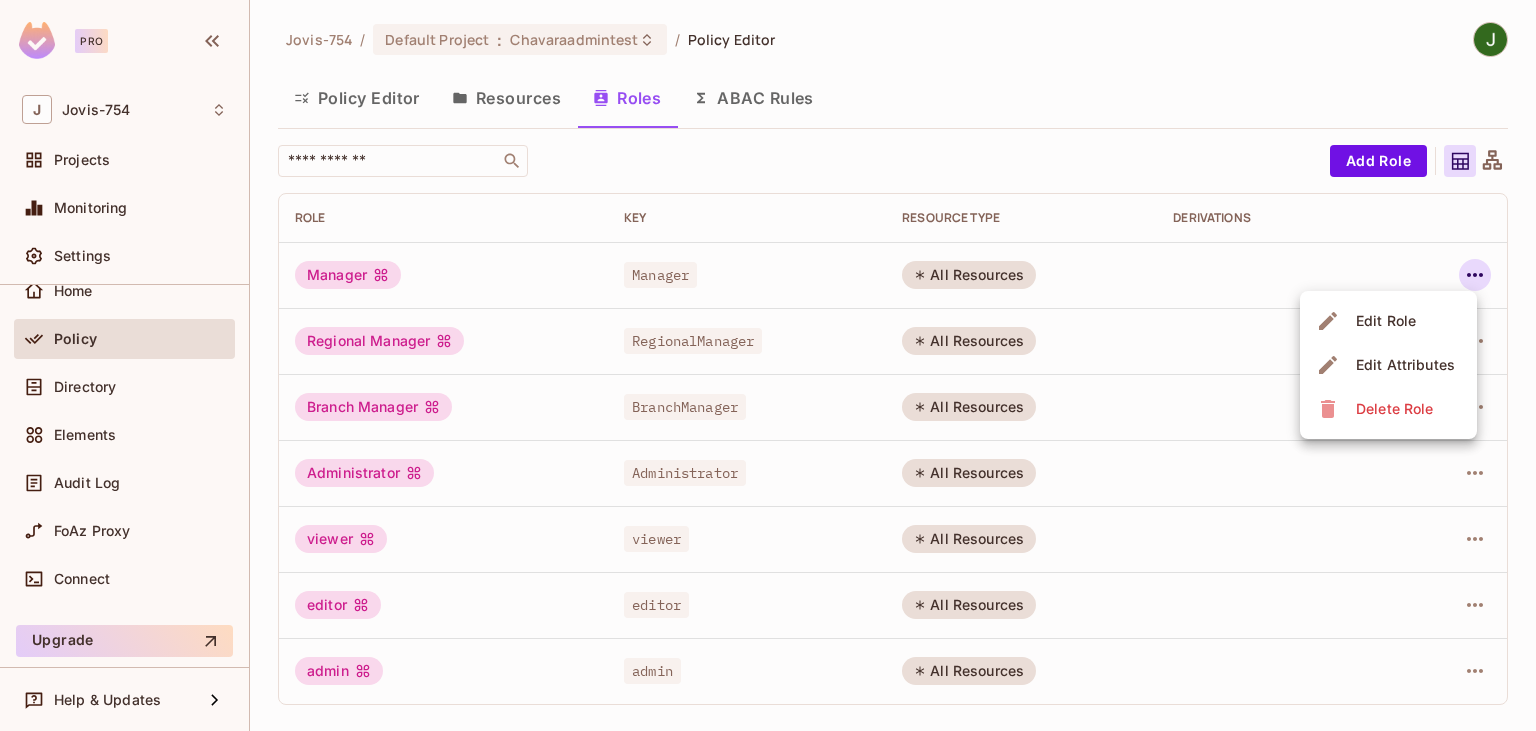 click on "Edit Attributes" at bounding box center [1405, 365] 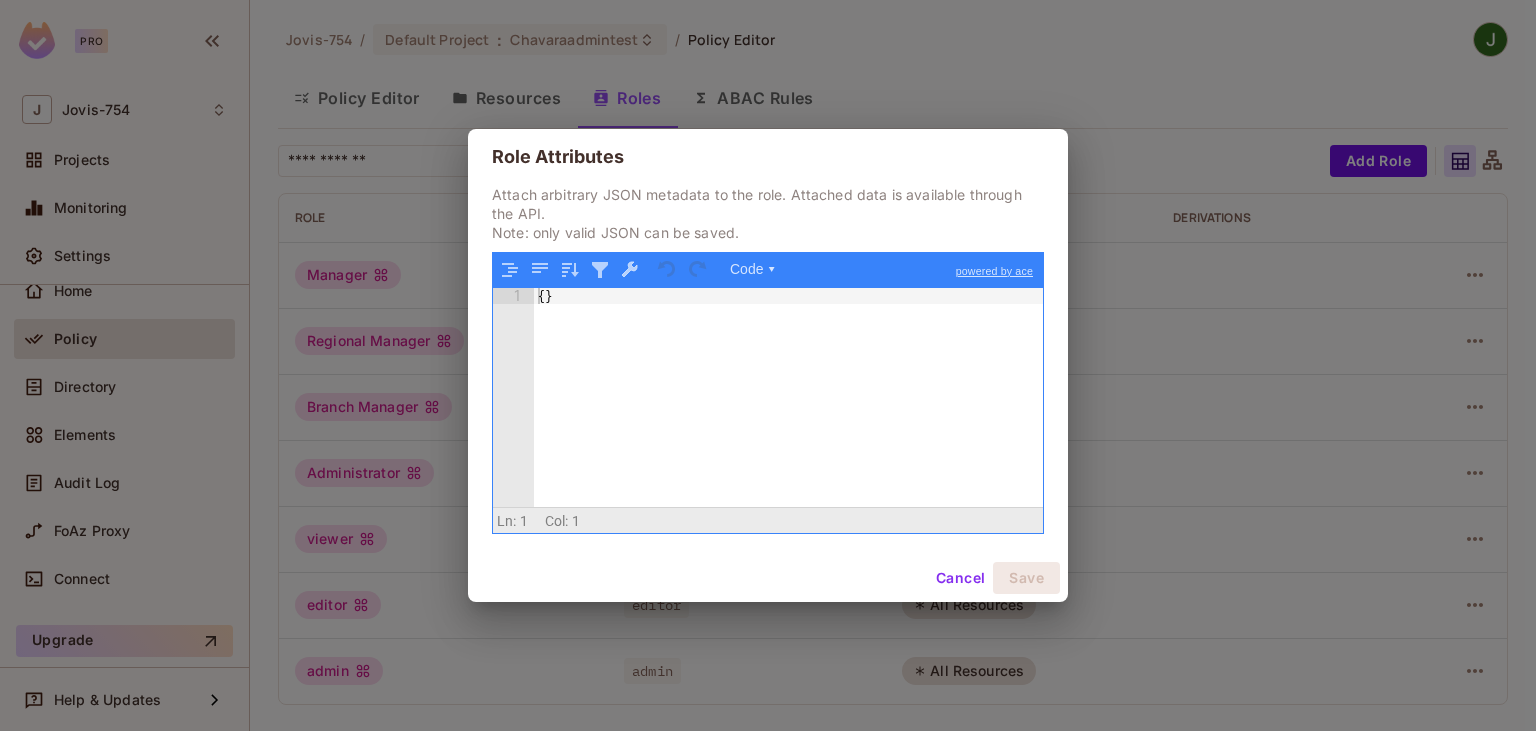 click on "Role Attributes Attach arbitrary JSON metadata to the role. Attached data is available through the API. Note: only valid JSON can be saved. Code ▾ powered by ace 1 { } XXXXXXXXXXXXXXXXXXXXXXXXXXXXXXXXXXXXXXXXXXXXXXXXXX Scroll for more ▿ Ln: 1 Col: 1 0 characters selected Cancel Save" at bounding box center [768, 365] 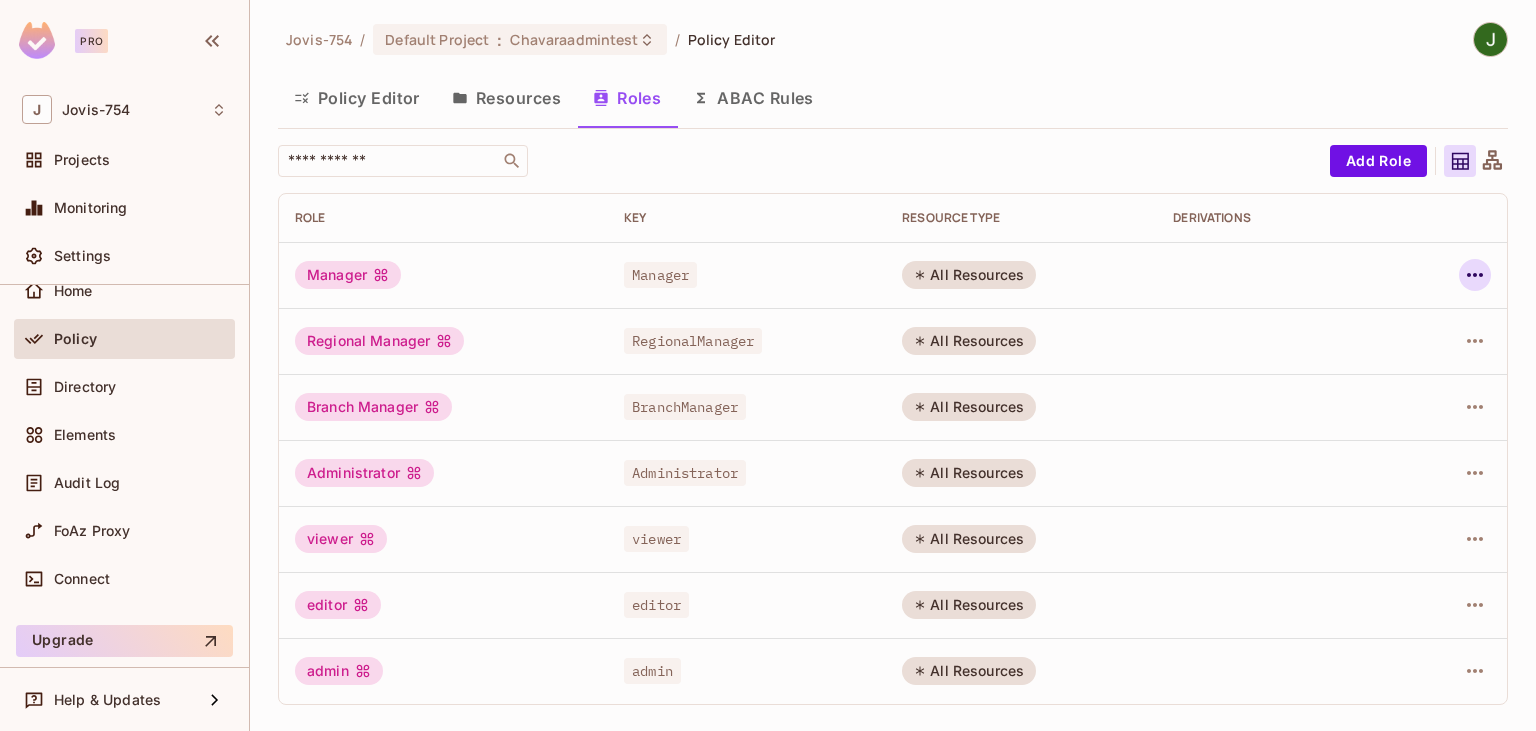 click 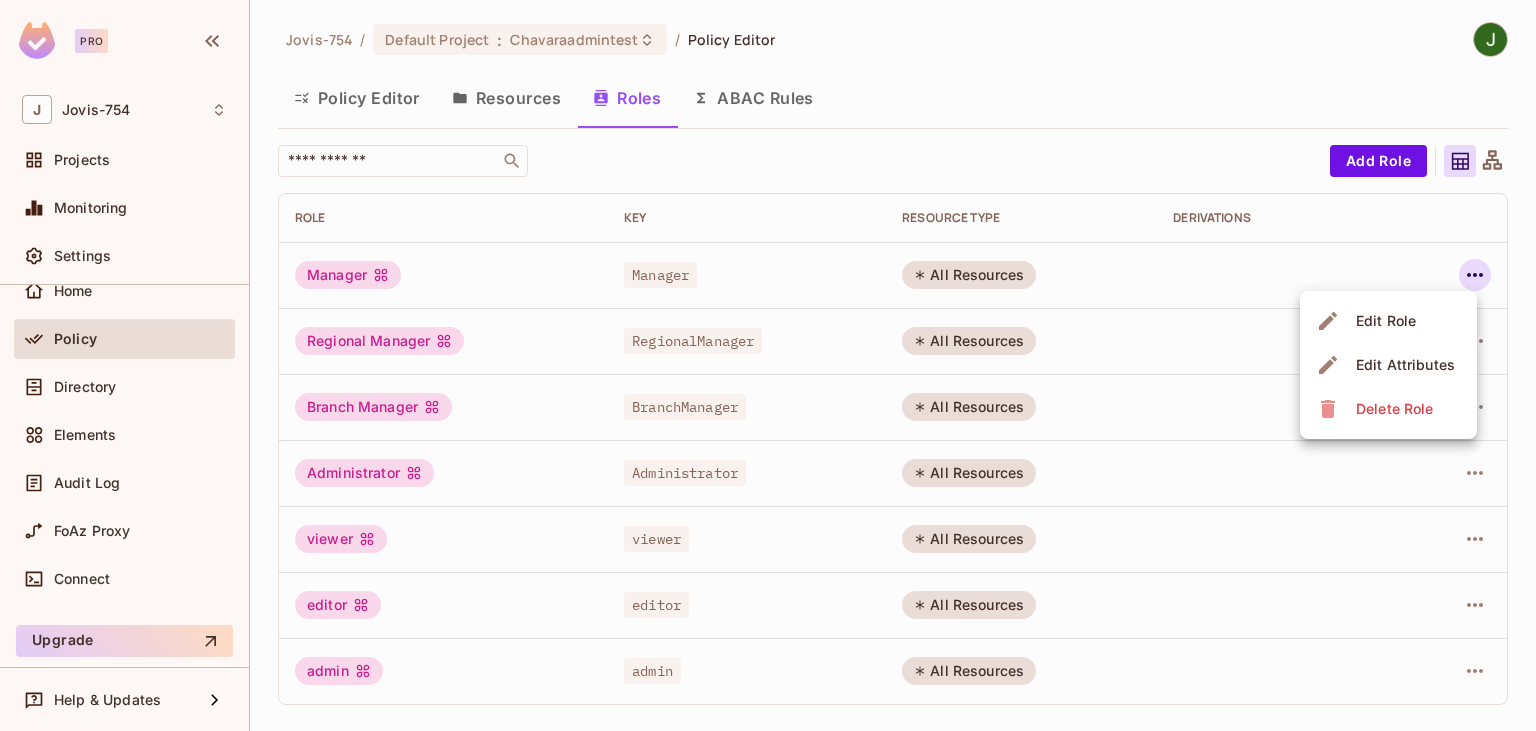 click on "Edit Attributes" at bounding box center (1405, 365) 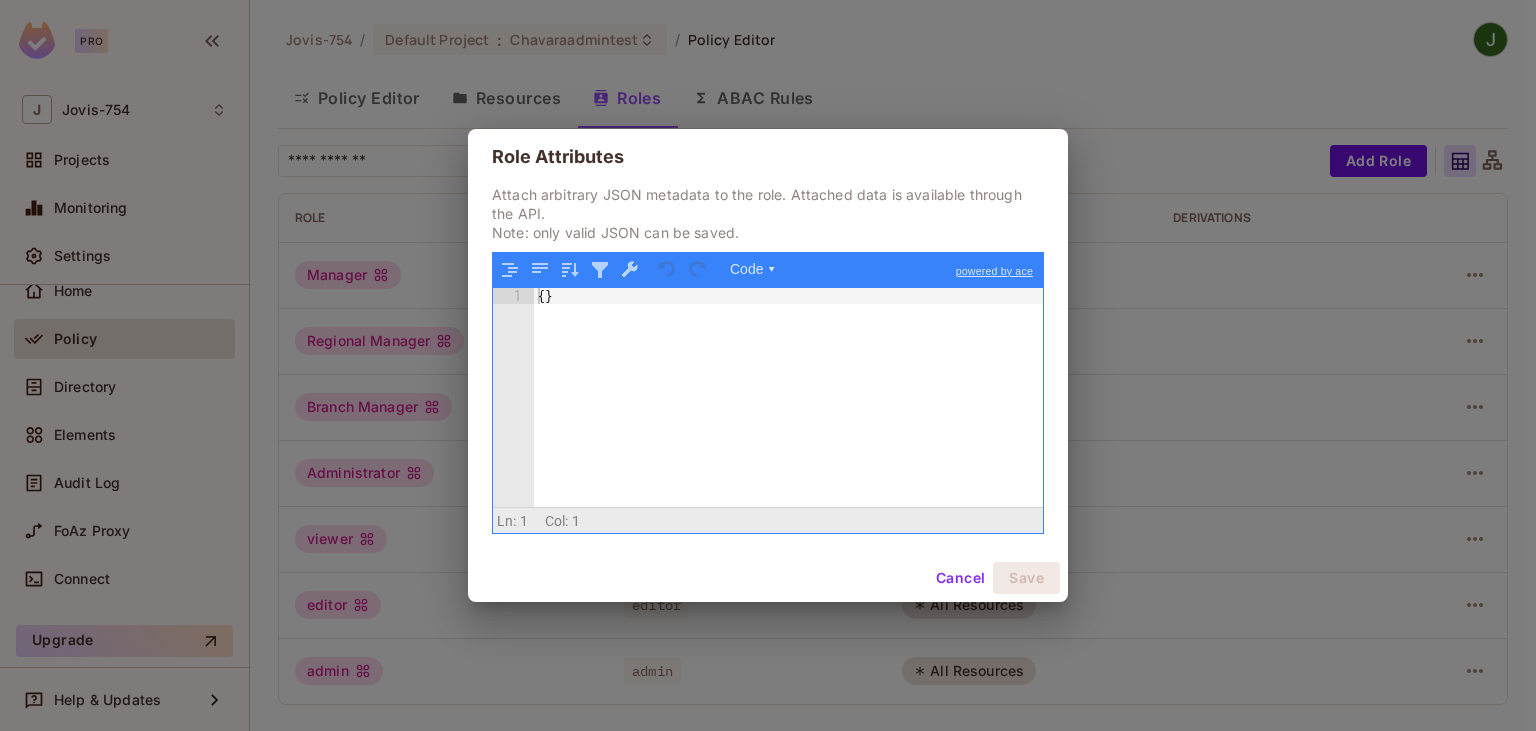 click on "Role Attributes Attach arbitrary JSON metadata to the role. Attached data is available through the API. Note: only valid JSON can be saved. Code ▾ powered by ace 1 { } XXXXXXXXXXXXXXXXXXXXXXXXXXXXXXXXXXXXXXXXXXXXXXXXXX Scroll for more ▿ Ln: 1 Col: 1 0 characters selected Cancel Save" at bounding box center (768, 365) 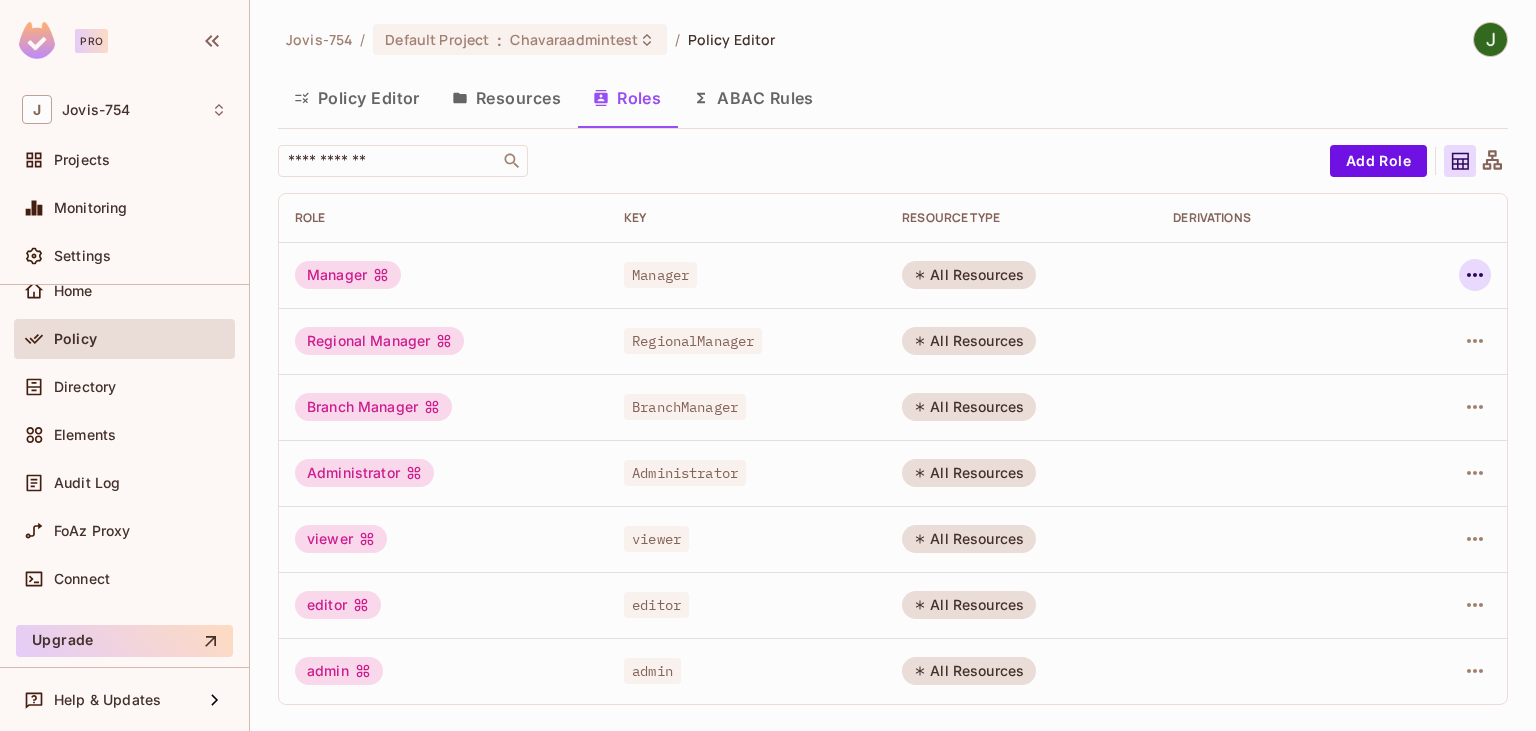 click 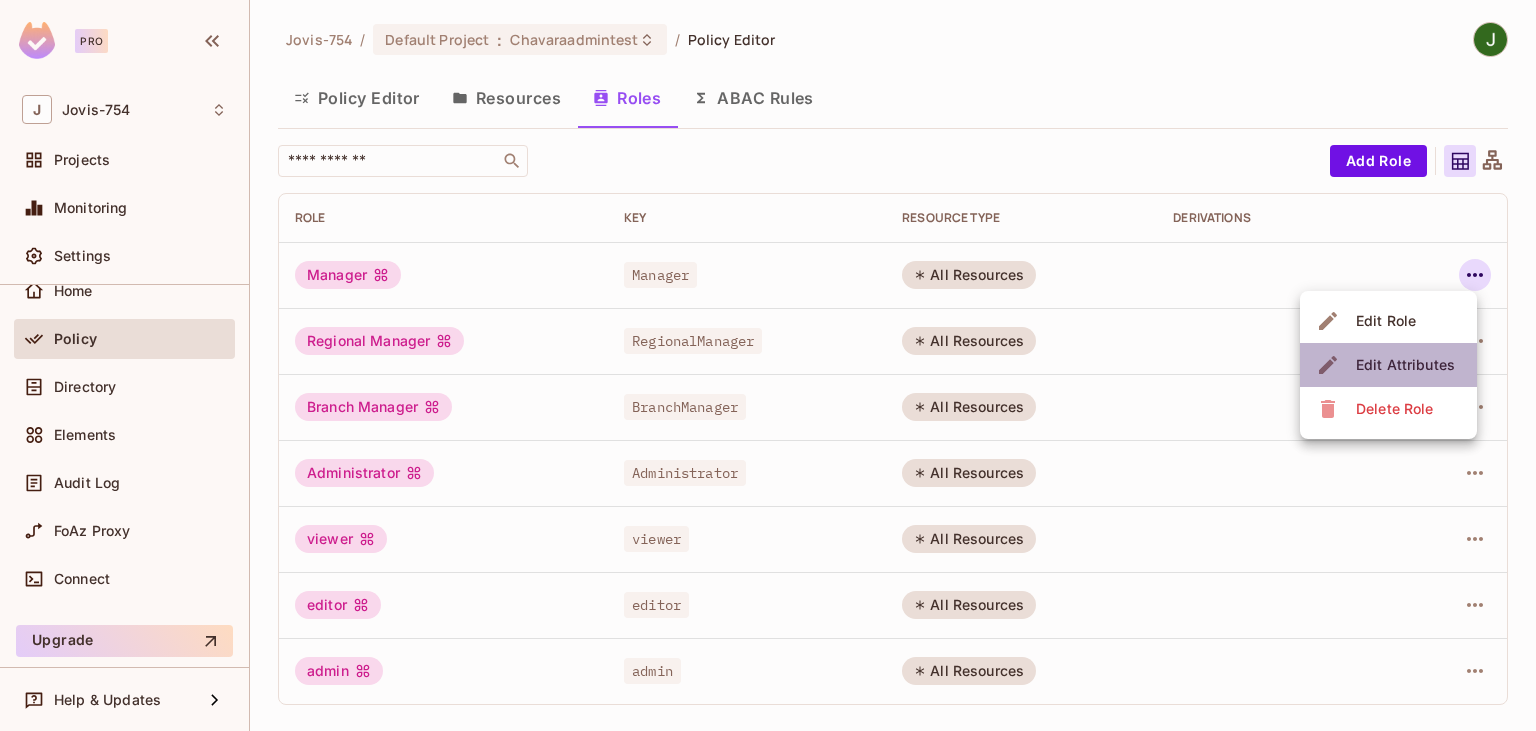 click on "Edit Attributes" at bounding box center [1405, 365] 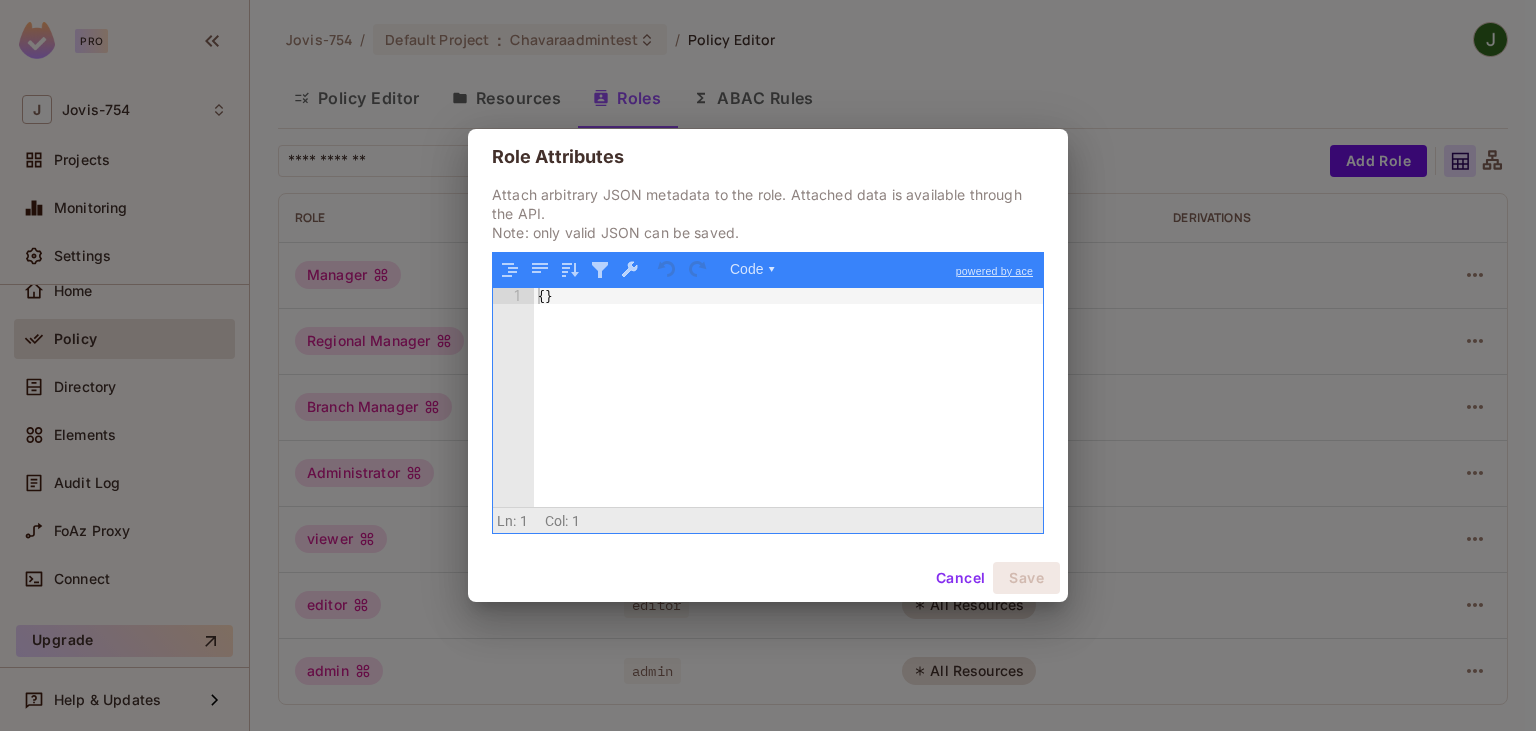 click on "Role Attributes Attach arbitrary JSON metadata to the role. Attached data is available through the API. Note: only valid JSON can be saved. Code ▾ powered by ace 1 { } XXXXXXXXXXXXXXXXXXXXXXXXXXXXXXXXXXXXXXXXXXXXXXXXXX Scroll for more ▿ Ln: 1 Col: 1 0 characters selected Cancel Save" at bounding box center [768, 365] 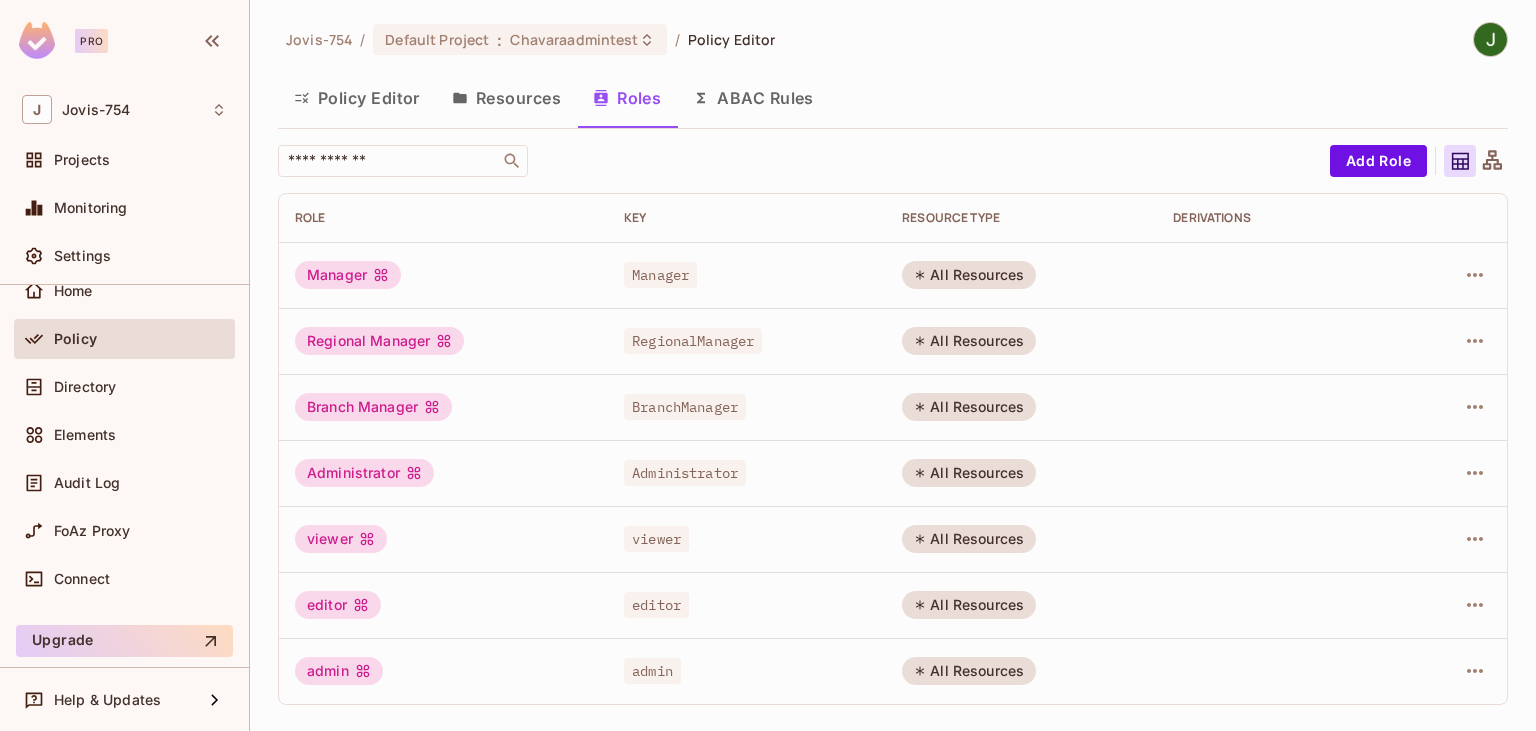 click on "Policy Editor Resources Roles ABAC Rules" at bounding box center (893, 98) 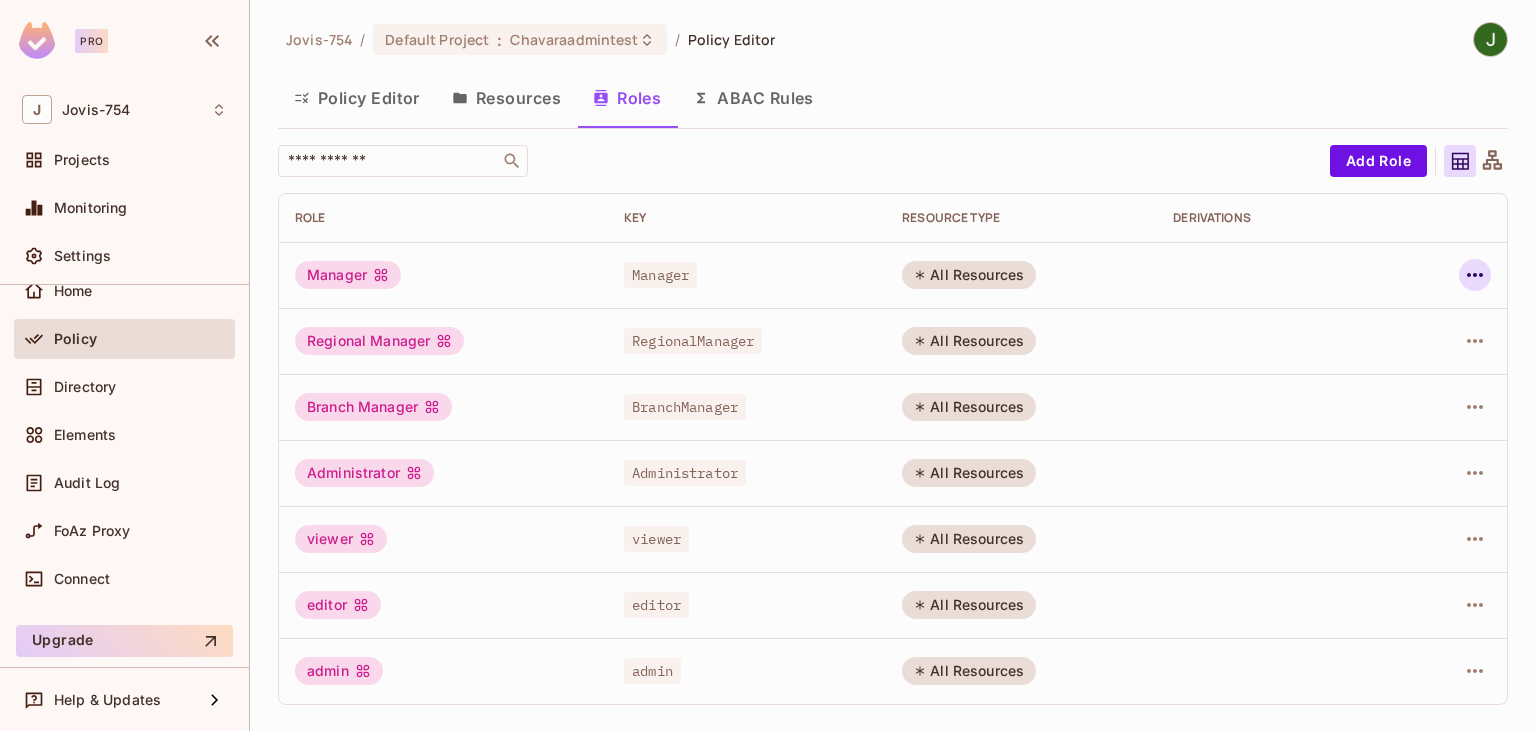 click at bounding box center (1475, 275) 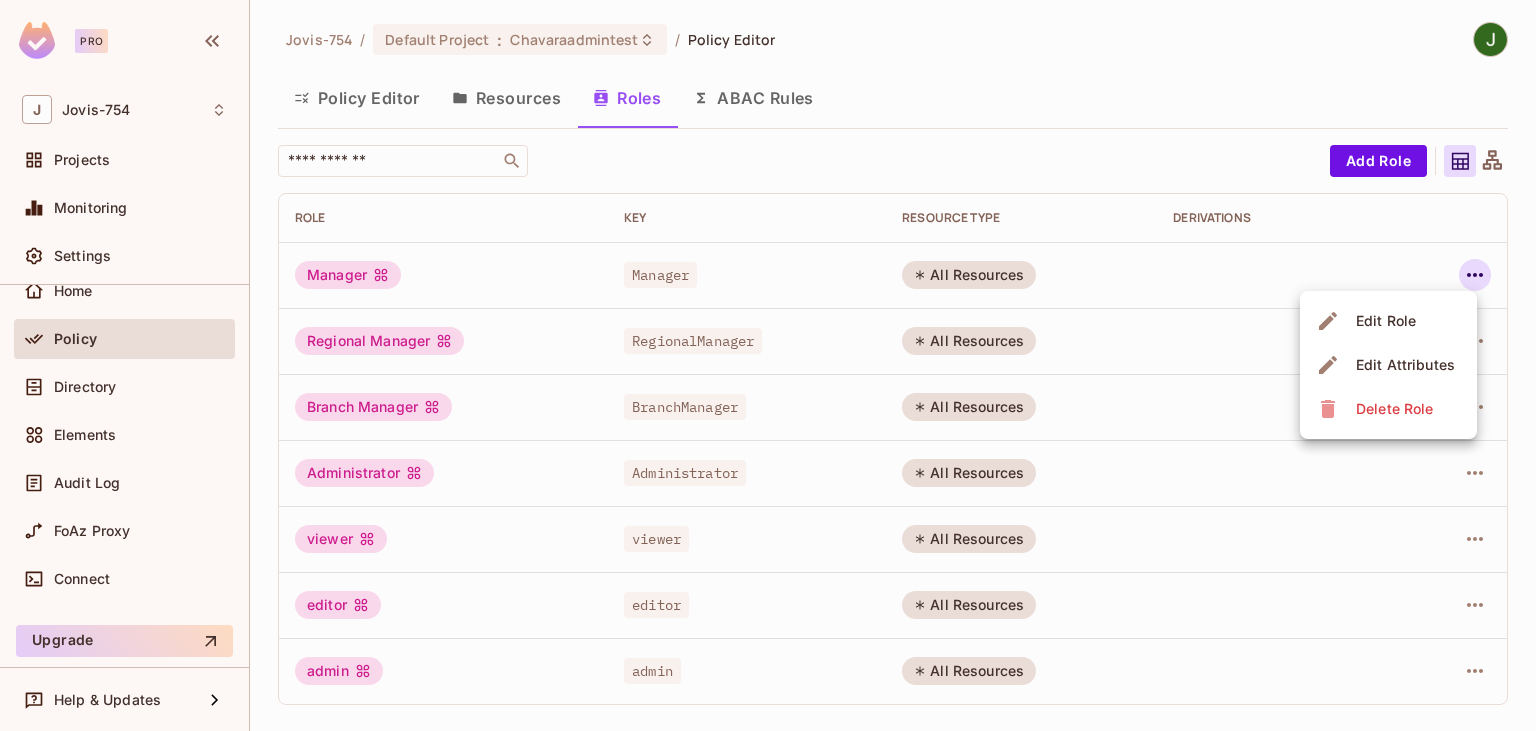 click at bounding box center (768, 365) 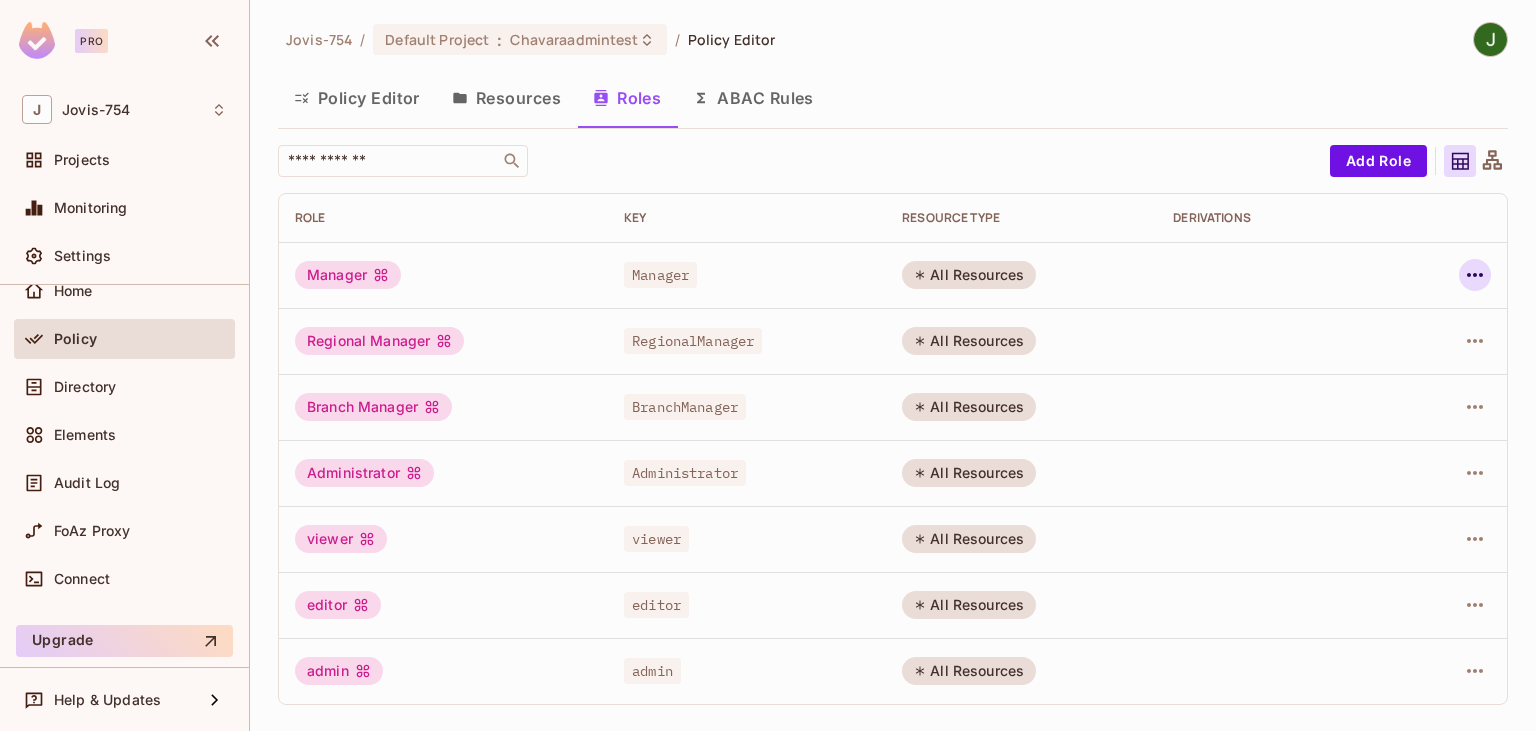 click at bounding box center [1475, 275] 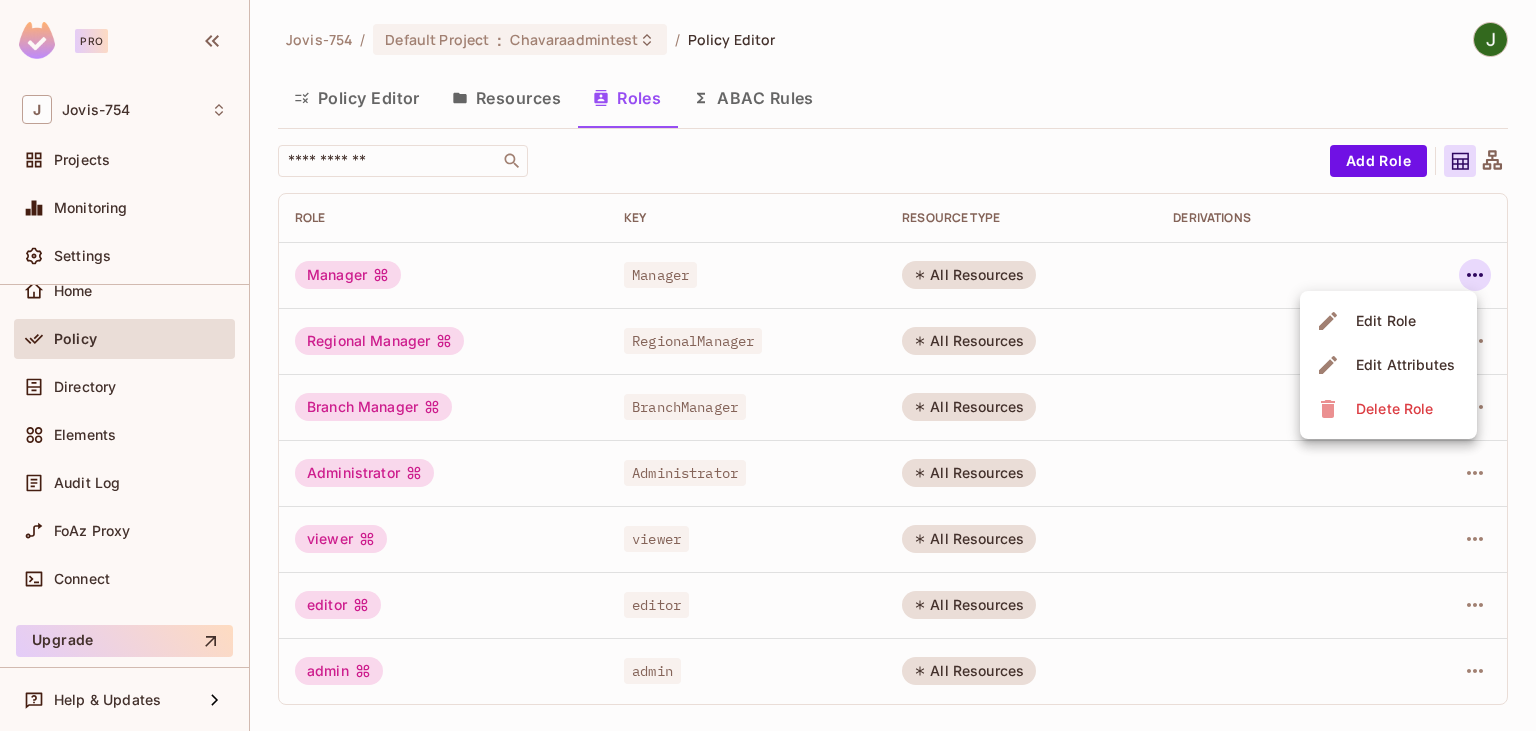 click at bounding box center (768, 365) 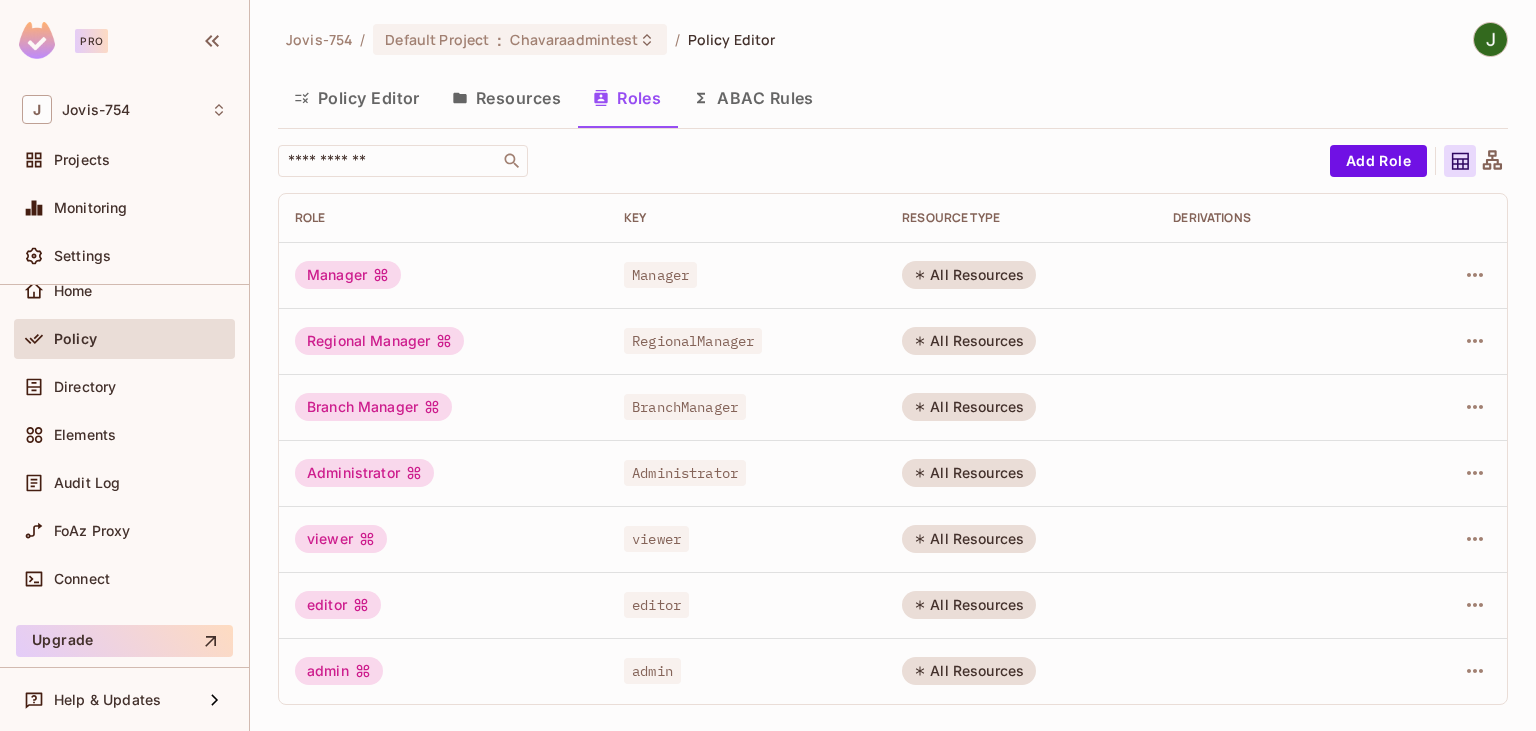 click on "Policy Editor Resources Roles ABAC Rules" at bounding box center [893, 98] 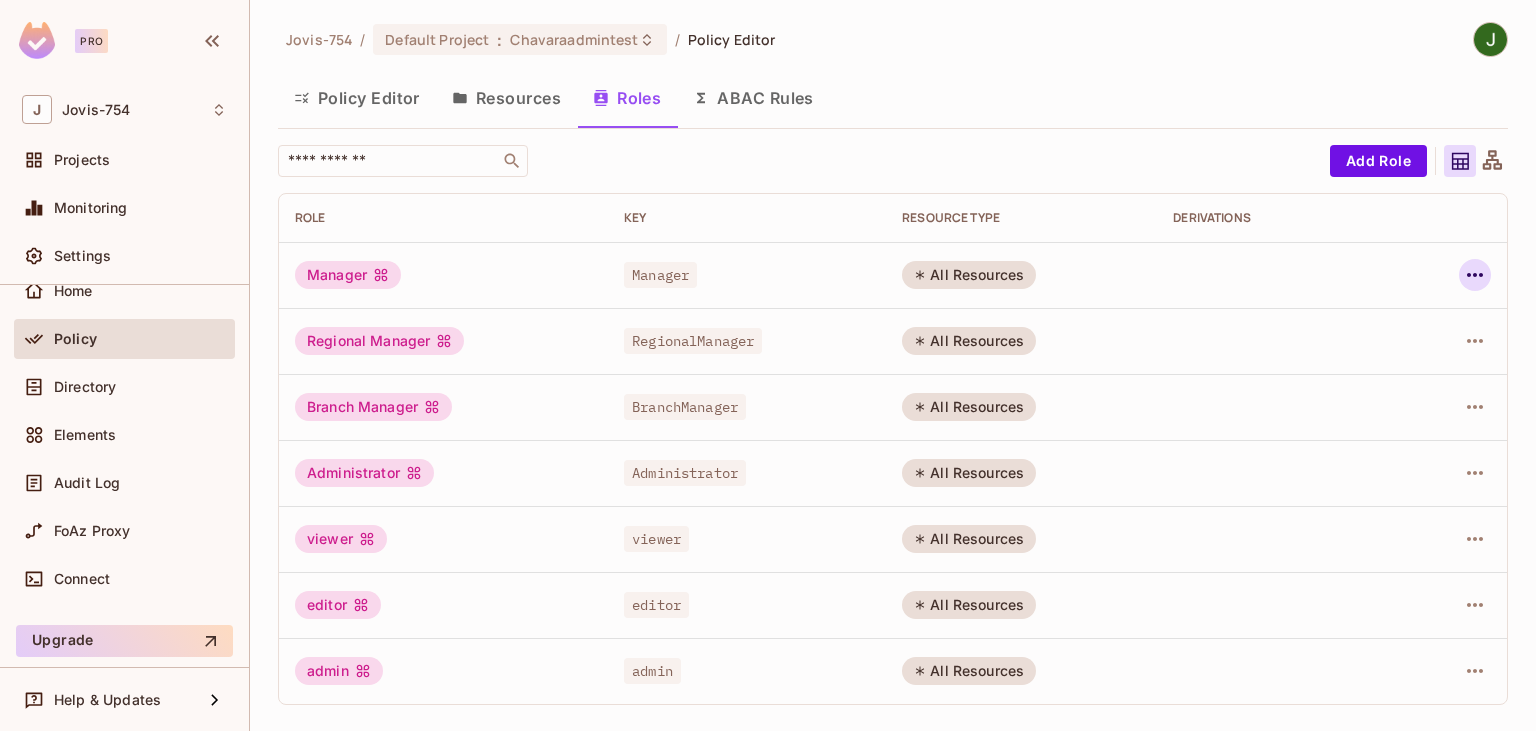 click 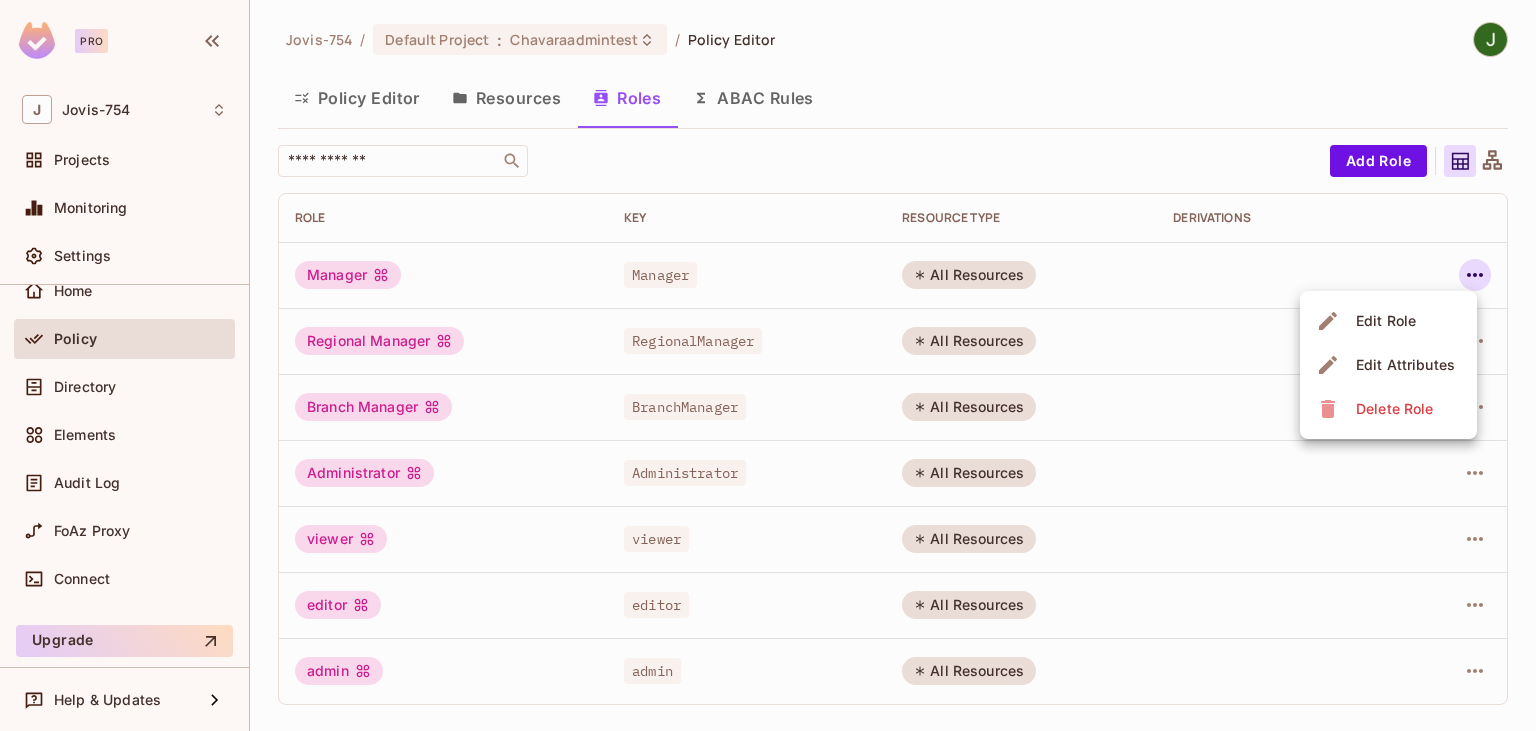 click at bounding box center [768, 365] 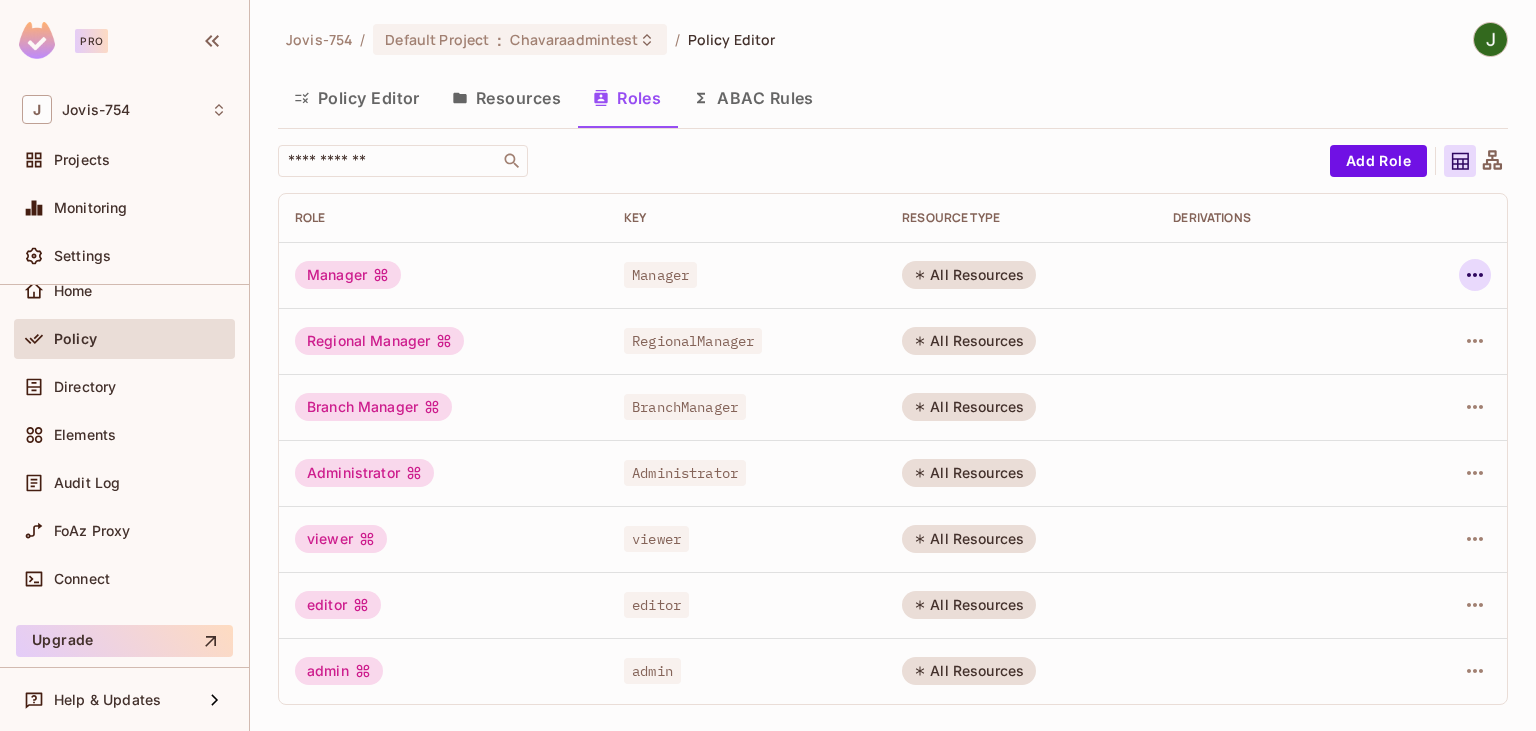 click 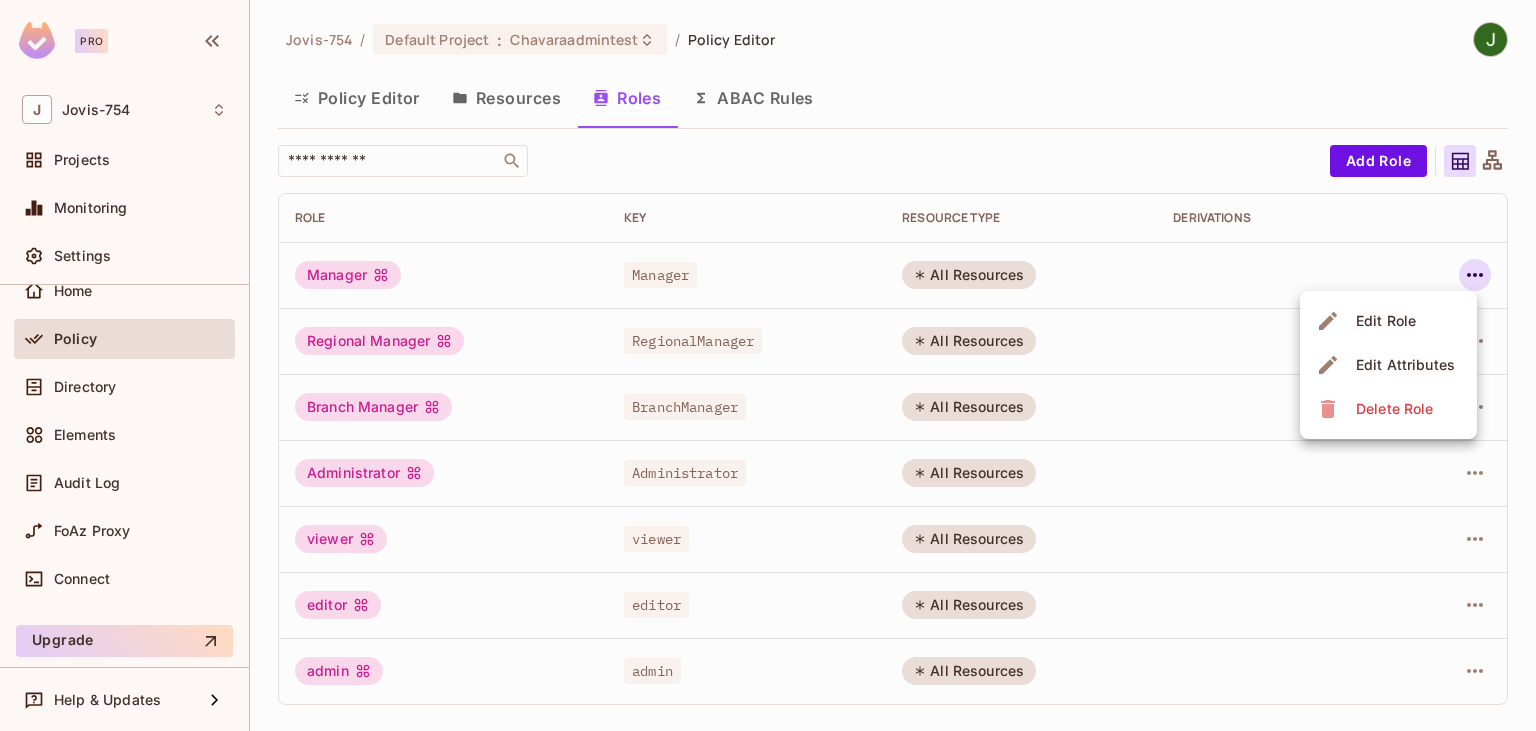 click at bounding box center [768, 365] 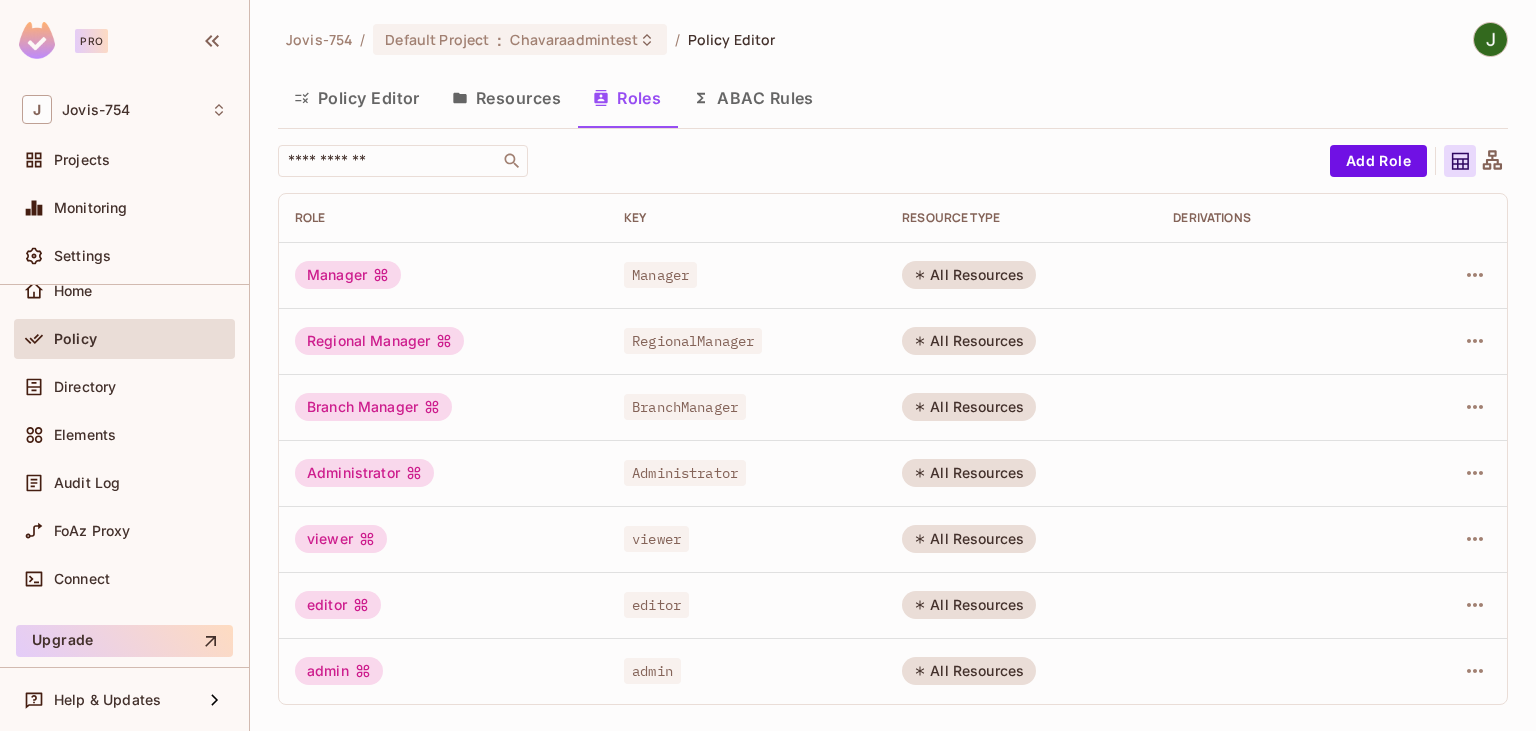 click on "Policy Editor Resources Roles ABAC Rules" at bounding box center [893, 98] 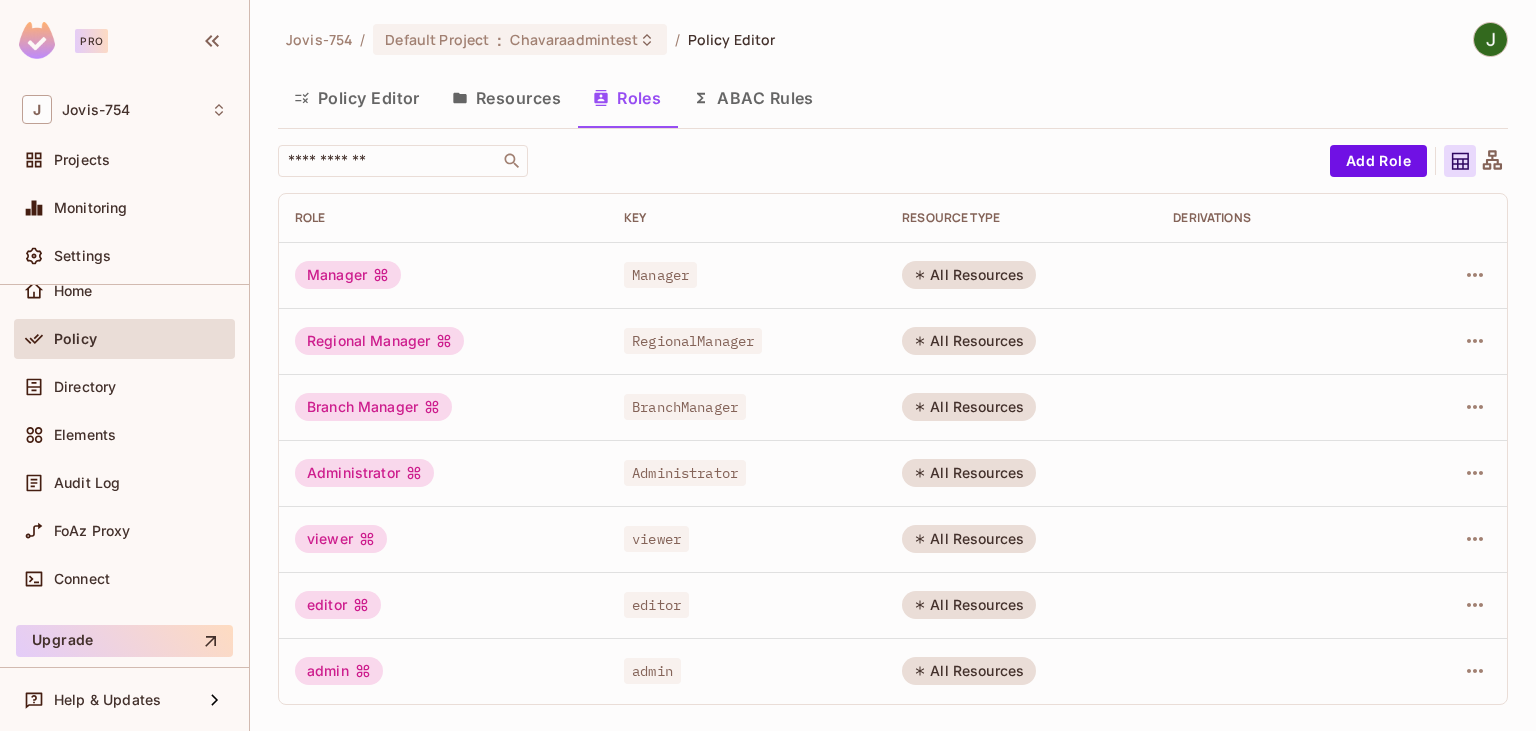 click on "Policy Editor Resources Roles ABAC Rules" at bounding box center (893, 98) 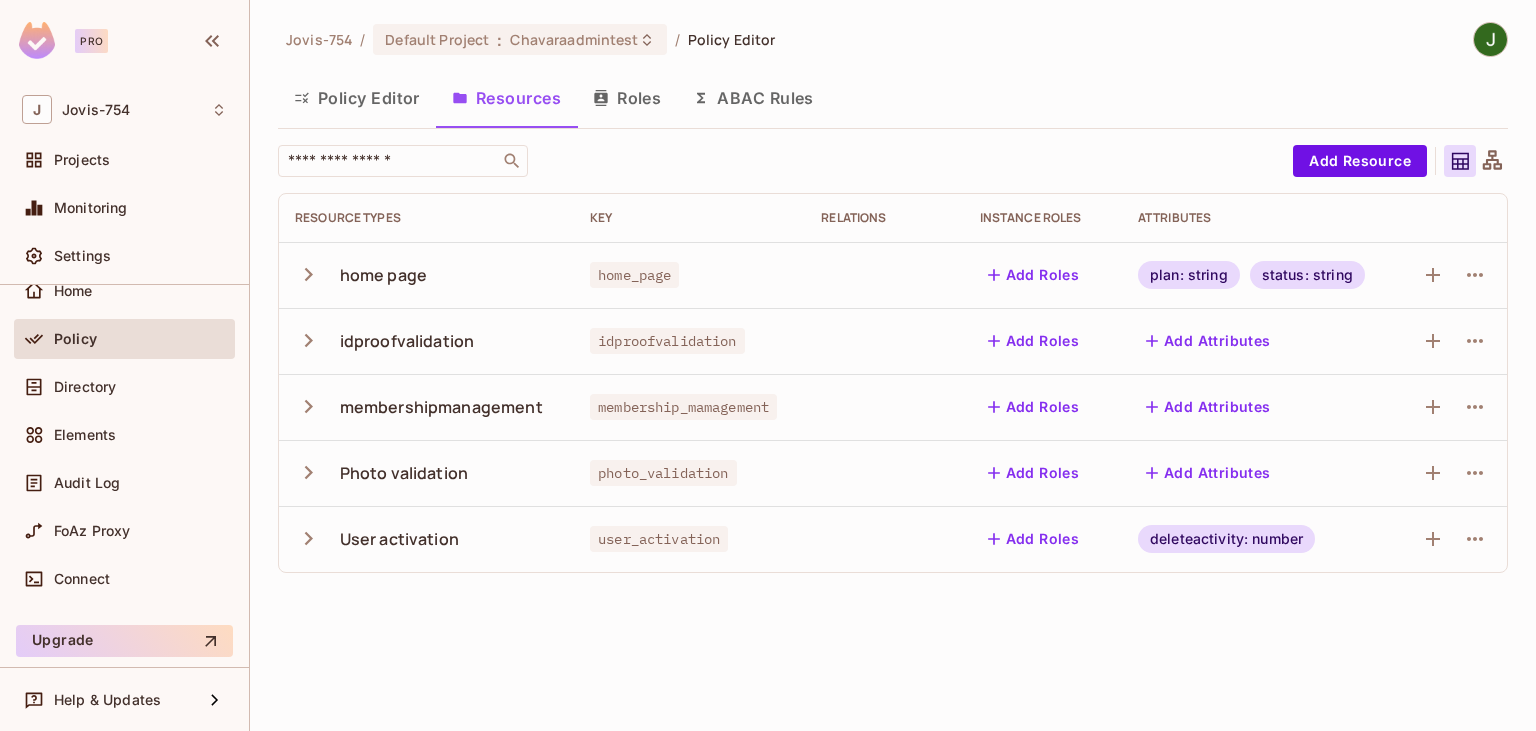 click on "Roles" at bounding box center [627, 98] 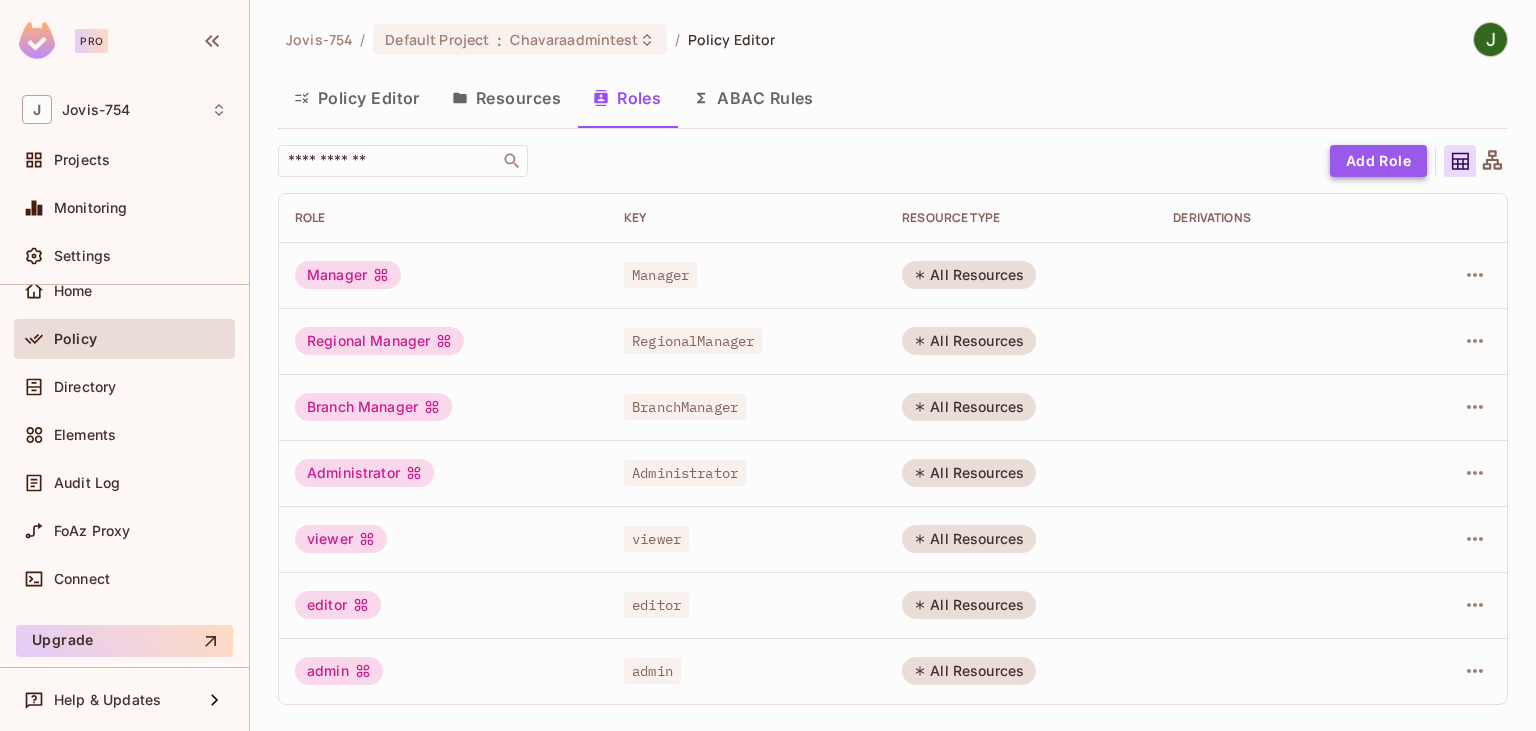 click on "Add Role" at bounding box center [1378, 161] 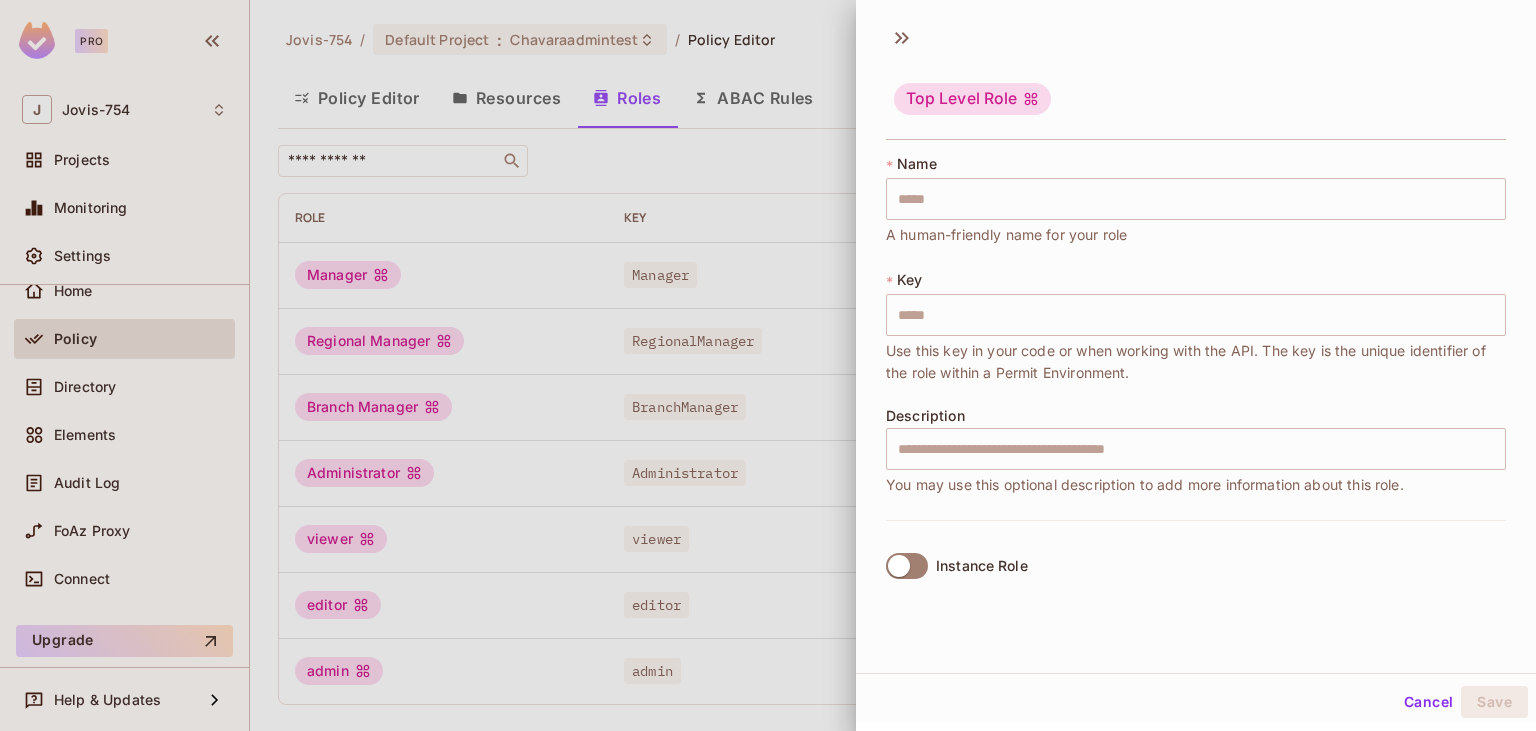 click at bounding box center [768, 365] 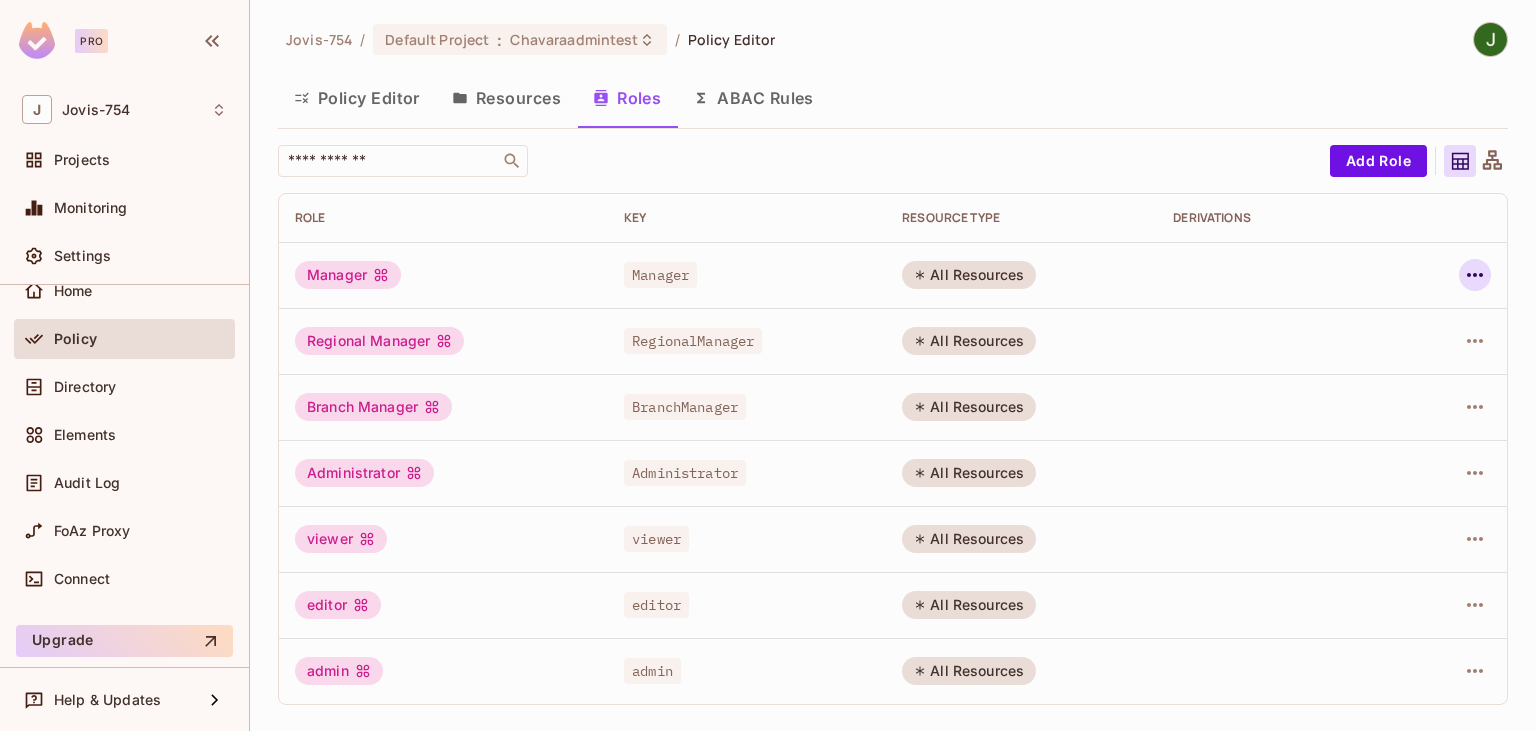 click 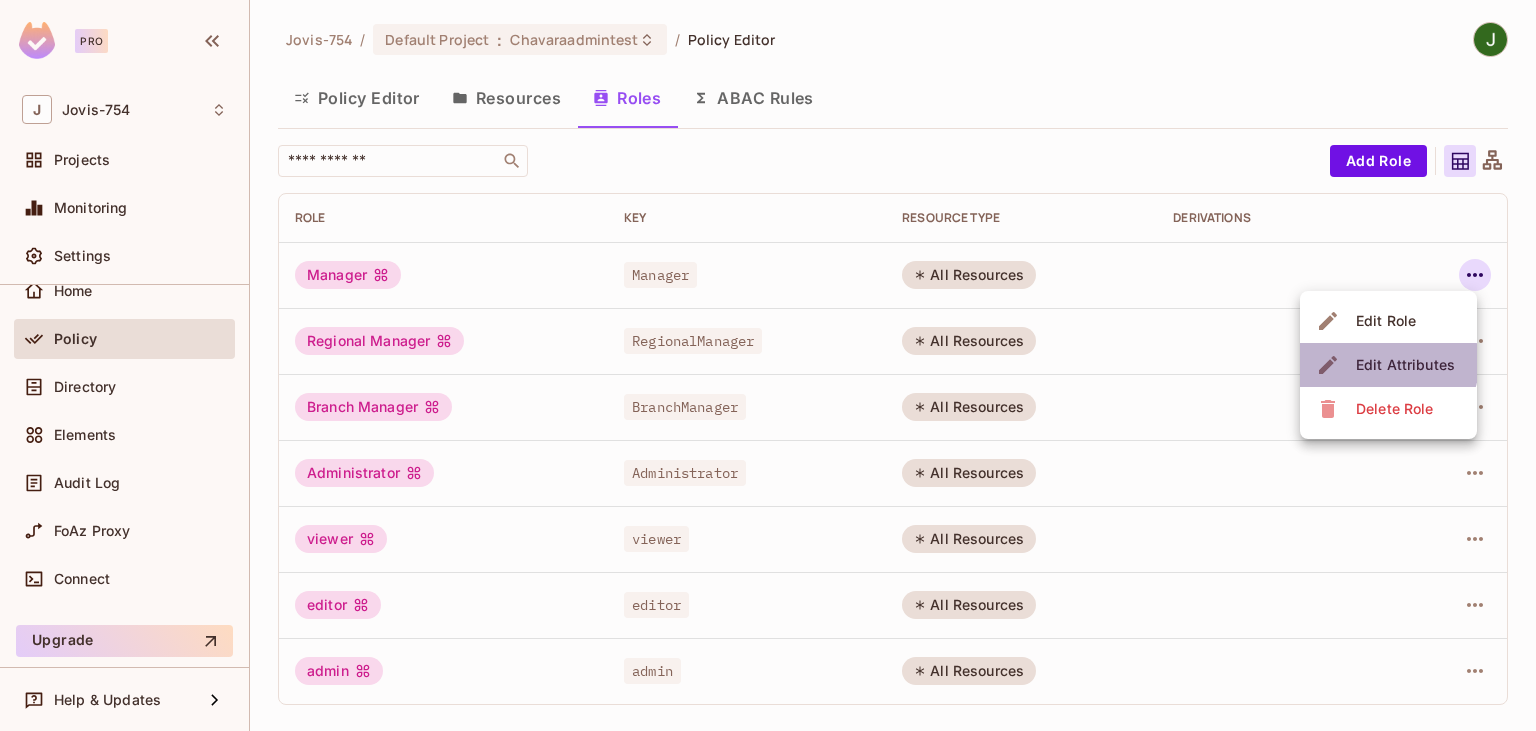 click on "Edit Attributes" at bounding box center (1405, 365) 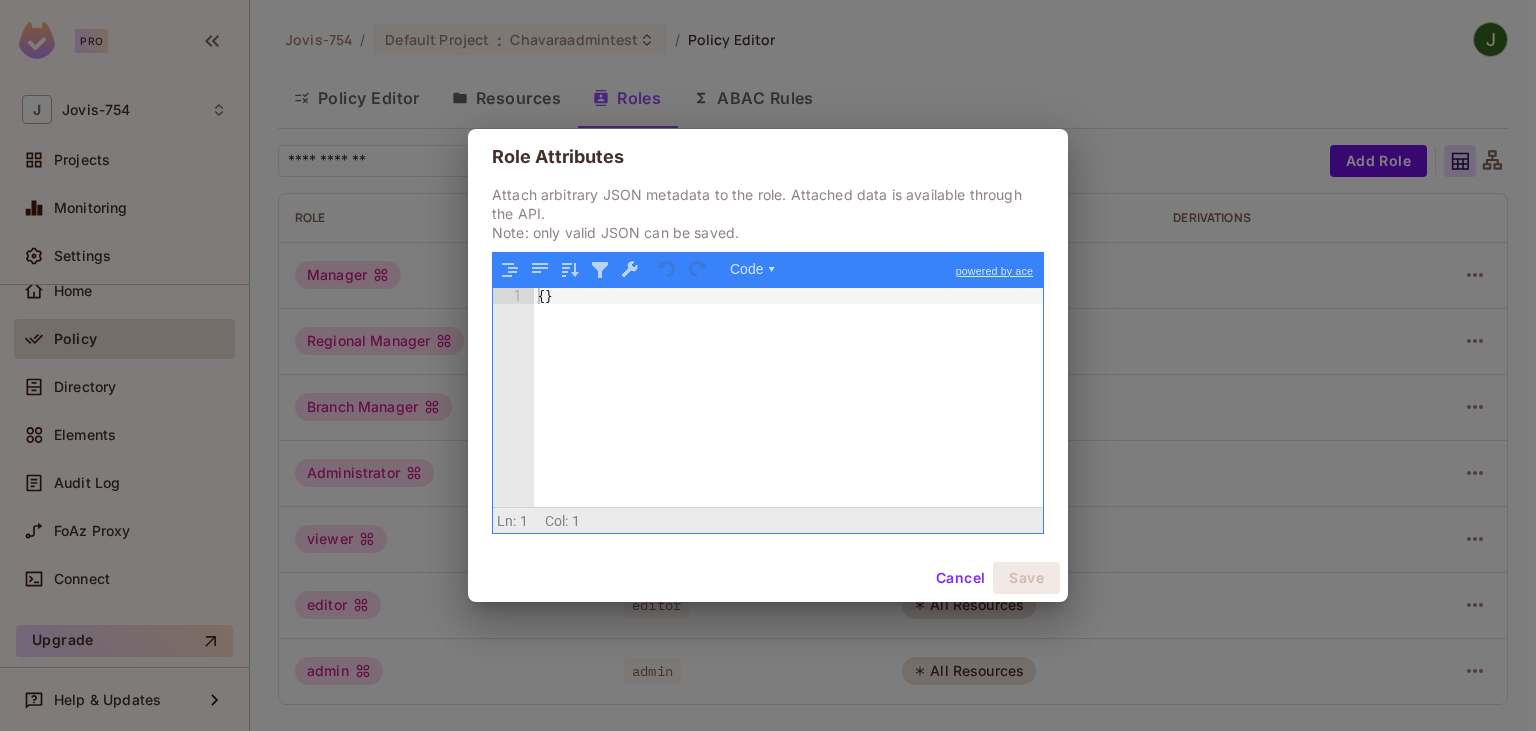 click on "Role Attributes Attach arbitrary JSON metadata to the role. Attached data is available through the API. Note: only valid JSON can be saved. Code ▾ powered by ace 1 { } XXXXXXXXXXXXXXXXXXXXXXXXXXXXXXXXXXXXXXXXXXXXXXXXXX Scroll for more ▿ Ln: 1 Col: 1 0 characters selected Cancel Save" at bounding box center [768, 365] 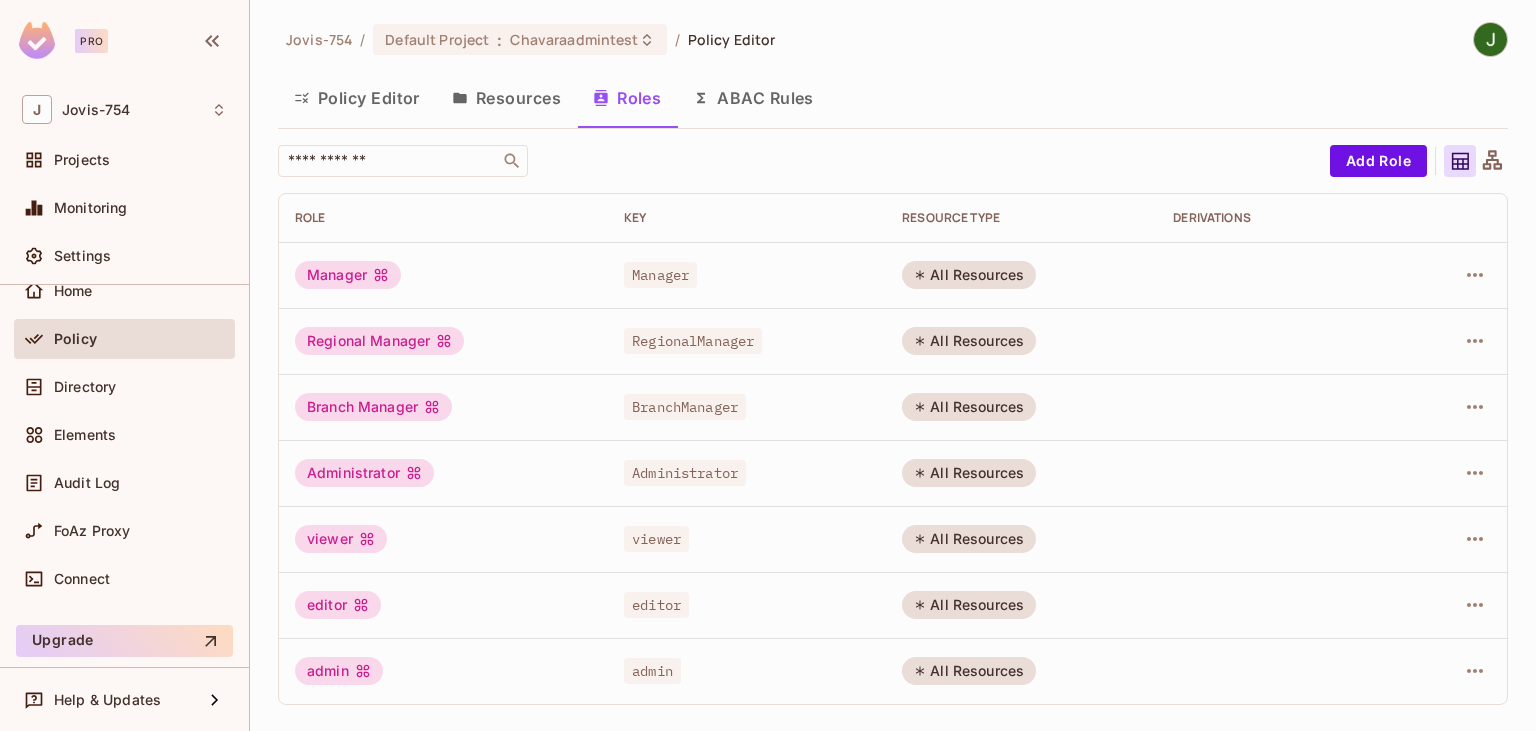 click on "Policy Editor Resources Roles ABAC Rules" at bounding box center [893, 98] 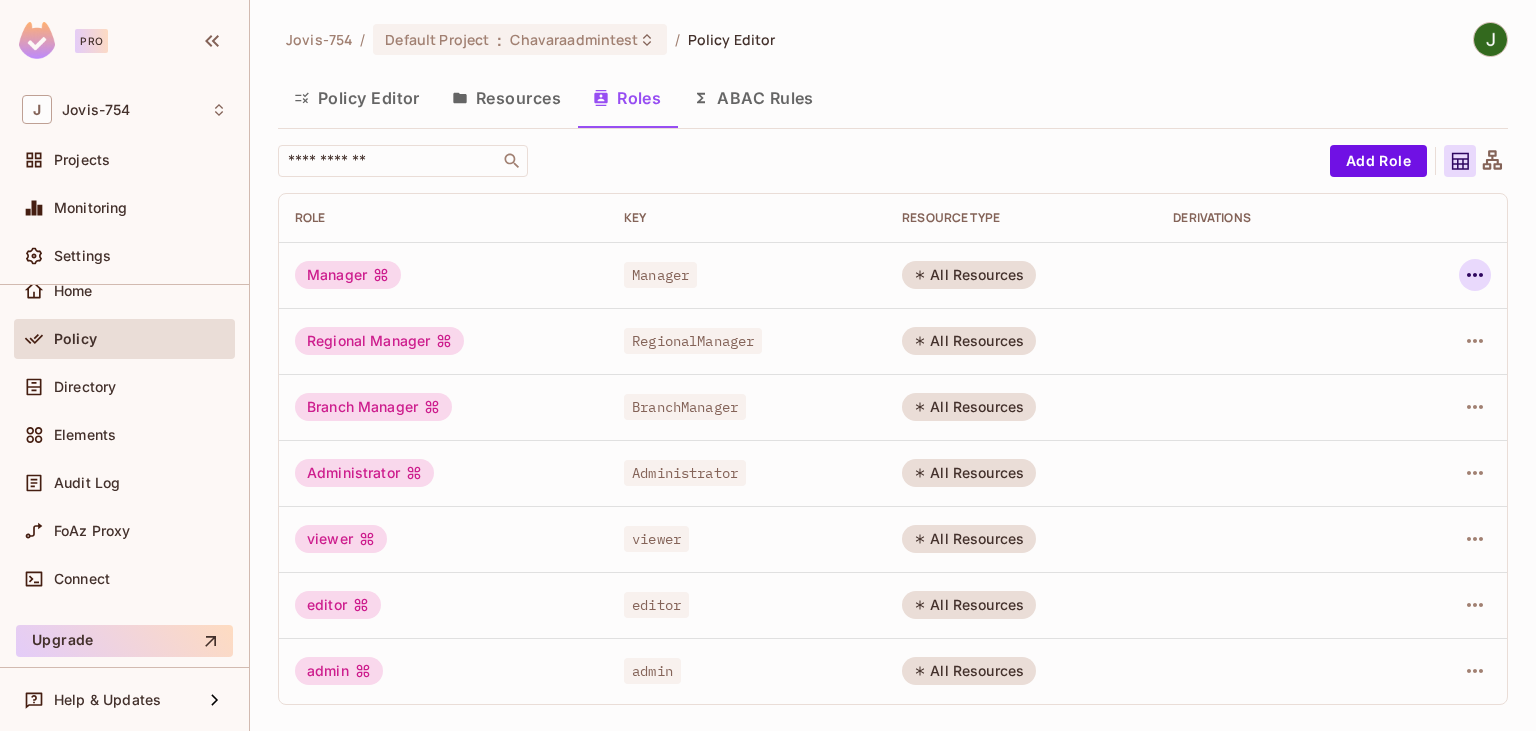 click 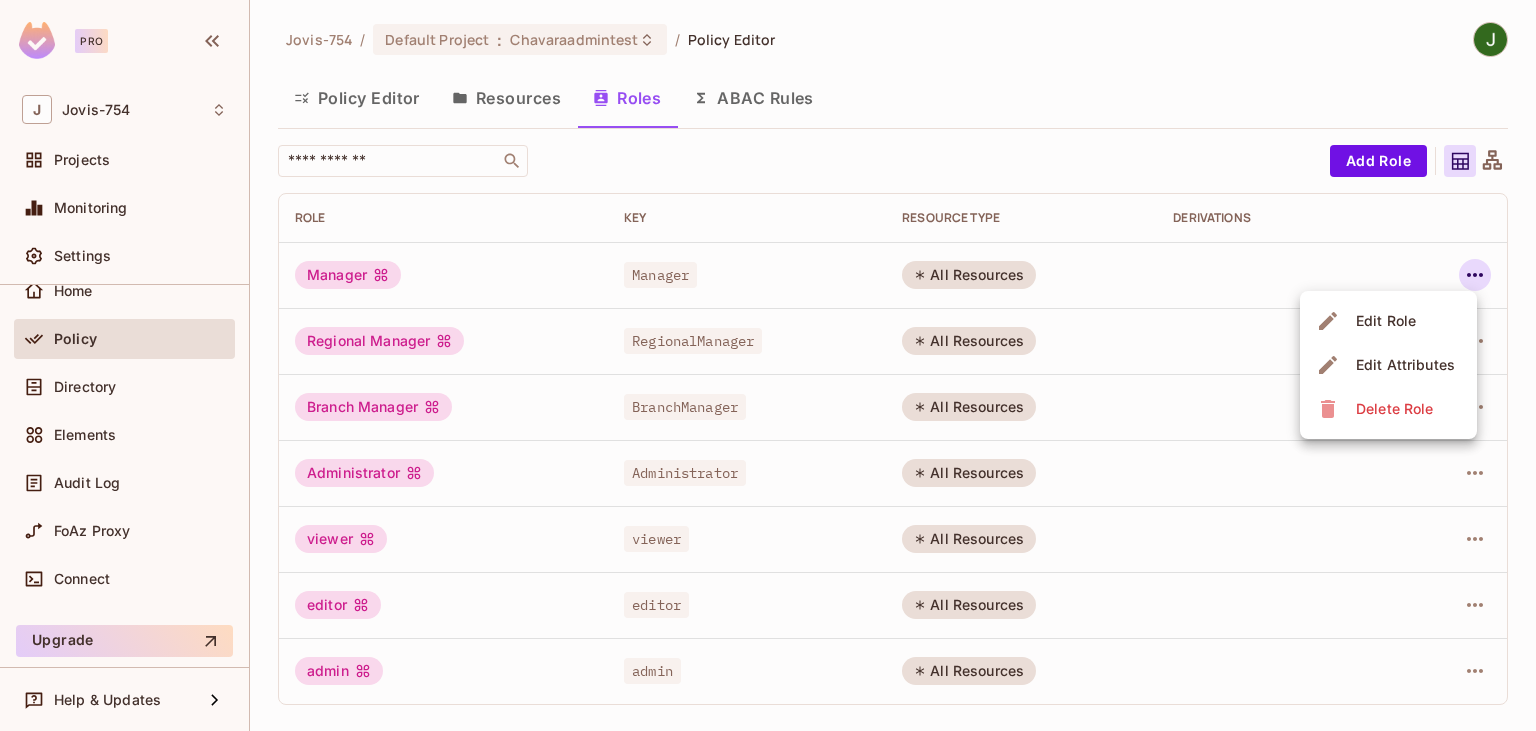 click at bounding box center [768, 365] 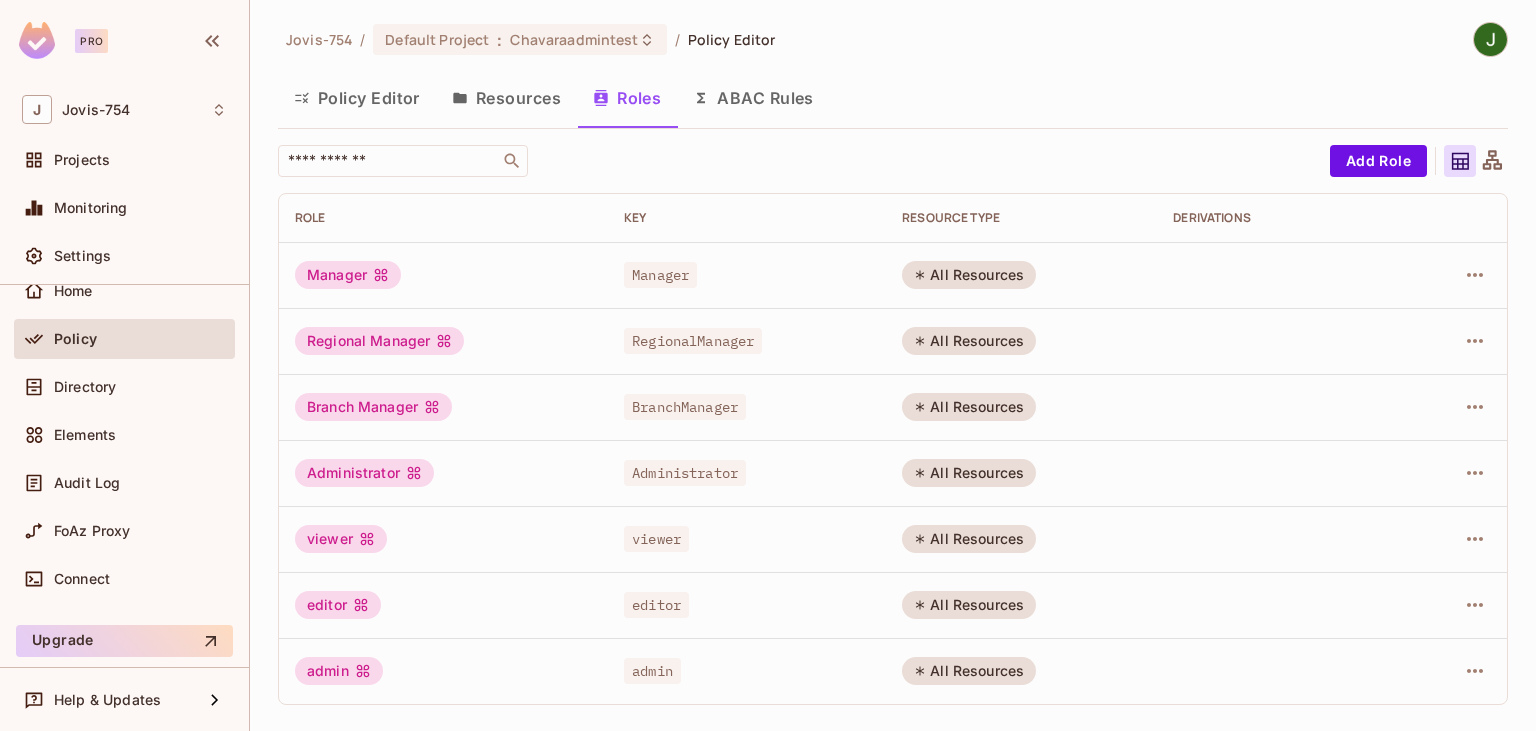 click on "Policy Editor Resources Roles ABAC Rules" at bounding box center (893, 98) 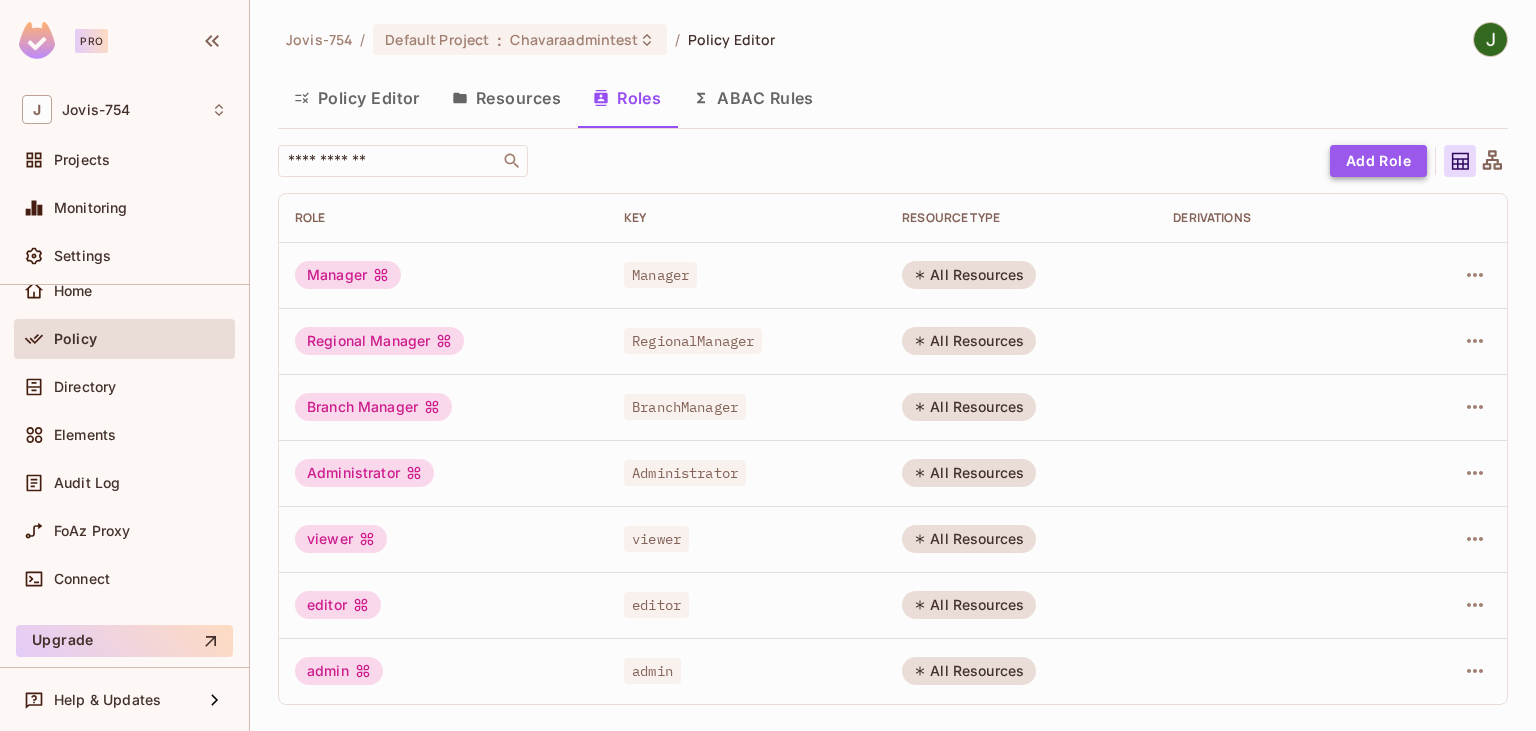 click on "Add Role" at bounding box center (1378, 161) 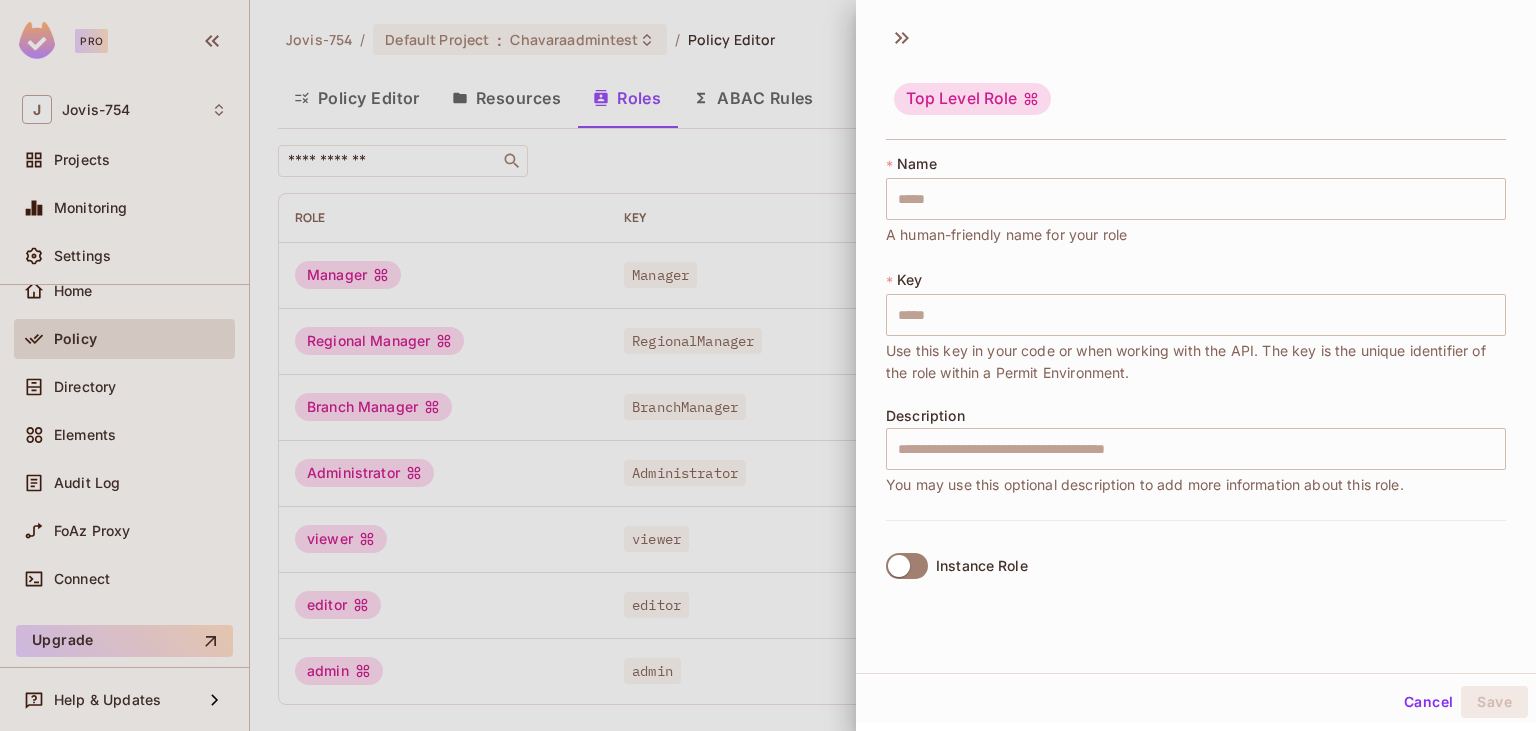 click at bounding box center (768, 365) 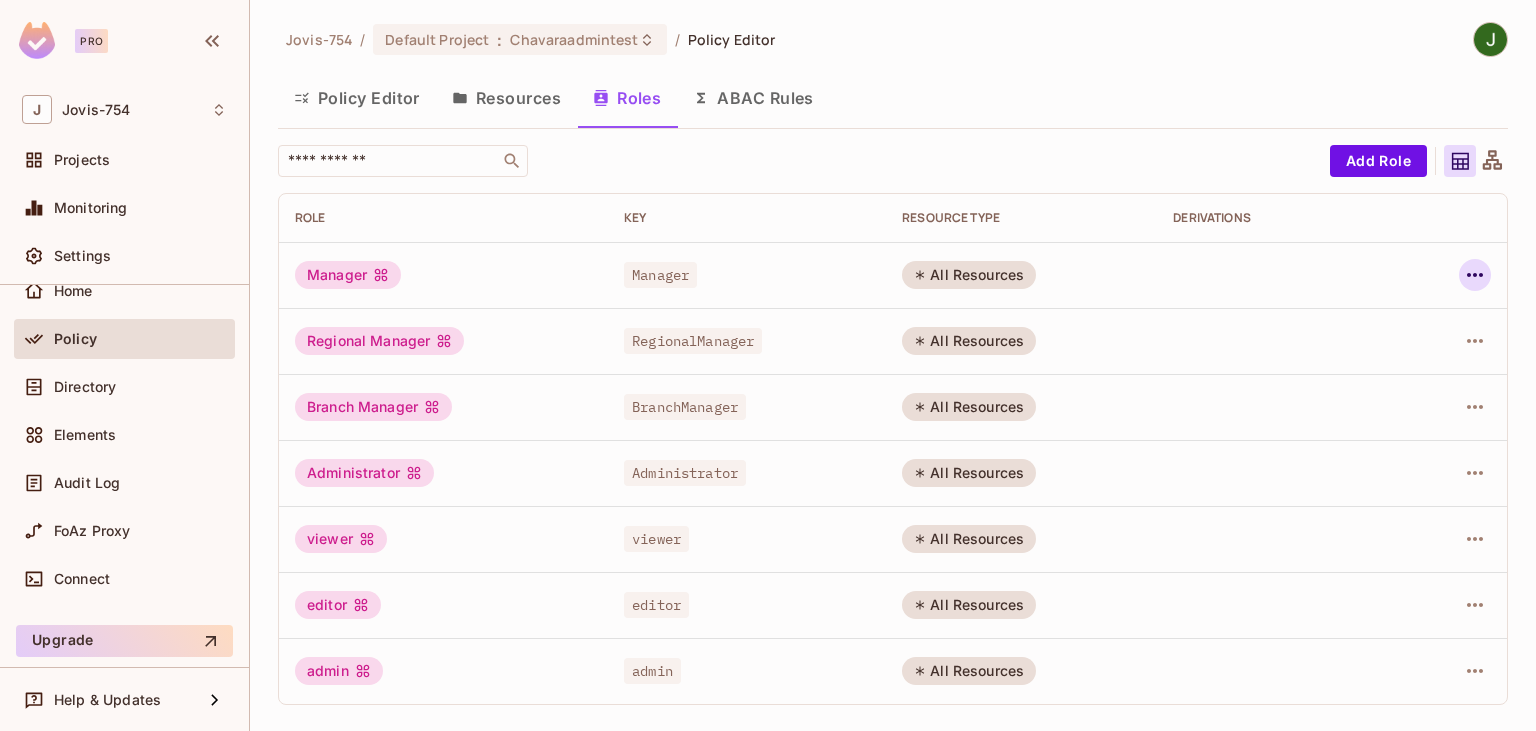 click 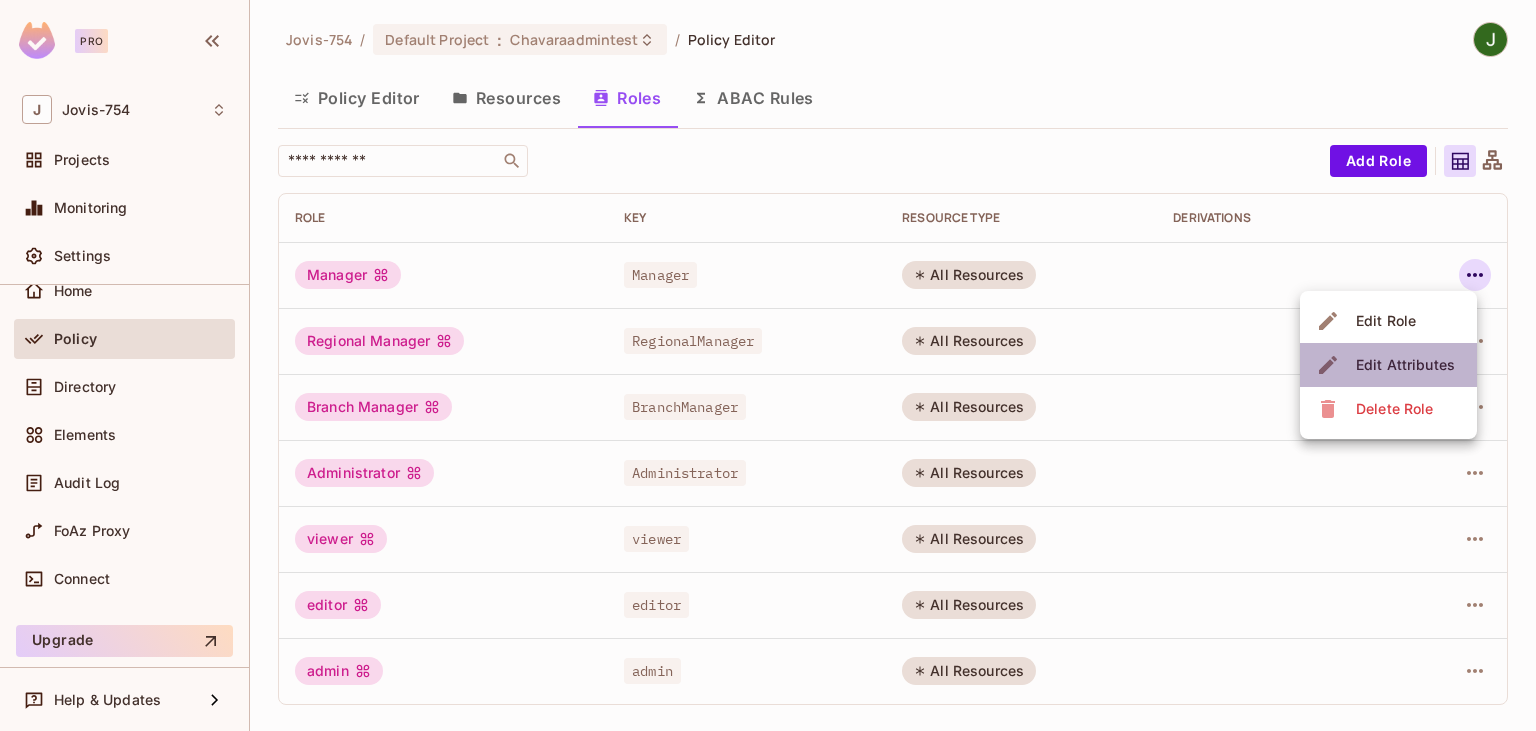 click on "Edit Attributes" at bounding box center (1405, 365) 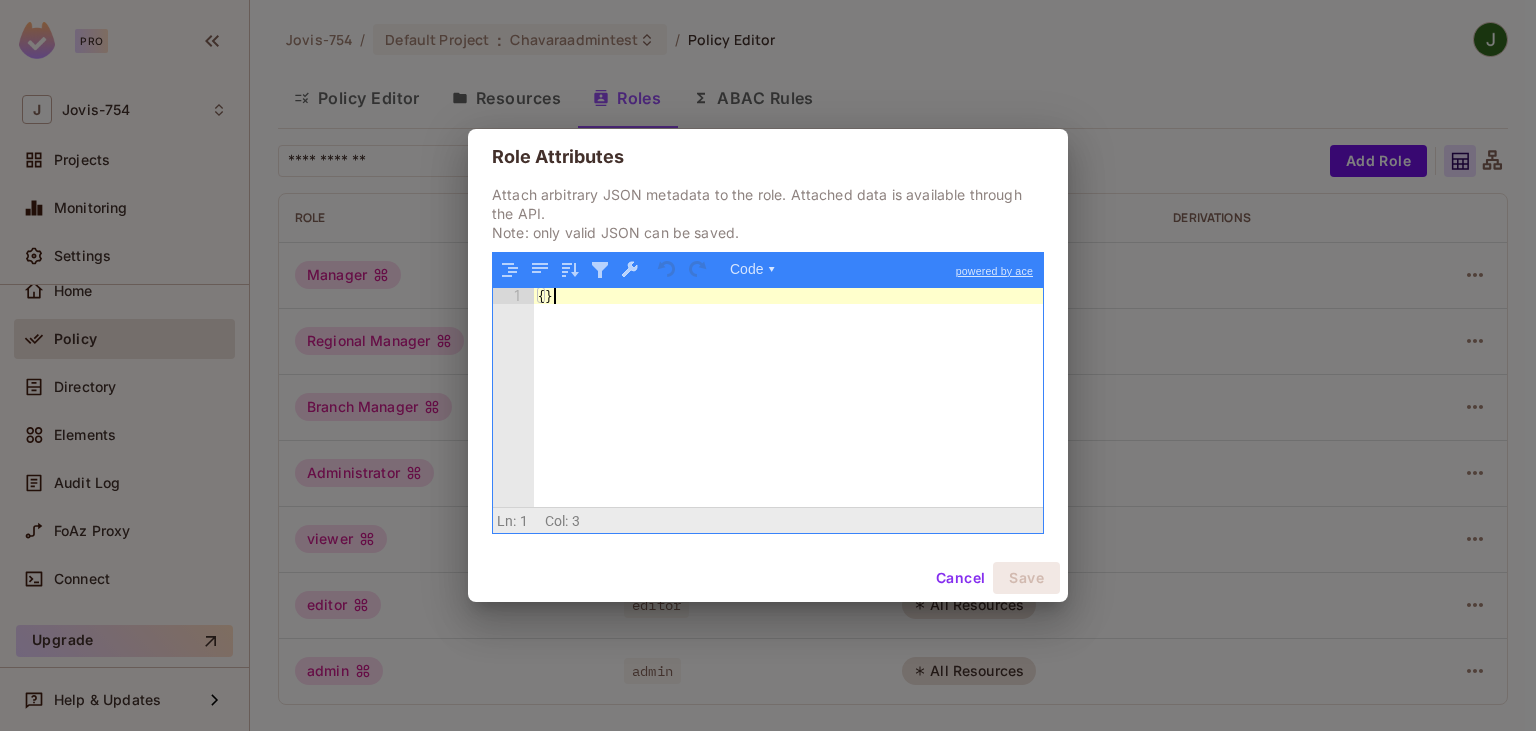 click on "{ }" at bounding box center (788, 413) 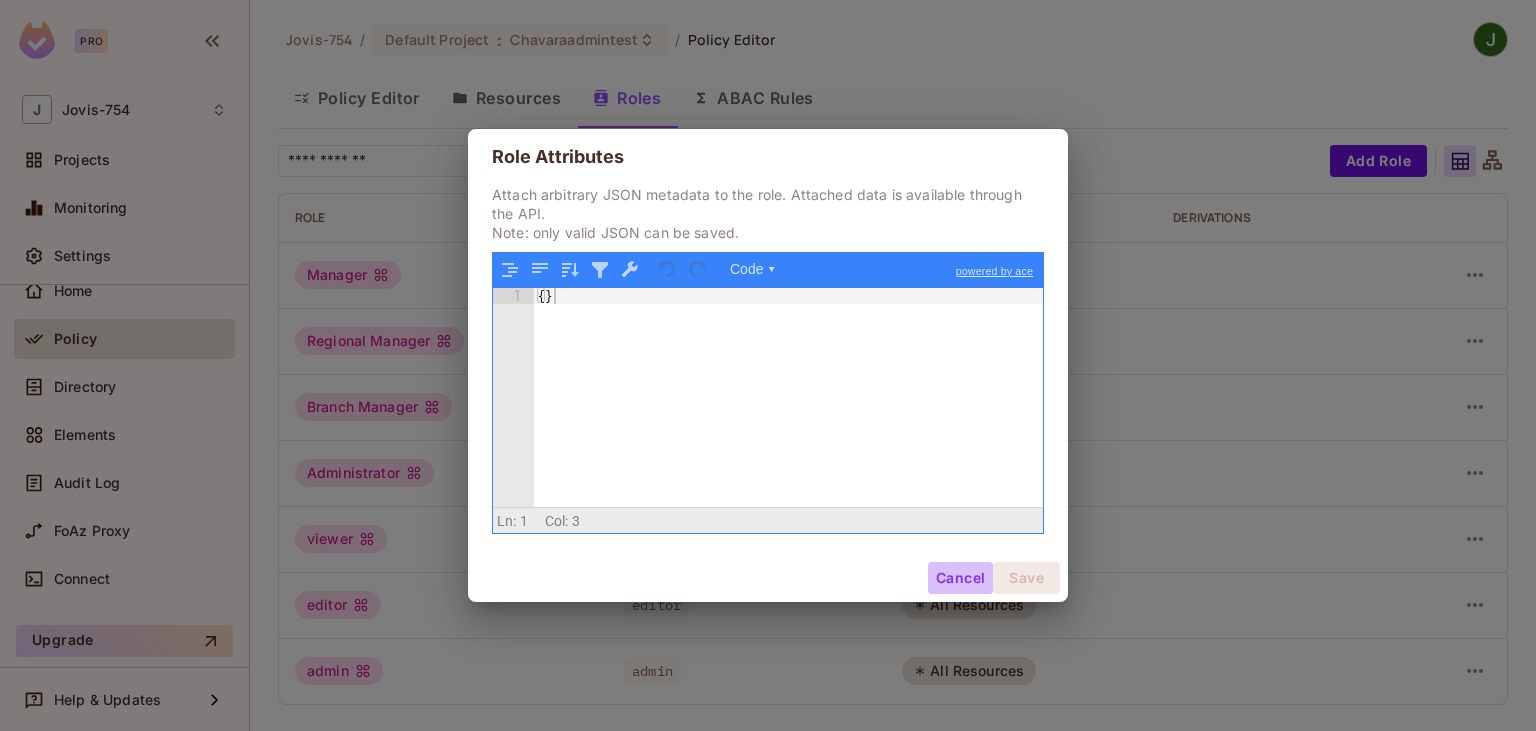 click on "Cancel" at bounding box center (960, 578) 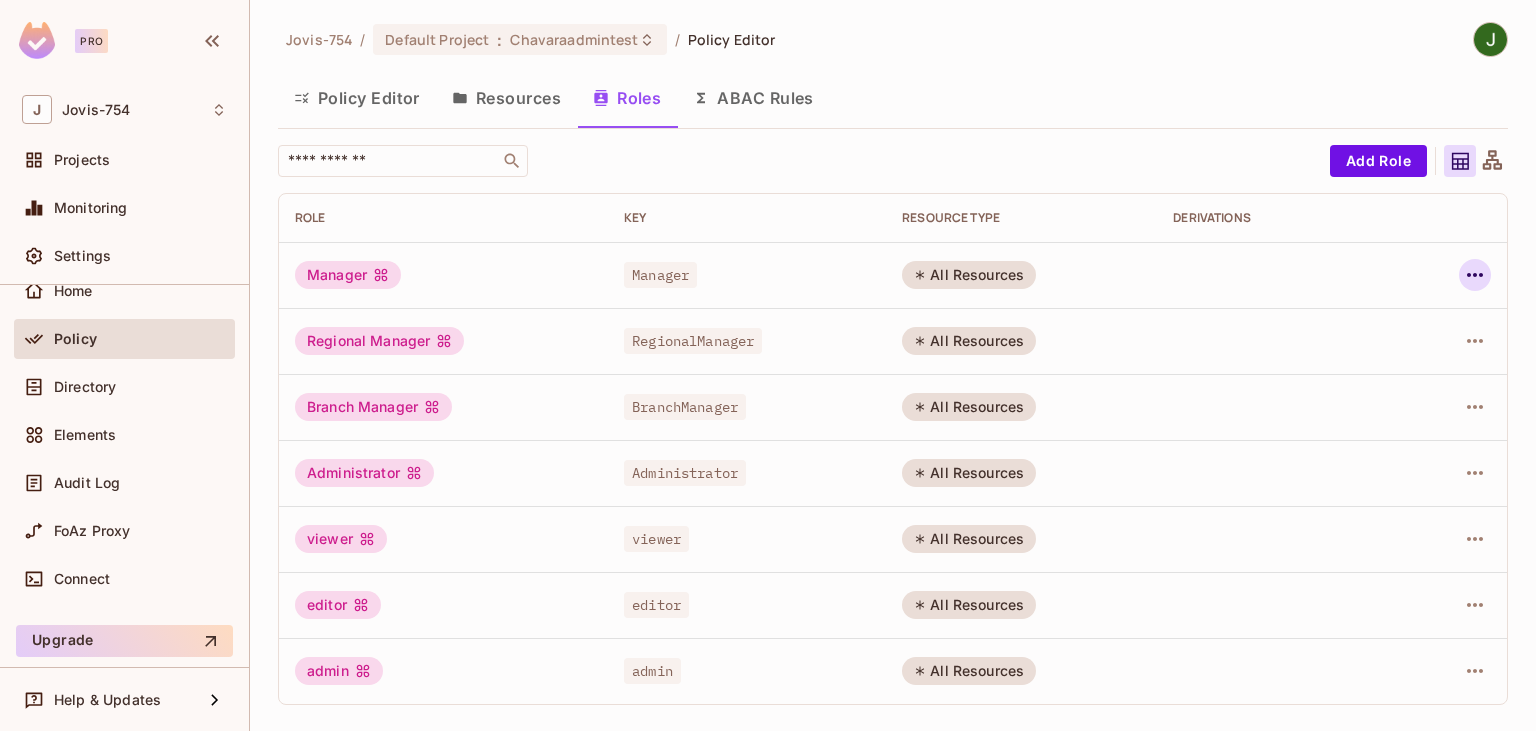click 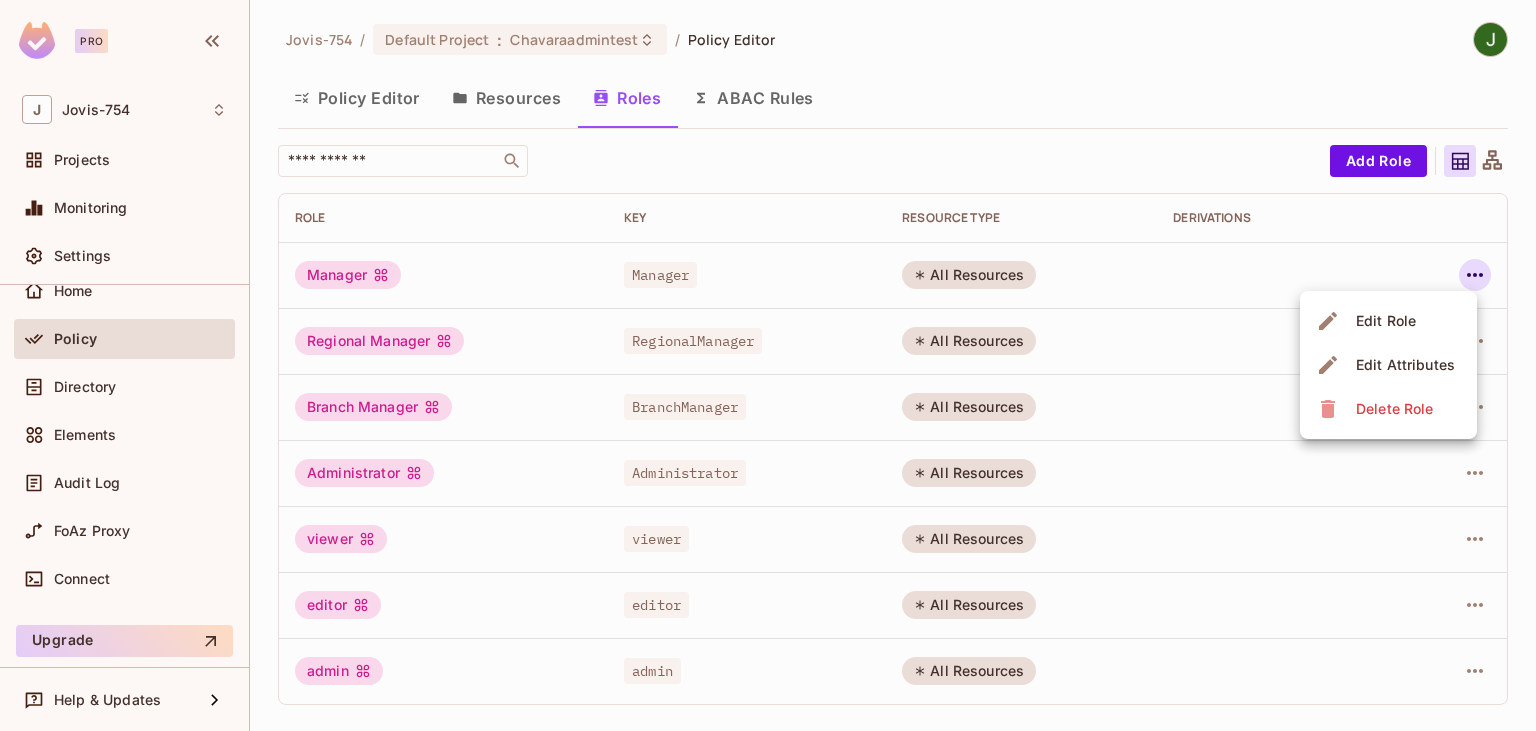 click on "Edit Attributes" at bounding box center (1405, 365) 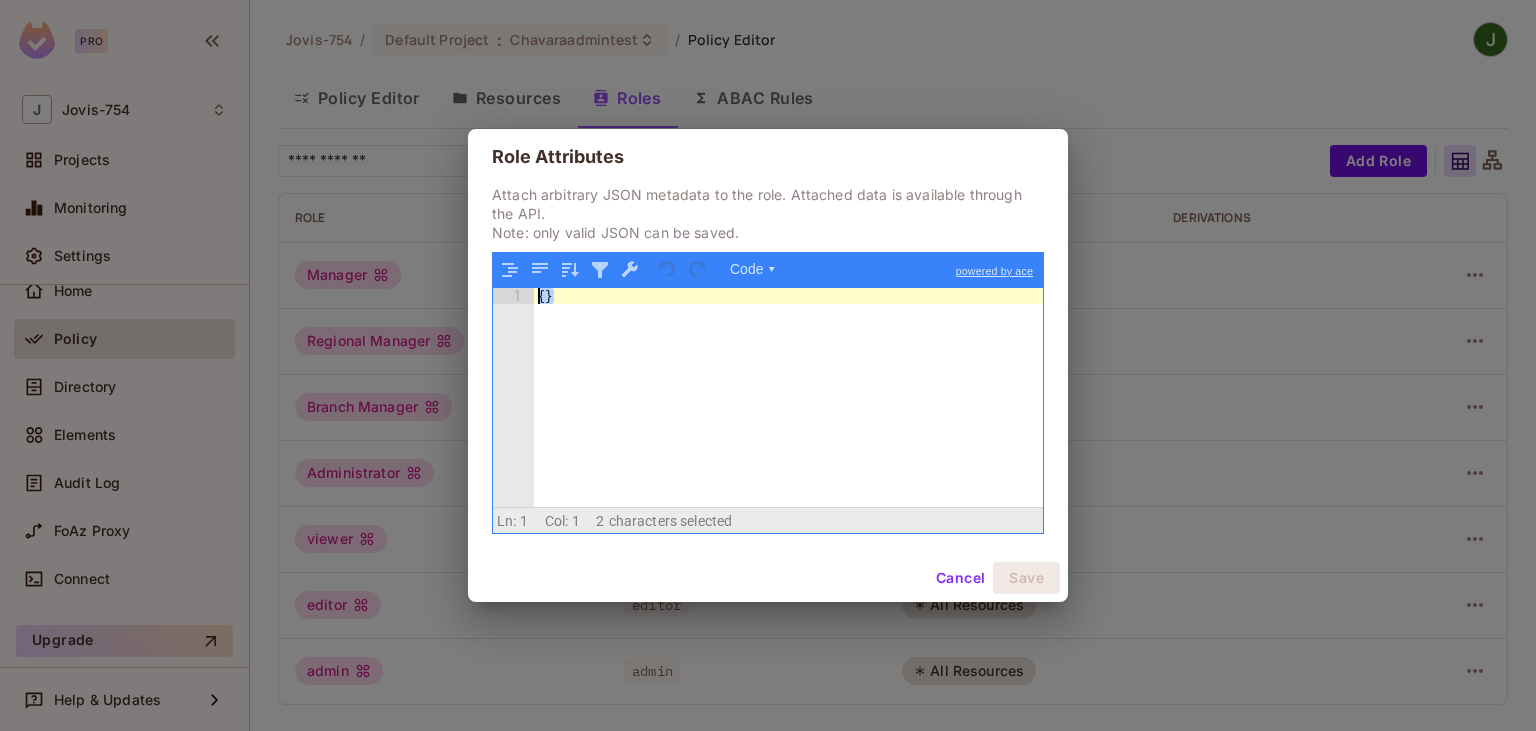 drag, startPoint x: 551, startPoint y: 298, endPoint x: 524, endPoint y: 295, distance: 27.166155 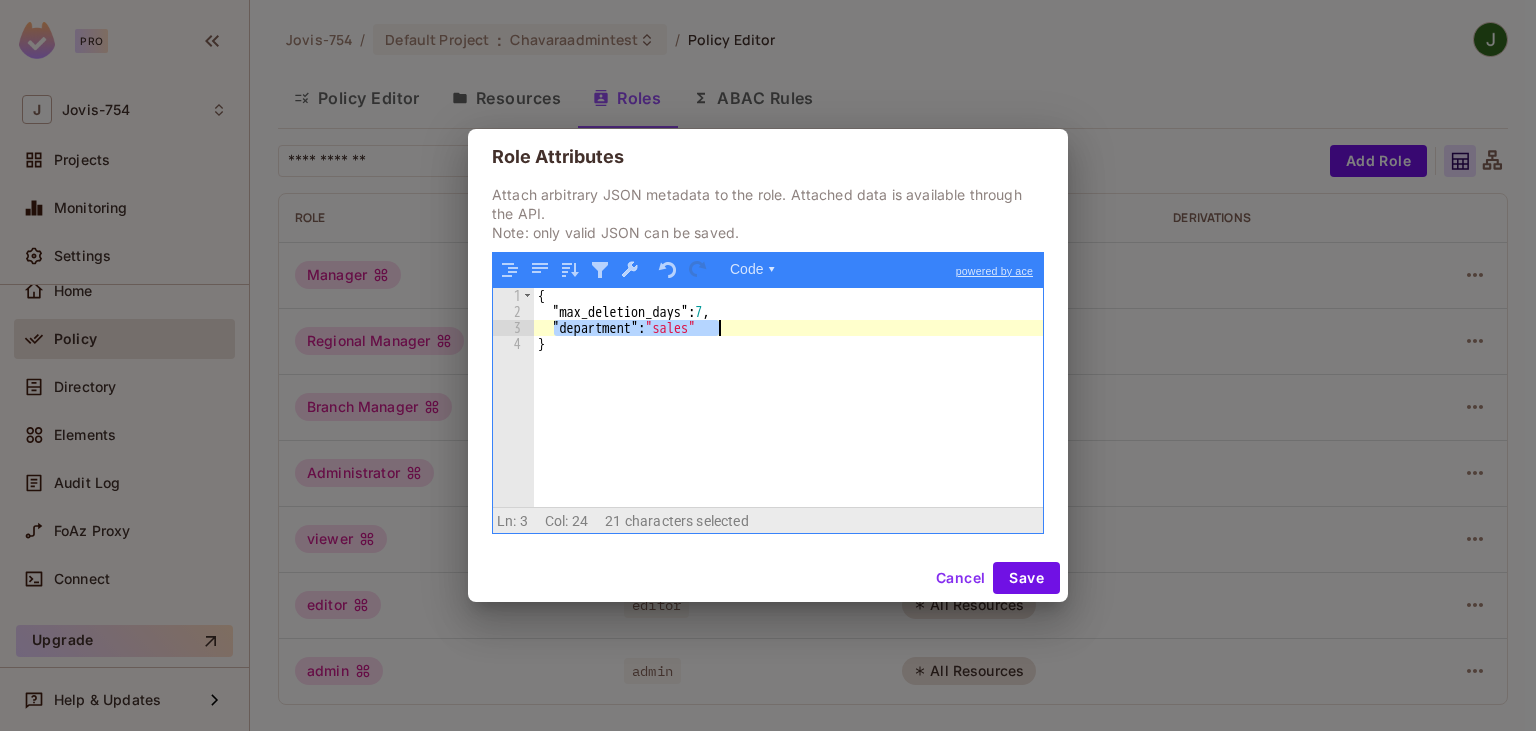 drag, startPoint x: 550, startPoint y: 335, endPoint x: 750, endPoint y: 329, distance: 200.08998 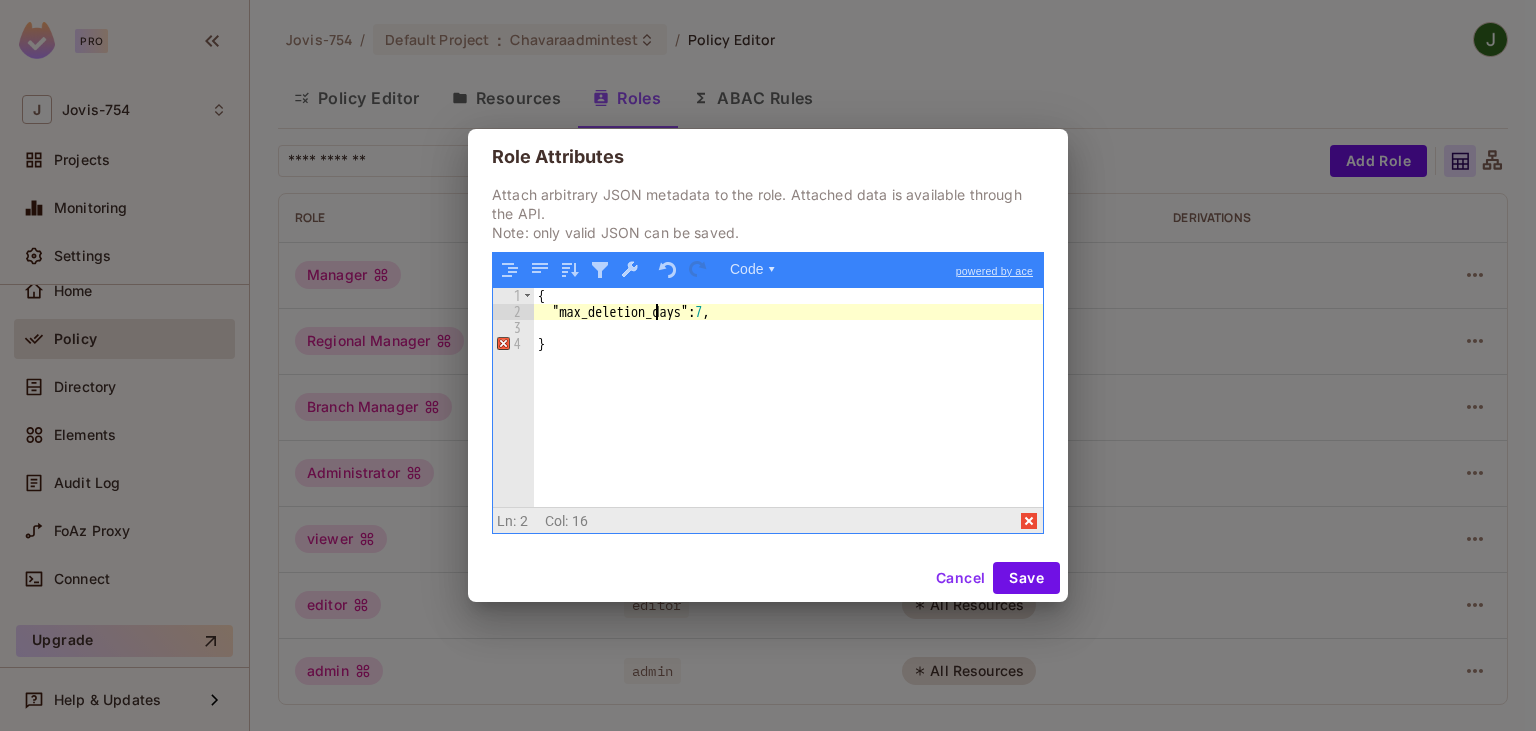 click on "{    "max_deletion_days" :  7 , }" at bounding box center [788, 413] 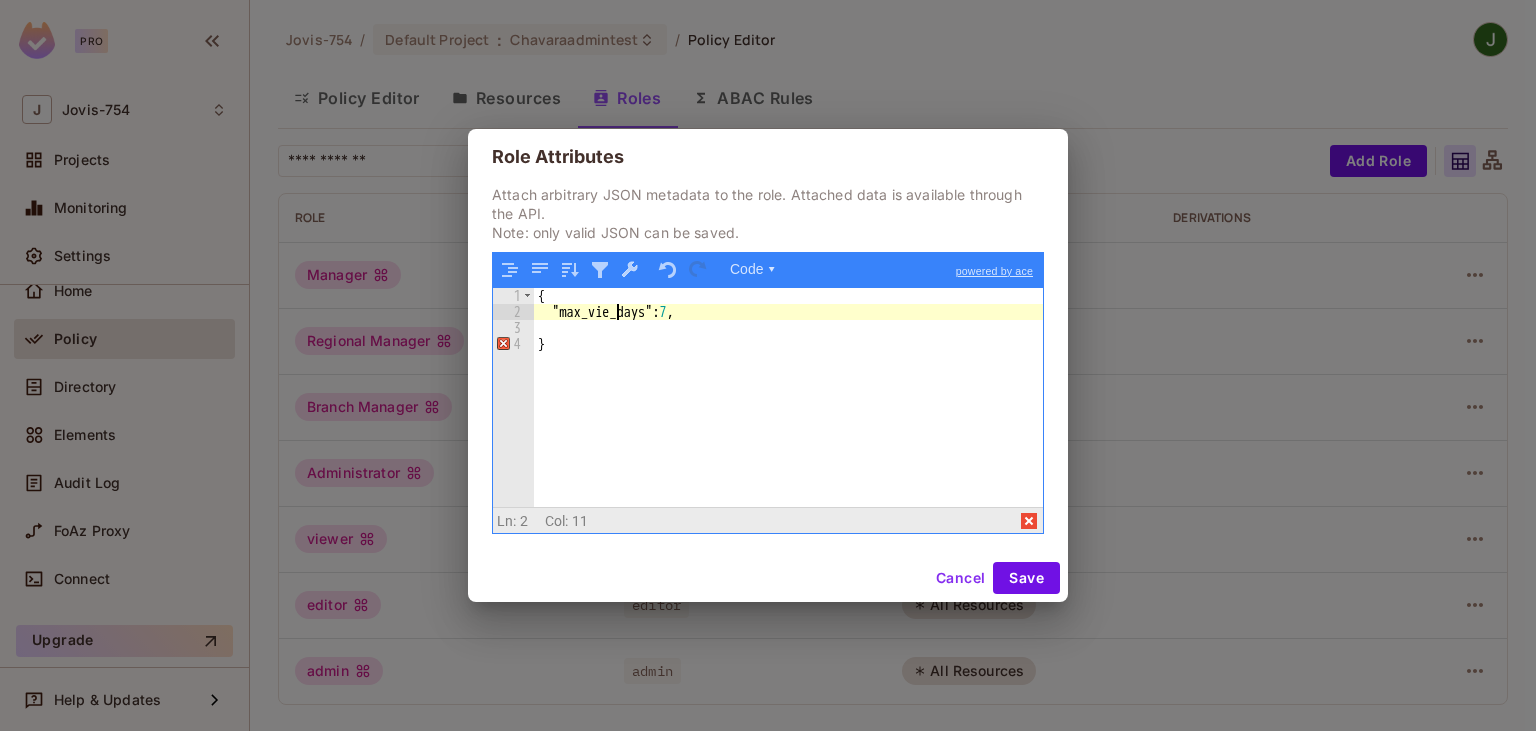 type 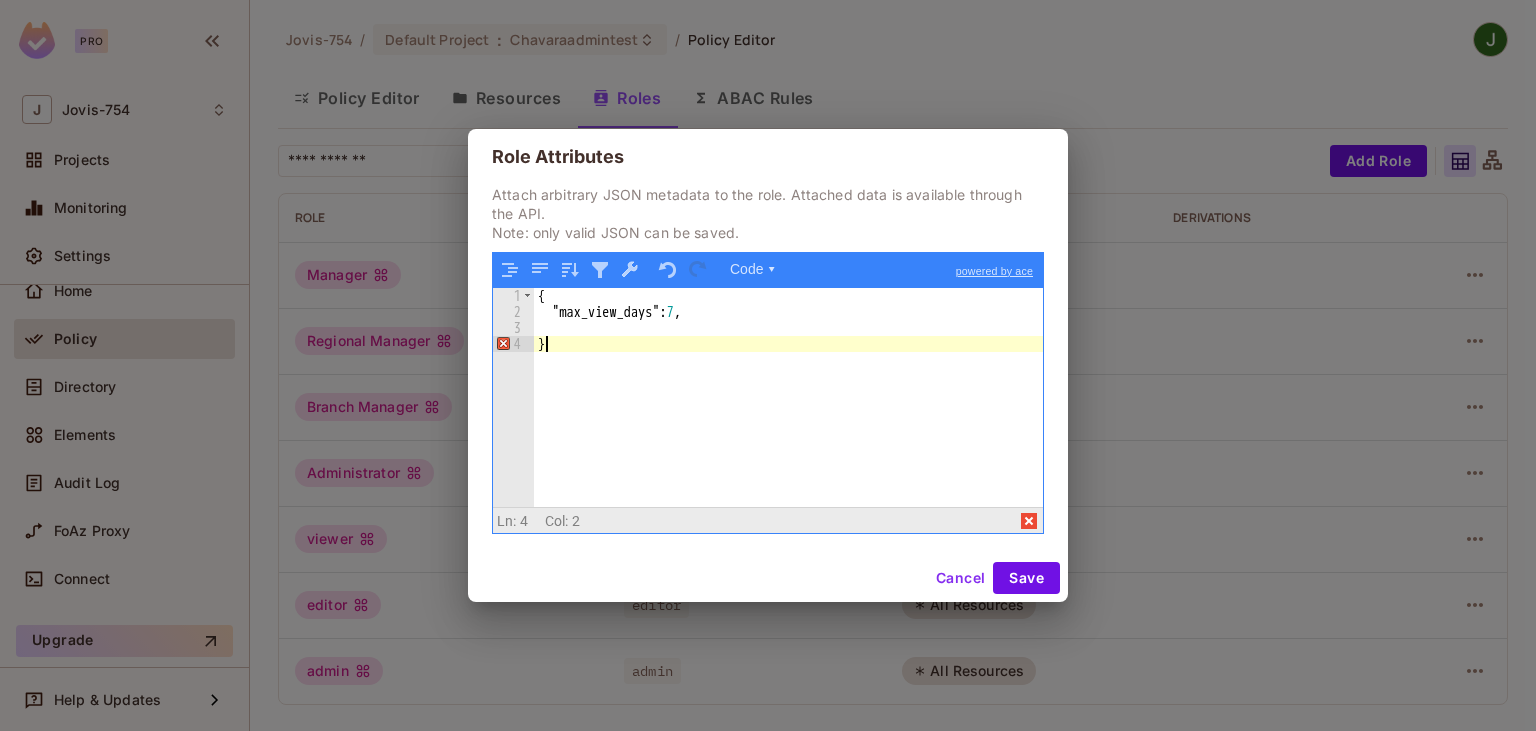 click on "{    "max_view_days" :  7 , }" at bounding box center [788, 413] 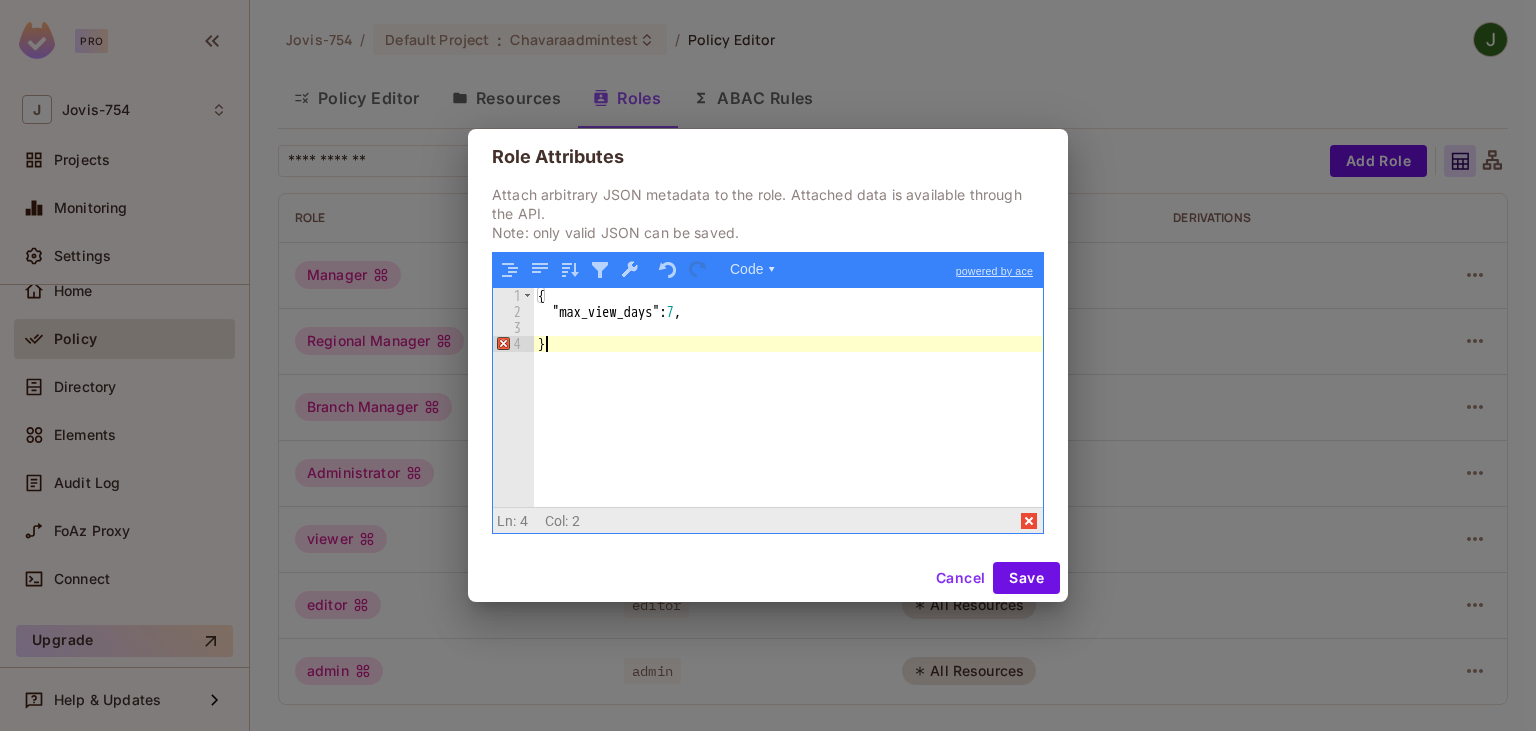 click on "{    "max_view_days" :  7 , }" at bounding box center (788, 413) 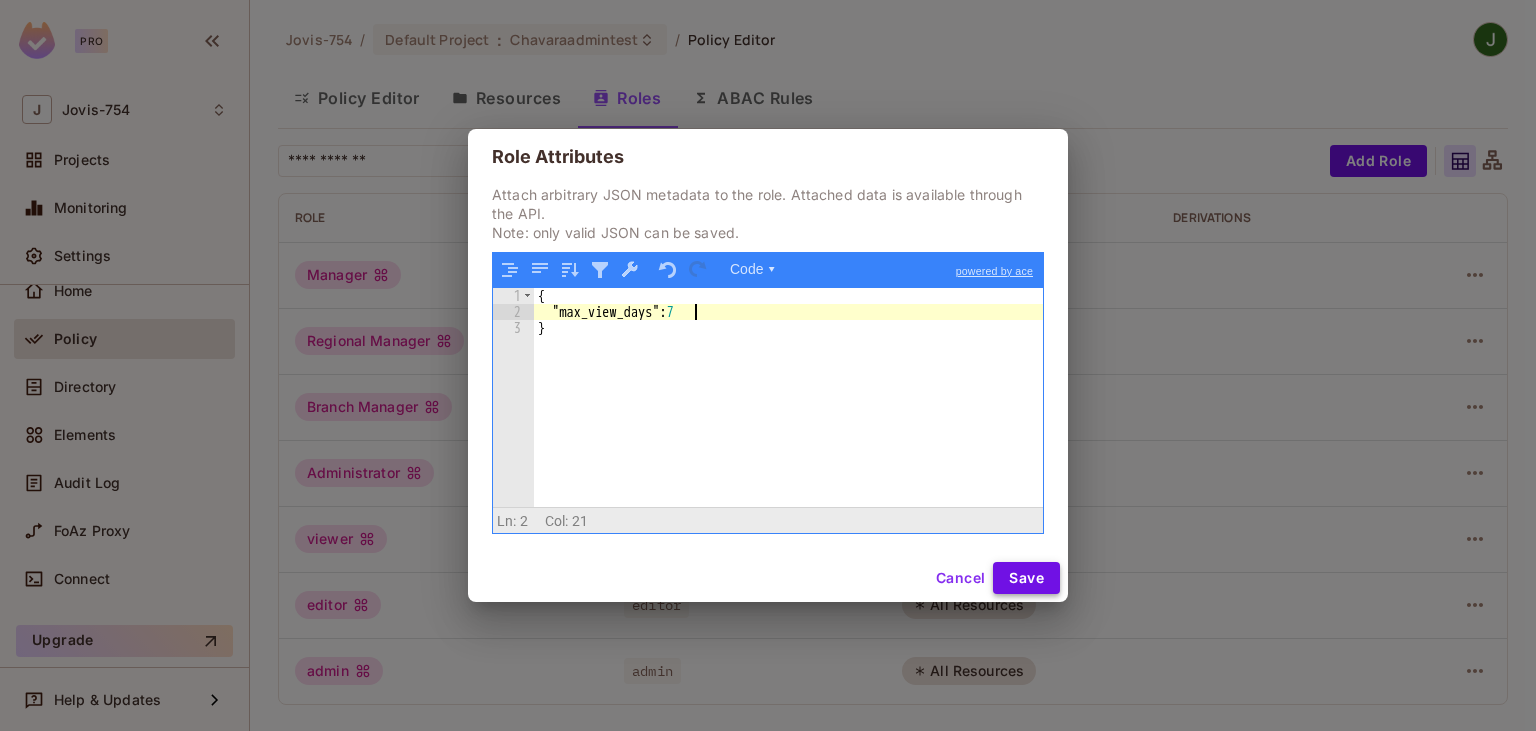 click on "Save" at bounding box center (1026, 578) 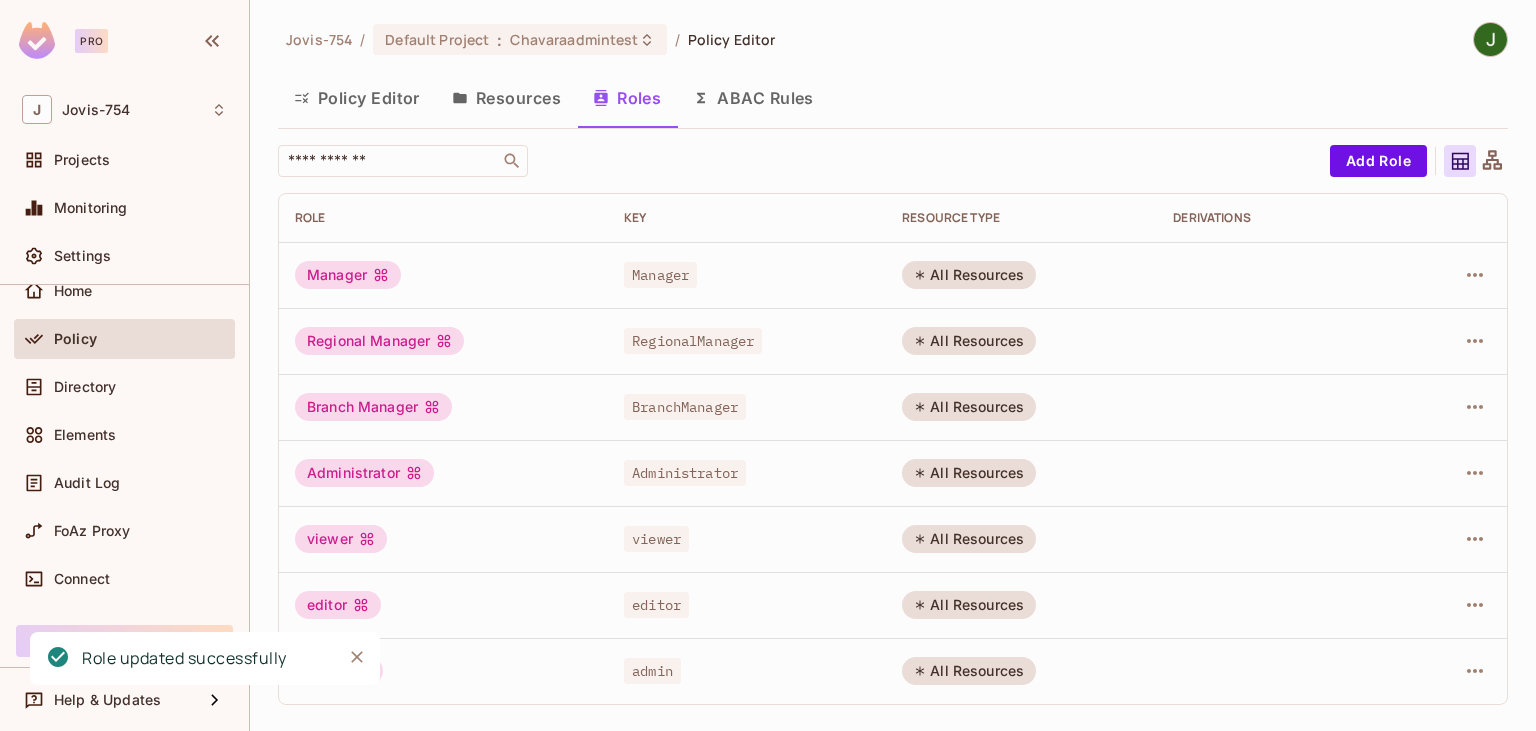 click 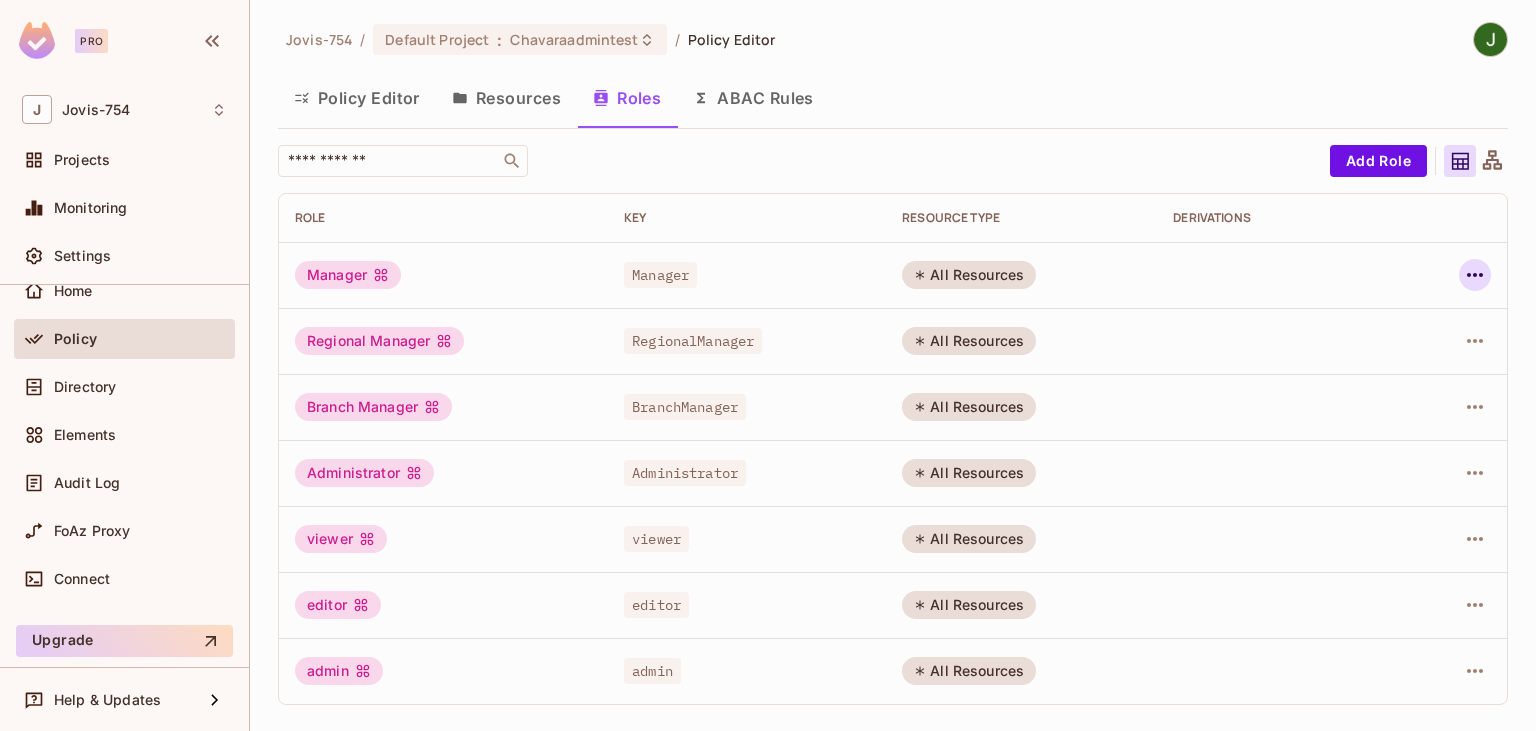 click 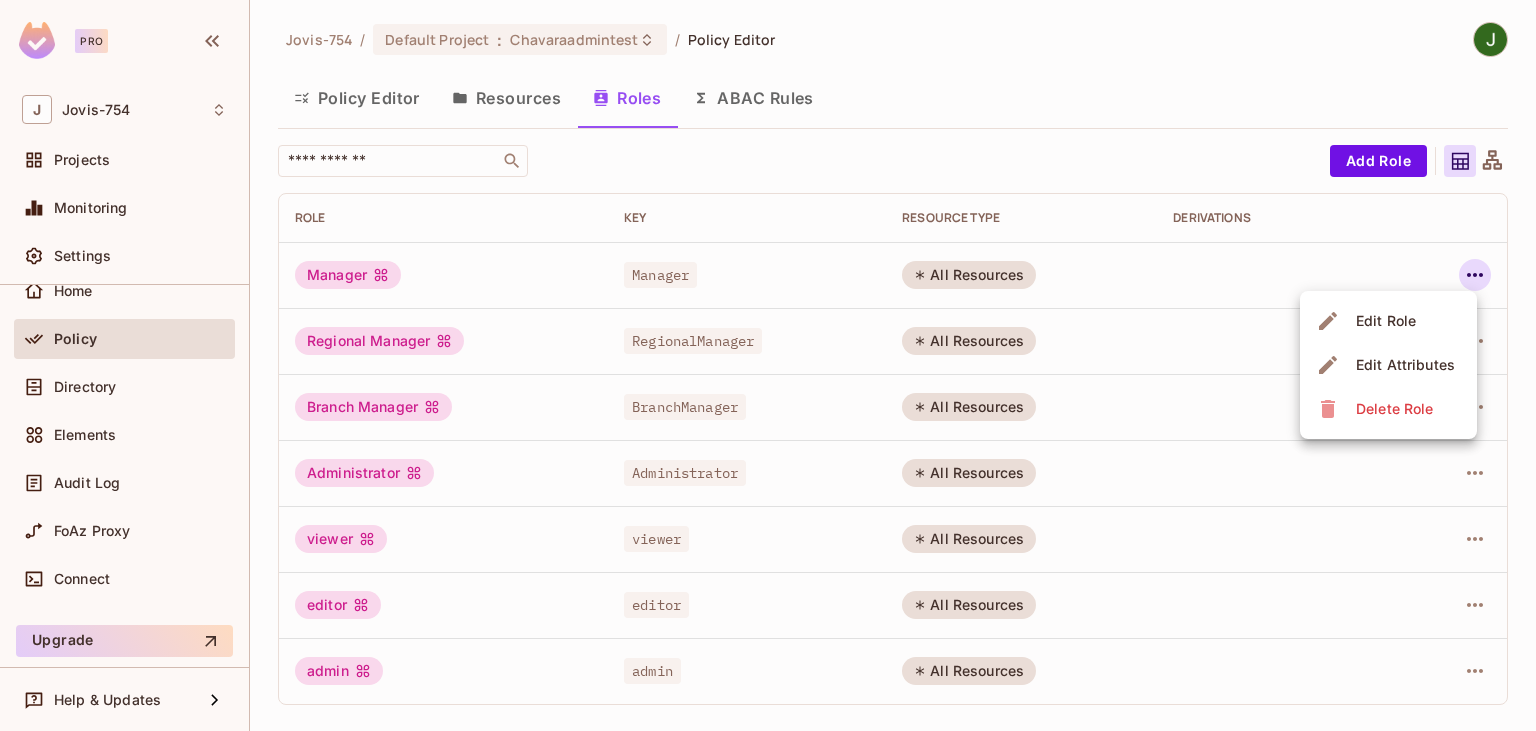 click on "Edit Attributes" at bounding box center (1405, 365) 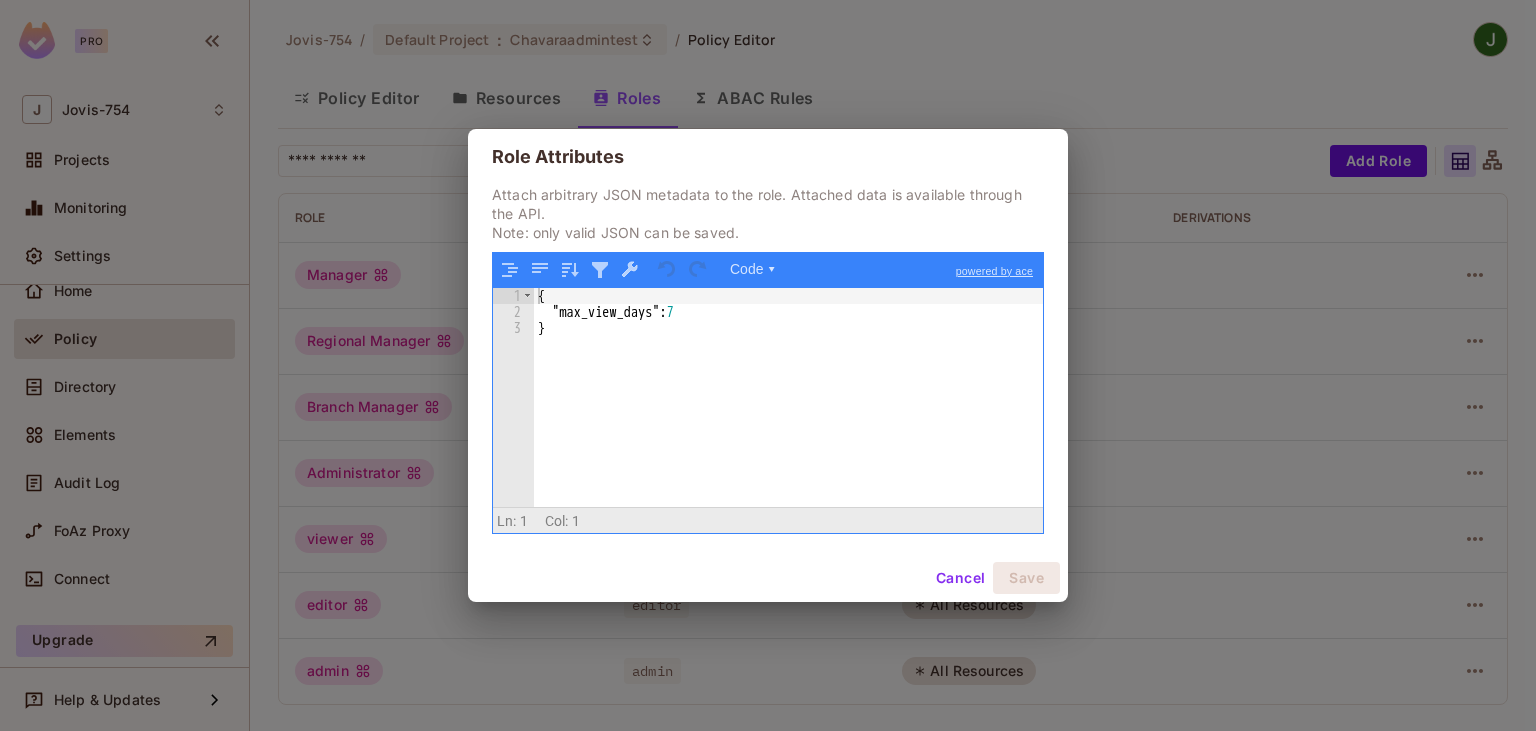 click on "{    "max_view_days" :  7 }" at bounding box center (788, 413) 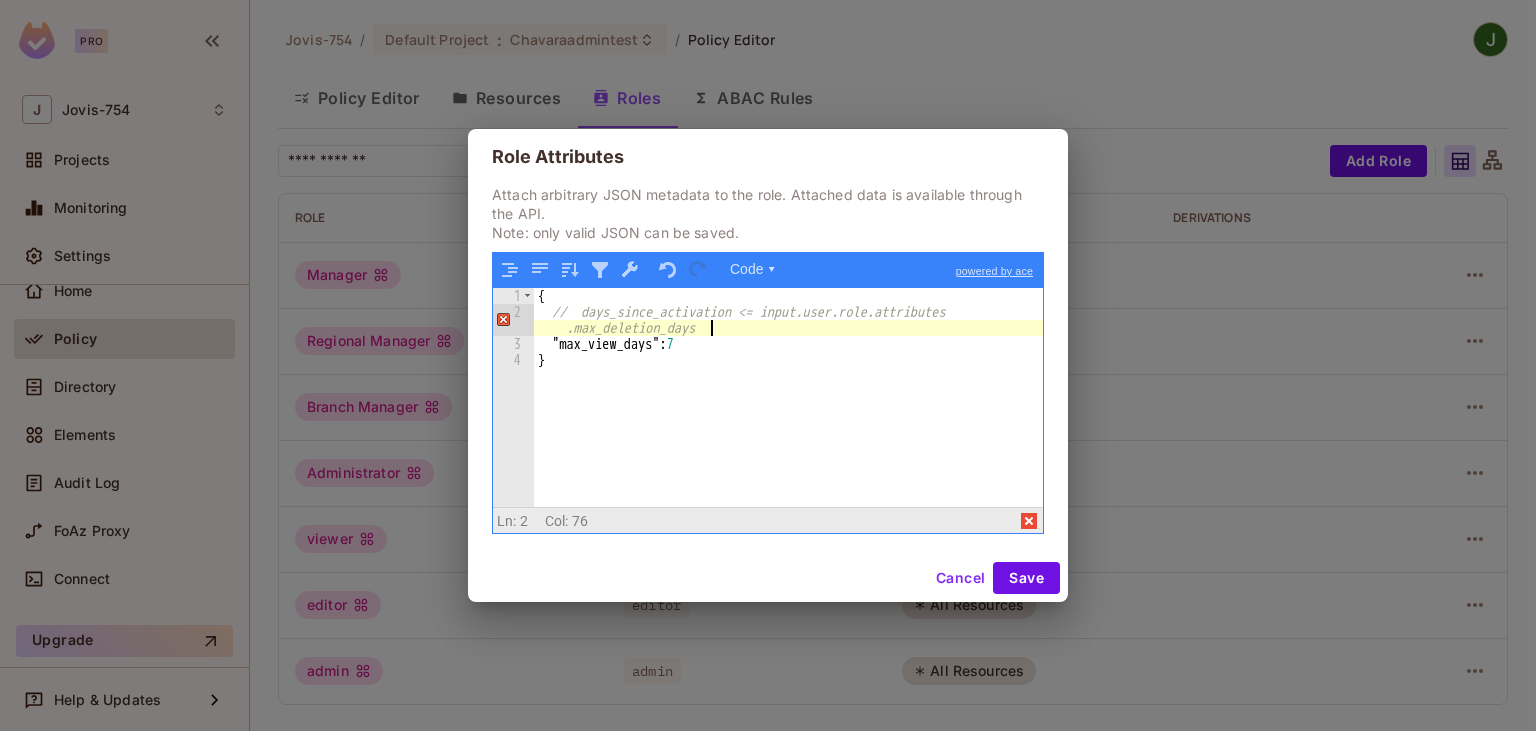 click on "{    //  days_since_activation <= input.user.role.attributes      .max_deletion_days    "max_view_days" :  7 }" at bounding box center [788, 413] 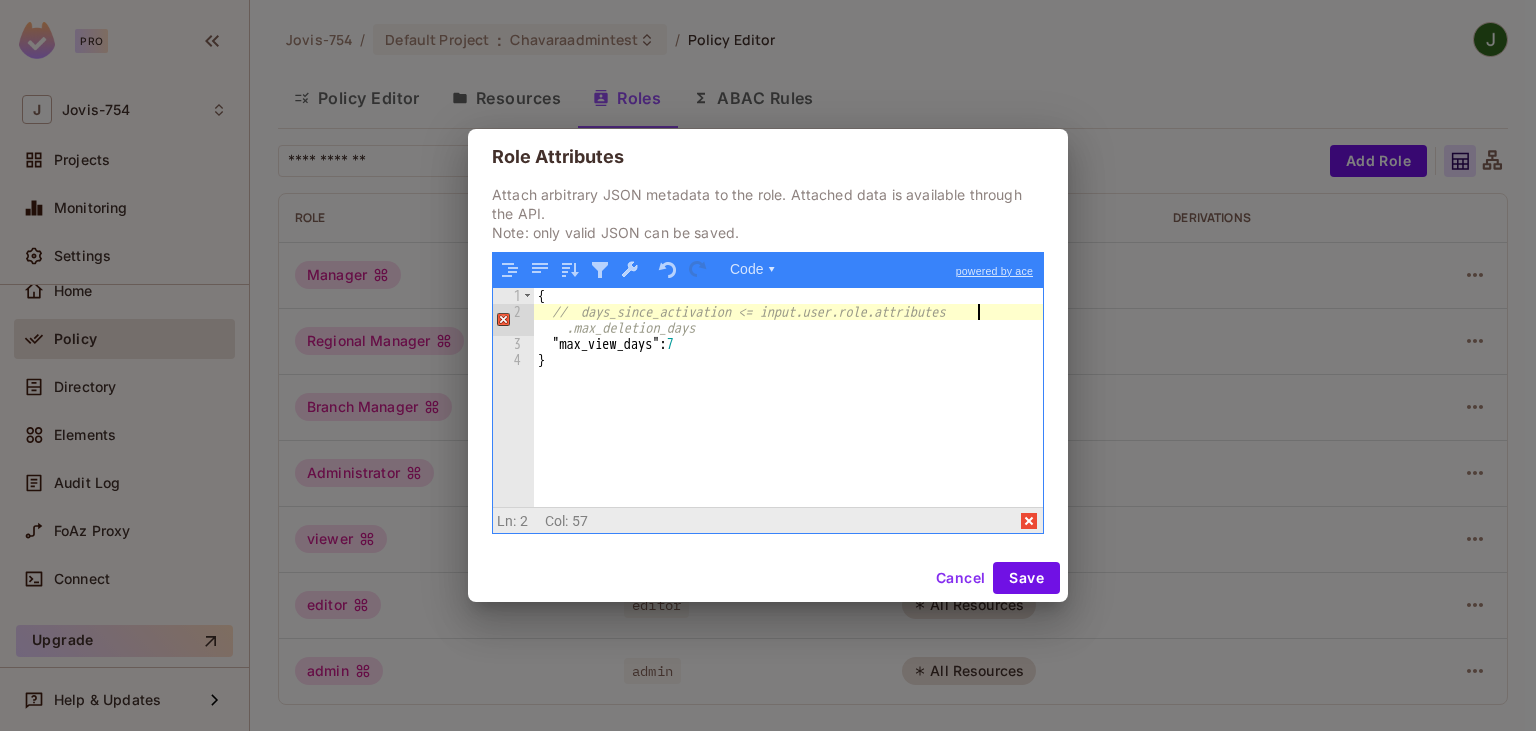 click on "{    //  days_since_activation <= input.user.role.attributes      .max_deletion_days    "max_view_days" :  7 }" at bounding box center [788, 413] 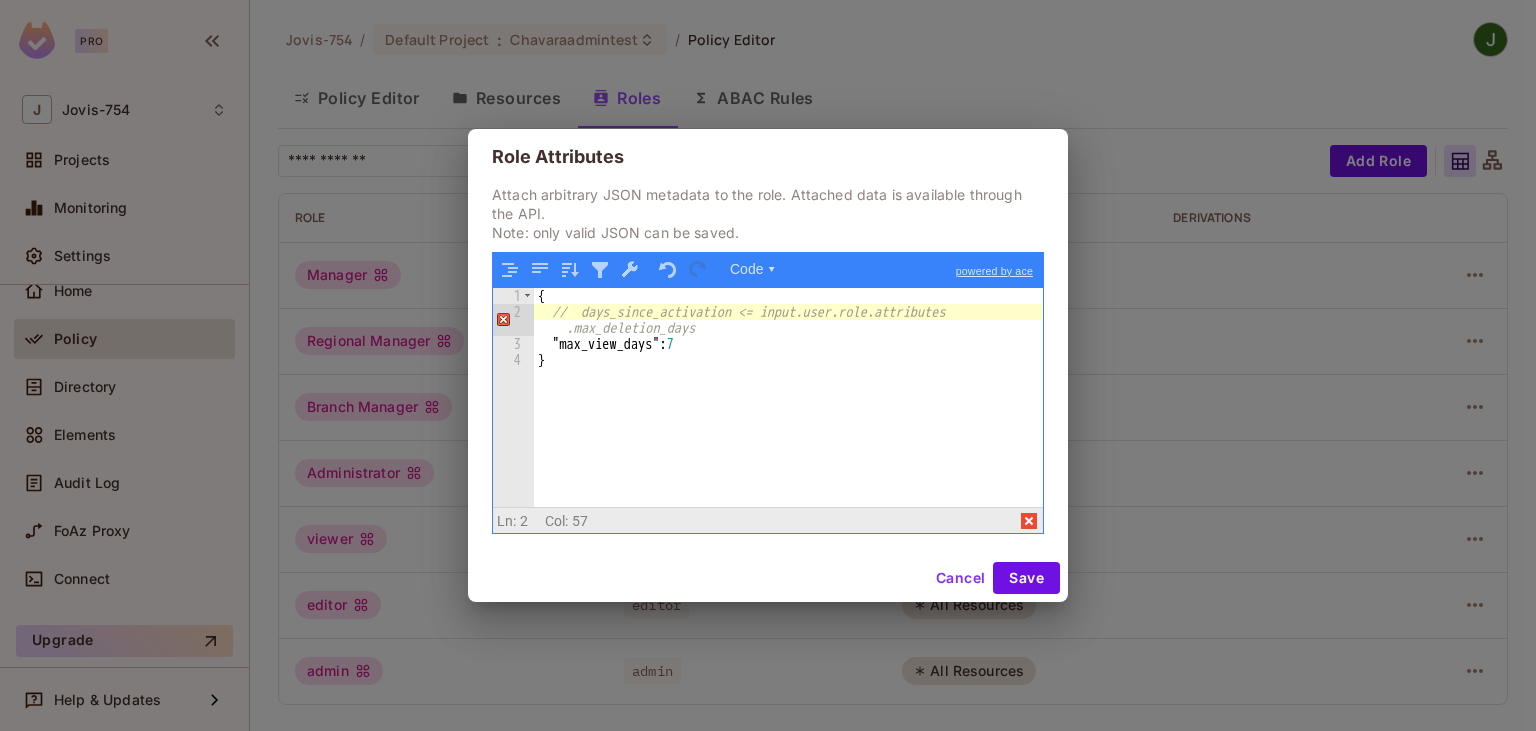 click on "{    //  days_since_activation <= input.user.role.attributes      .max_deletion_days    "max_view_days" :  7 }" at bounding box center [788, 413] 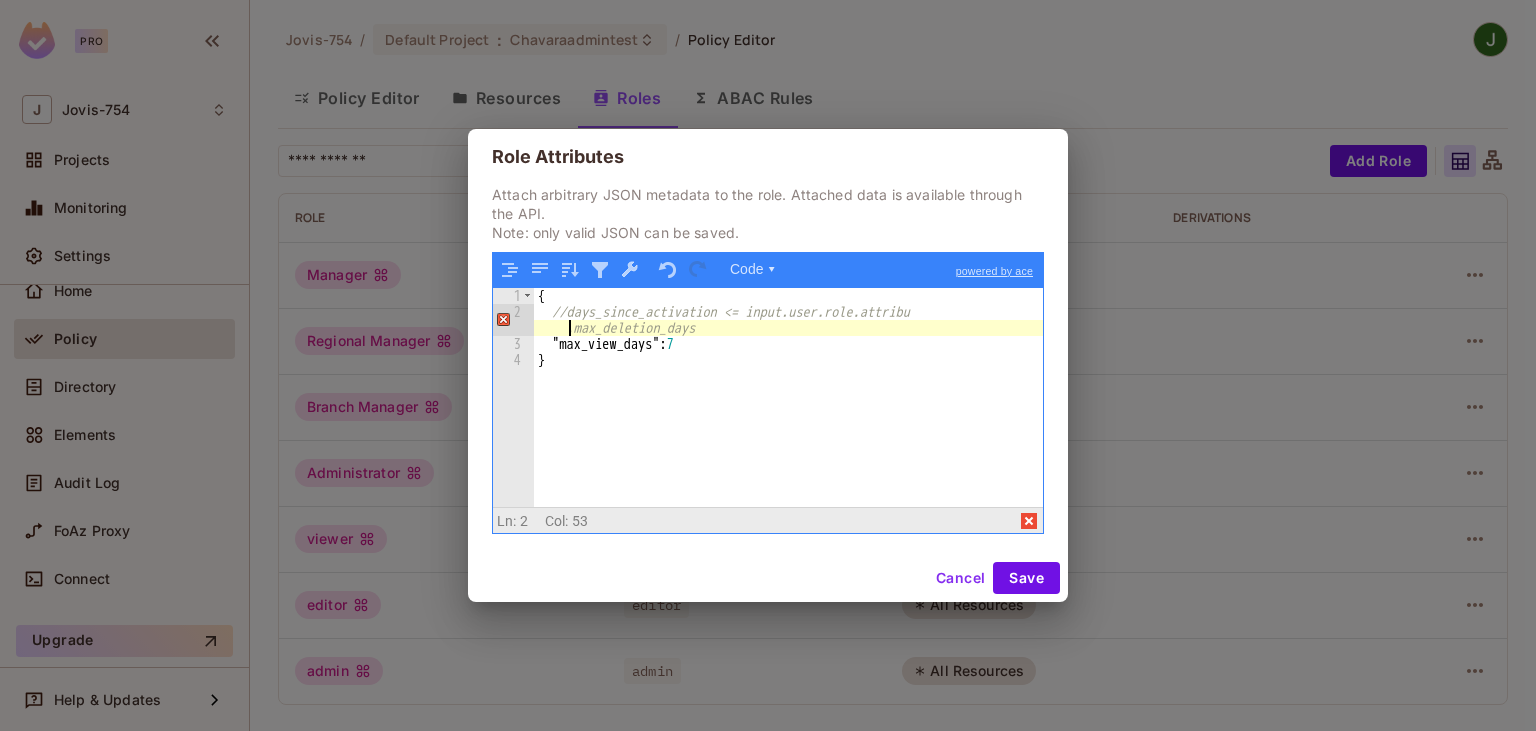 type 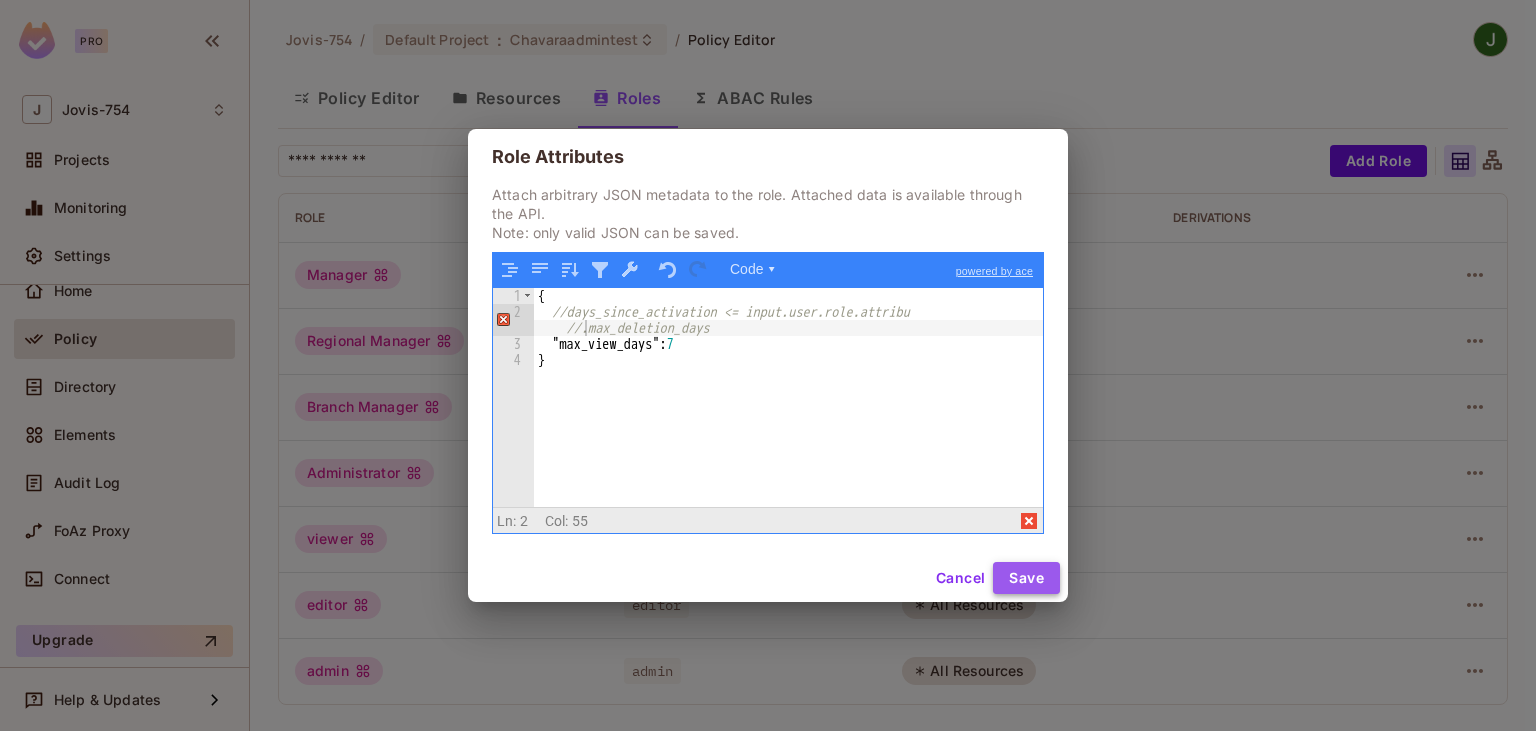 click on "Save" at bounding box center [1026, 578] 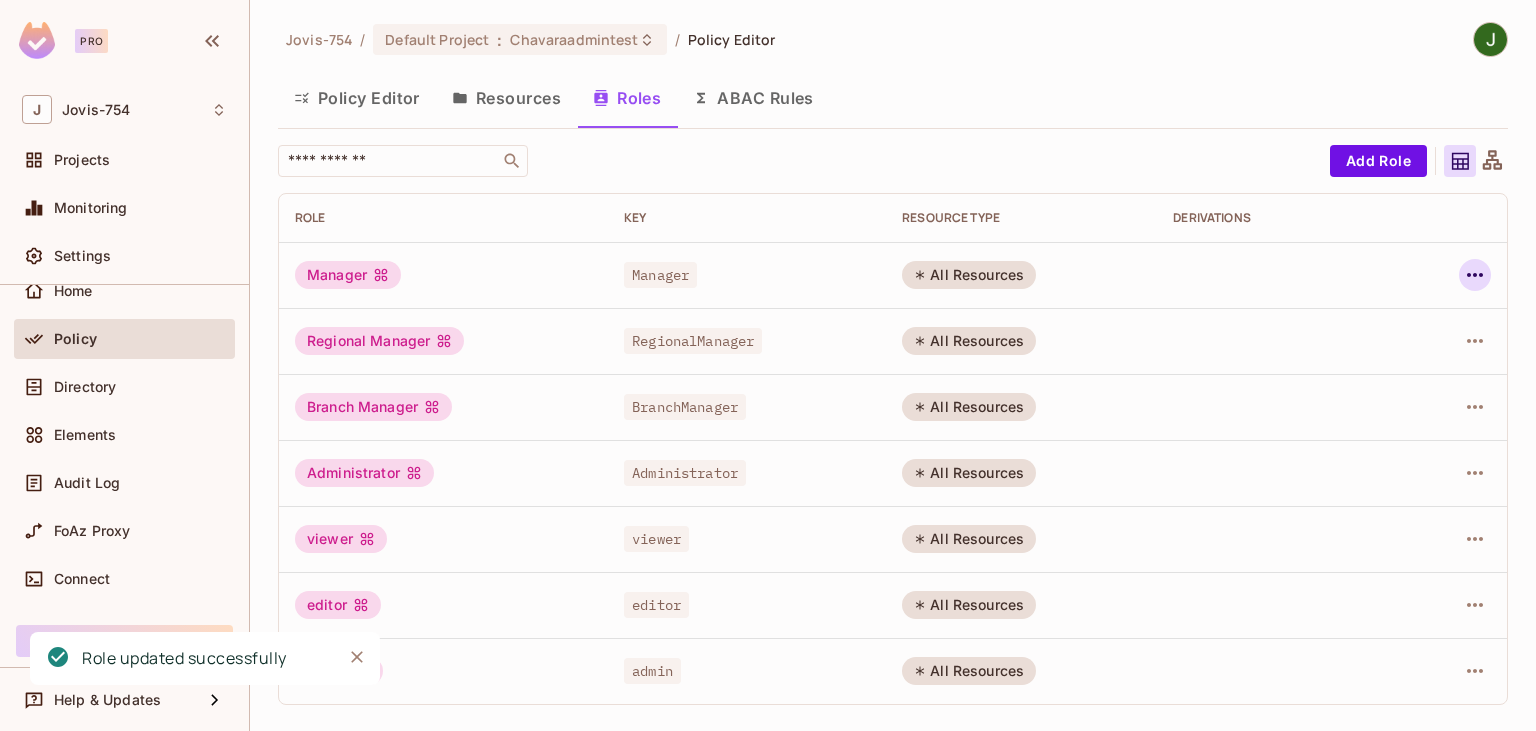 click 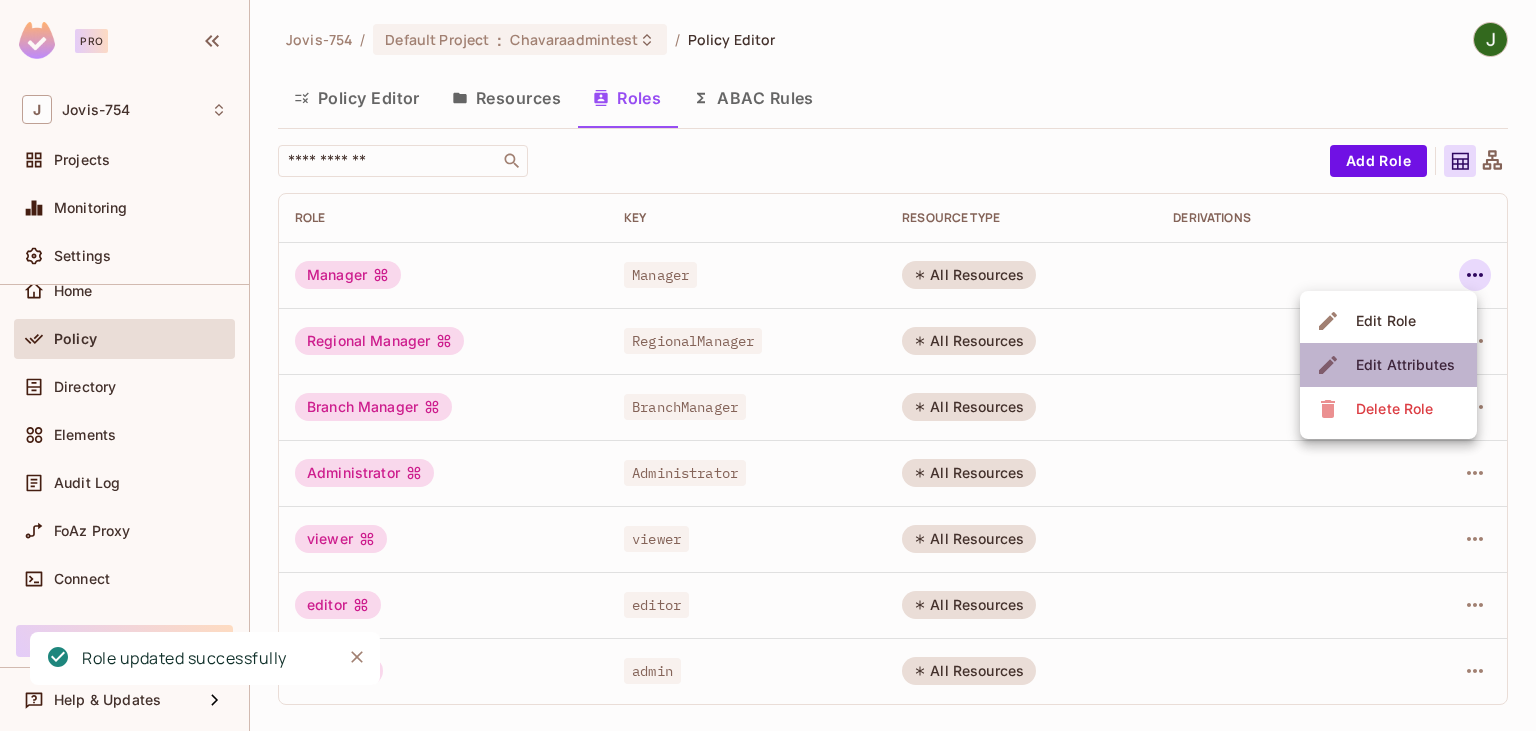 click on "Edit Attributes" at bounding box center (1405, 365) 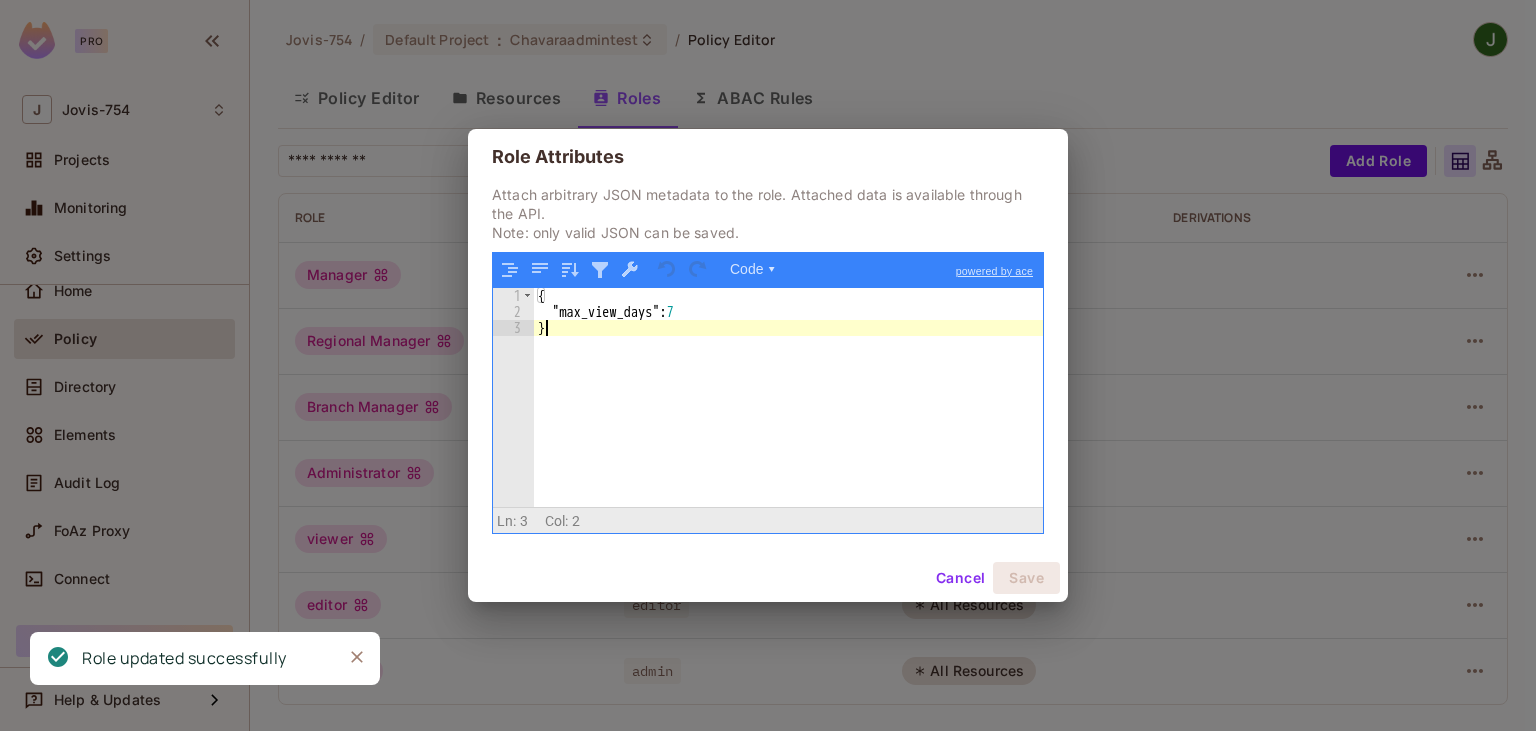 click on "{    "max_view_days" :  7 }" at bounding box center (788, 413) 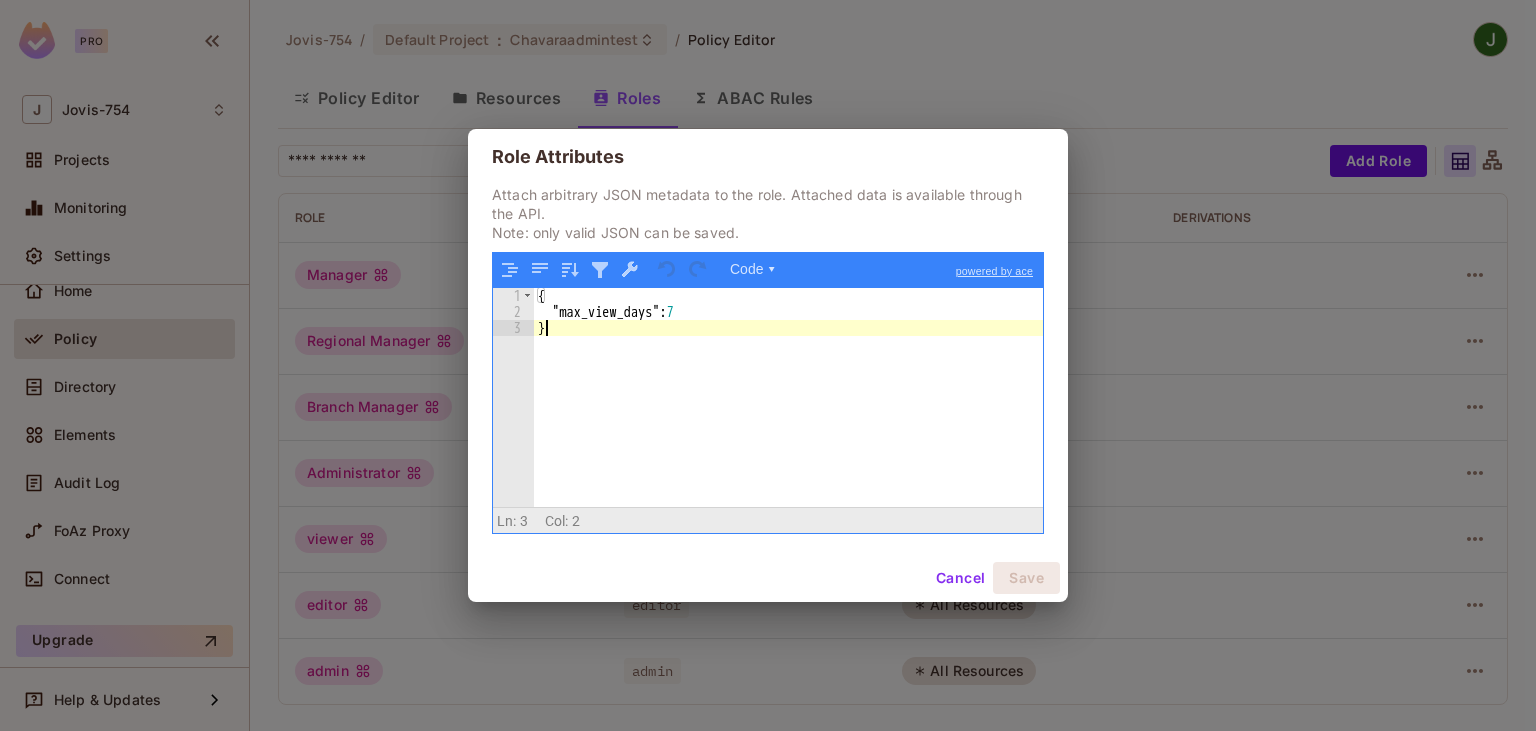 click on "{    "max_view_days" :  7 }" at bounding box center (788, 413) 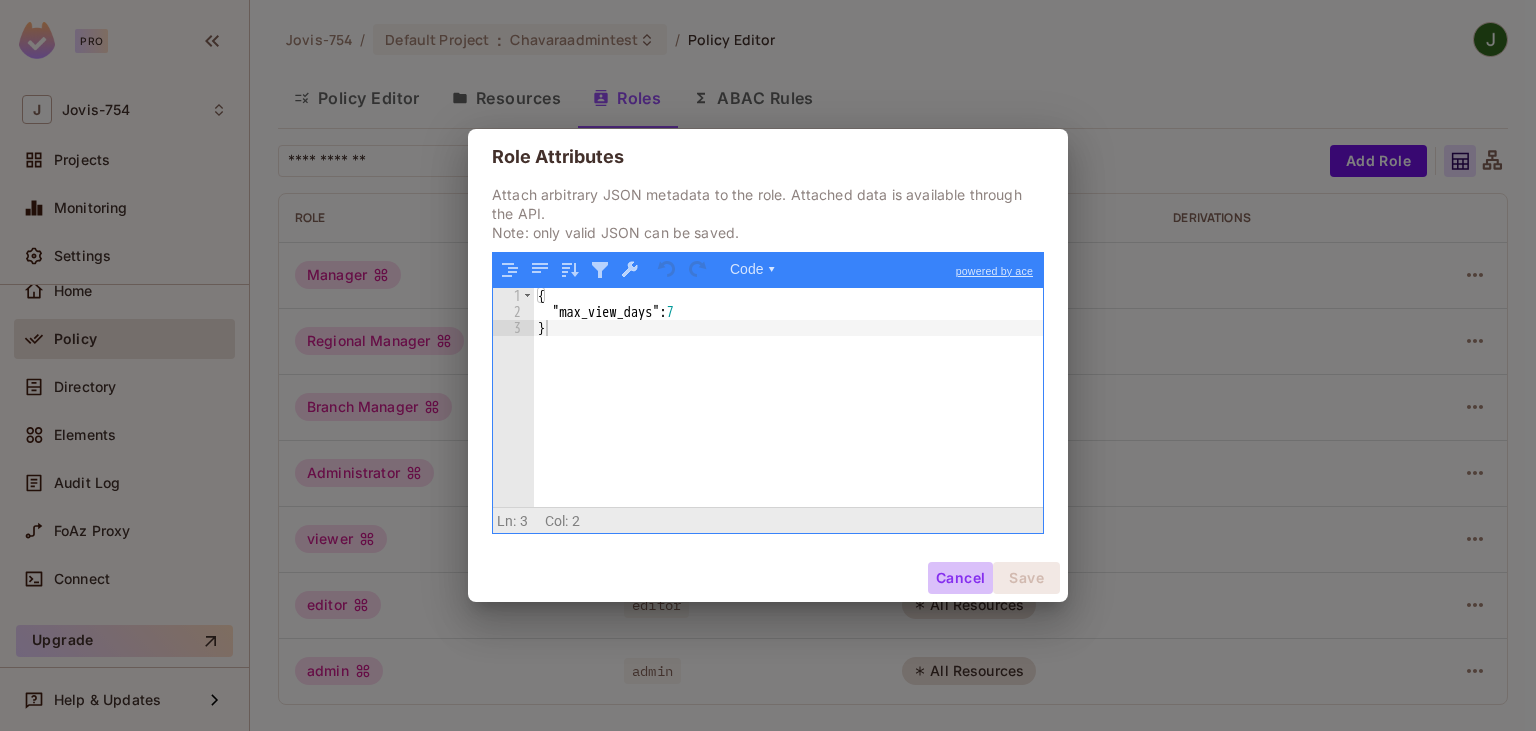 click on "Cancel" at bounding box center (960, 578) 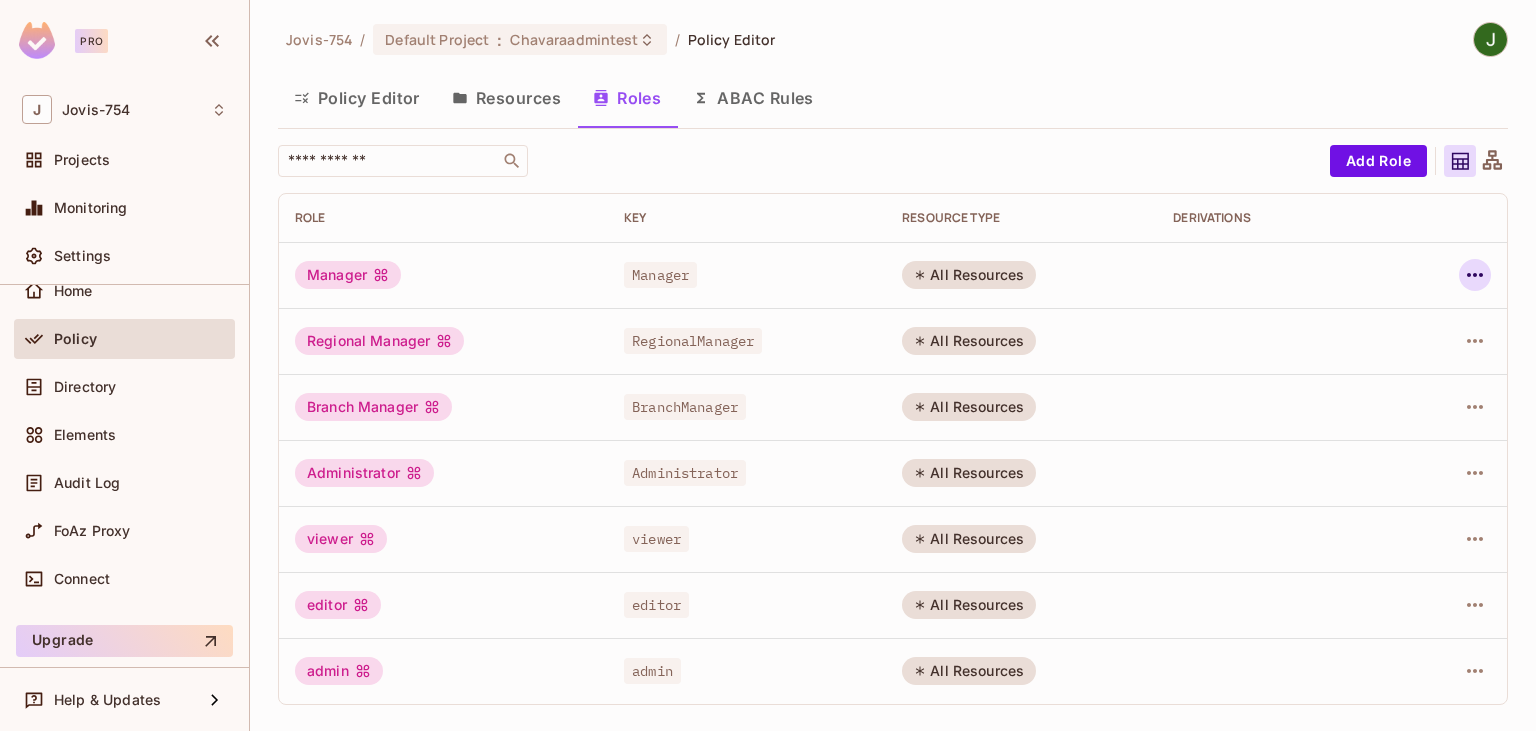 click 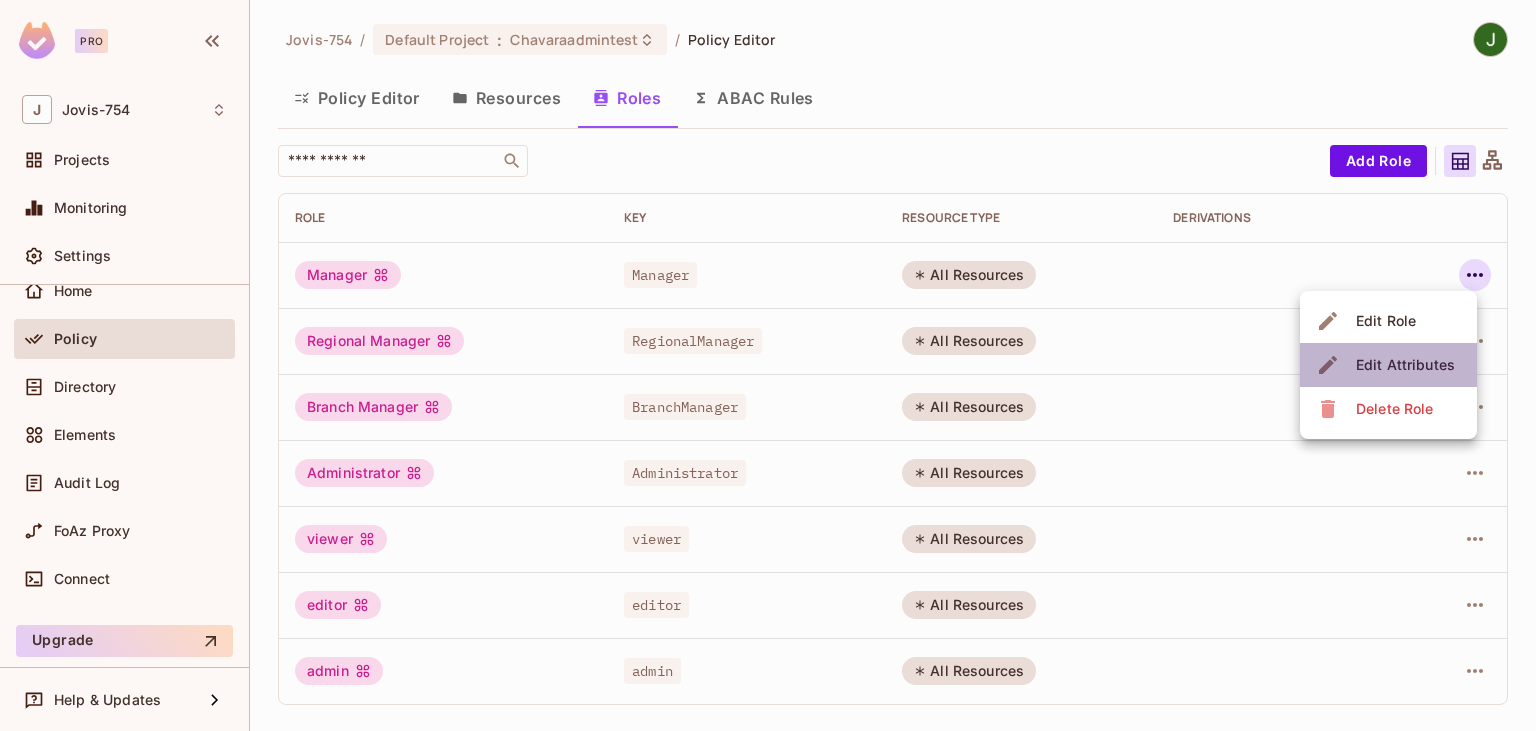 click on "Edit Attributes" at bounding box center [1405, 365] 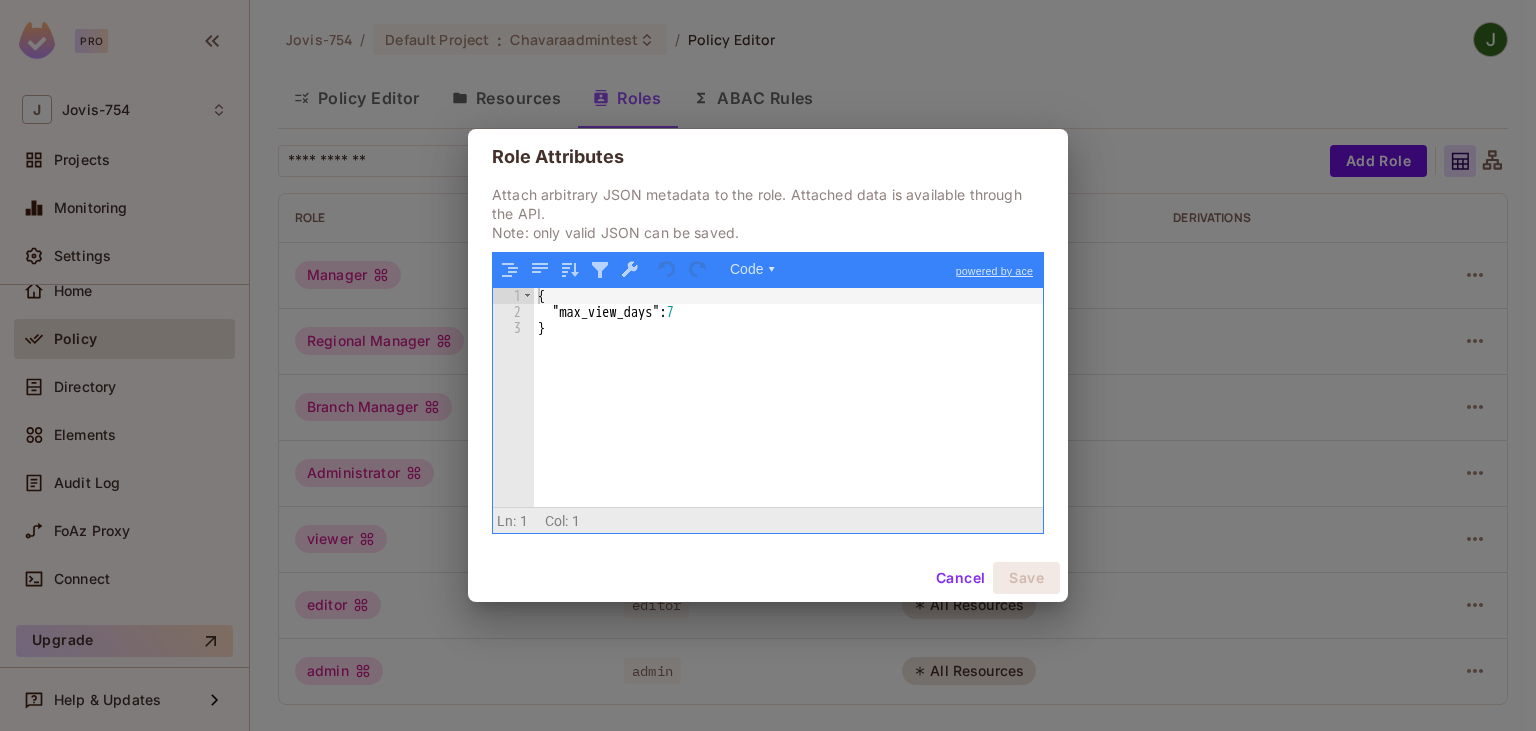 click on "Cancel" at bounding box center (960, 578) 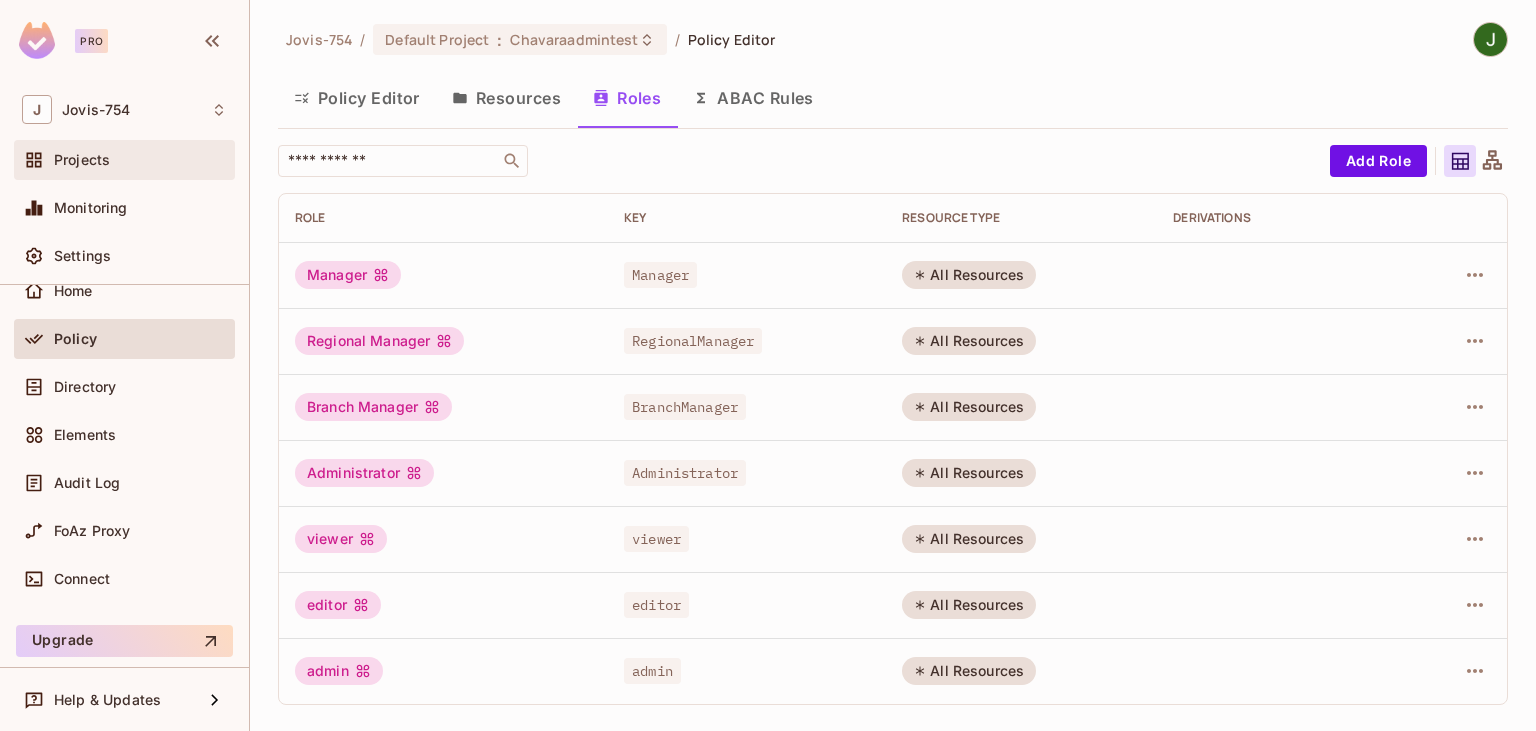 click on "Projects" at bounding box center (82, 160) 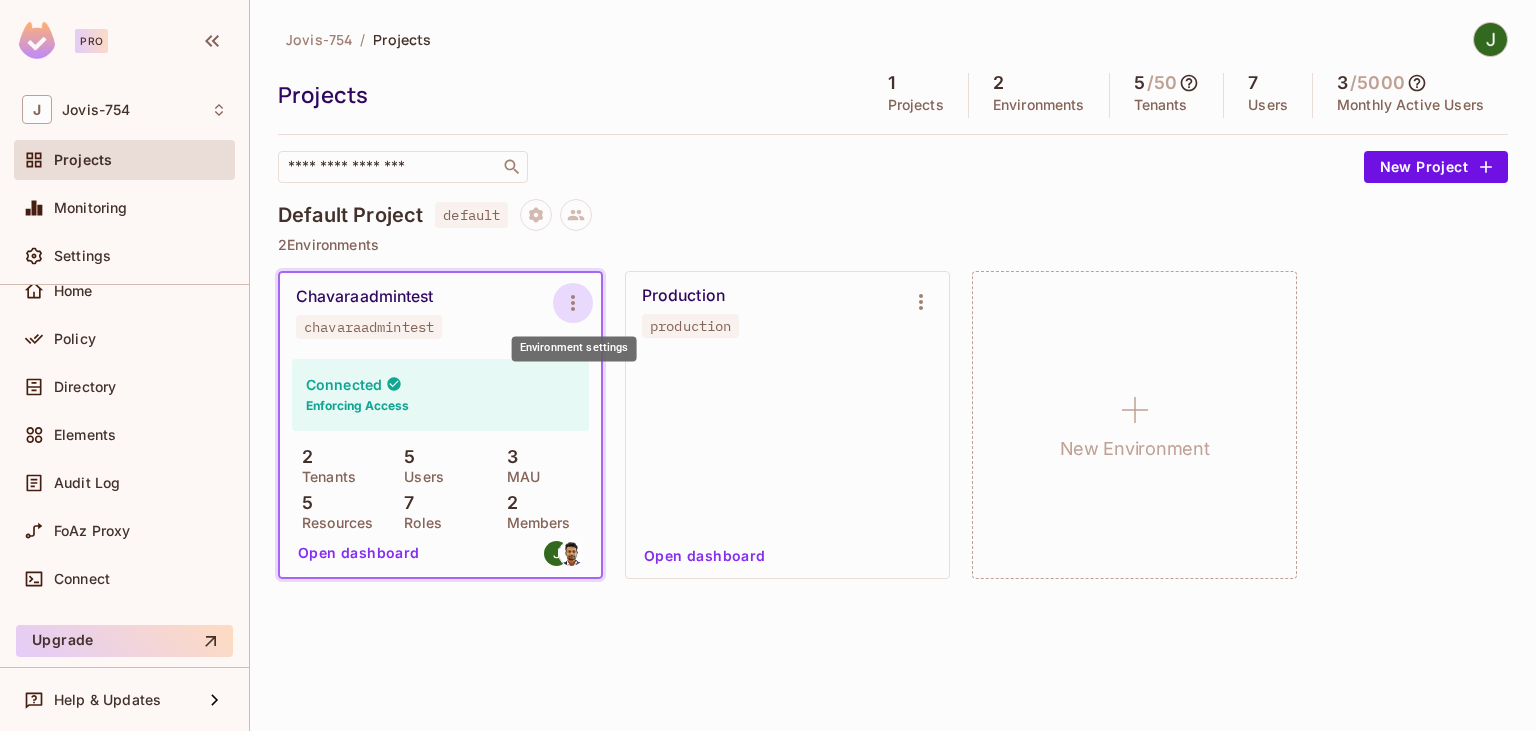 click 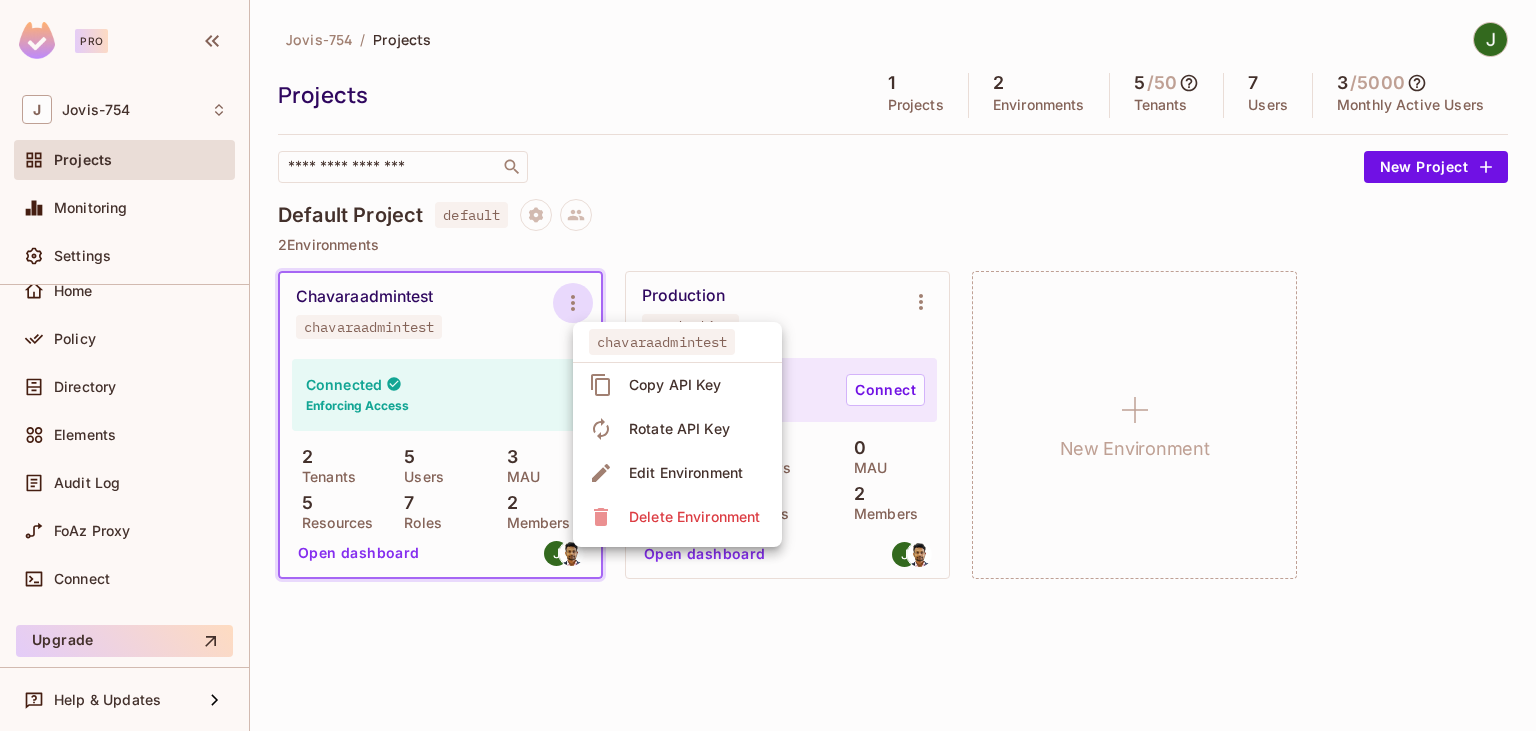 click at bounding box center [768, 365] 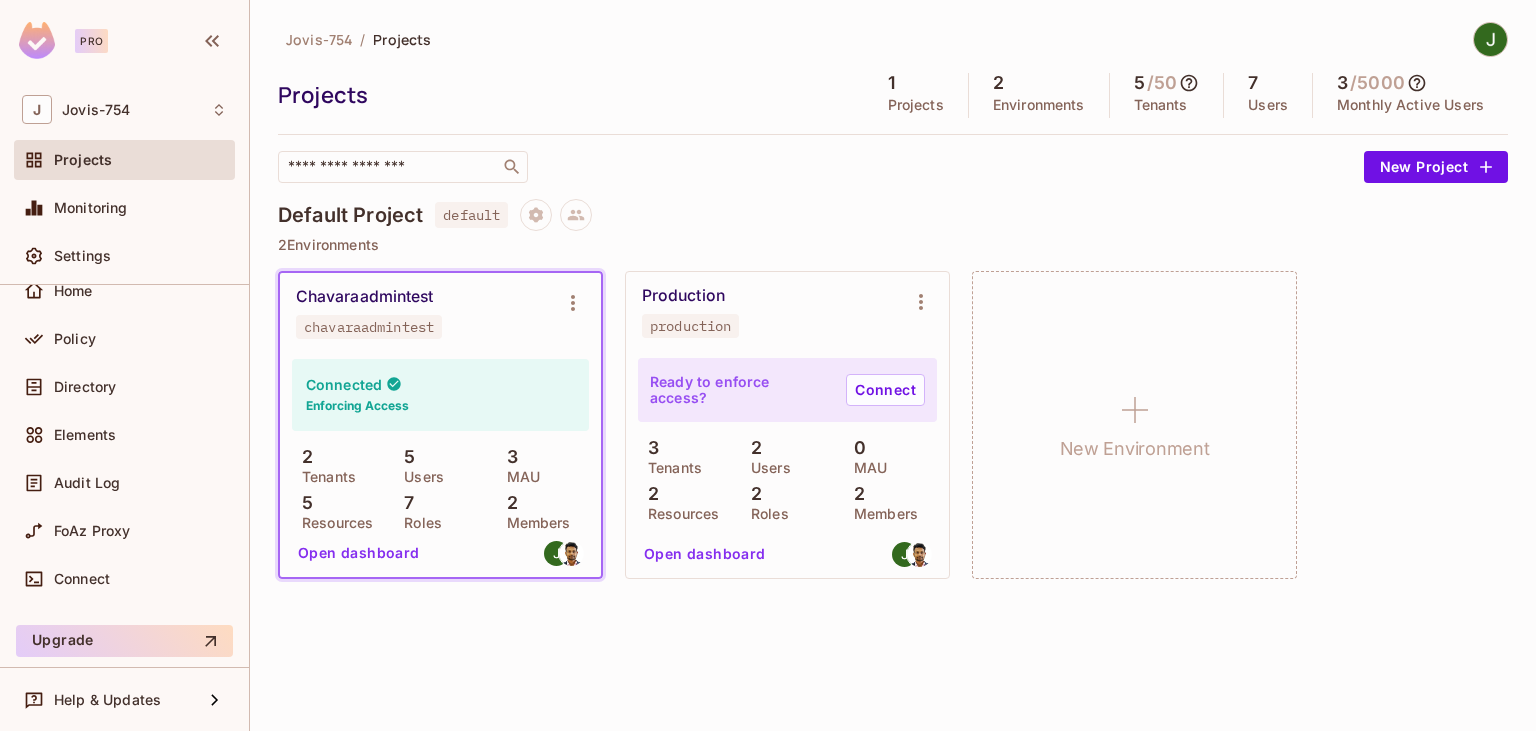 click on "Projects" at bounding box center (140, 160) 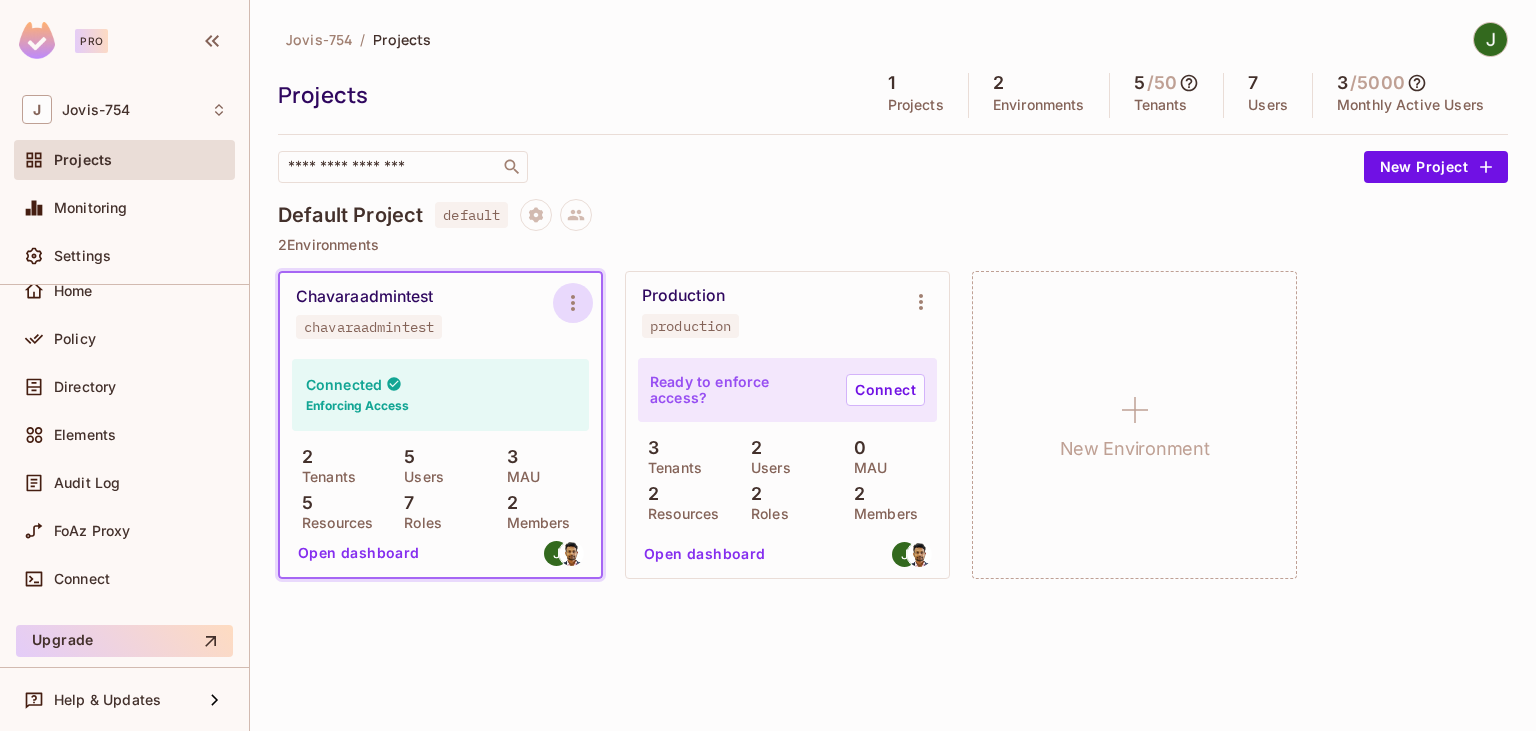 click 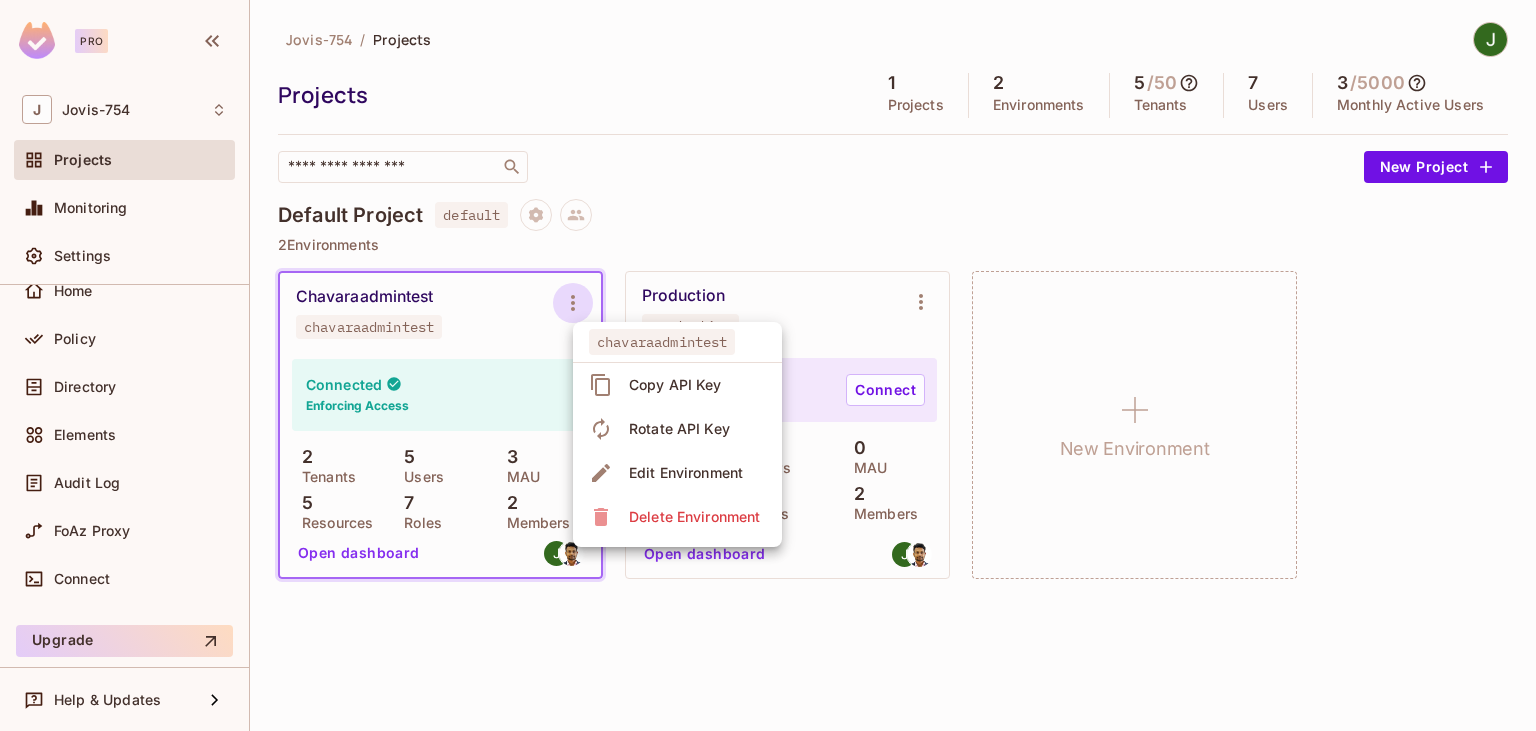 click at bounding box center (768, 365) 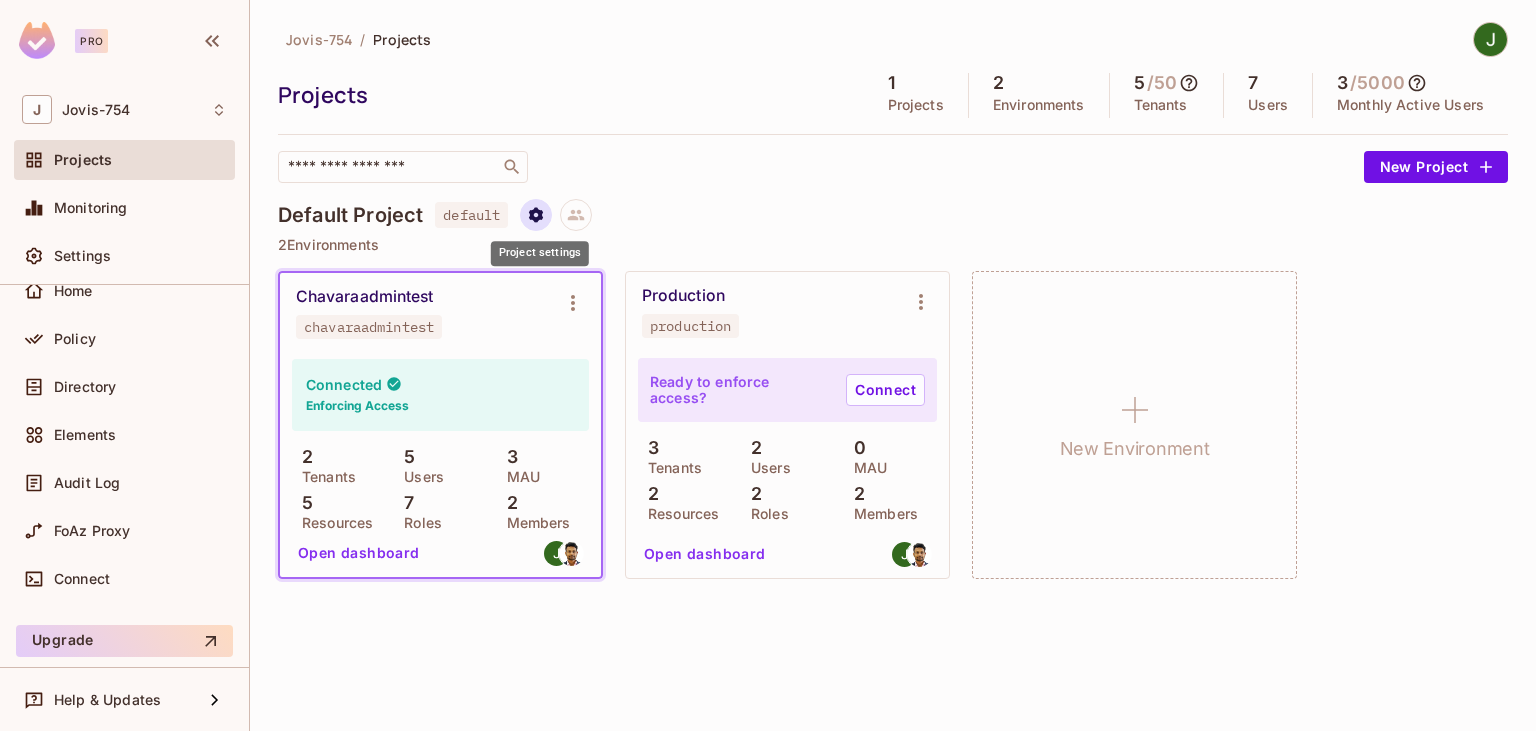 click 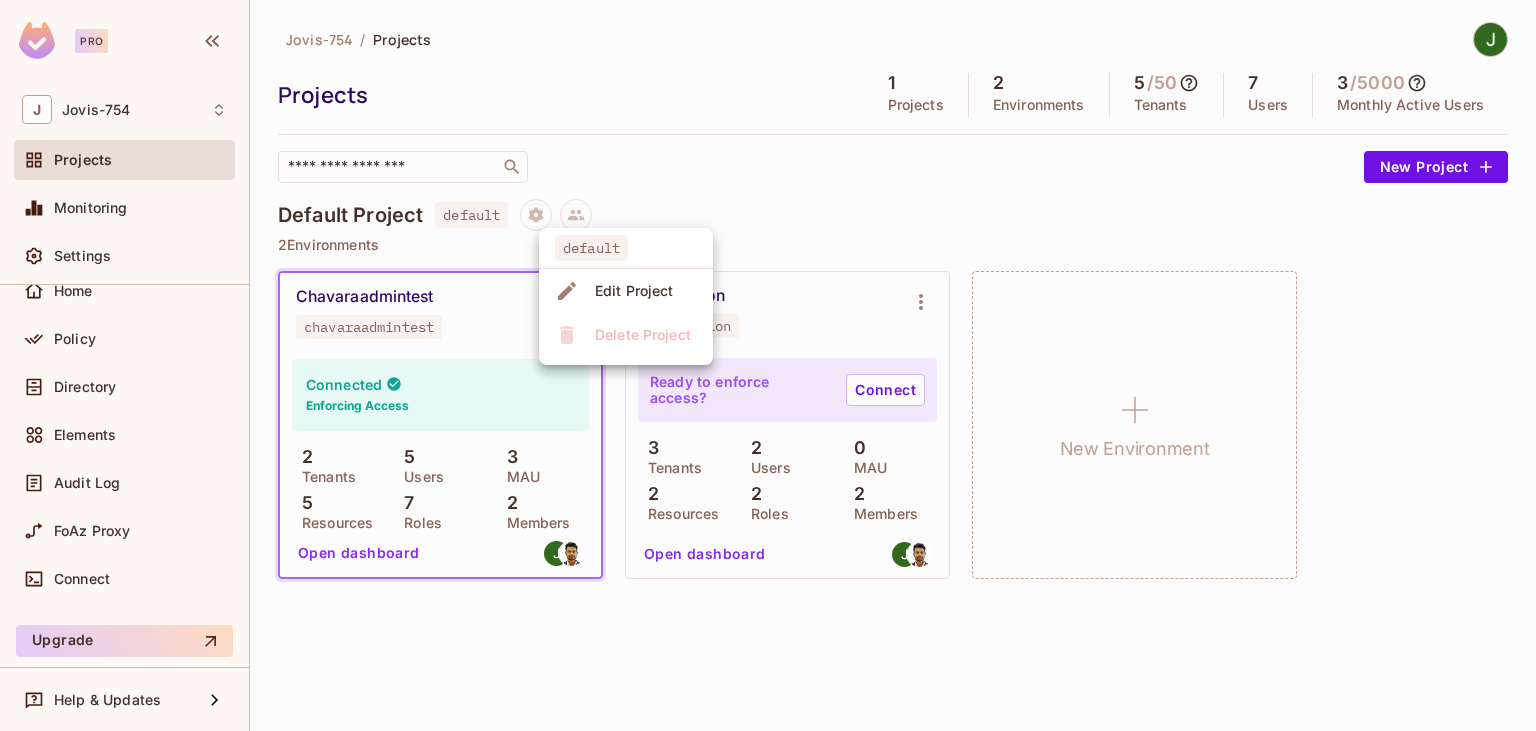 click at bounding box center (768, 365) 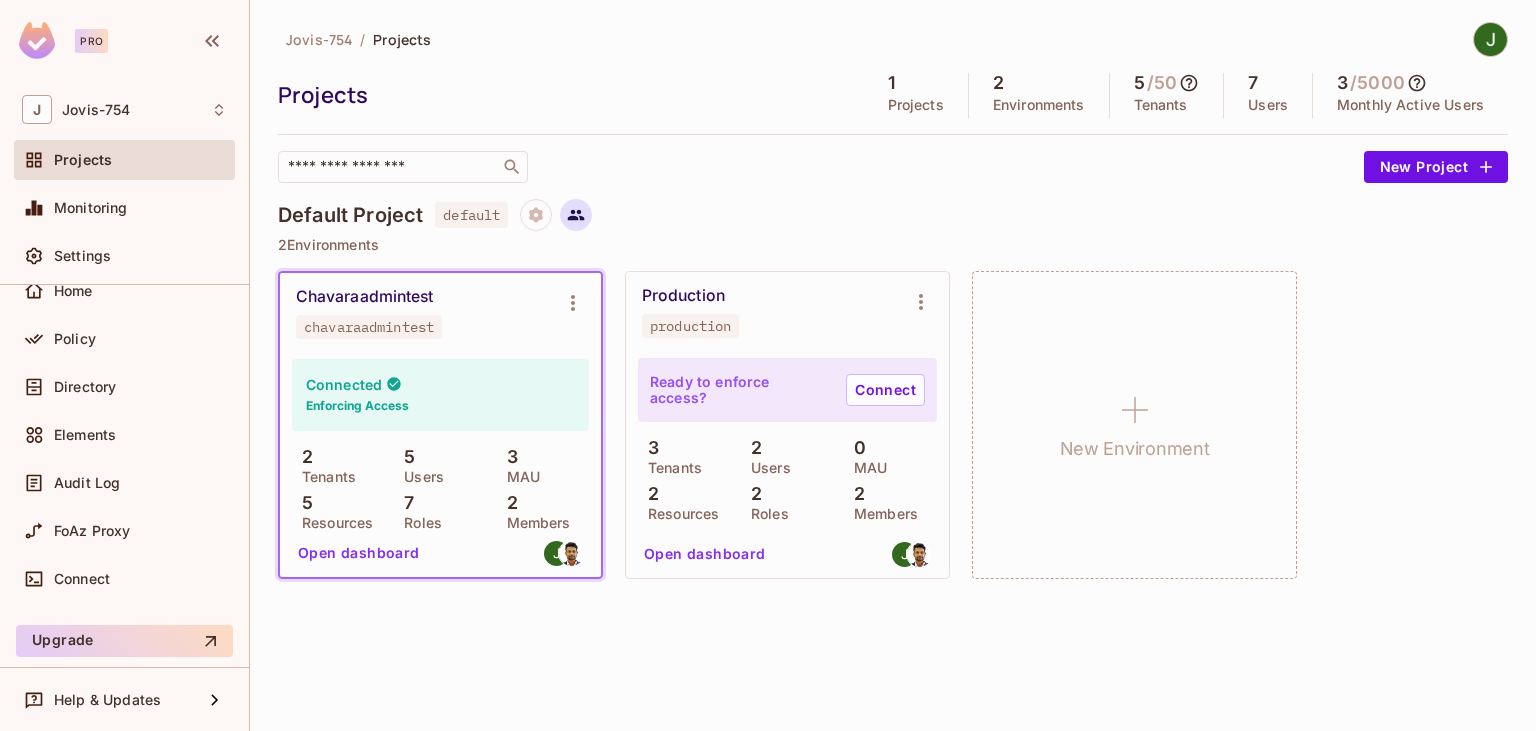 click 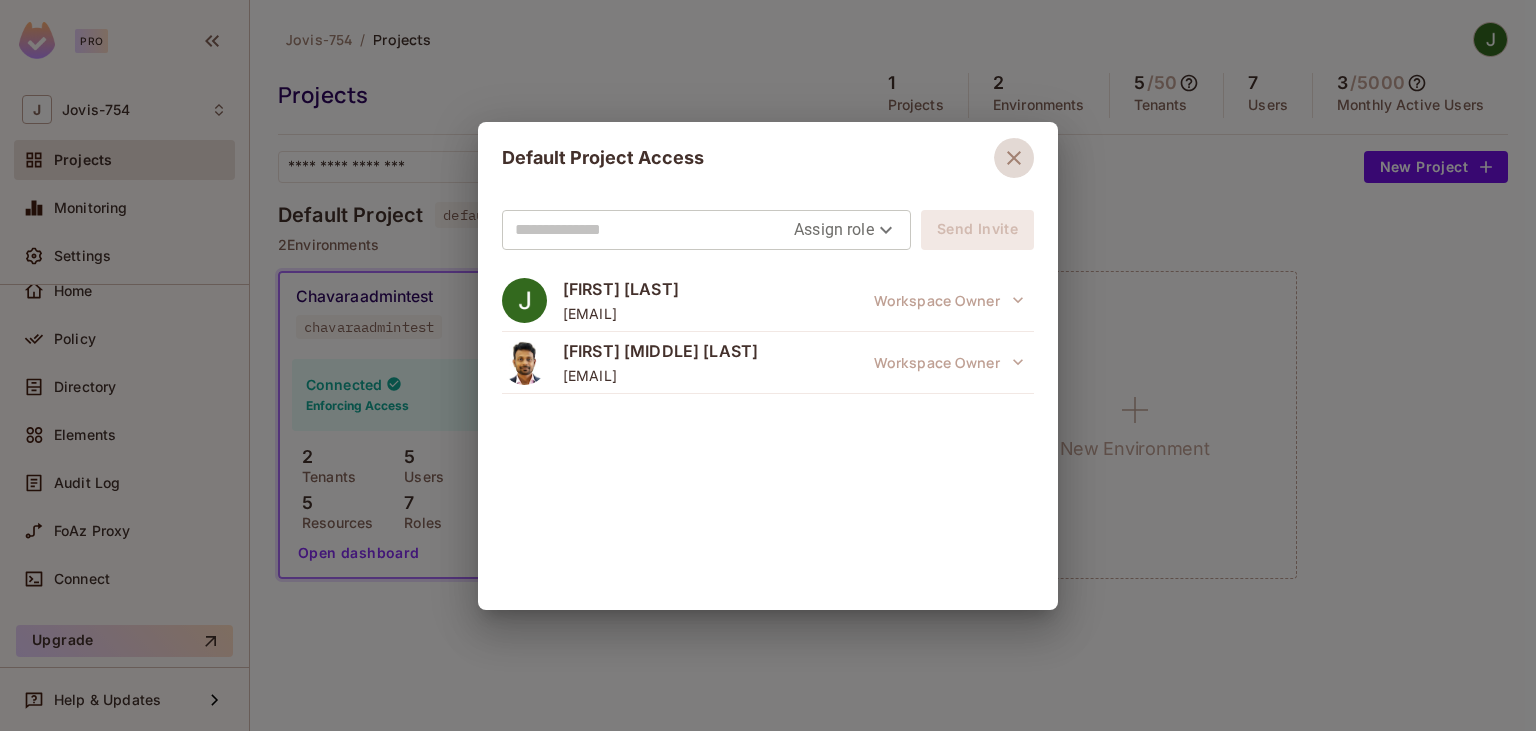 click 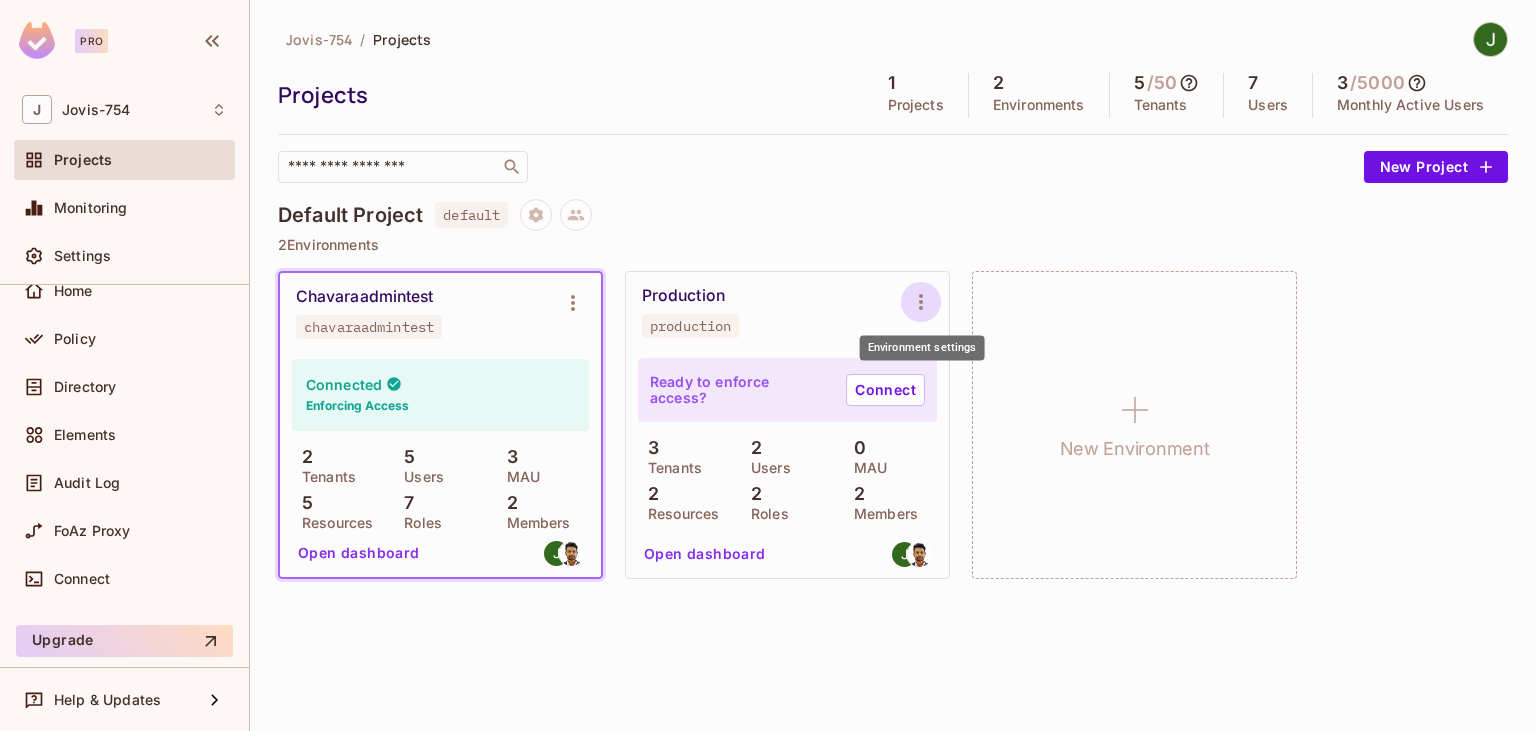 click 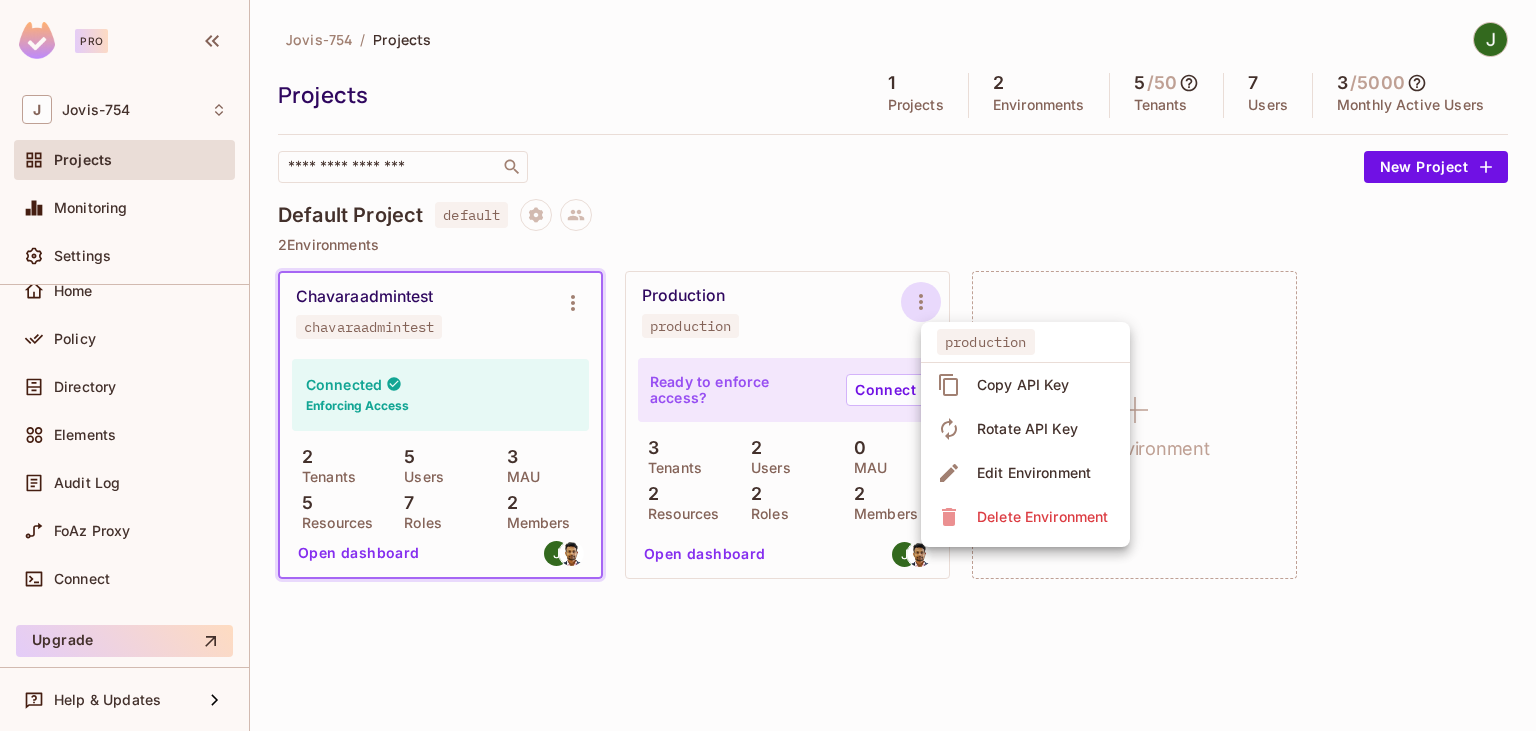 click at bounding box center (768, 365) 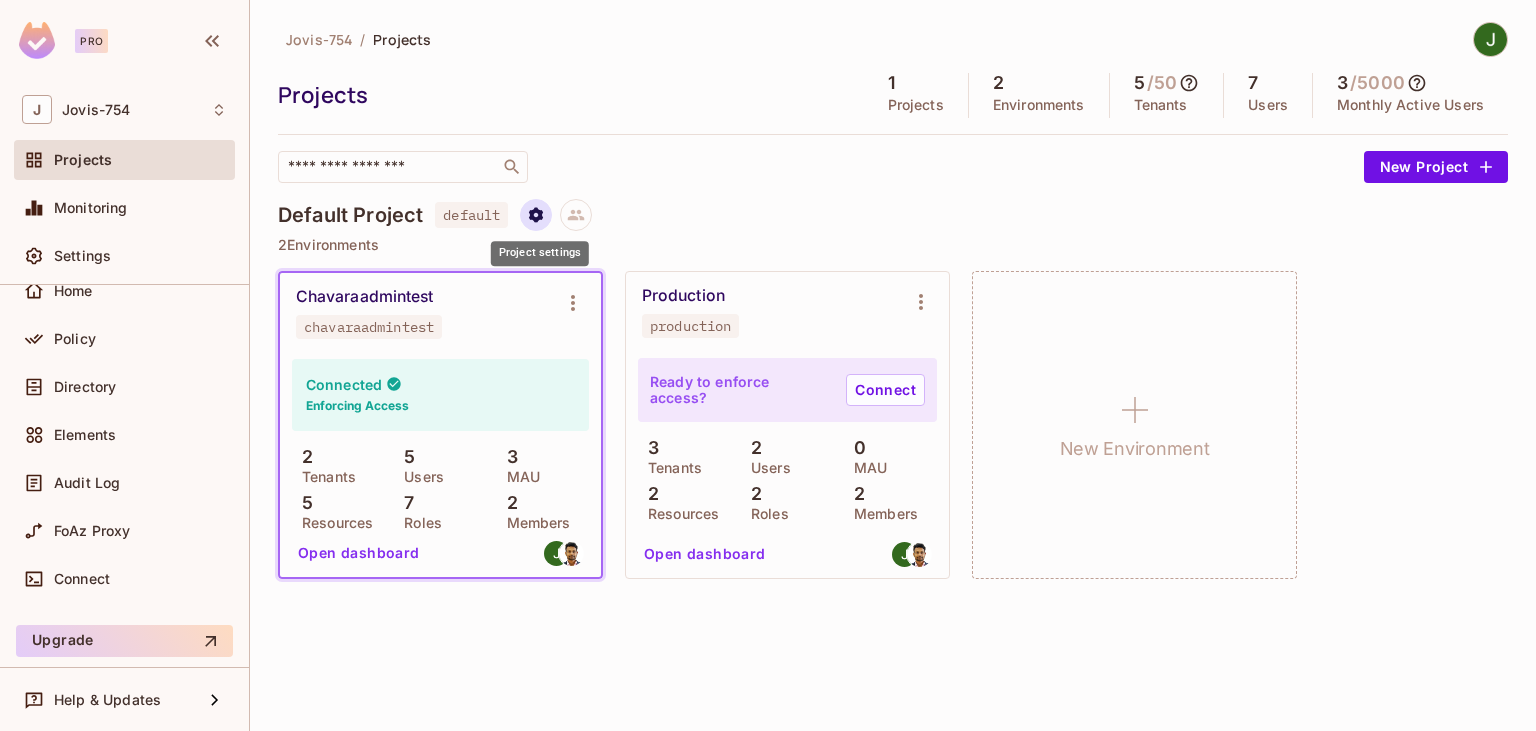 click 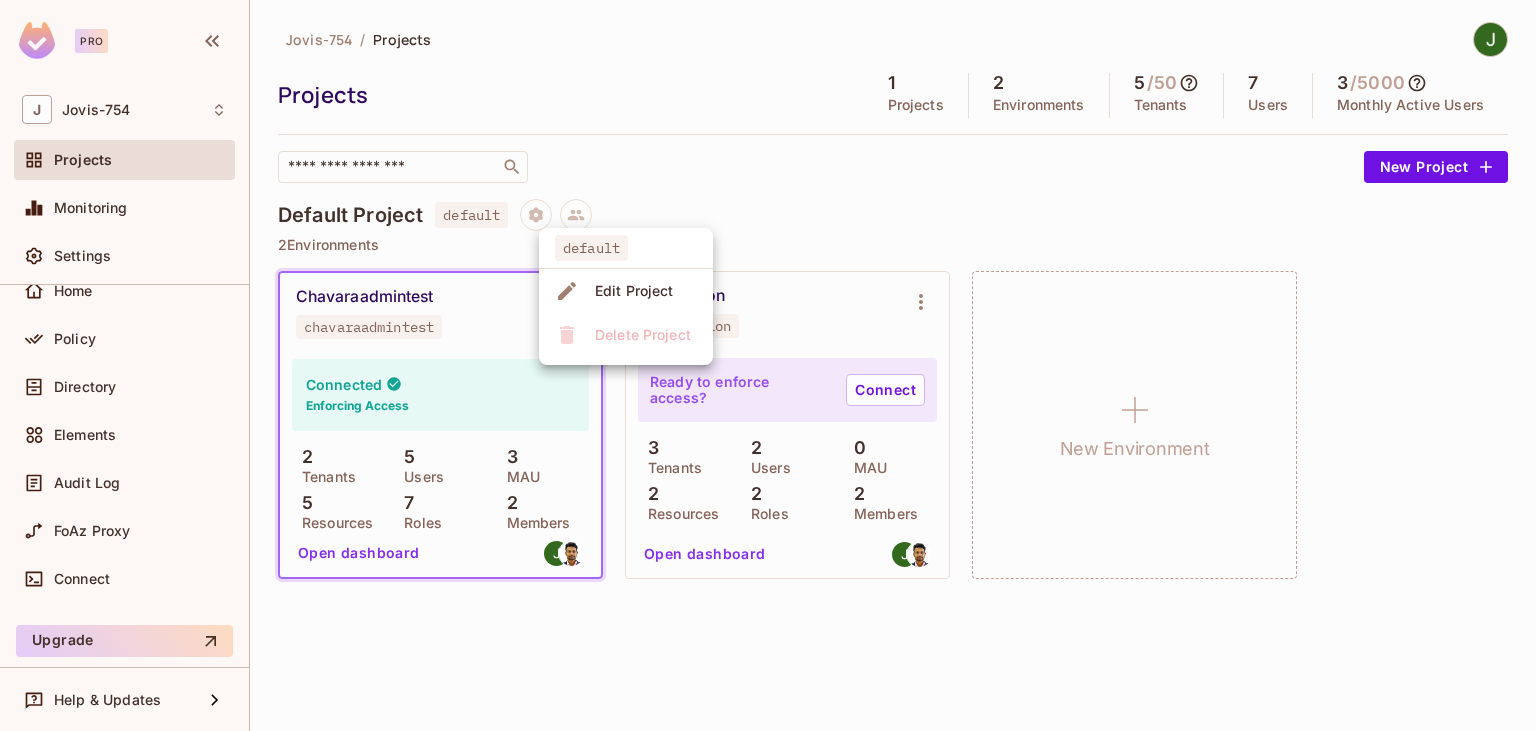 click at bounding box center [768, 365] 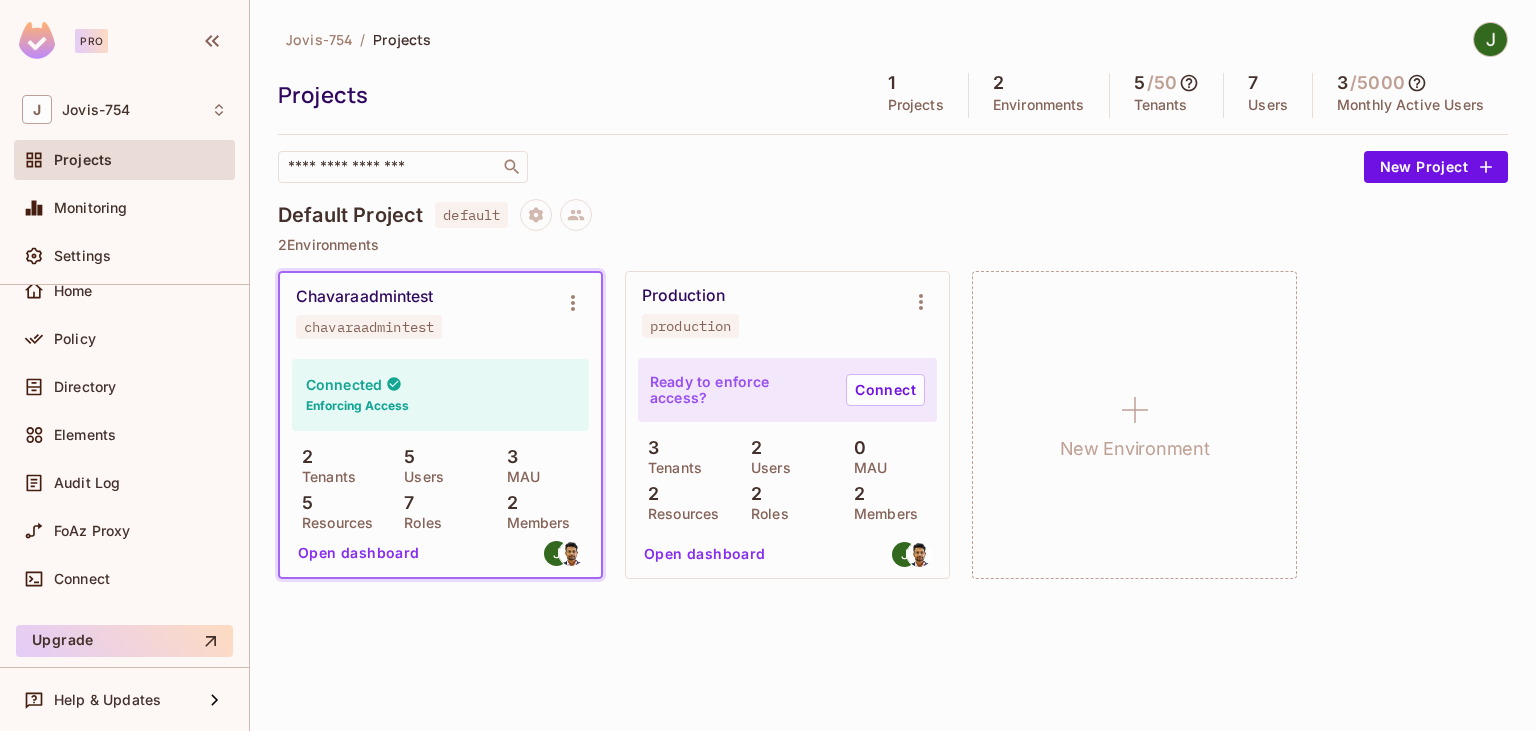 click 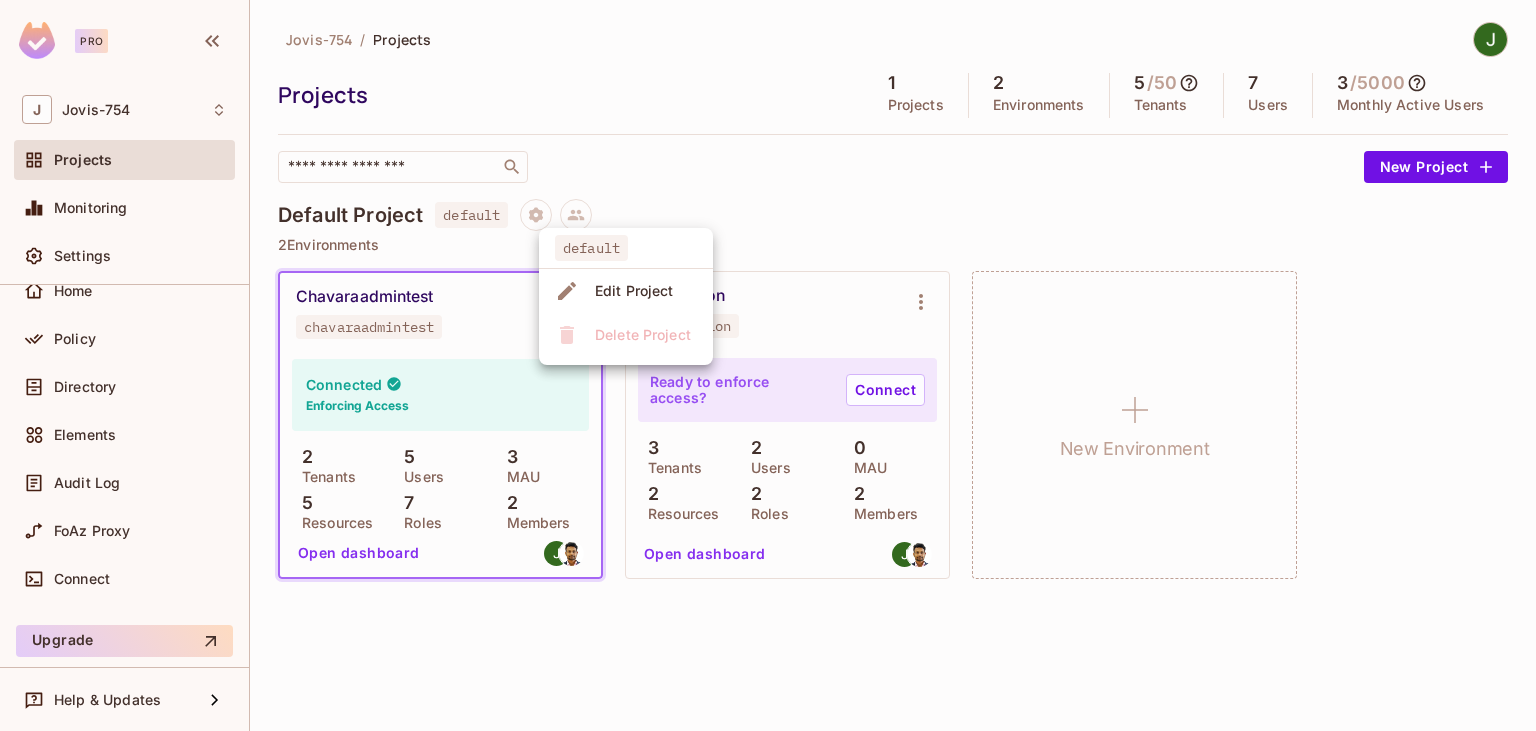 click at bounding box center (768, 365) 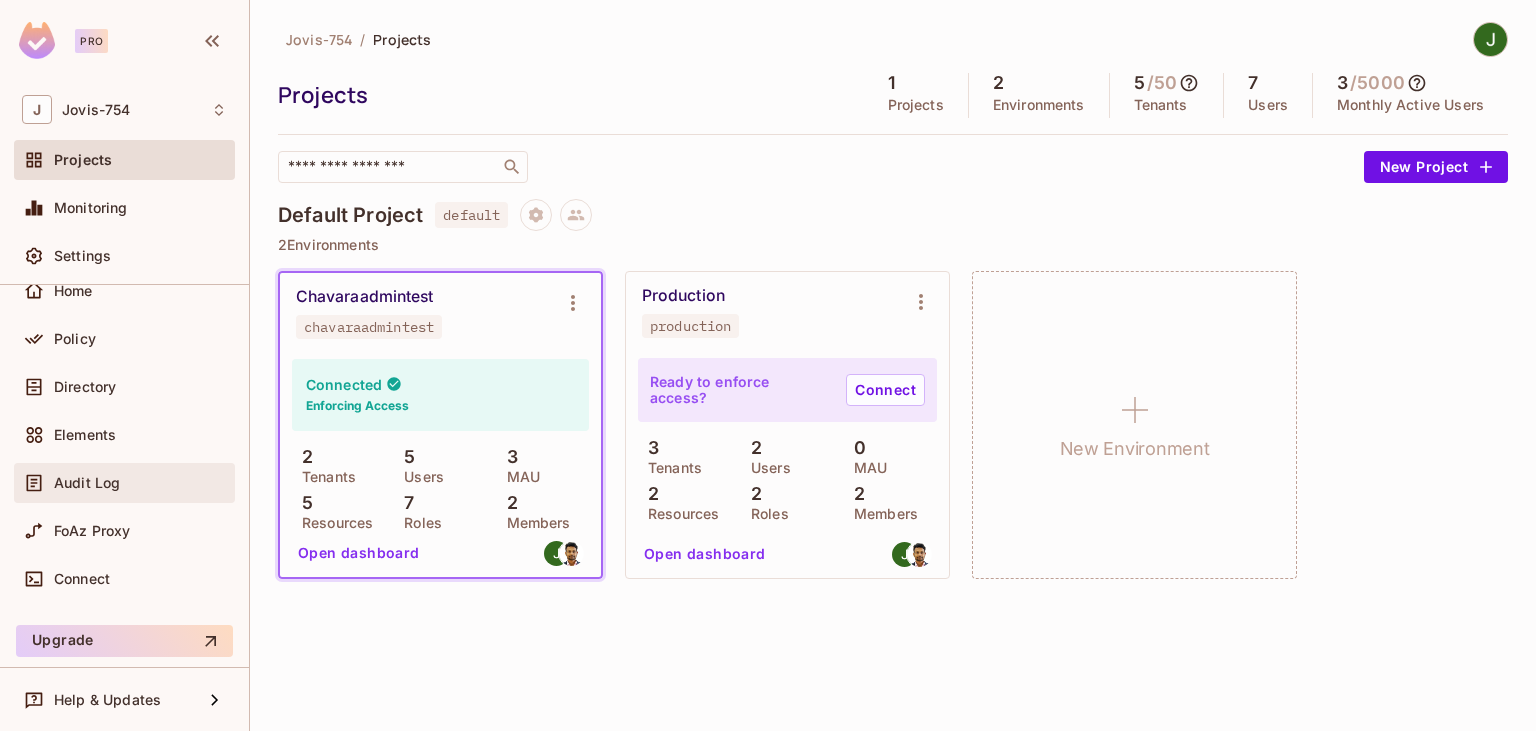 click on "Audit Log" at bounding box center [124, 483] 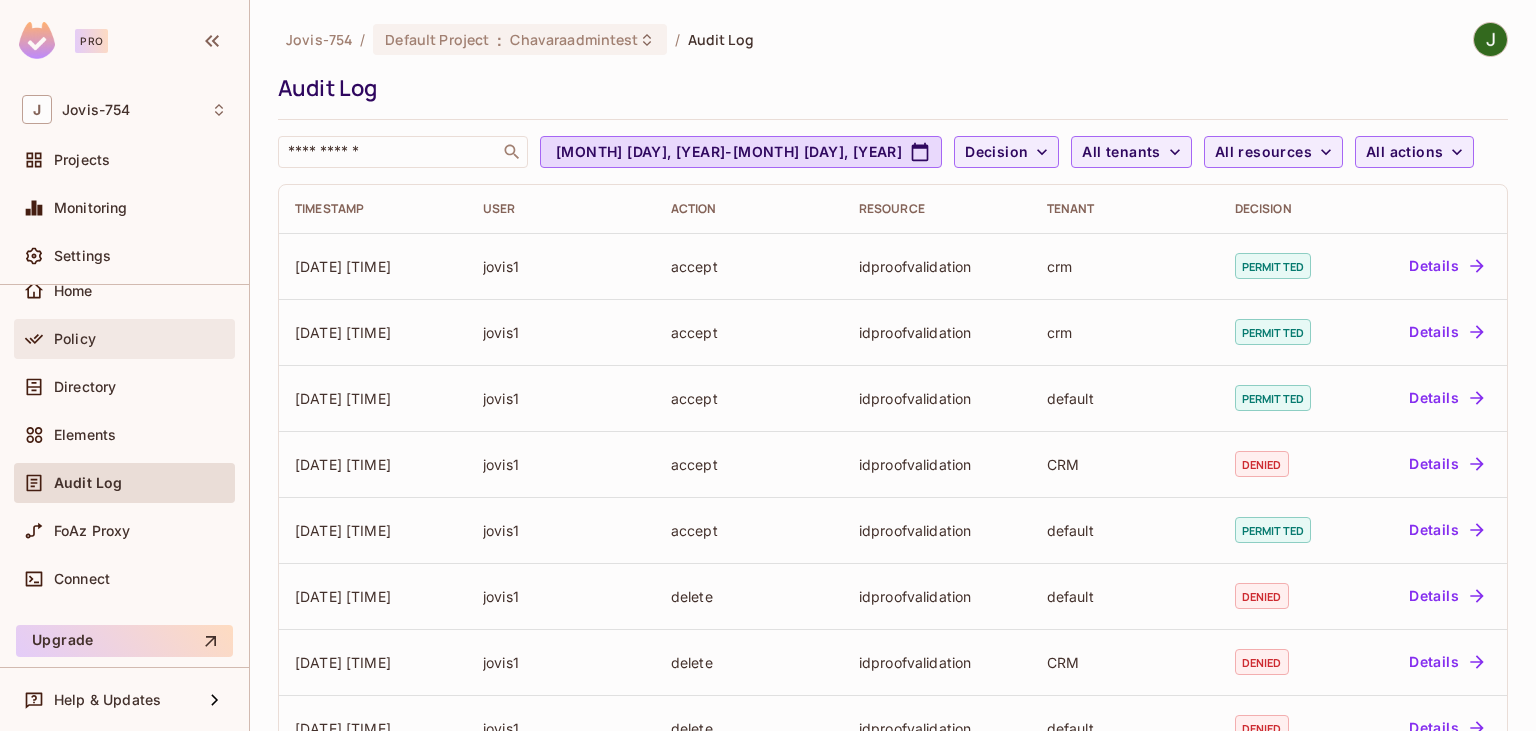 click on "Policy" at bounding box center [140, 339] 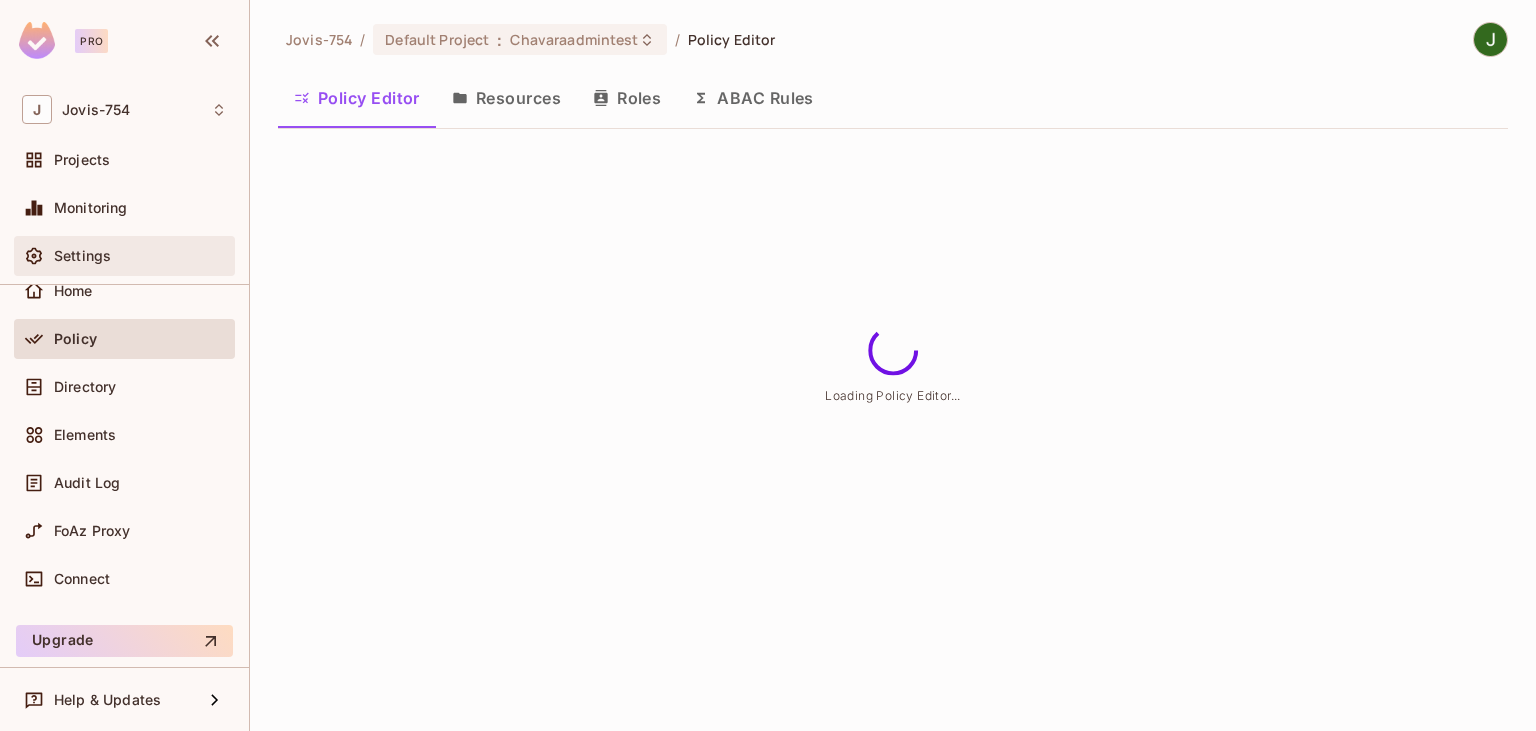 click on "Settings" at bounding box center [82, 256] 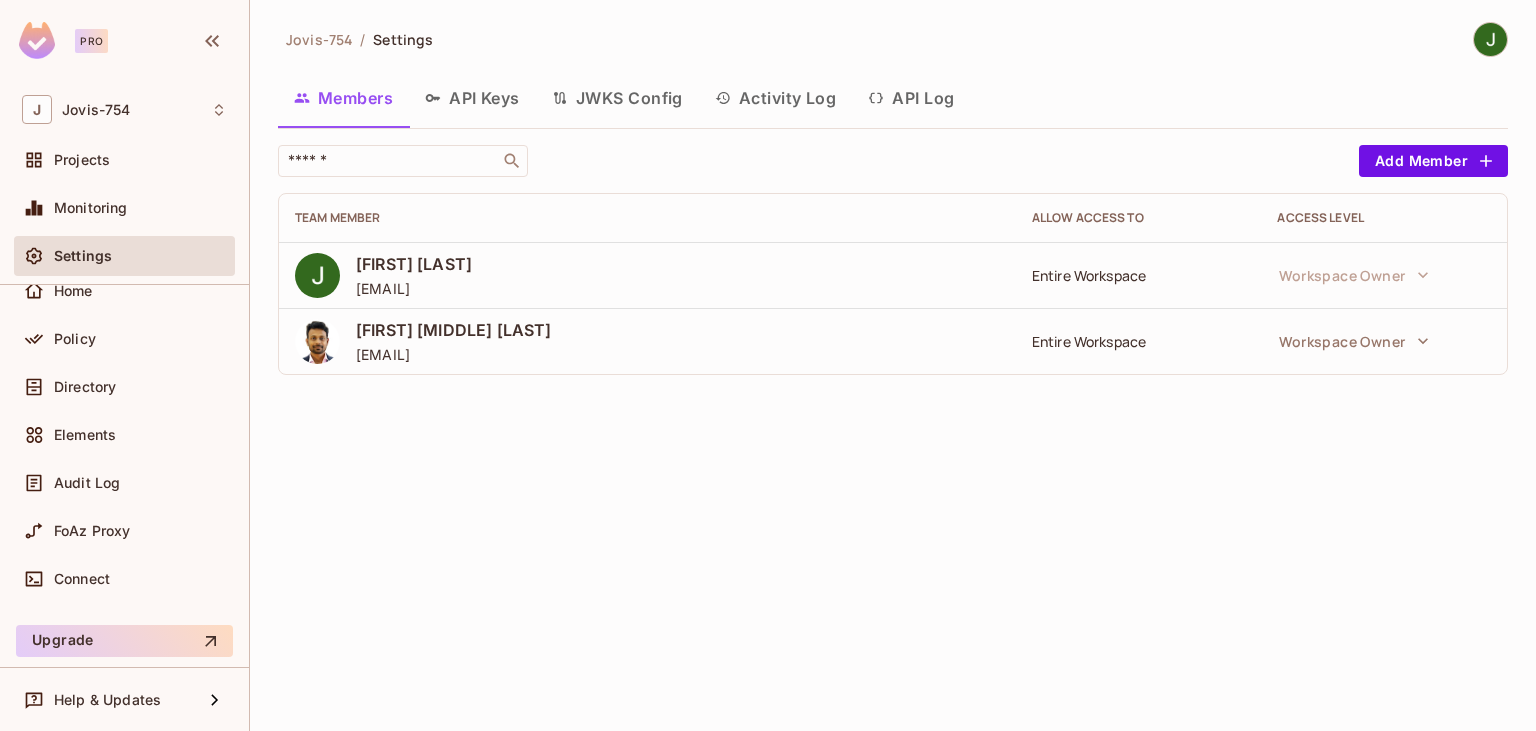 click on "API Keys" at bounding box center [472, 98] 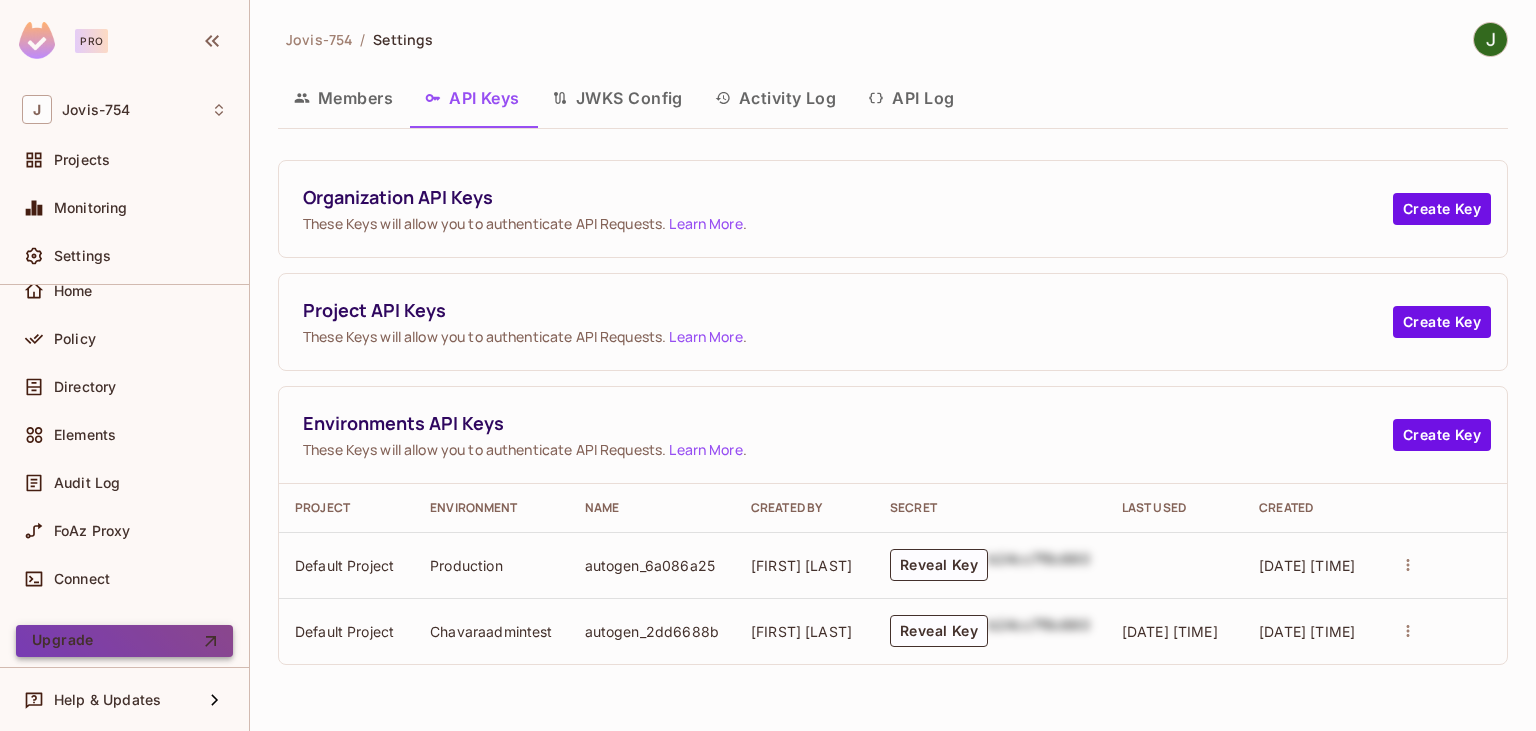 click on "Upgrade" at bounding box center (124, 641) 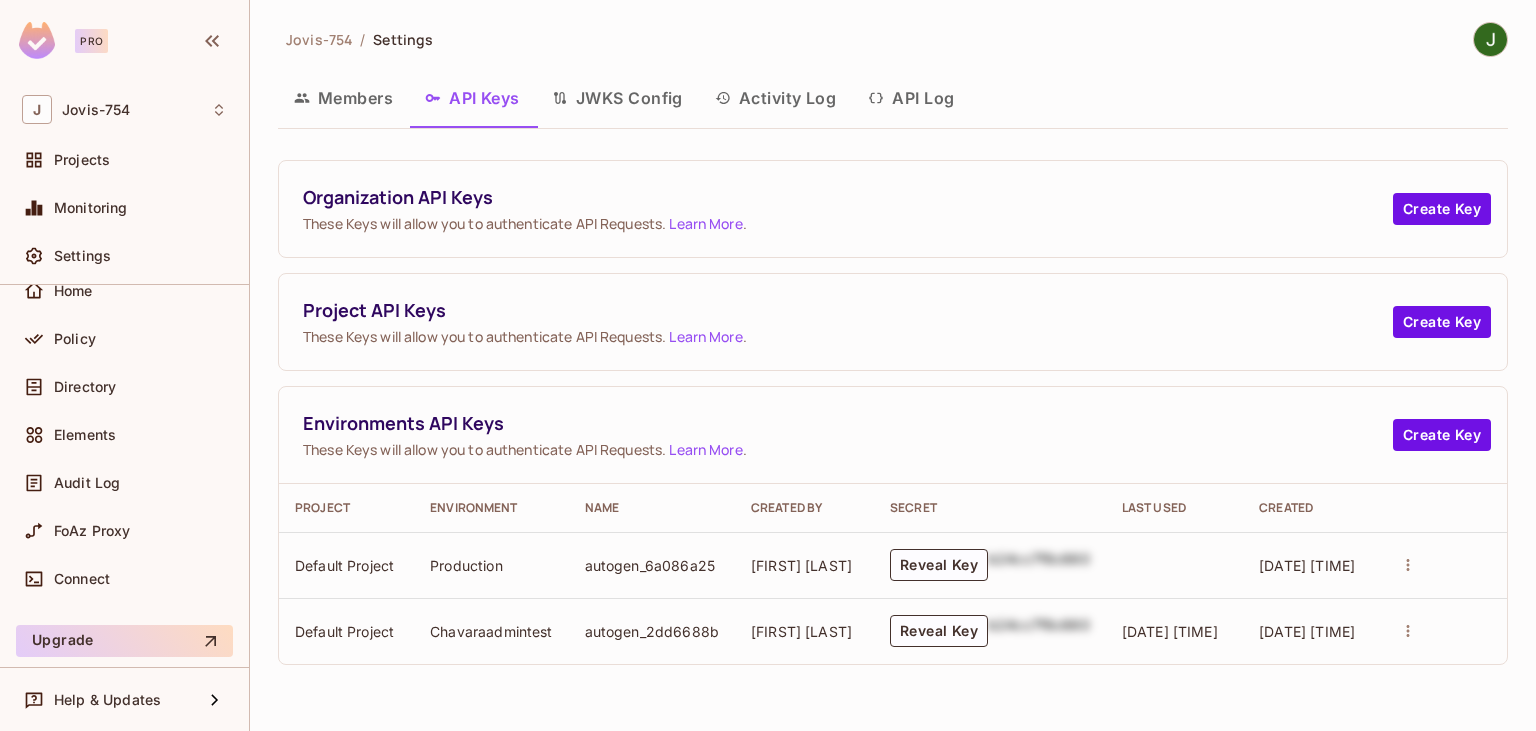 click on "Jovis-754 / Settings" at bounding box center (893, 39) 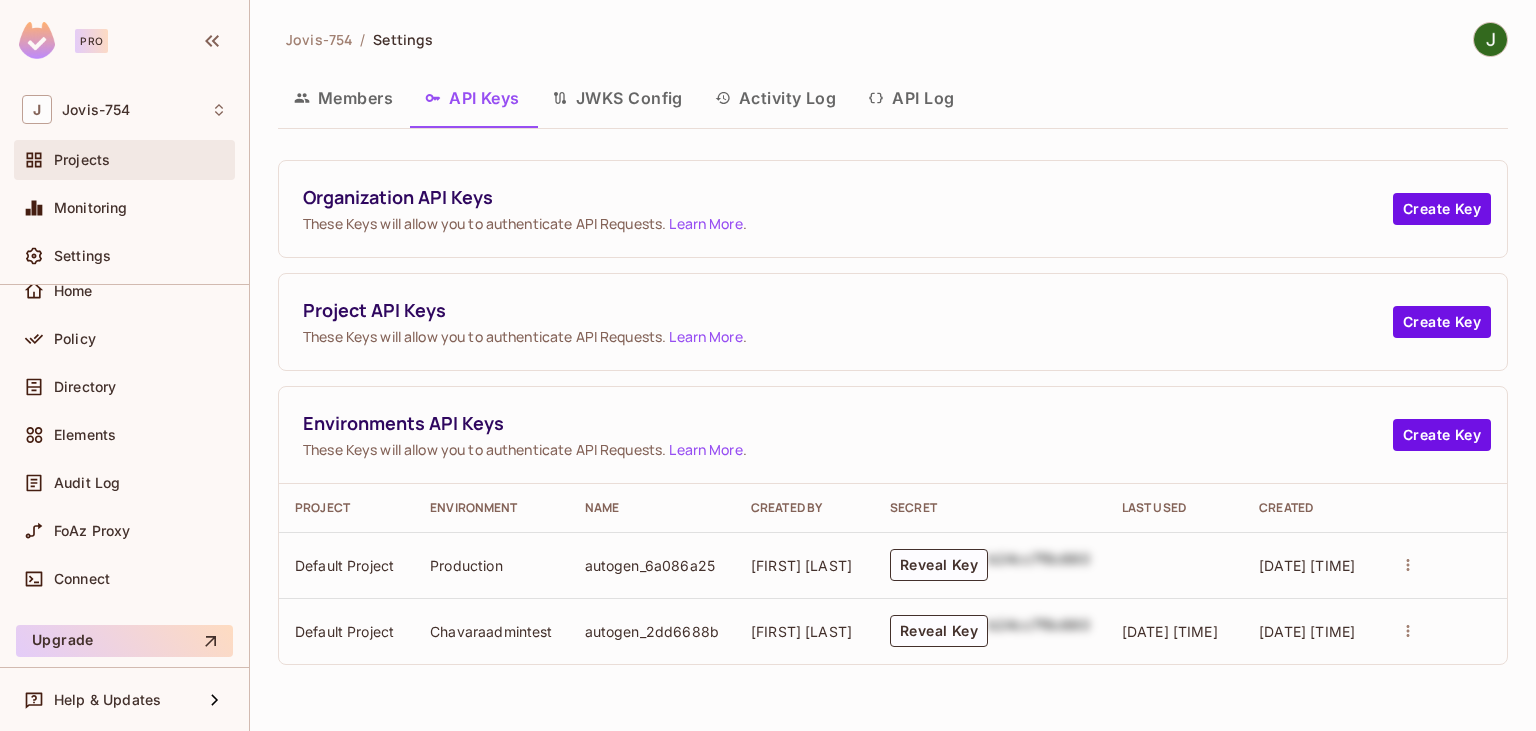 click on "Projects" at bounding box center [140, 160] 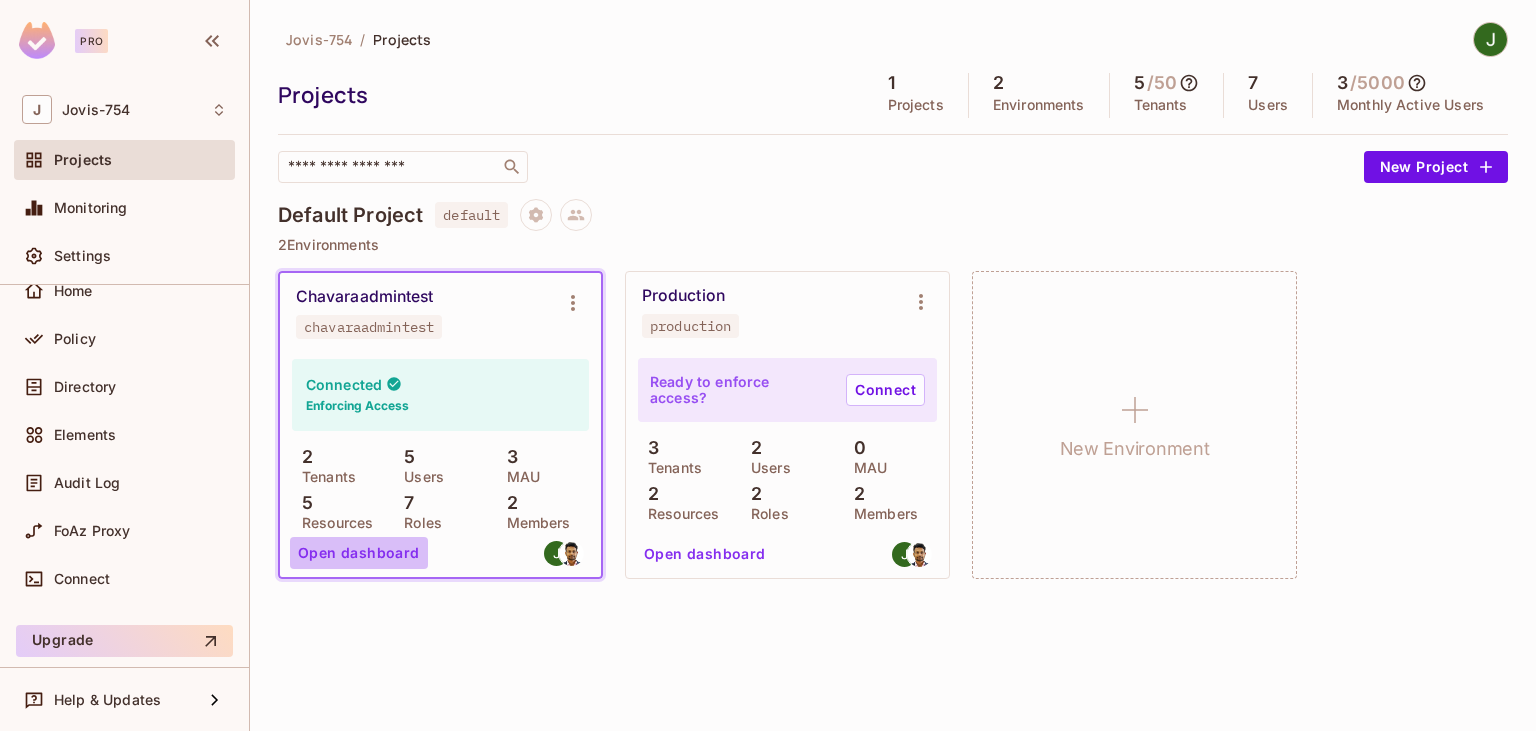 click on "Open dashboard" at bounding box center [359, 553] 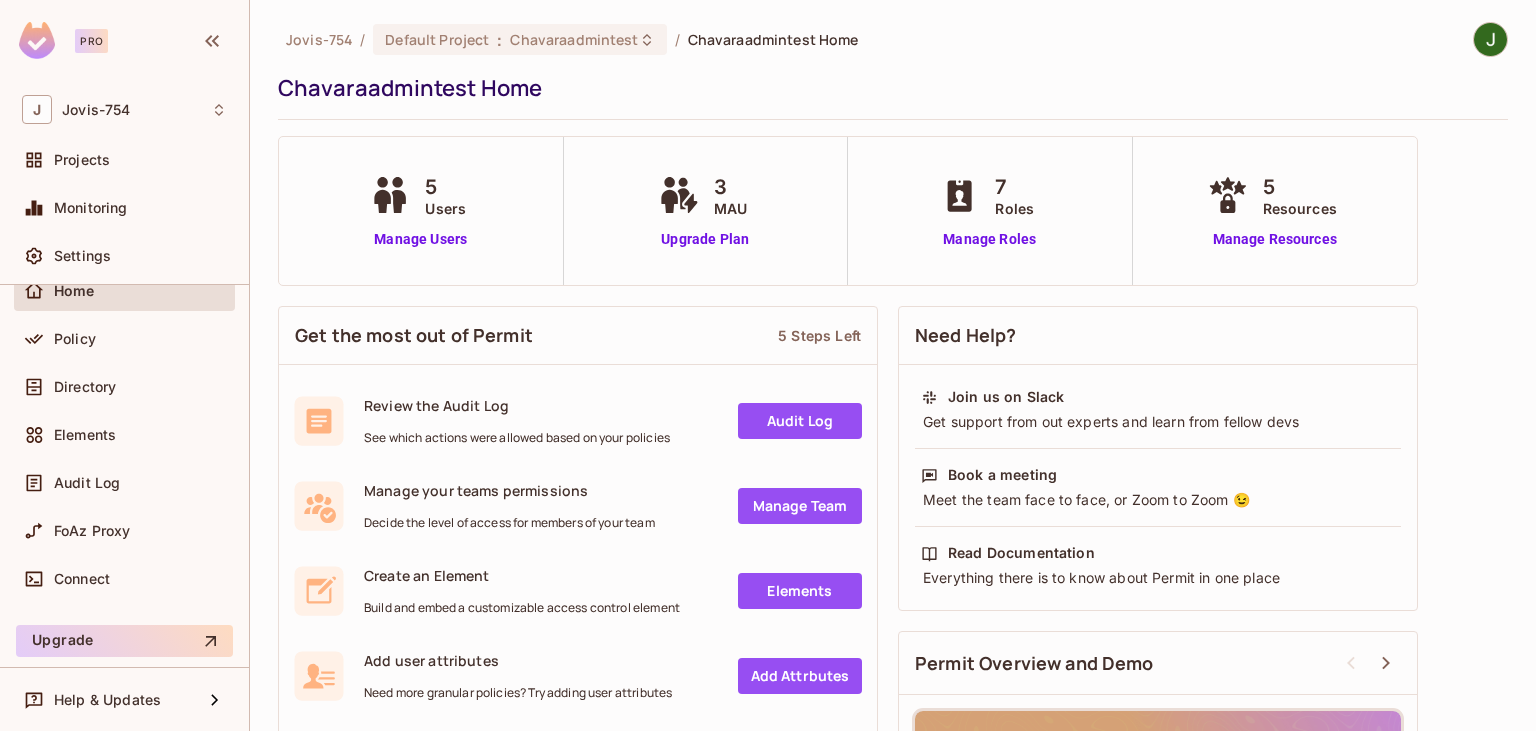click on "Jovis-754 / Default Project : Chavaraadmintest / Chavaraadmintest Home Chavaraadmintest Home" at bounding box center [893, 71] 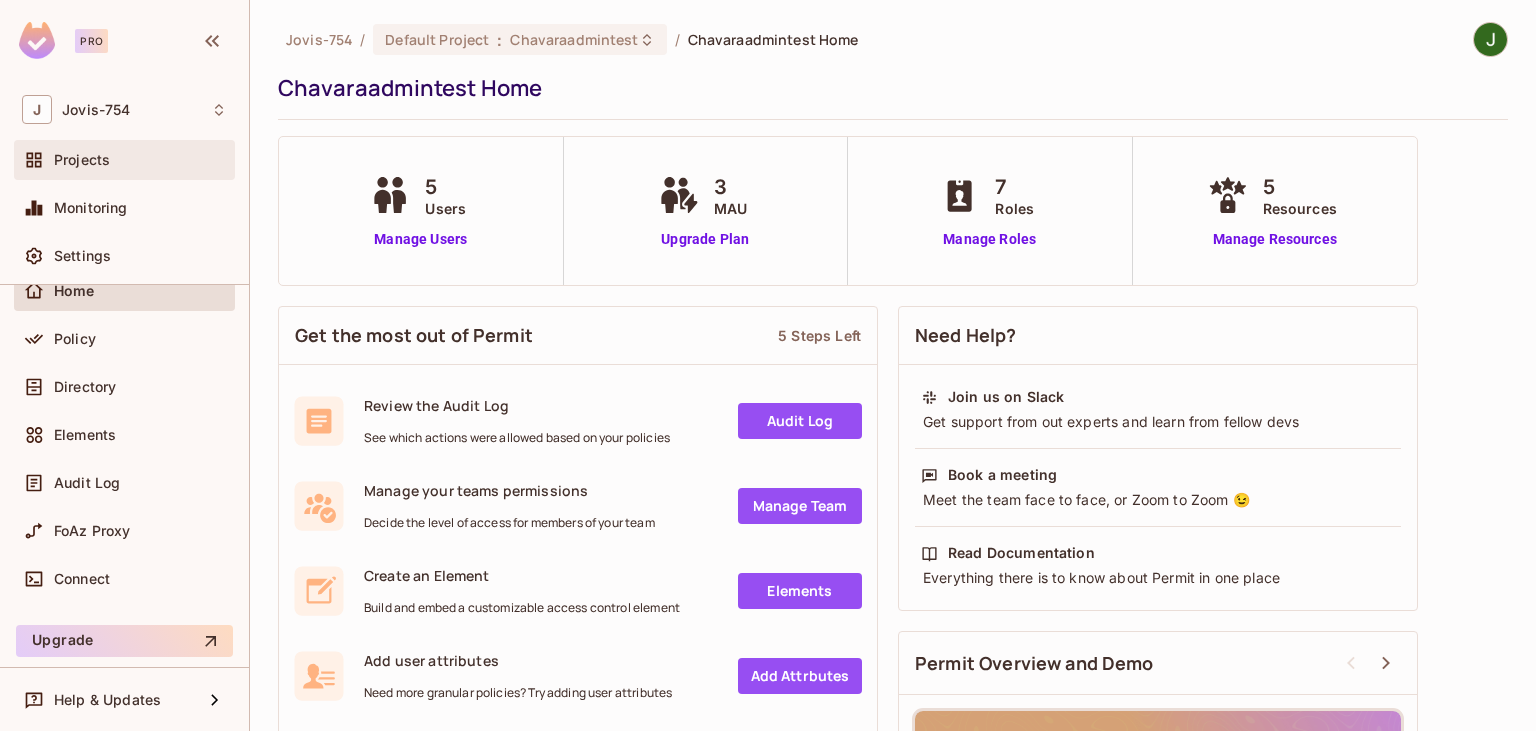click on "Projects" at bounding box center [140, 160] 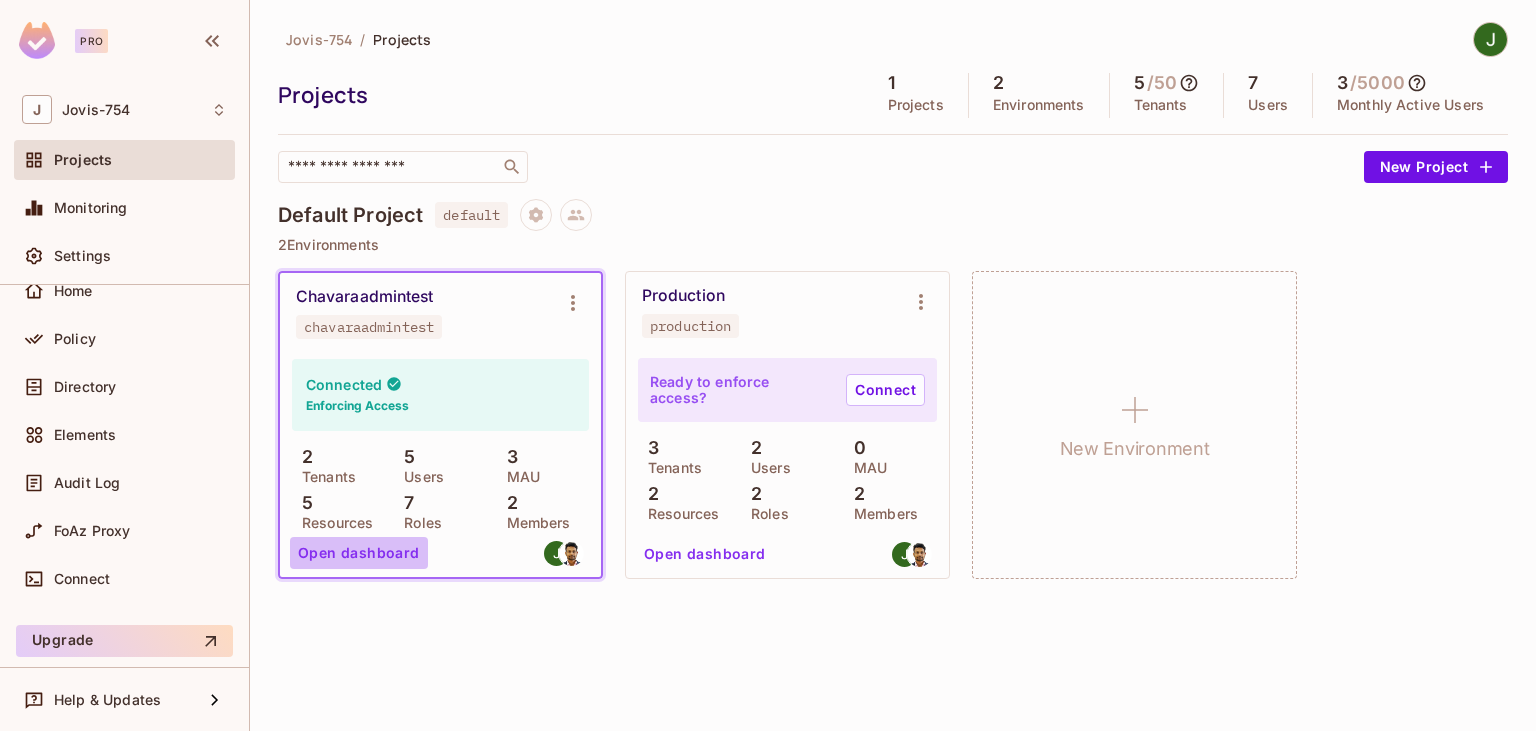 click on "Open dashboard" at bounding box center [359, 553] 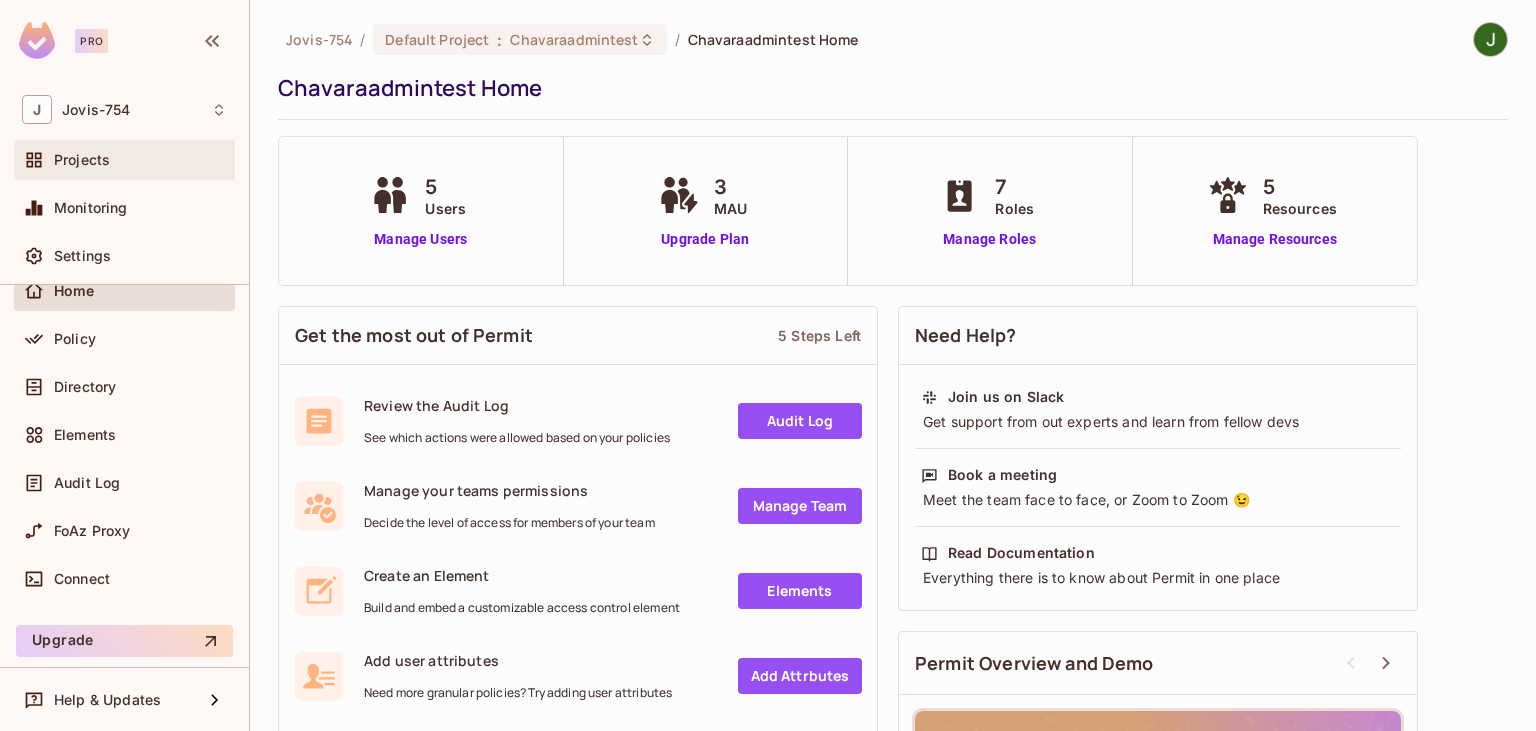 click on "Projects" at bounding box center [82, 160] 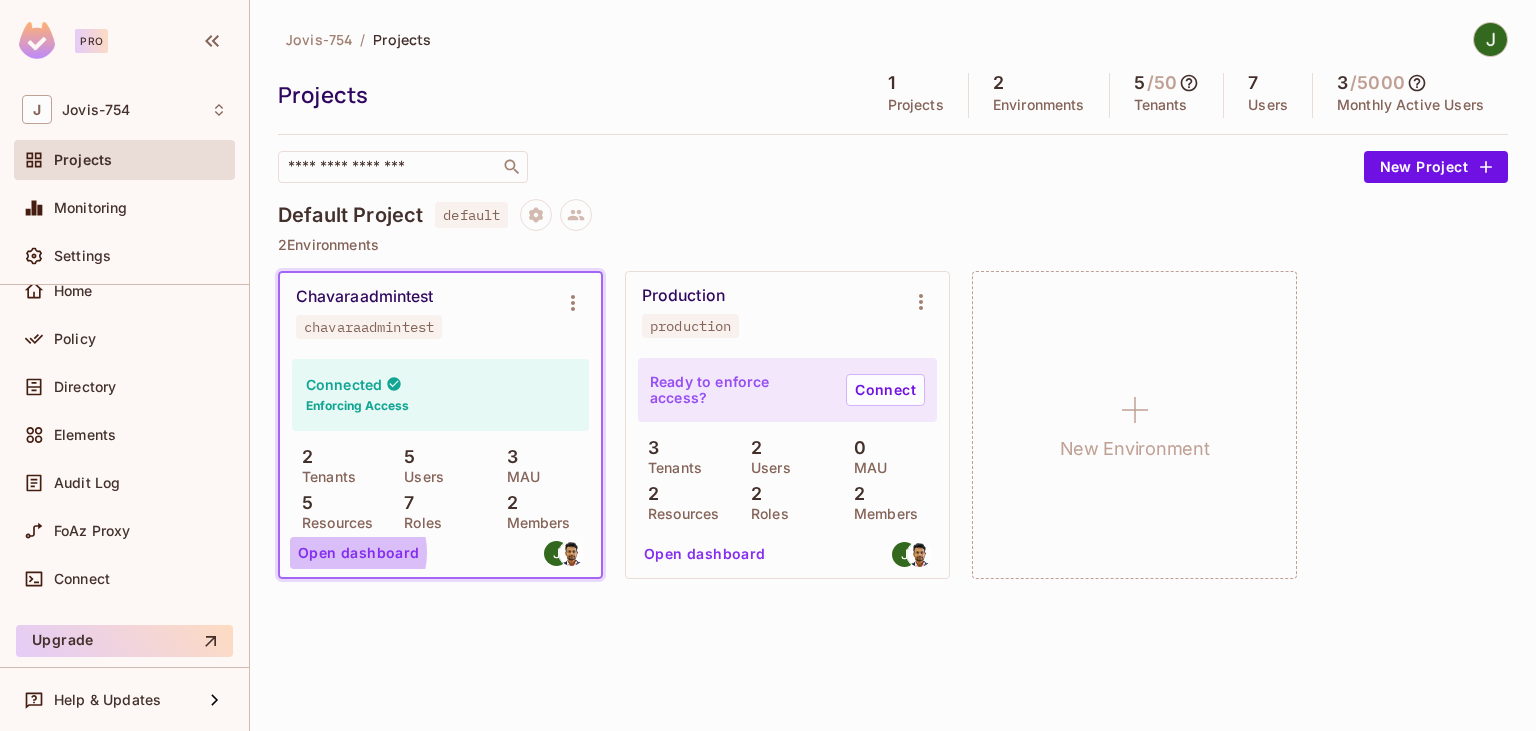 click on "Open dashboard" at bounding box center [359, 553] 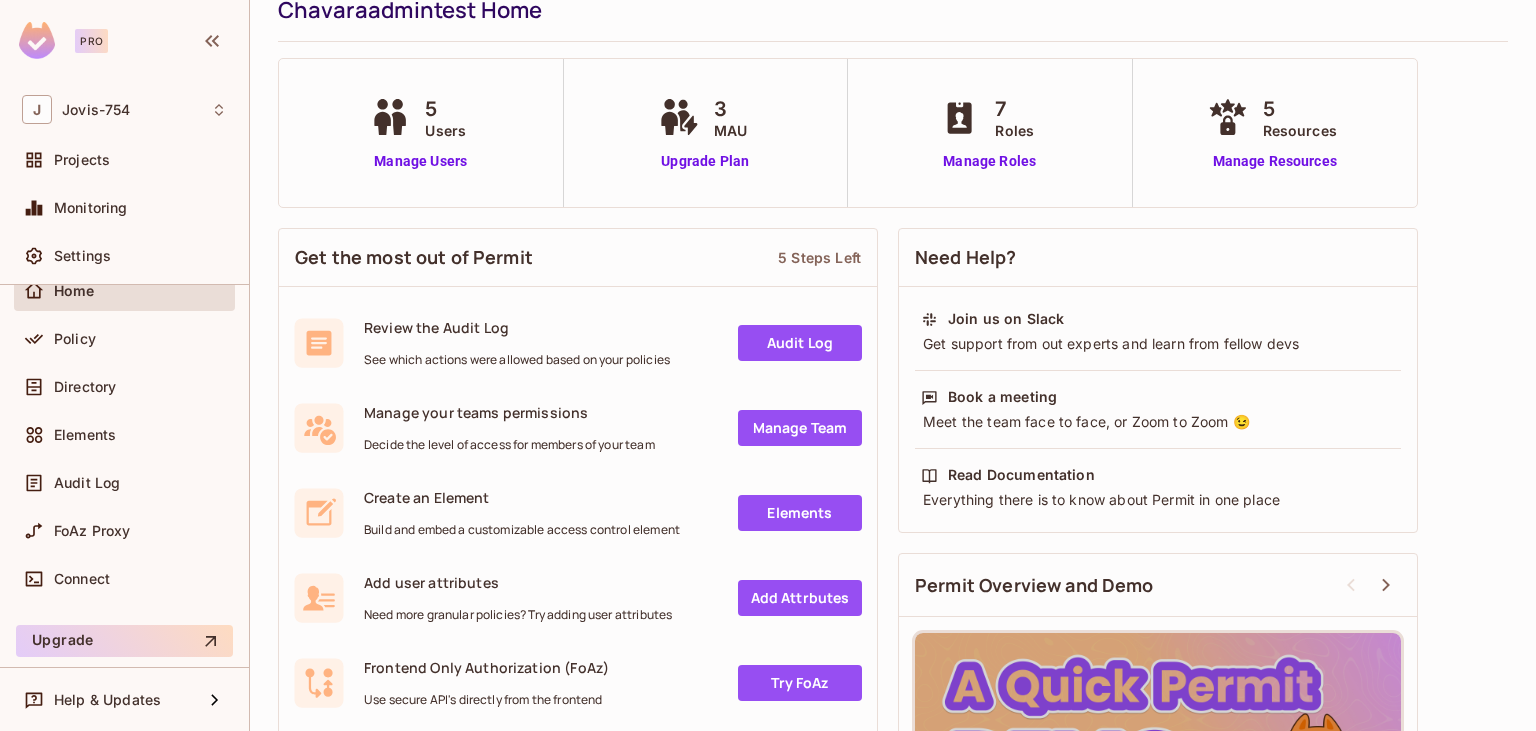 scroll, scrollTop: 0, scrollLeft: 0, axis: both 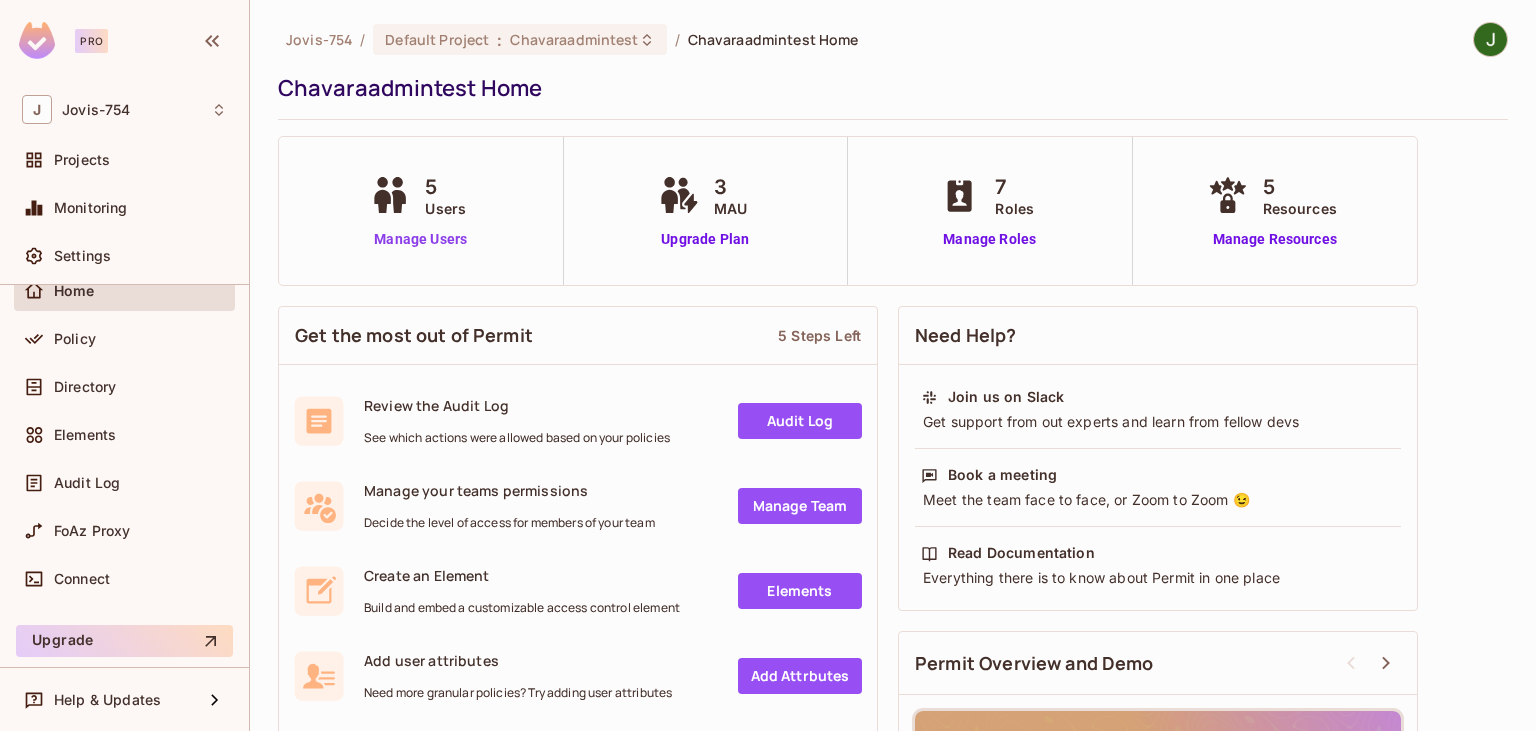 click on "Manage Users" at bounding box center [420, 239] 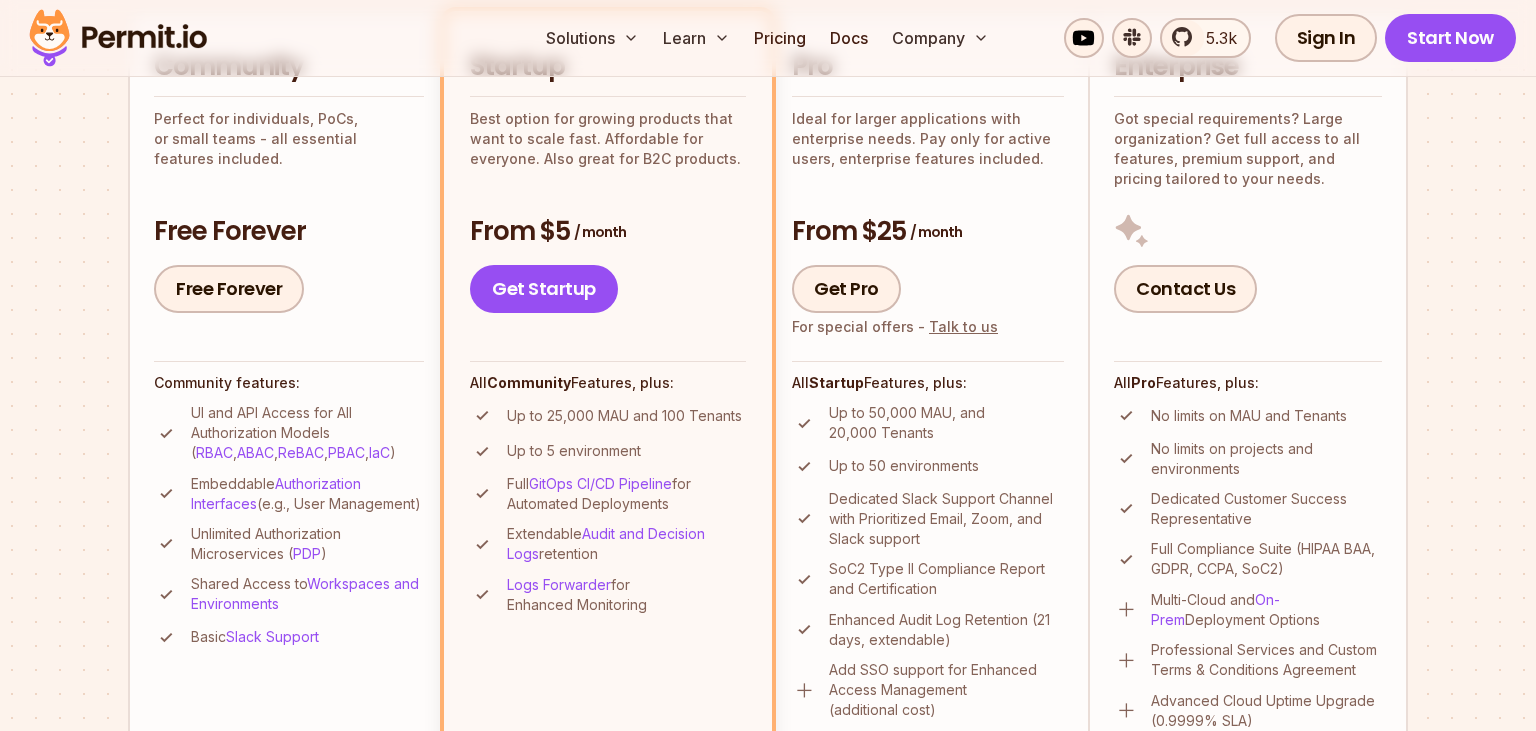 scroll, scrollTop: 528, scrollLeft: 0, axis: vertical 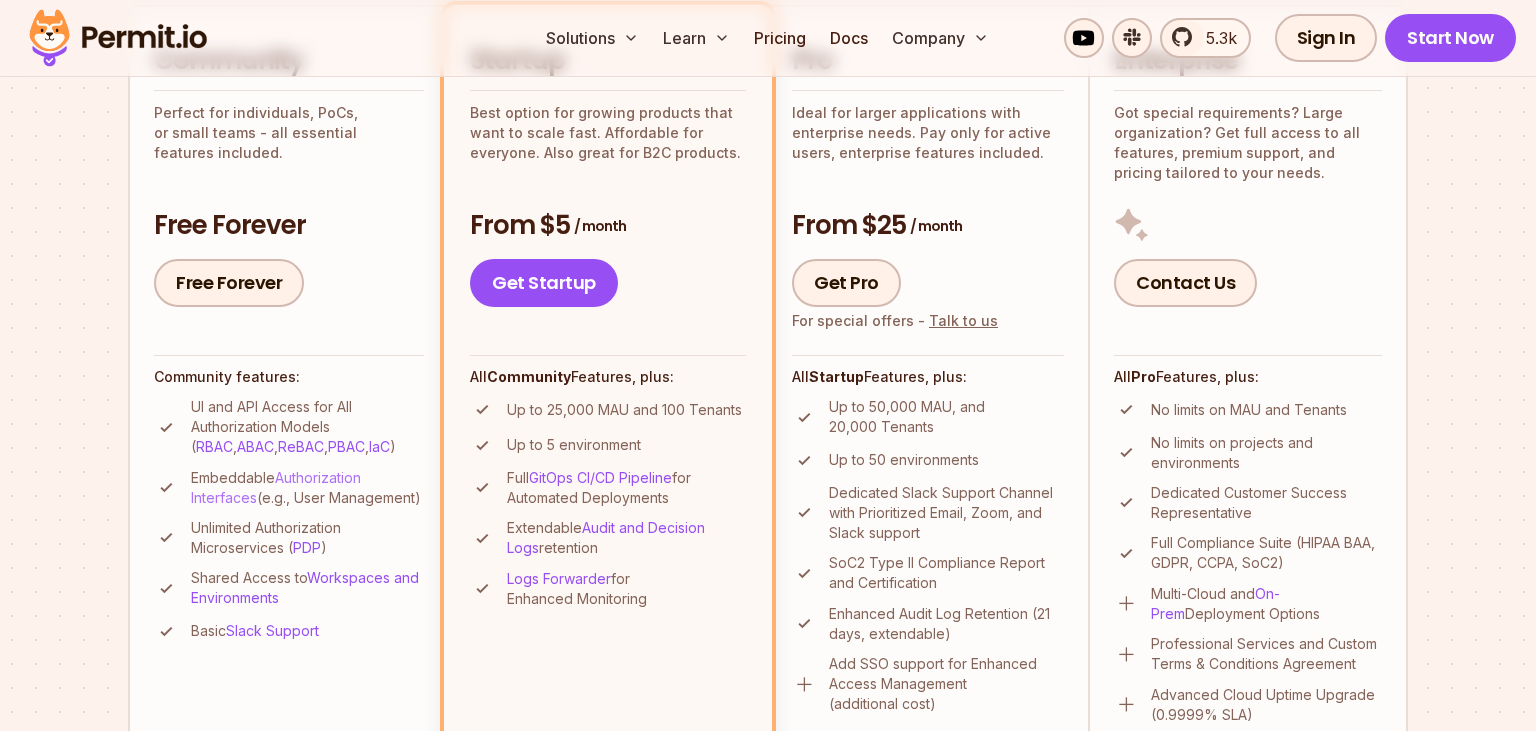 click on "Authorization Interfaces" at bounding box center (276, 487) 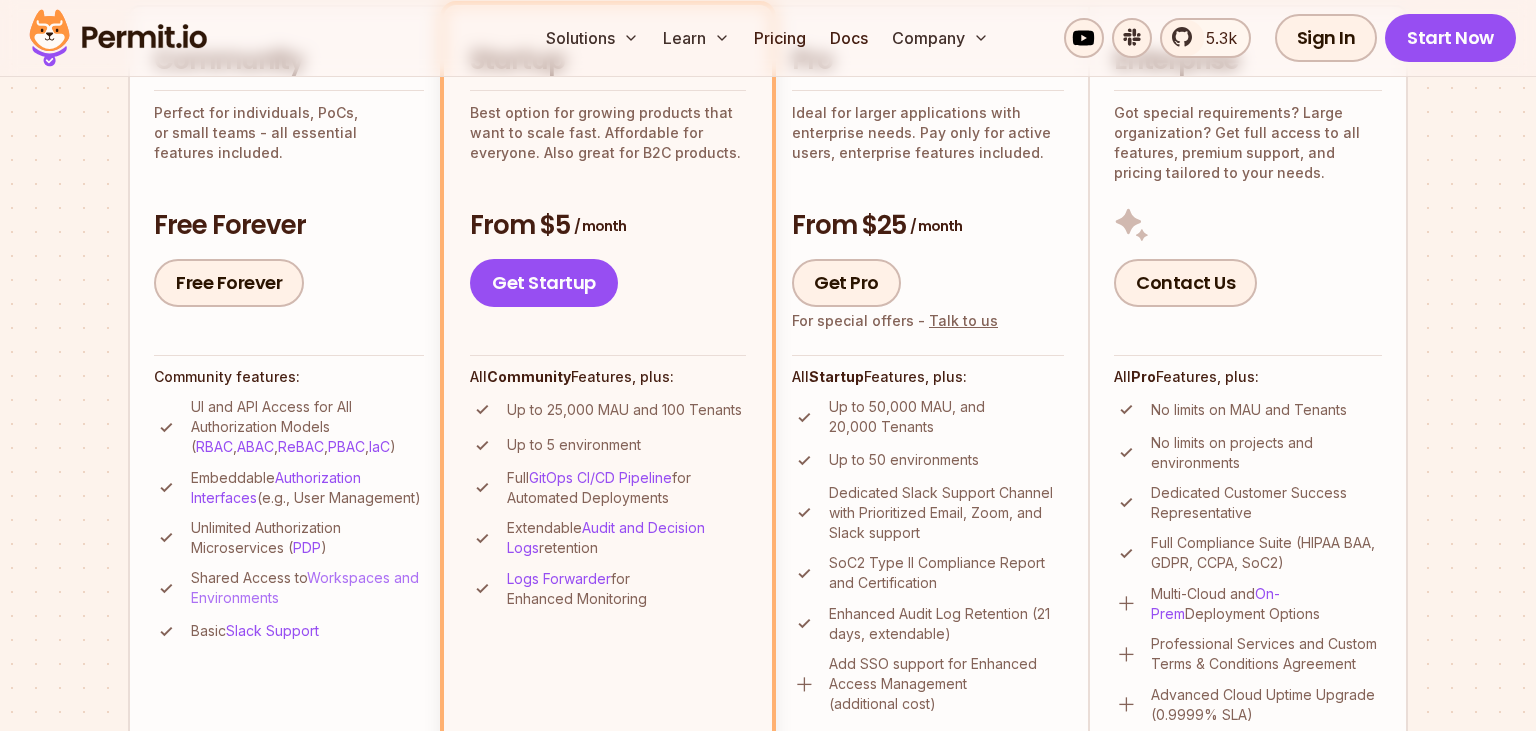 click on "Workspaces and Environments" at bounding box center [305, 587] 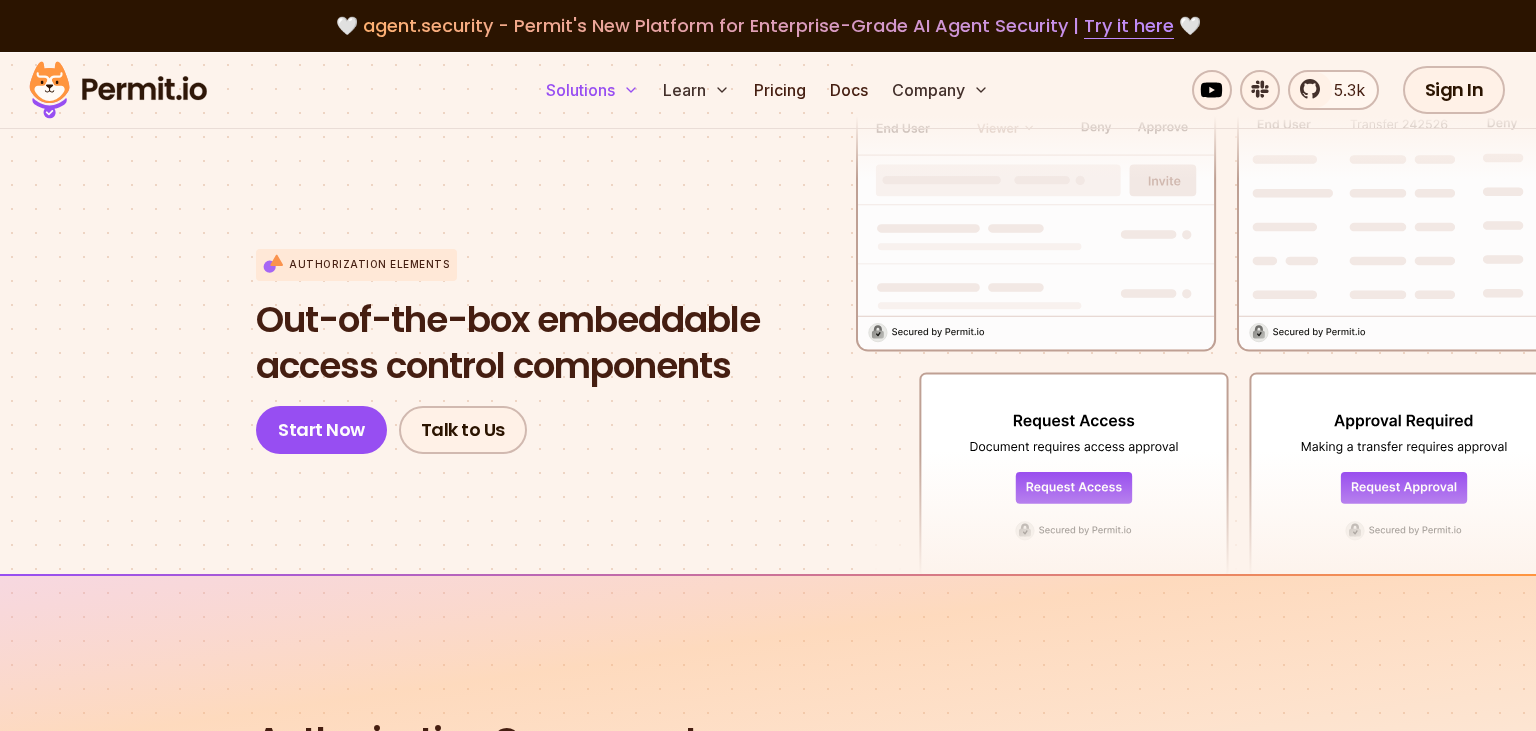 scroll, scrollTop: 0, scrollLeft: 0, axis: both 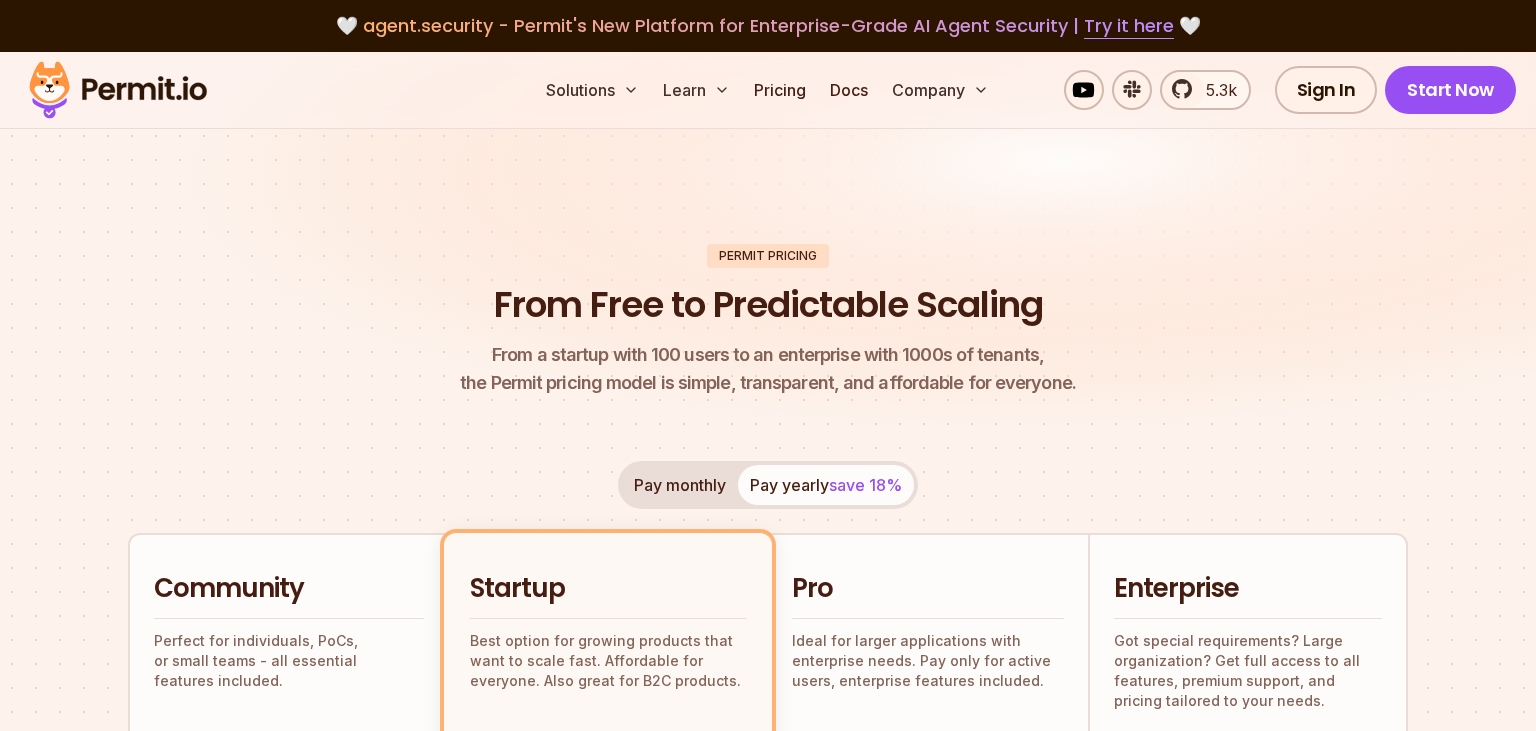 click at bounding box center (118, 90) 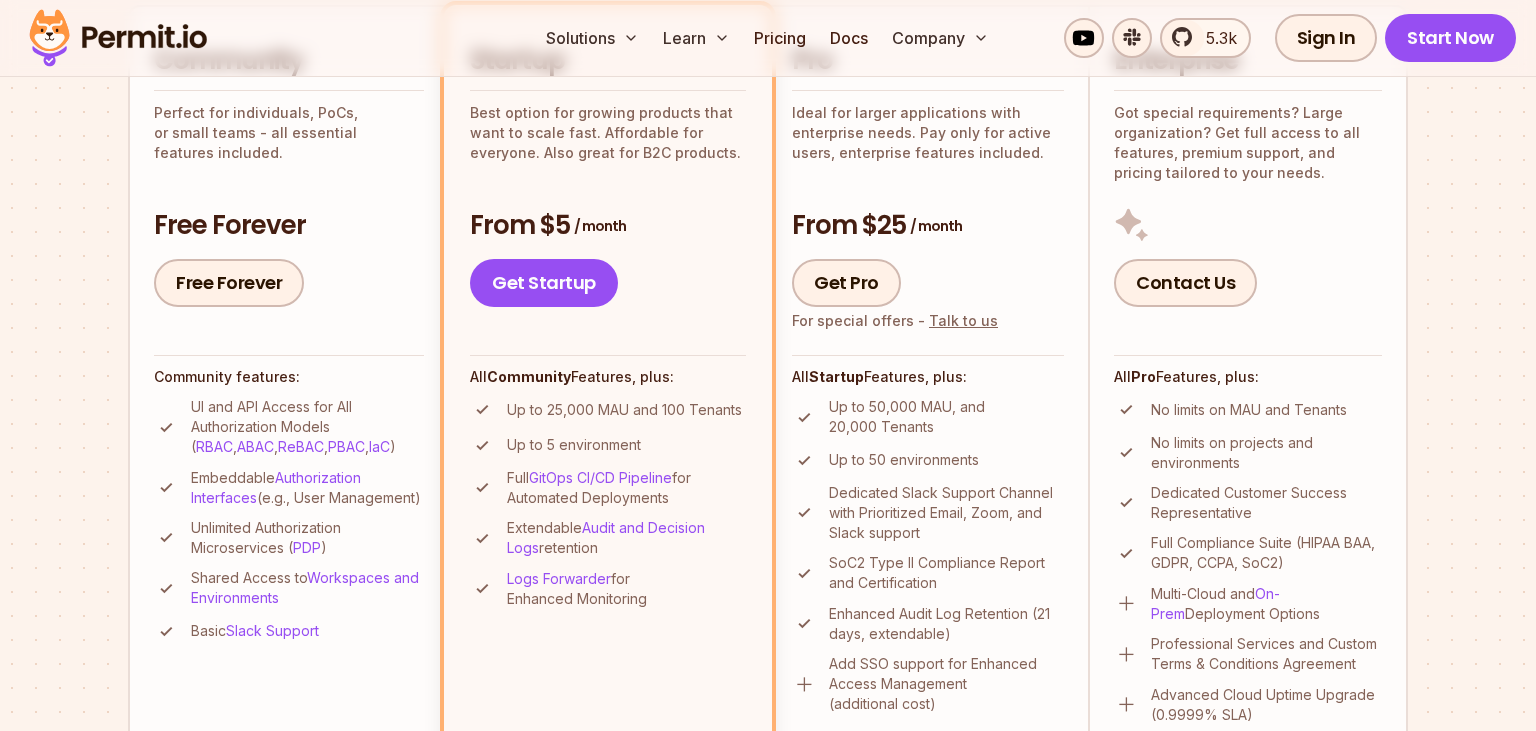 scroll, scrollTop: 0, scrollLeft: 0, axis: both 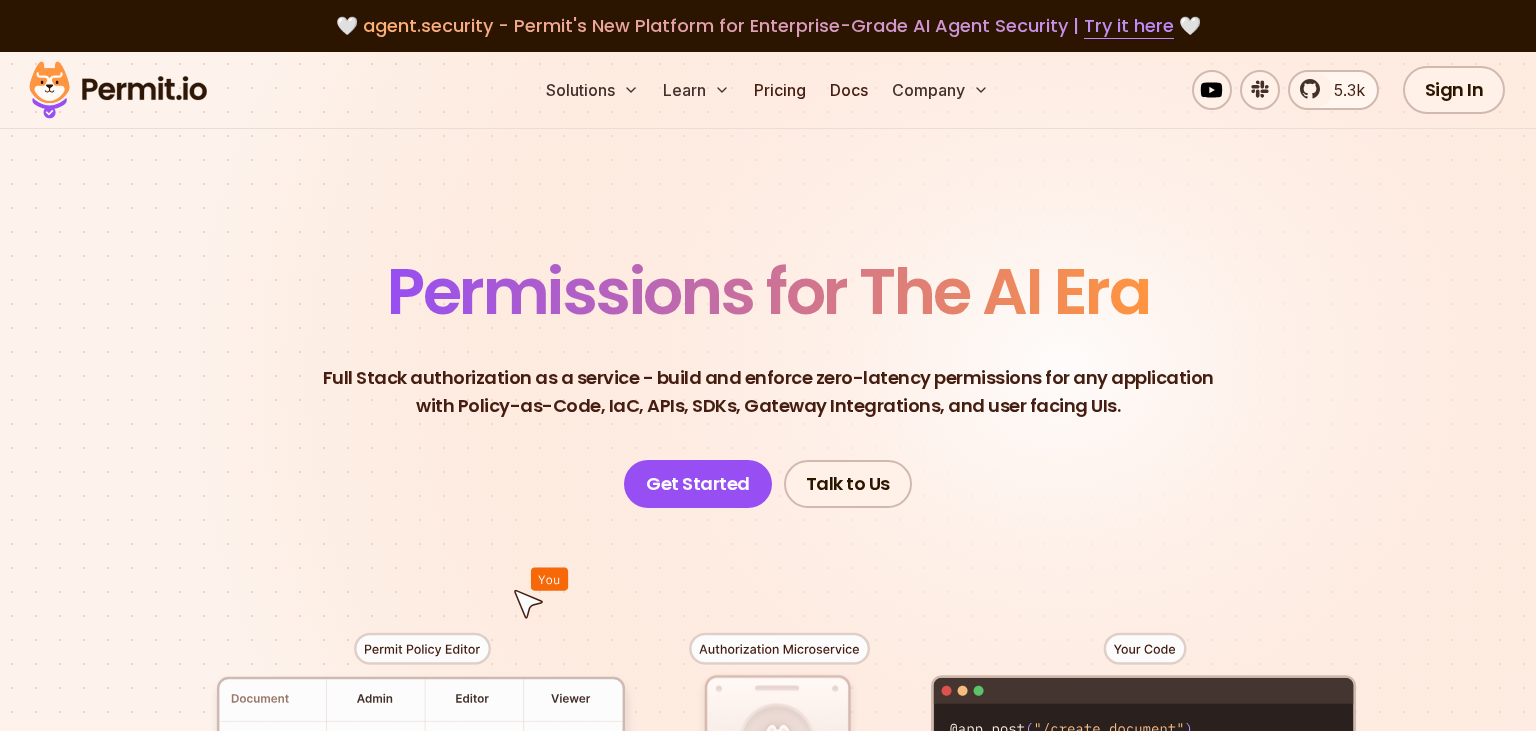 click at bounding box center [118, 90] 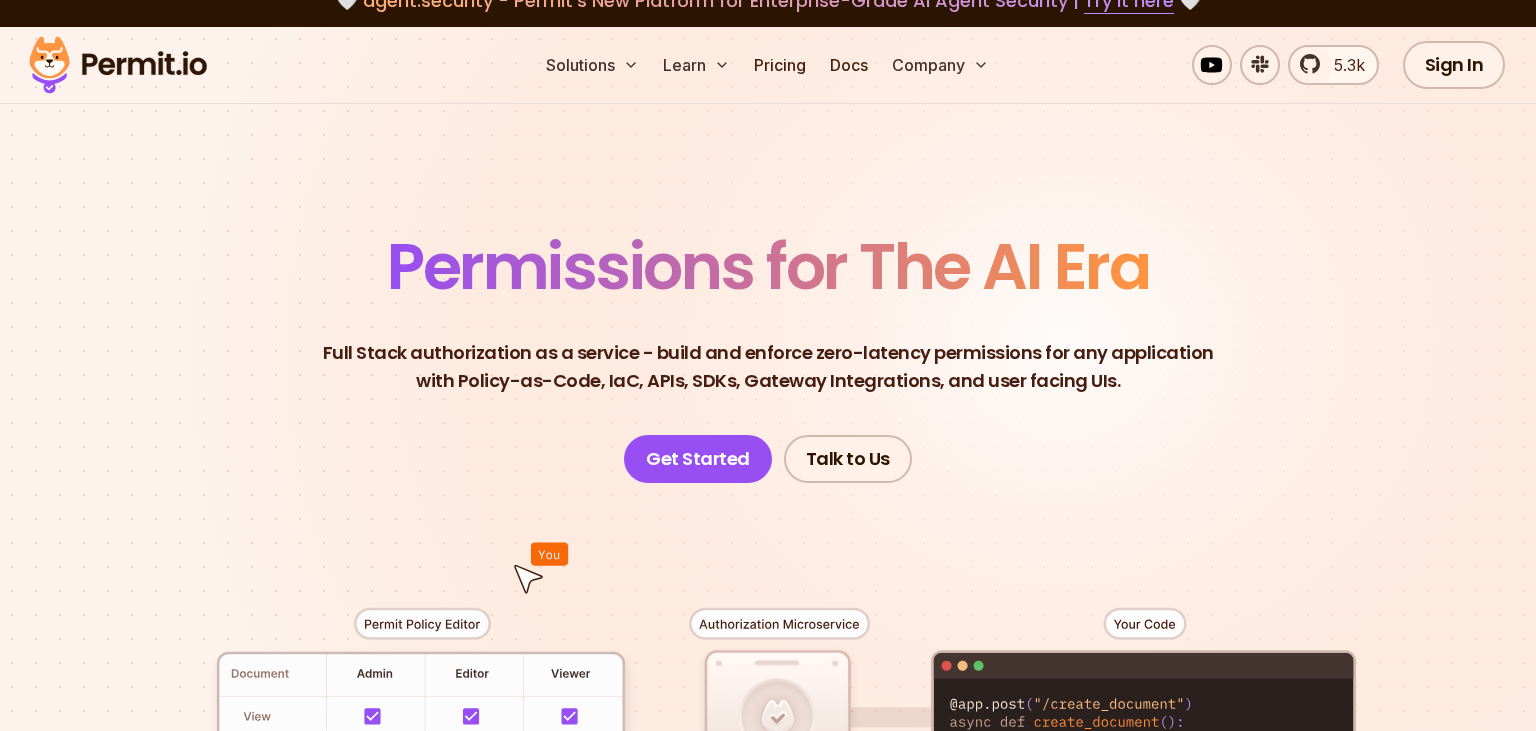 scroll, scrollTop: 0, scrollLeft: 0, axis: both 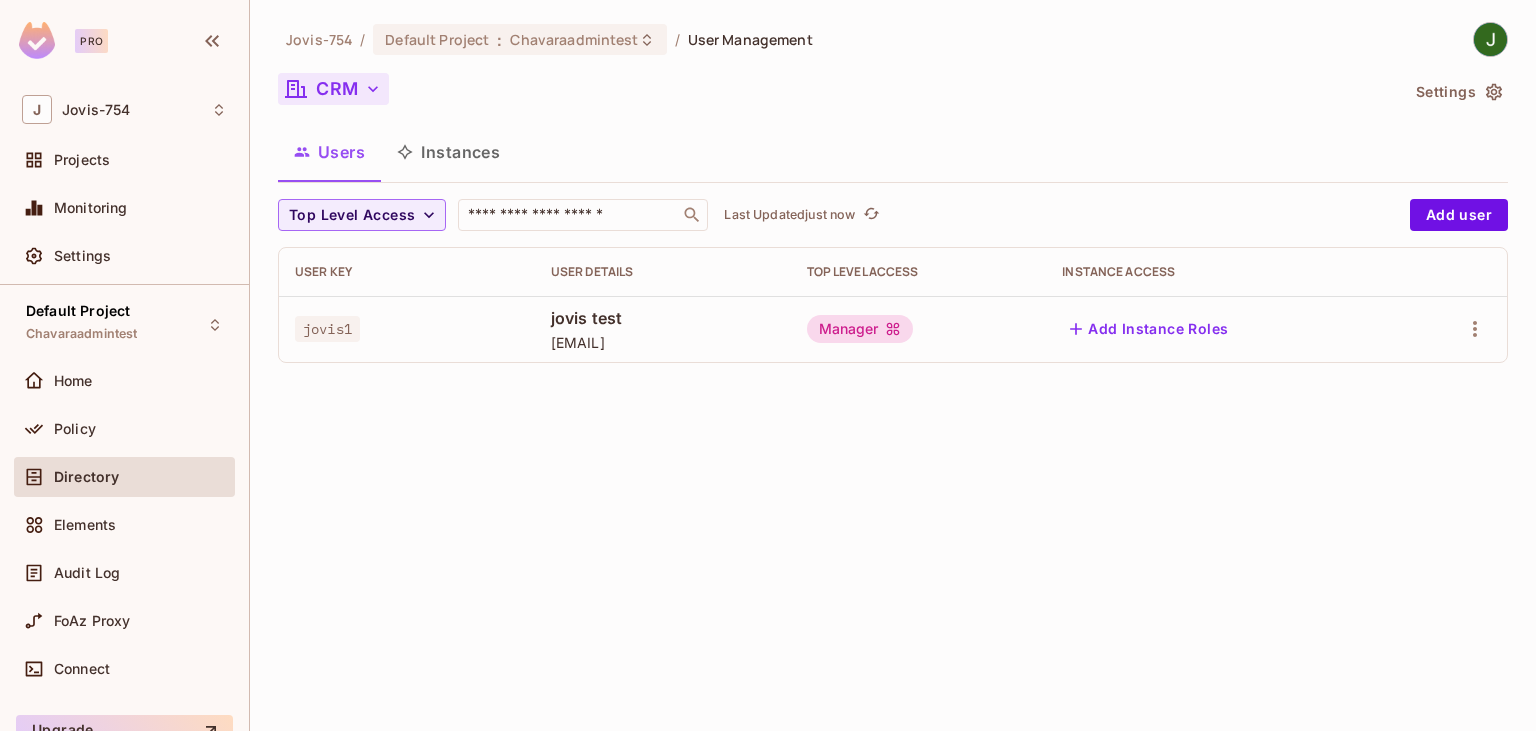 click on "CRM" at bounding box center [333, 89] 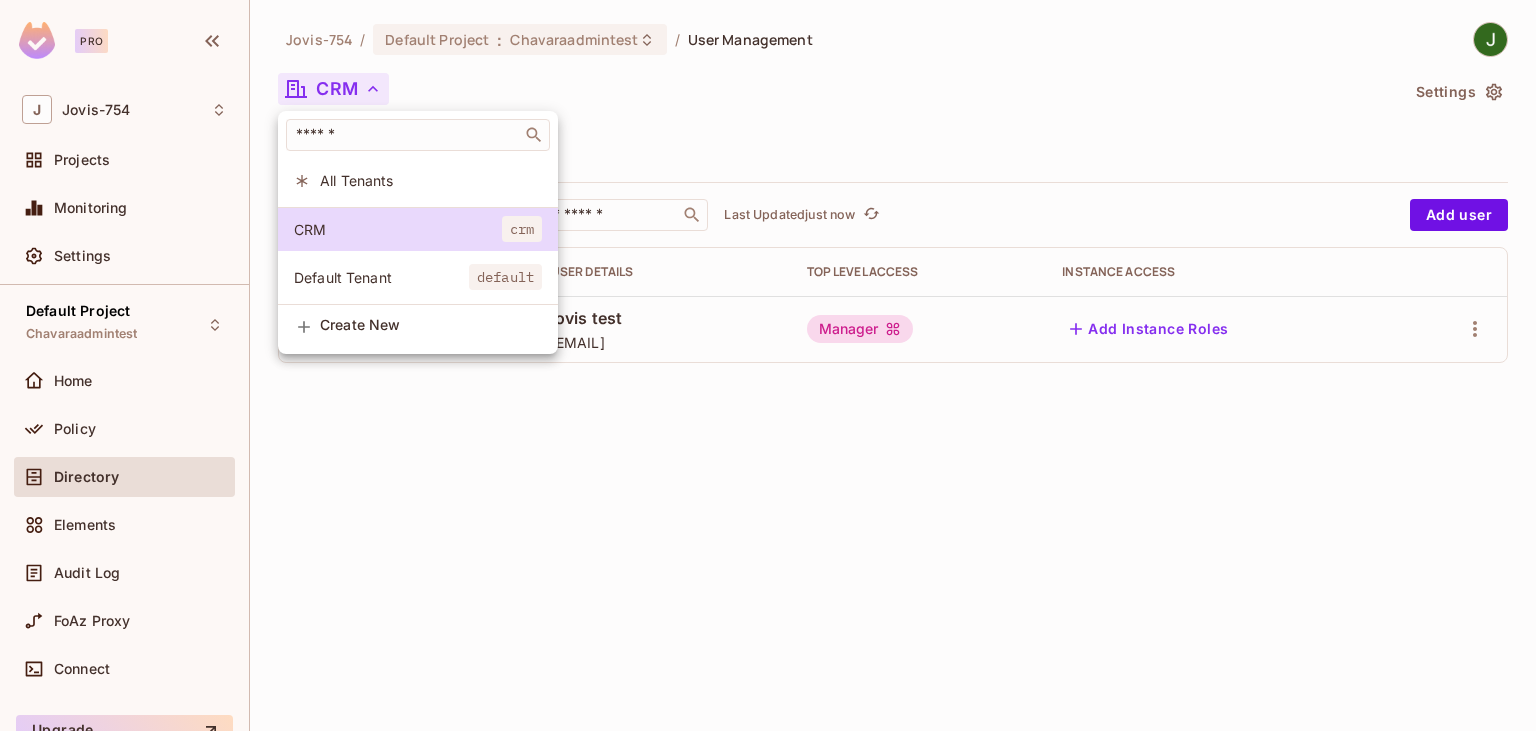 click on "Default Tenant" at bounding box center (381, 277) 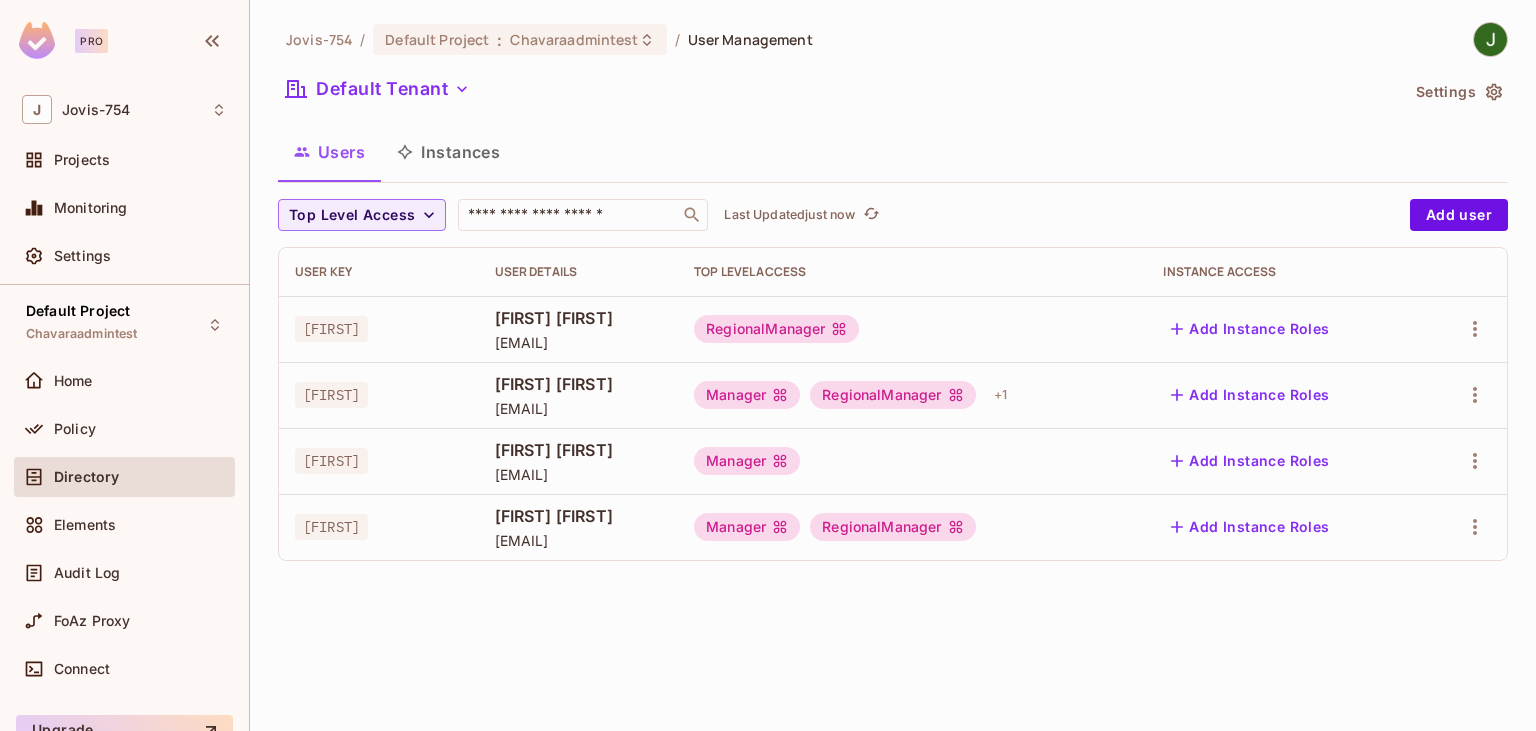 click on "Instances" at bounding box center (448, 152) 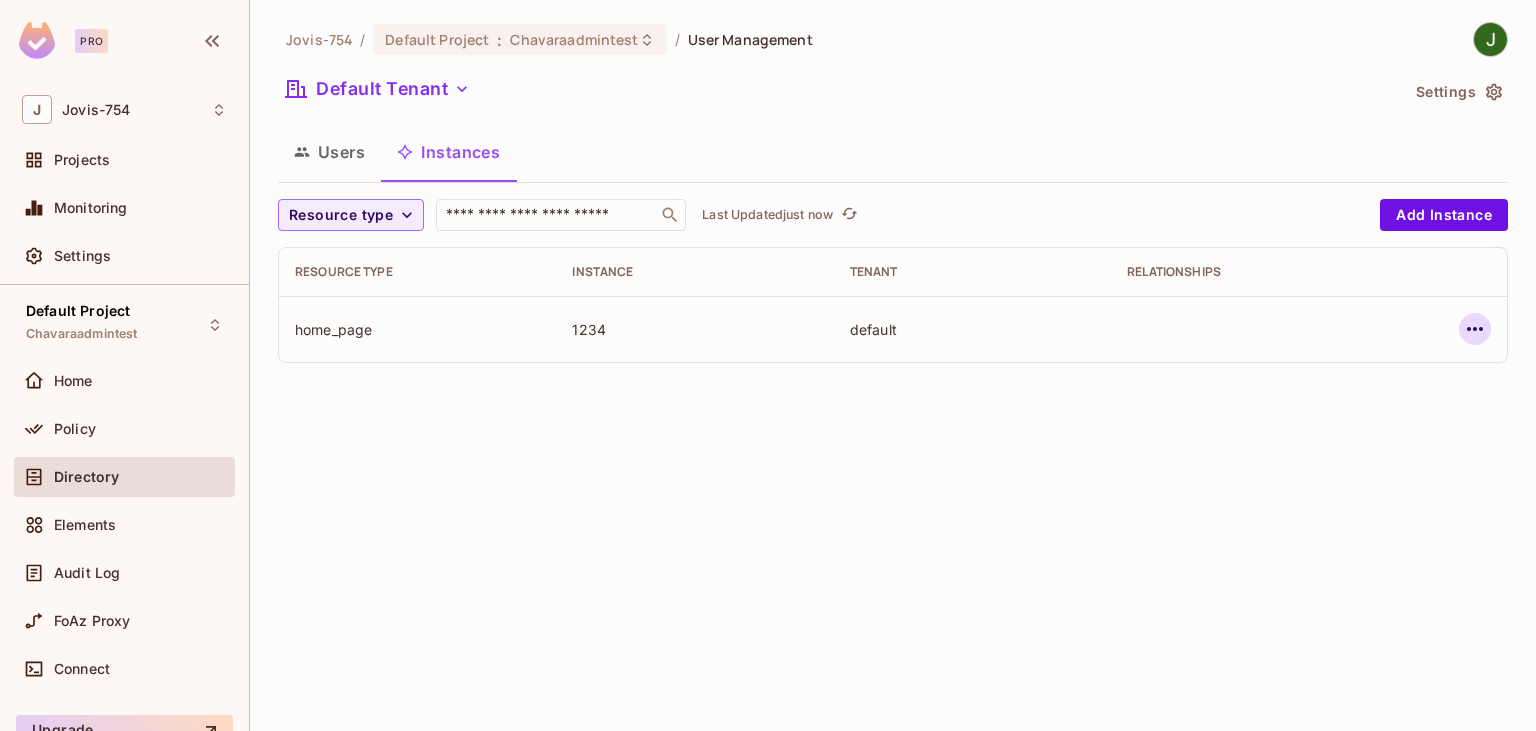 click 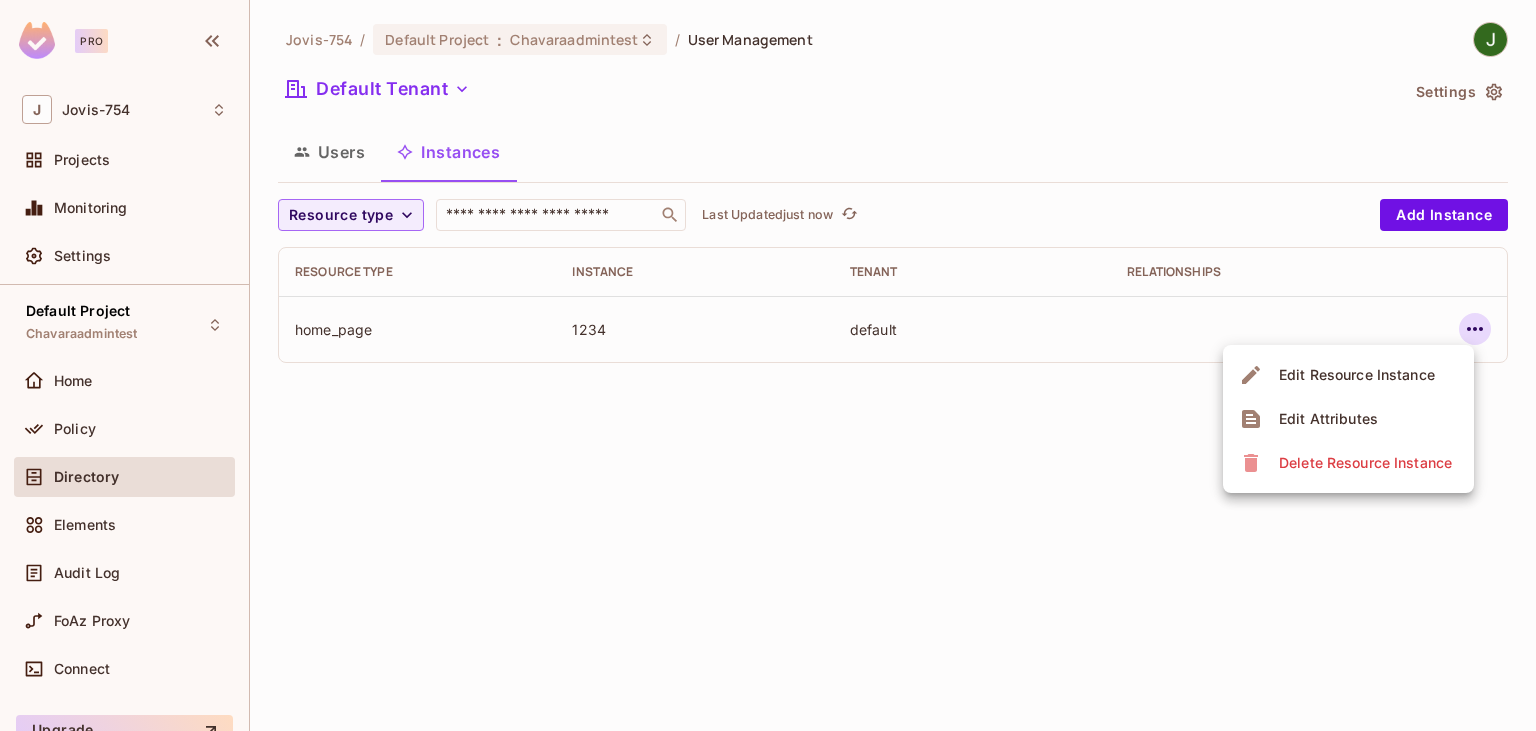 click at bounding box center [768, 365] 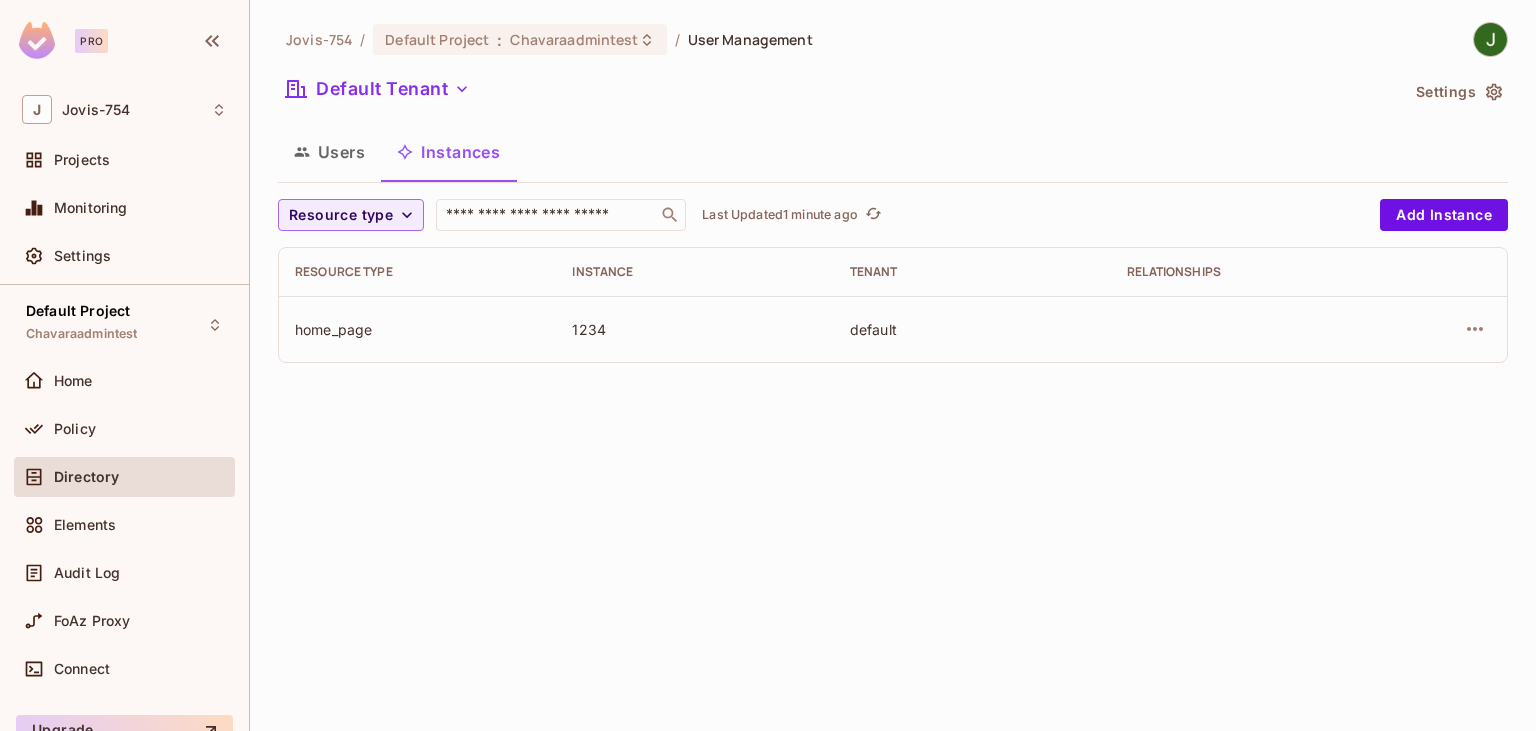 click on "Default Tenant" at bounding box center [838, 92] 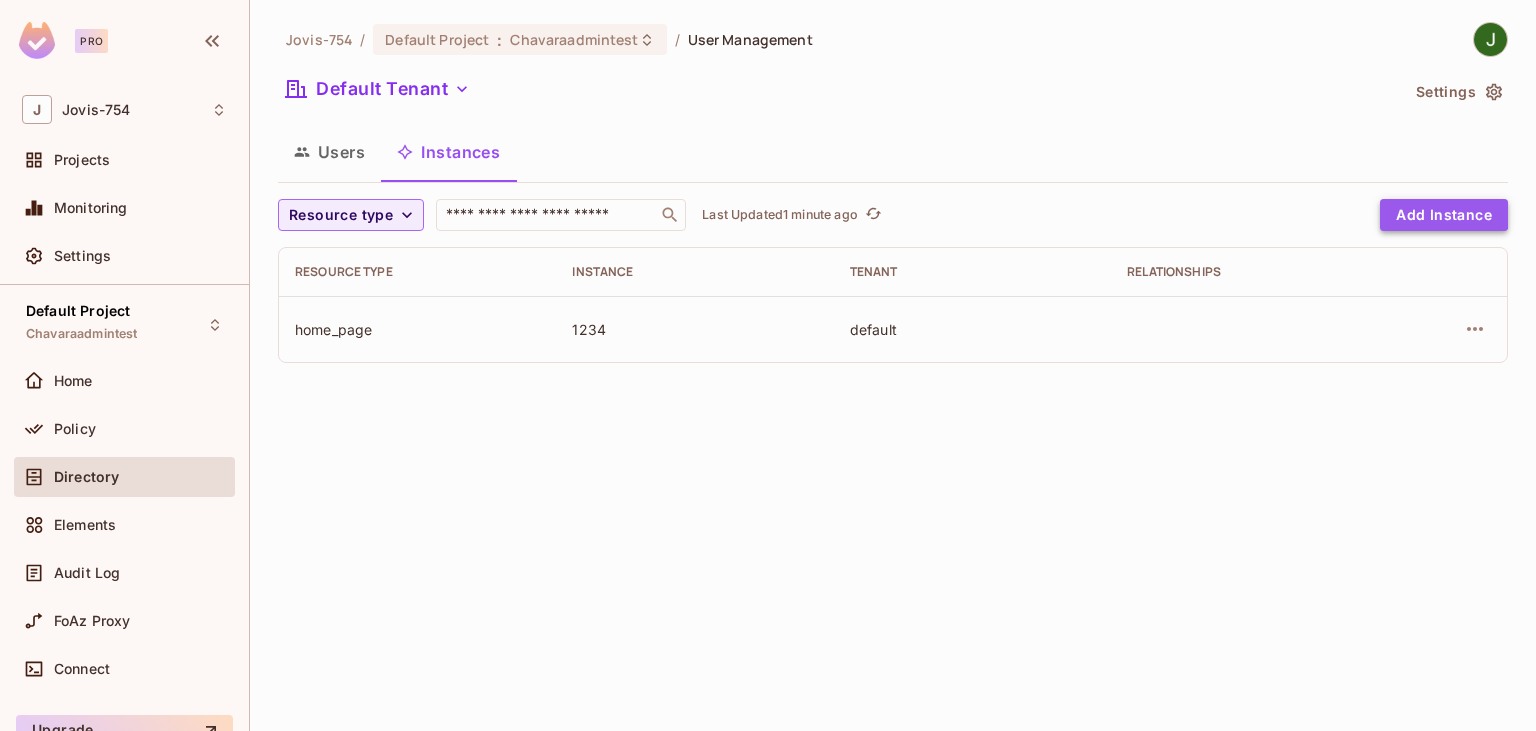 click on "Add Instance" at bounding box center (1444, 215) 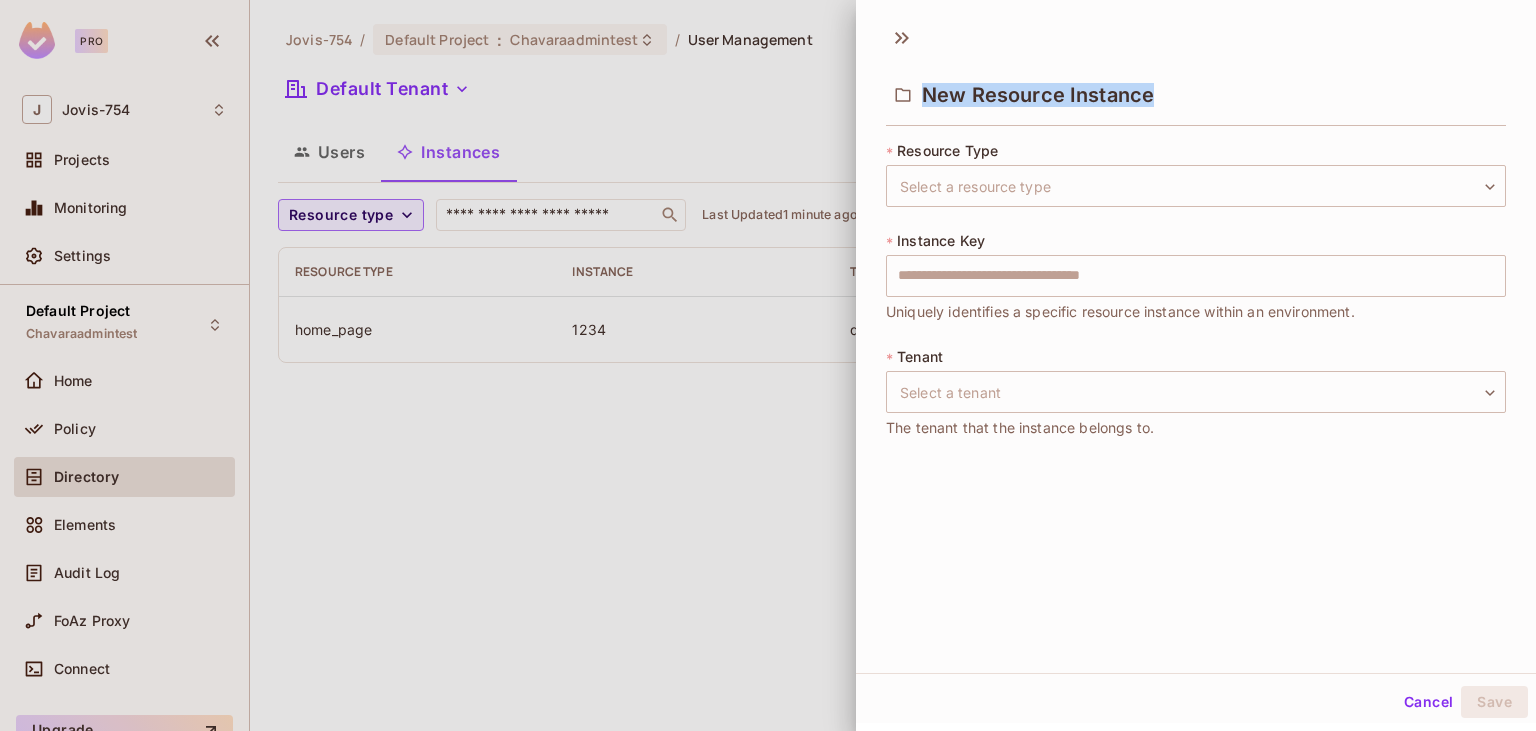 drag, startPoint x: 1176, startPoint y: 97, endPoint x: 921, endPoint y: 99, distance: 255.00784 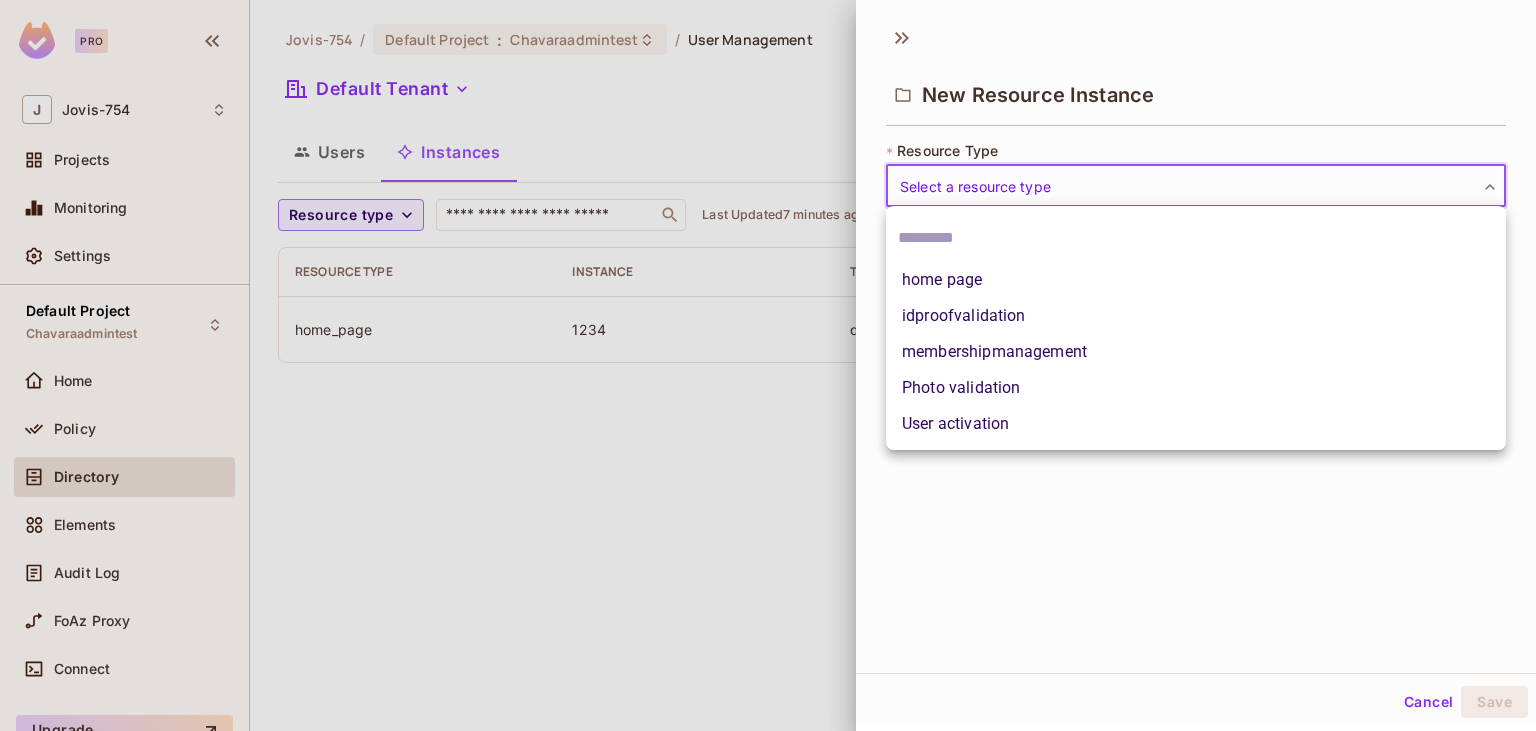 click on "Pro J Jovis-754 Projects Monitoring Settings Default Project Chavaraadmintest Home Policy Directory Elements Audit Log FoAz Proxy Connect Upgrade Help & Updates Jovis-754 / Default Project : Chavaraadmintest / User Management Default Tenant Settings Users Instances Resource type ​ Last Updated  7 minutes ago Add Instance Resource type Instance Tenant Relationships home_page 1234 default
New Resource Instance * Resource Type Select a resource type ​ Select a resource type * Instance Key ​ Uniquely identifies a specific resource instance within an environment. * Tenant Select a tenant ​ Select a tenant The tenant that the instance belongs to. Cancel Save home page idproofvalidation membershipmanagement Photo validation User activation" at bounding box center [768, 365] 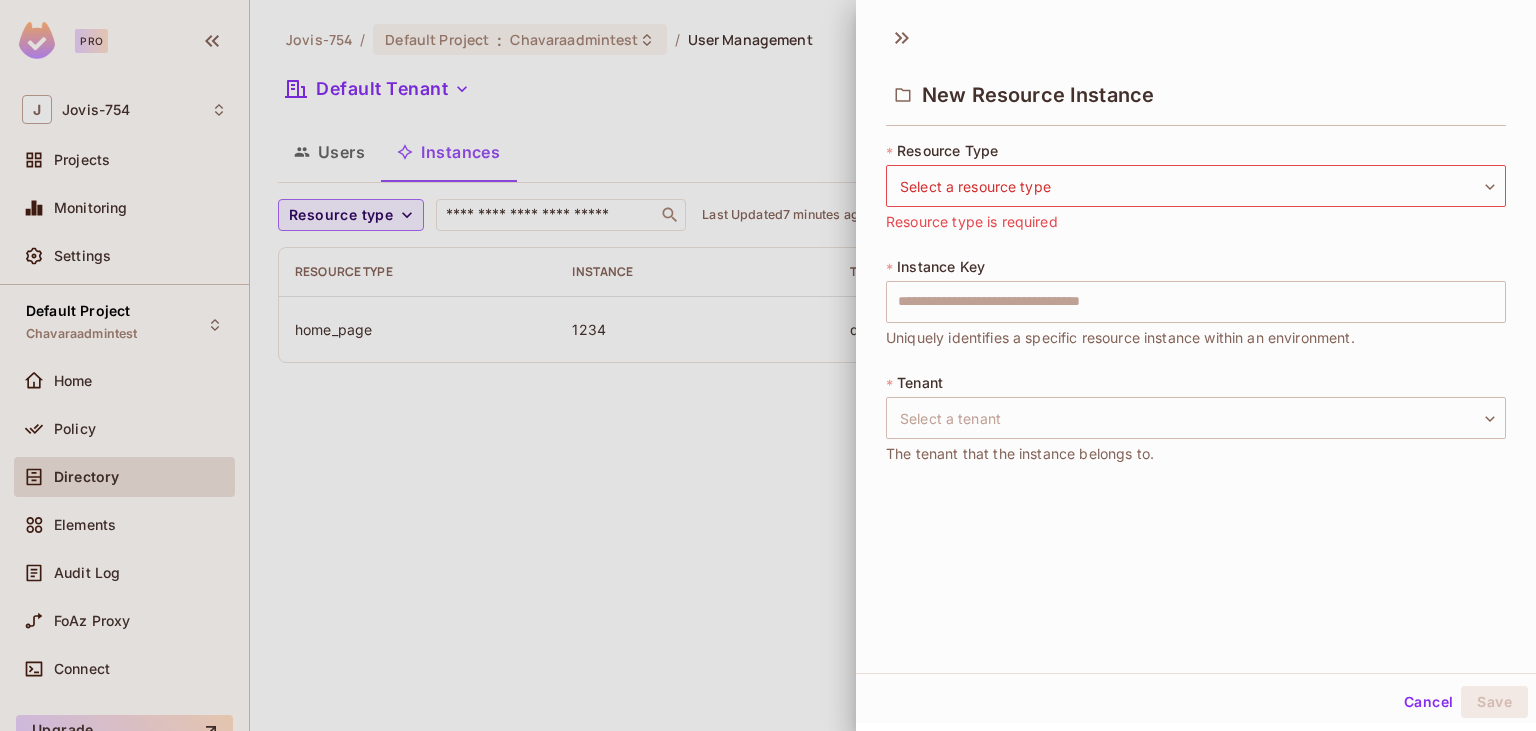 click at bounding box center (768, 365) 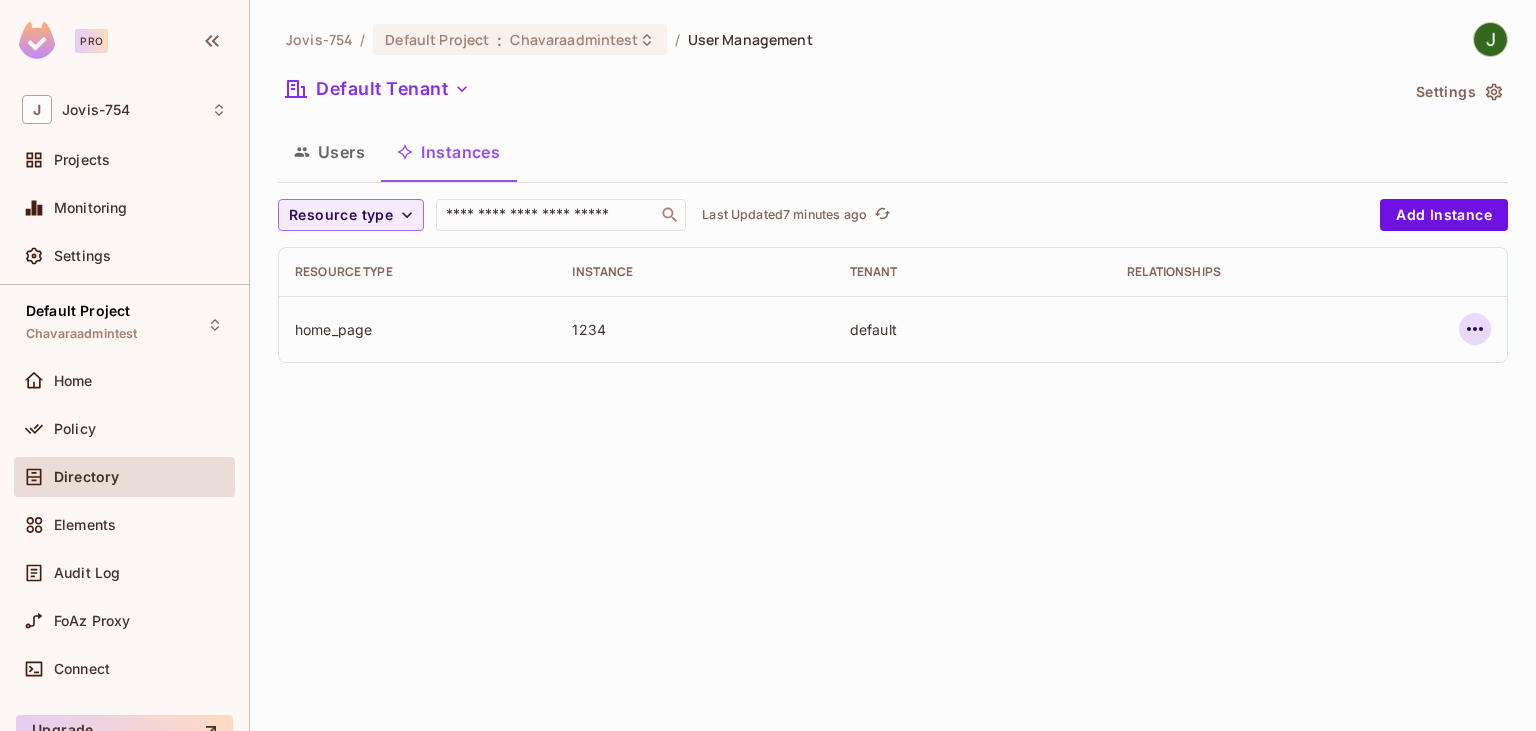 click 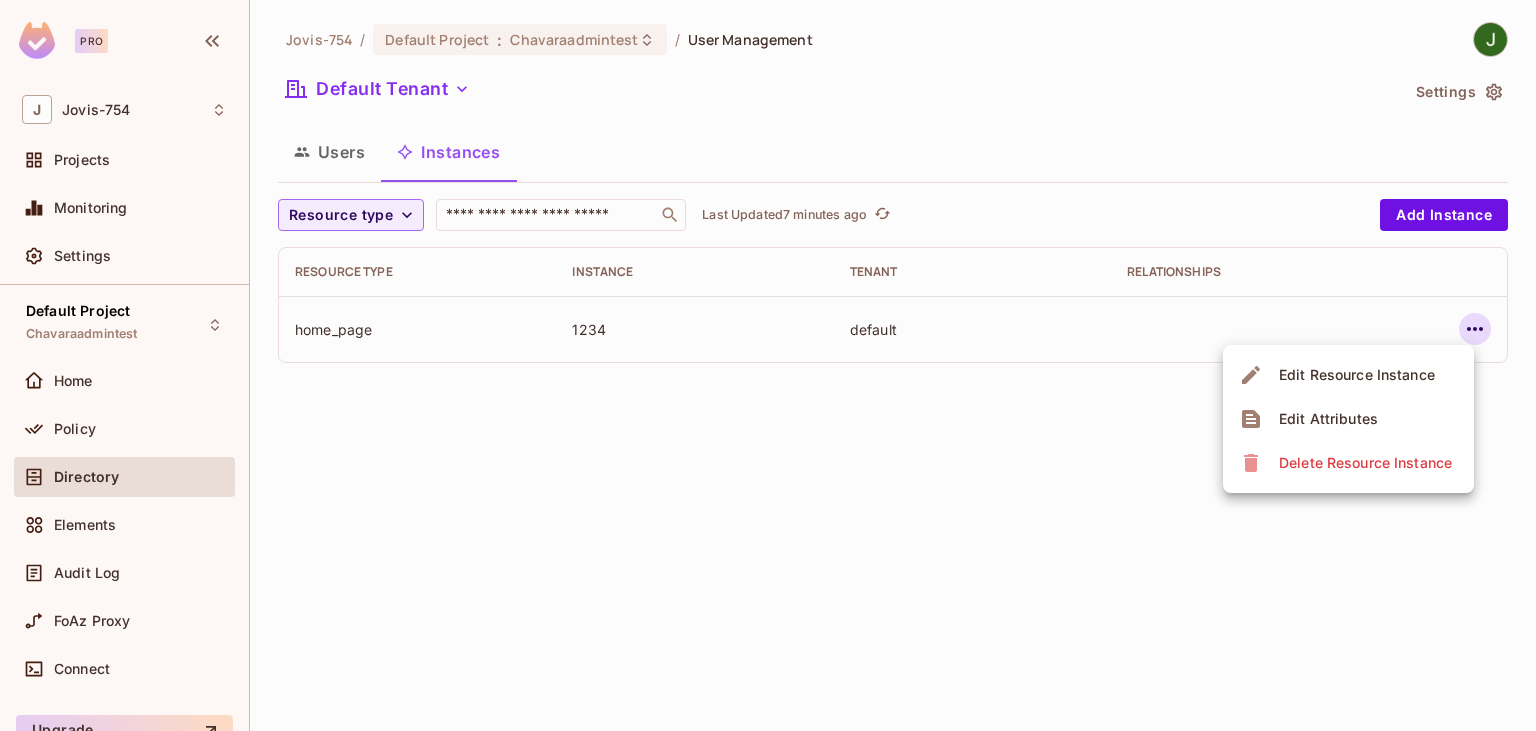 click at bounding box center (768, 365) 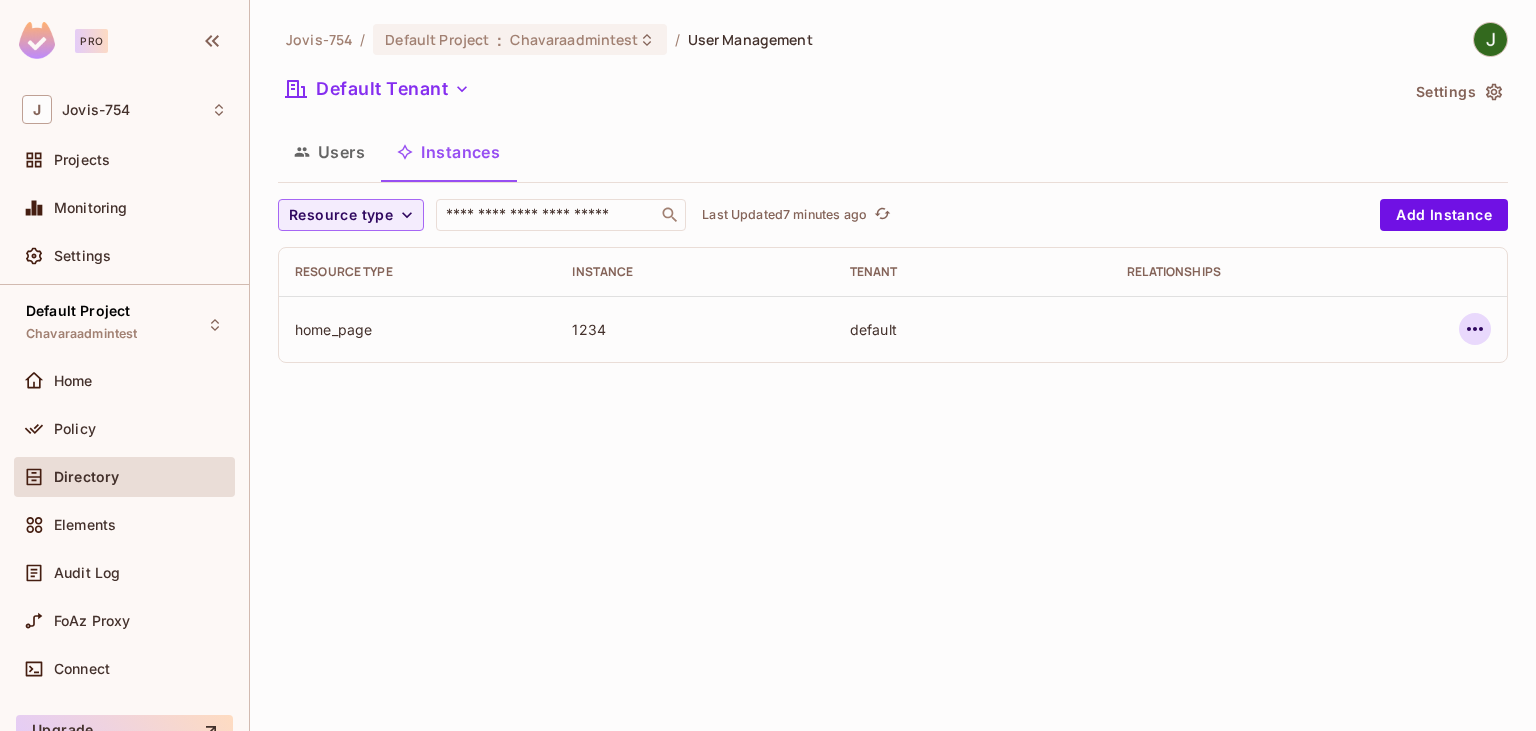 click 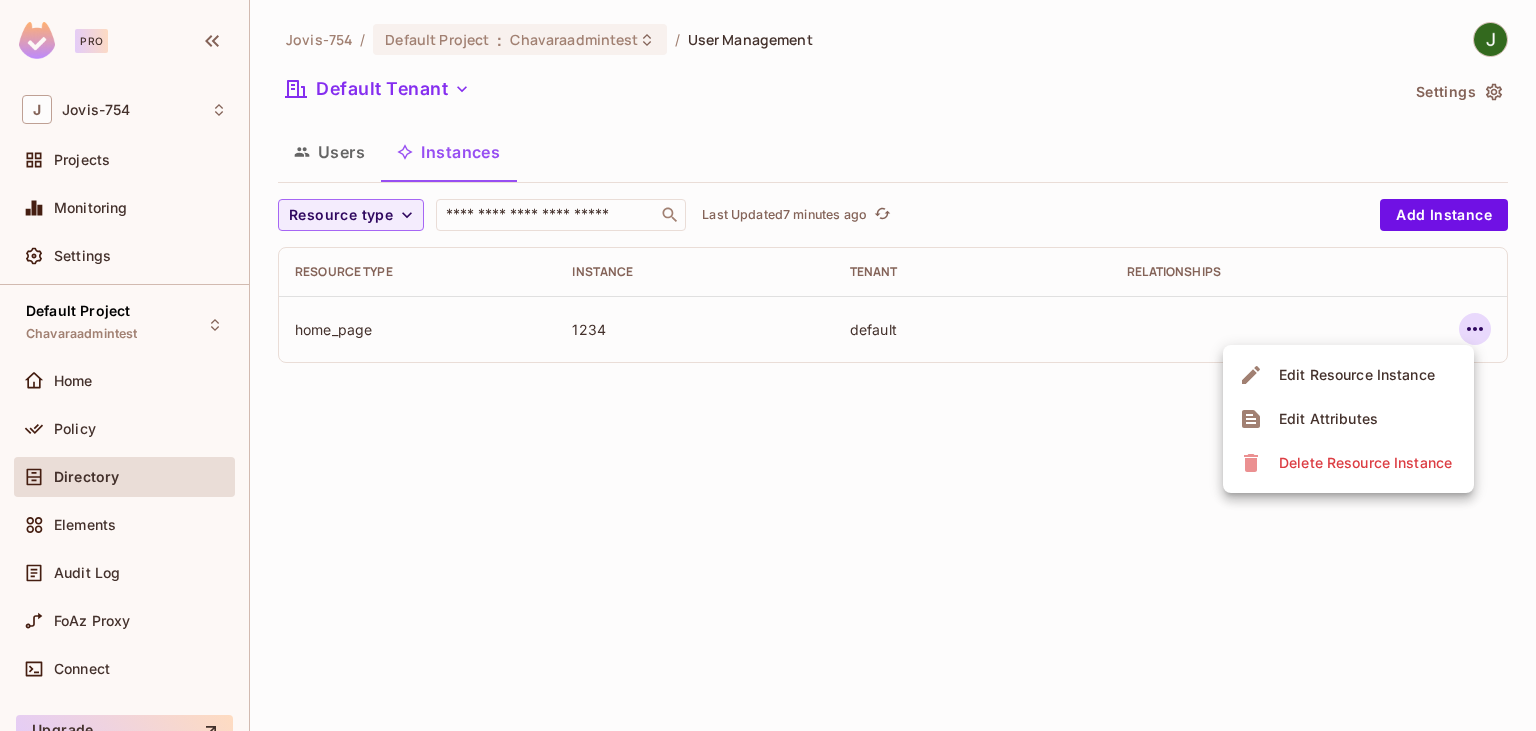 click on "Edit Resource Instance" at bounding box center (1357, 375) 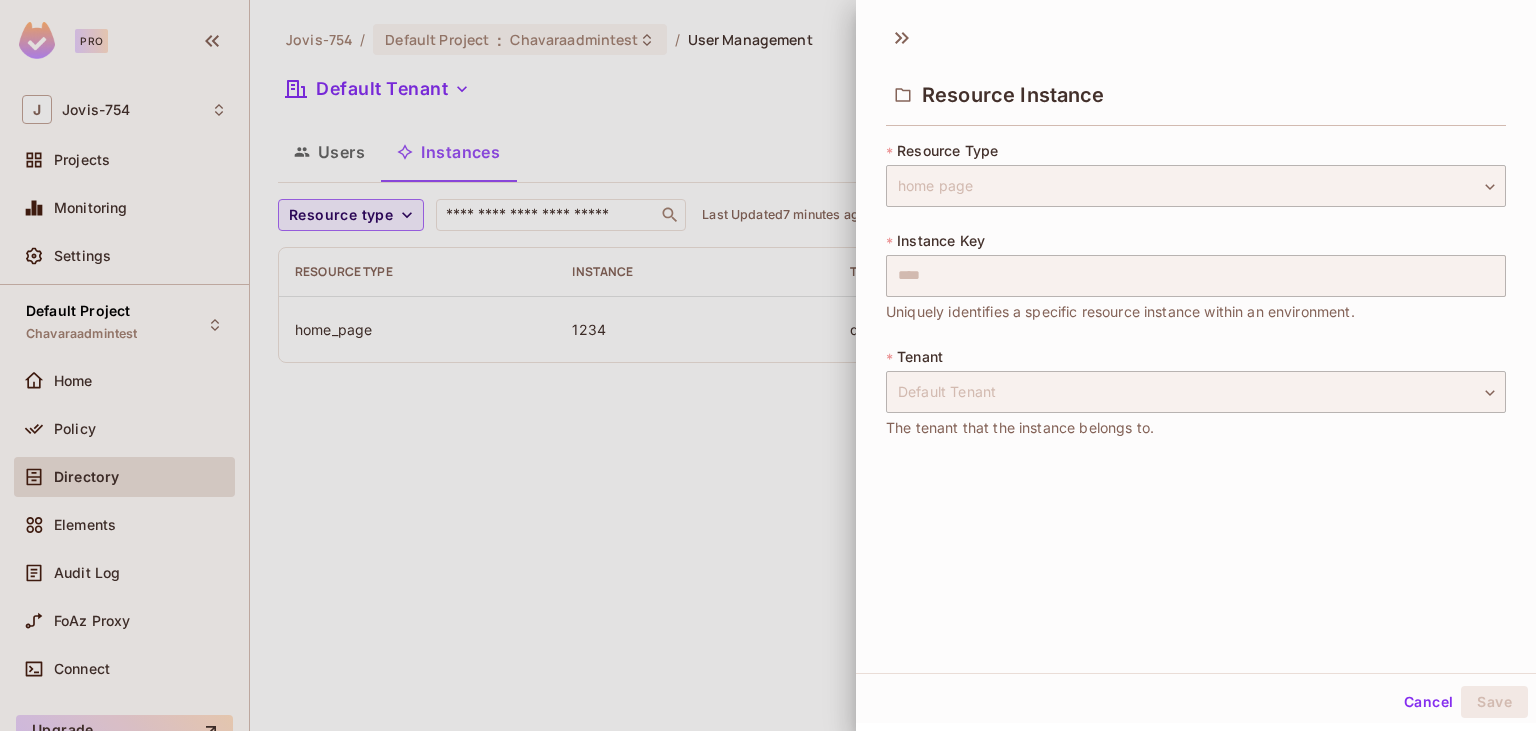 click at bounding box center [768, 365] 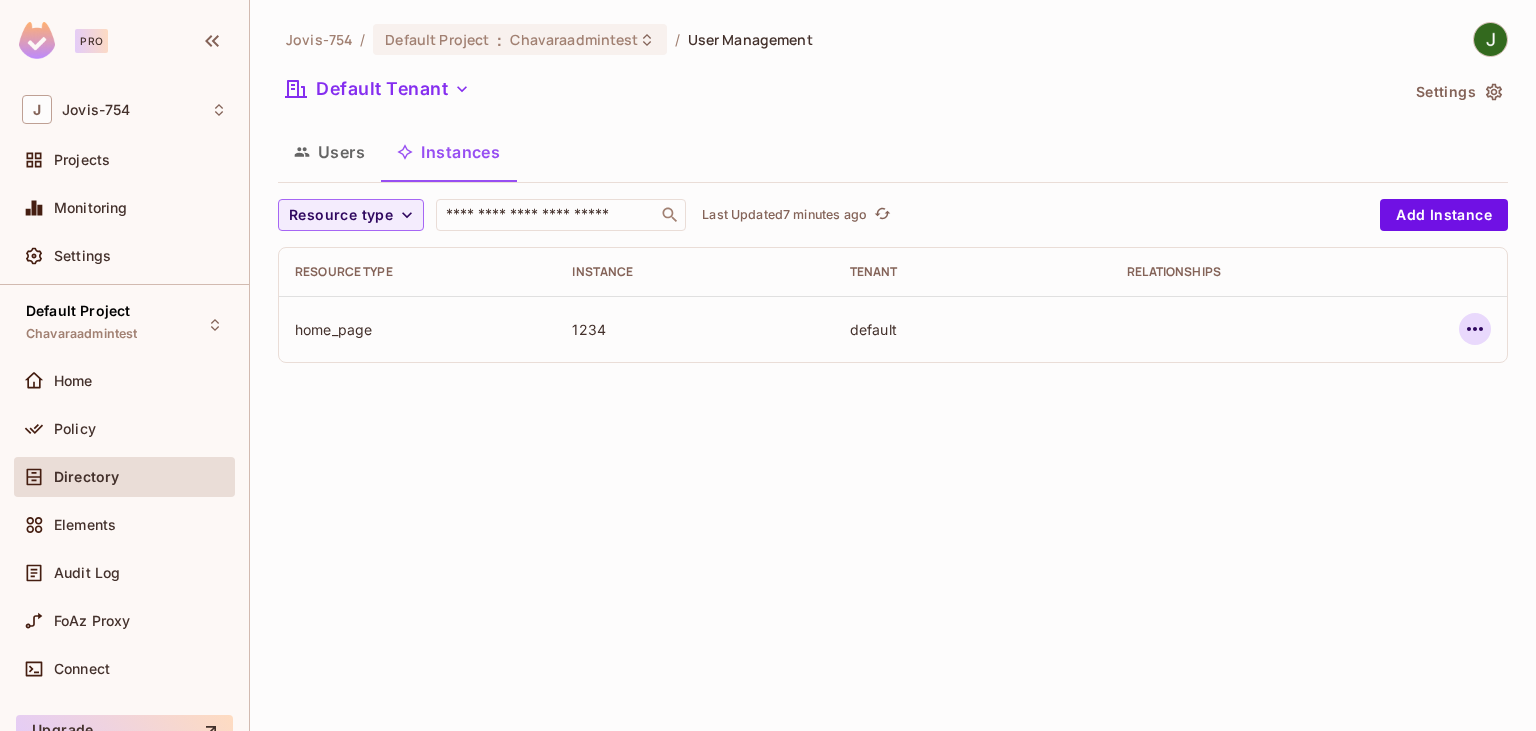 click 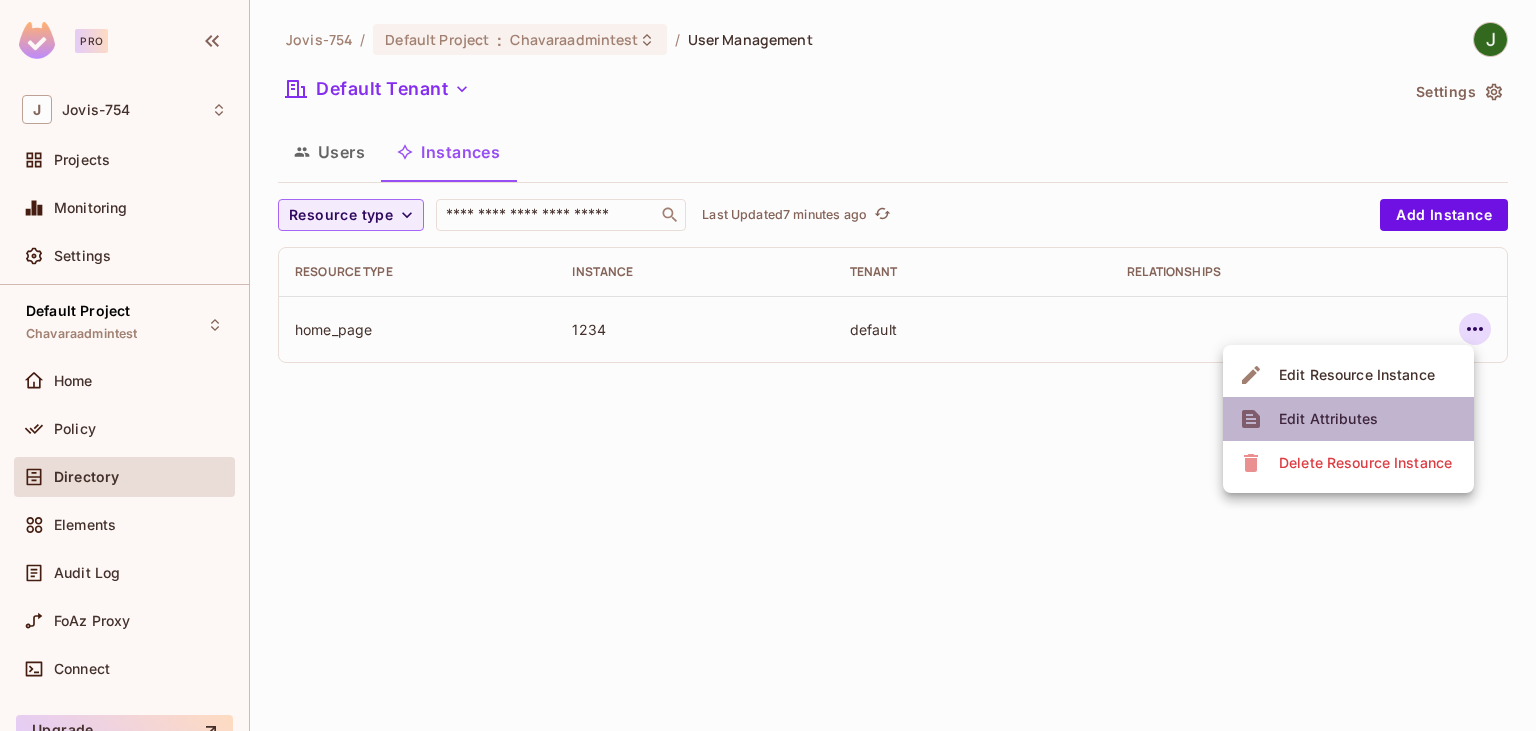click on "Edit Attributes" at bounding box center (1348, 419) 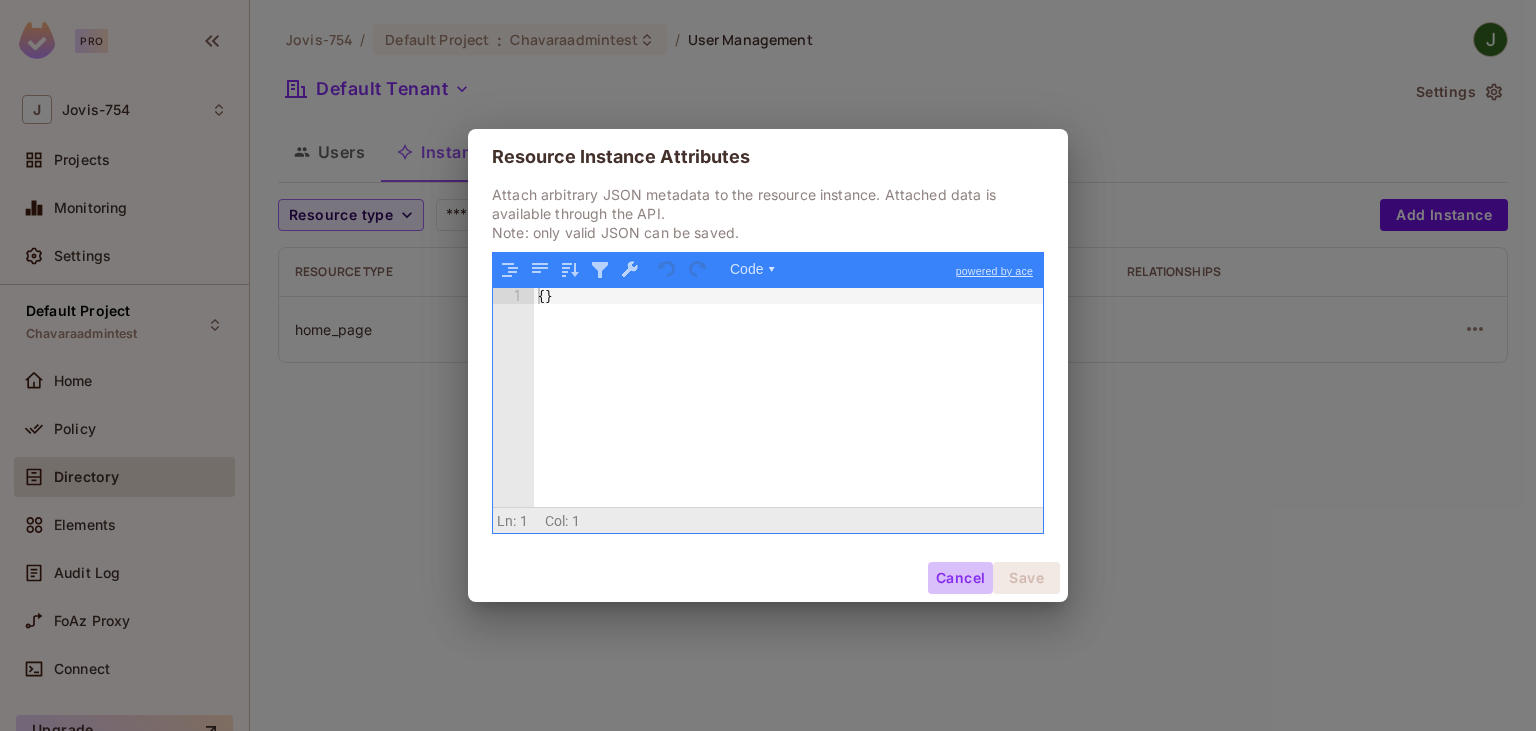 click on "Cancel" at bounding box center (960, 578) 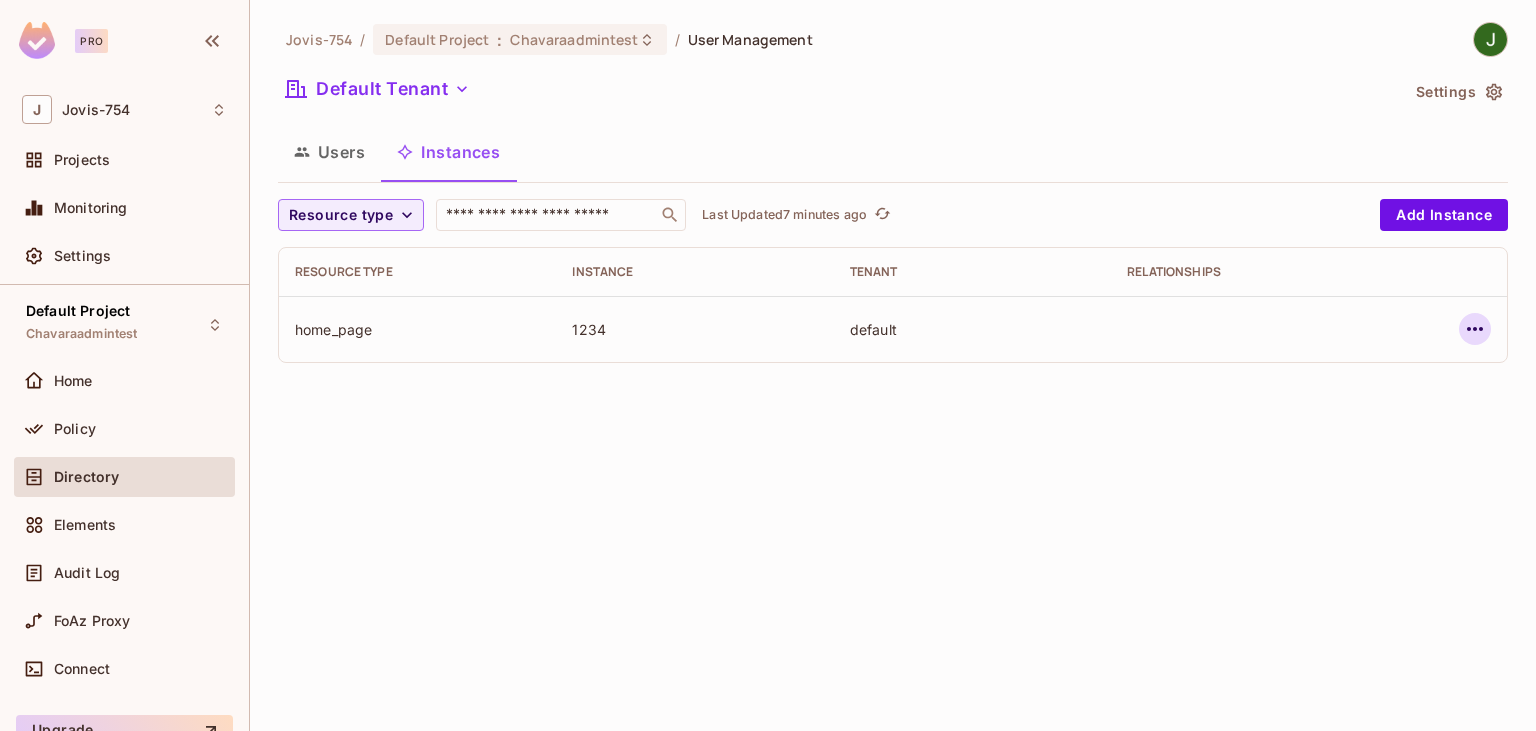 click 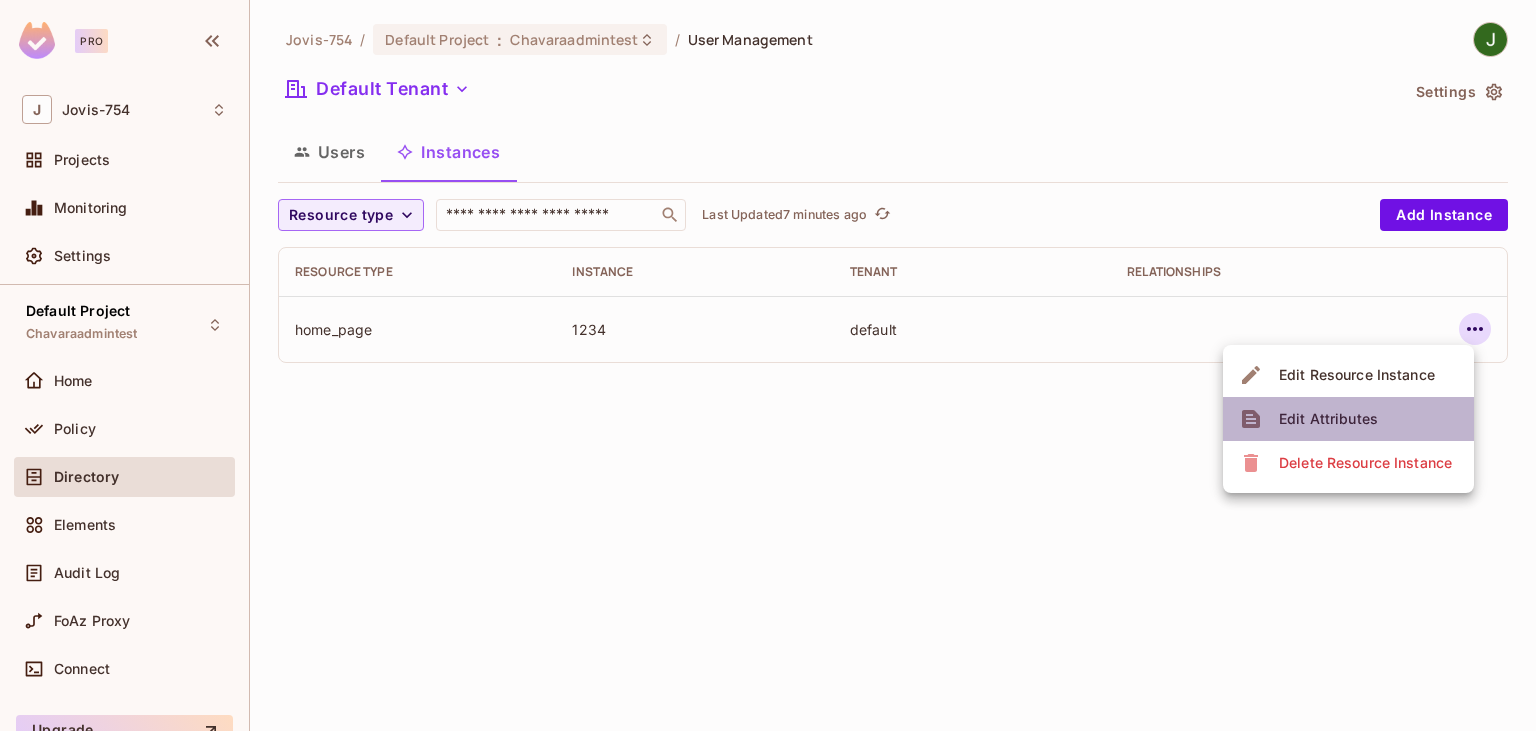 click on "Edit Attributes" at bounding box center [1348, 419] 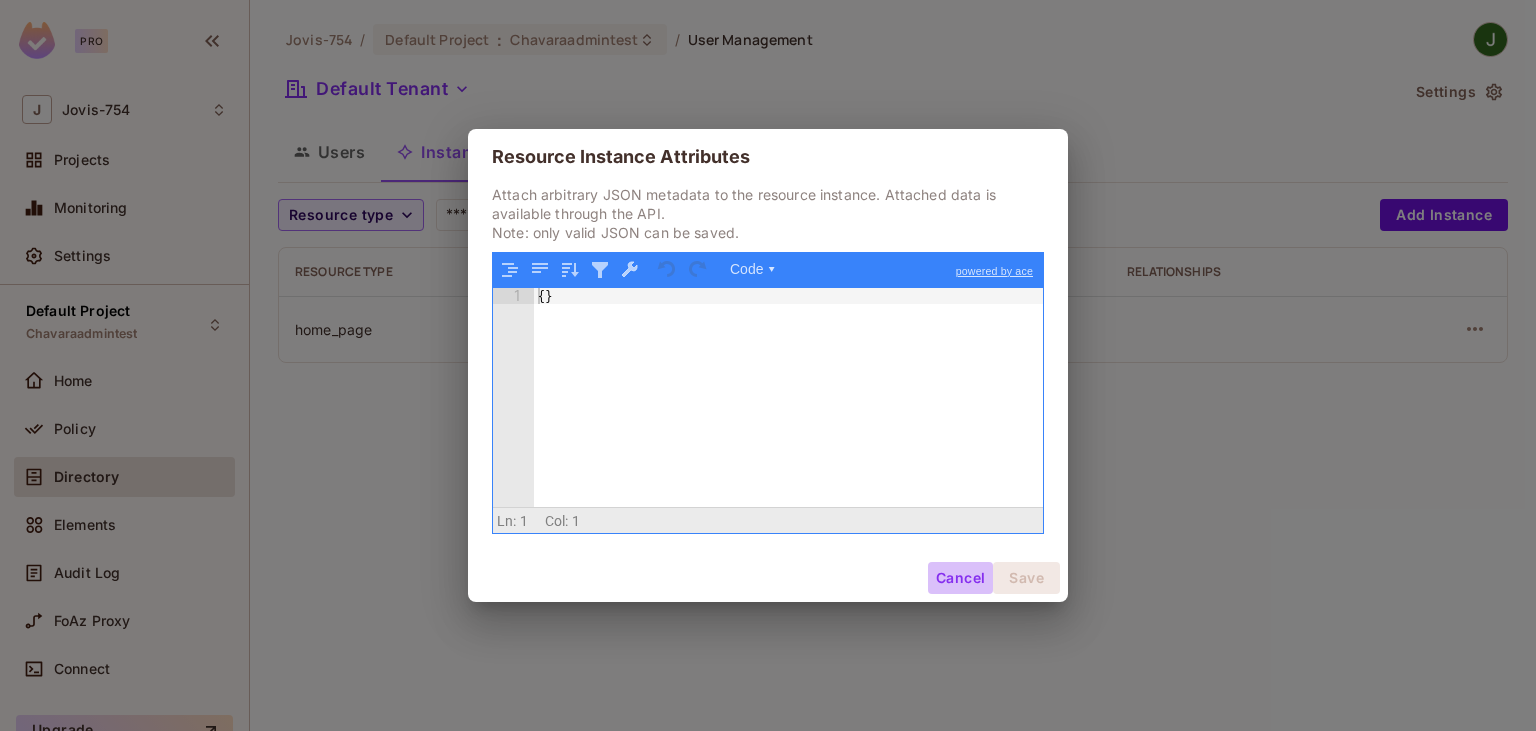 click on "Cancel" at bounding box center (960, 578) 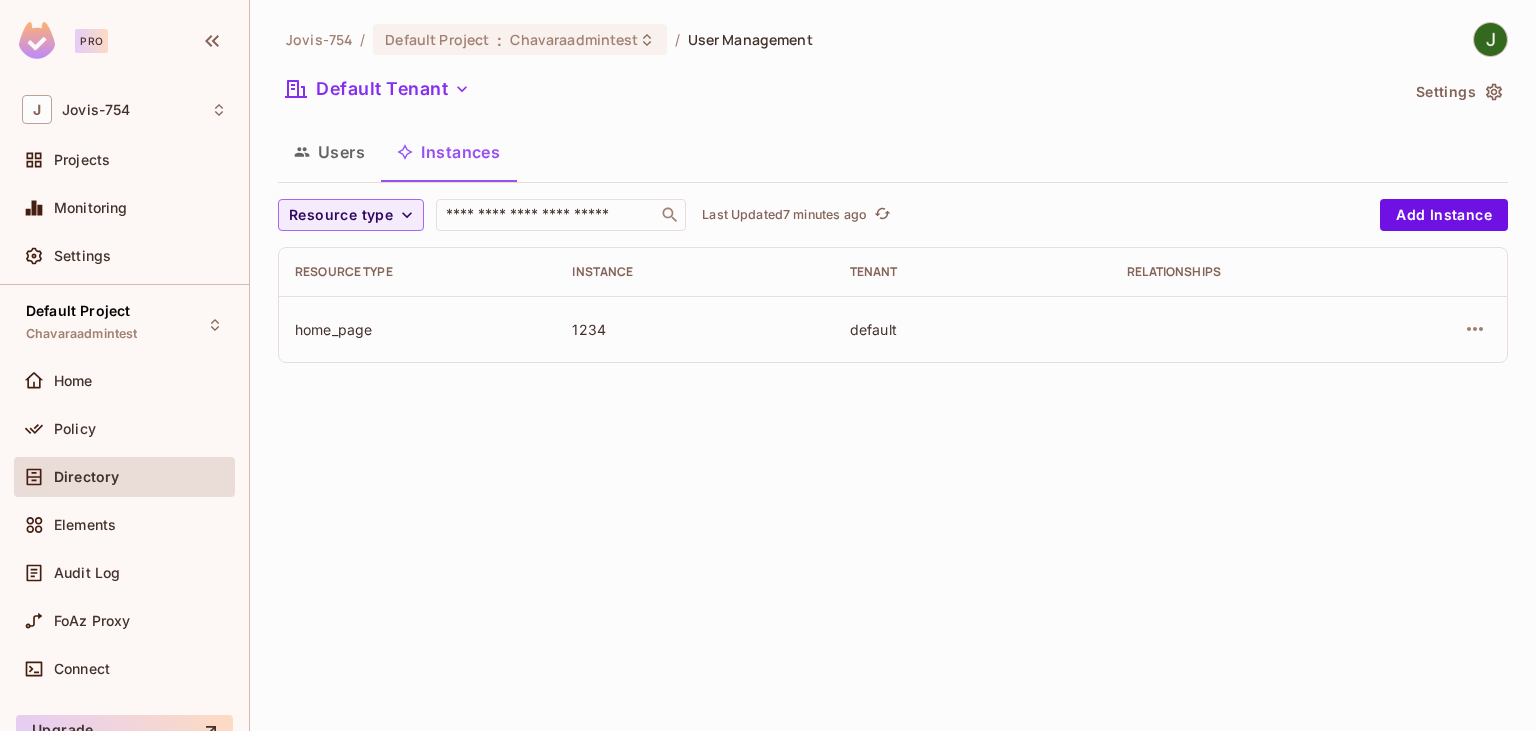 click on "Users" at bounding box center [329, 152] 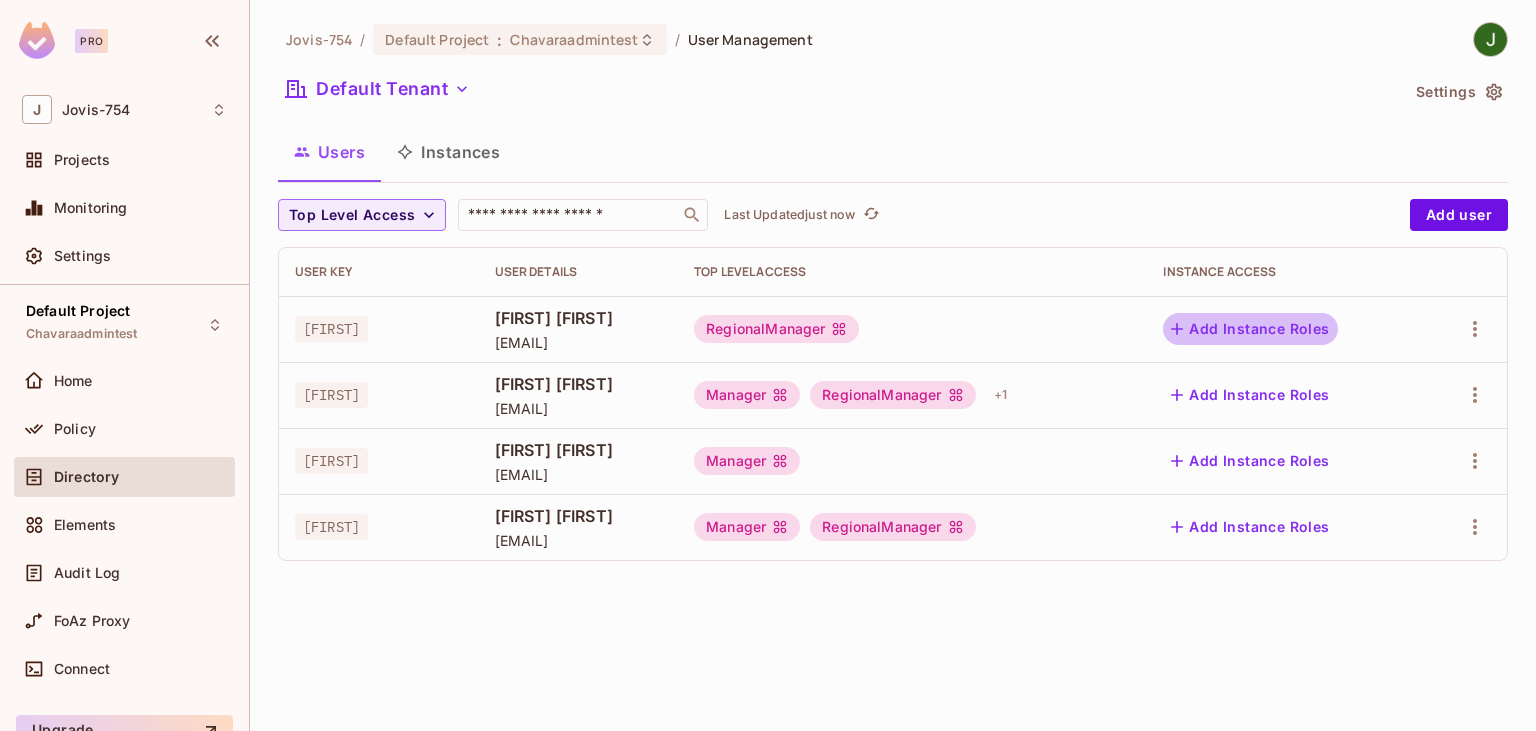 click on "Add Instance Roles" at bounding box center [1250, 329] 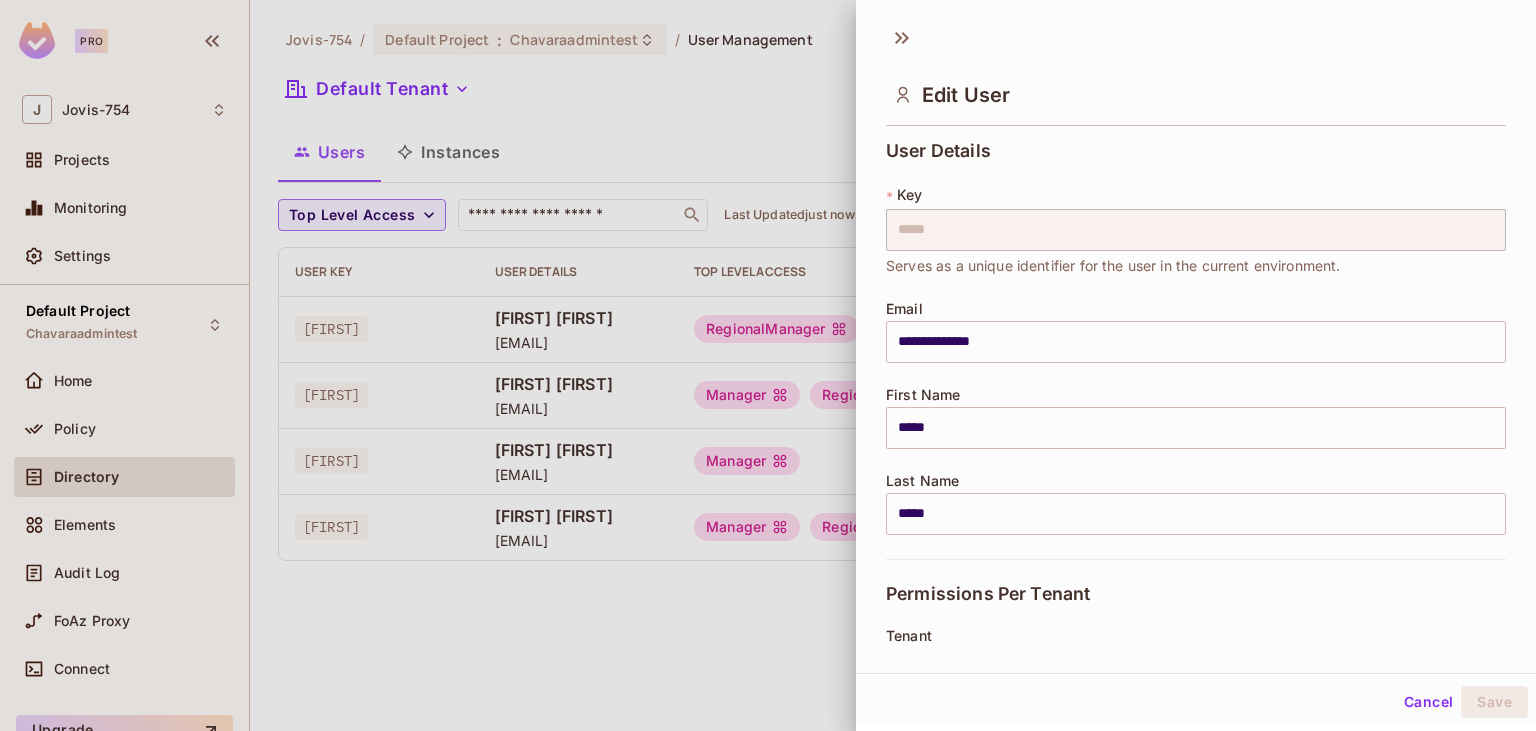 click on "**********" at bounding box center [1196, 342] 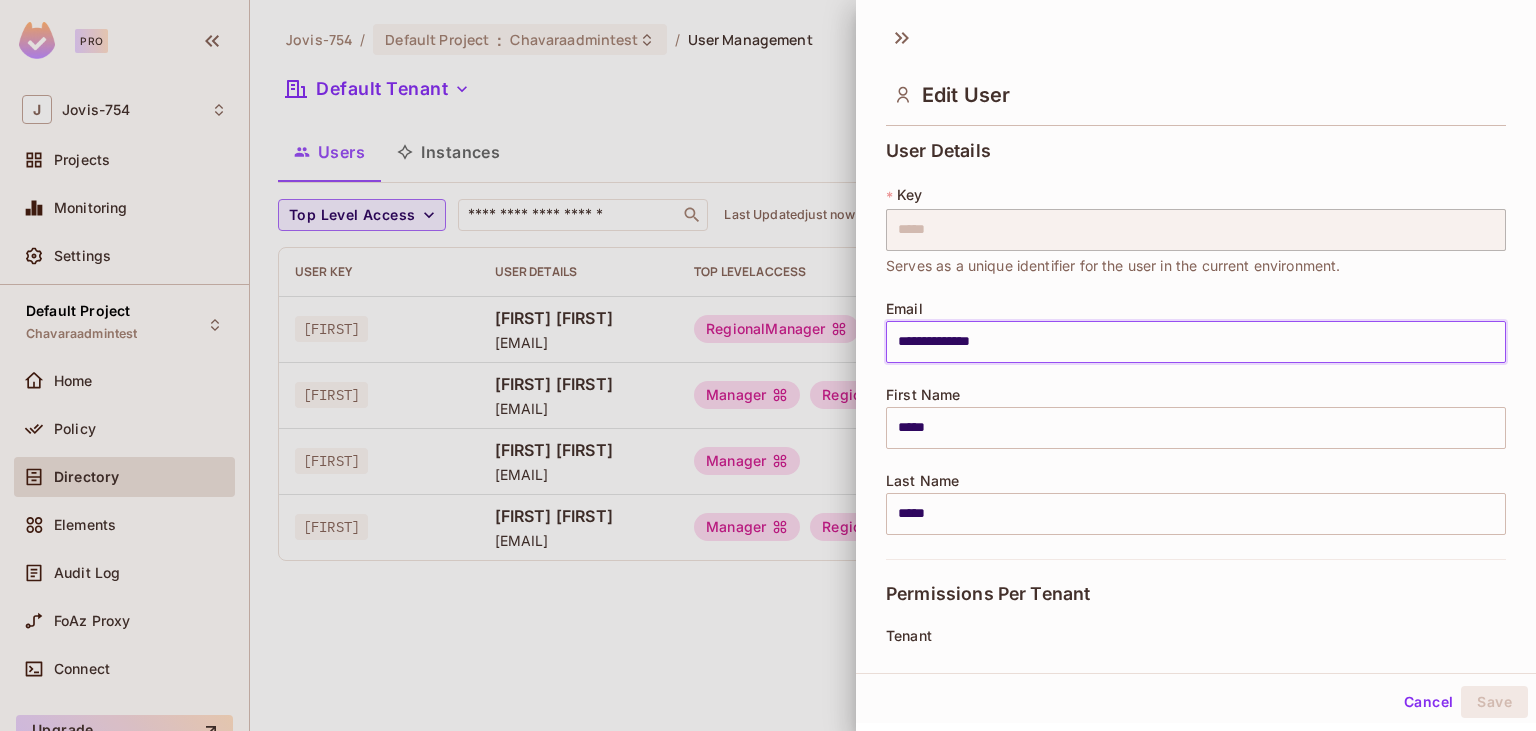 click at bounding box center (768, 365) 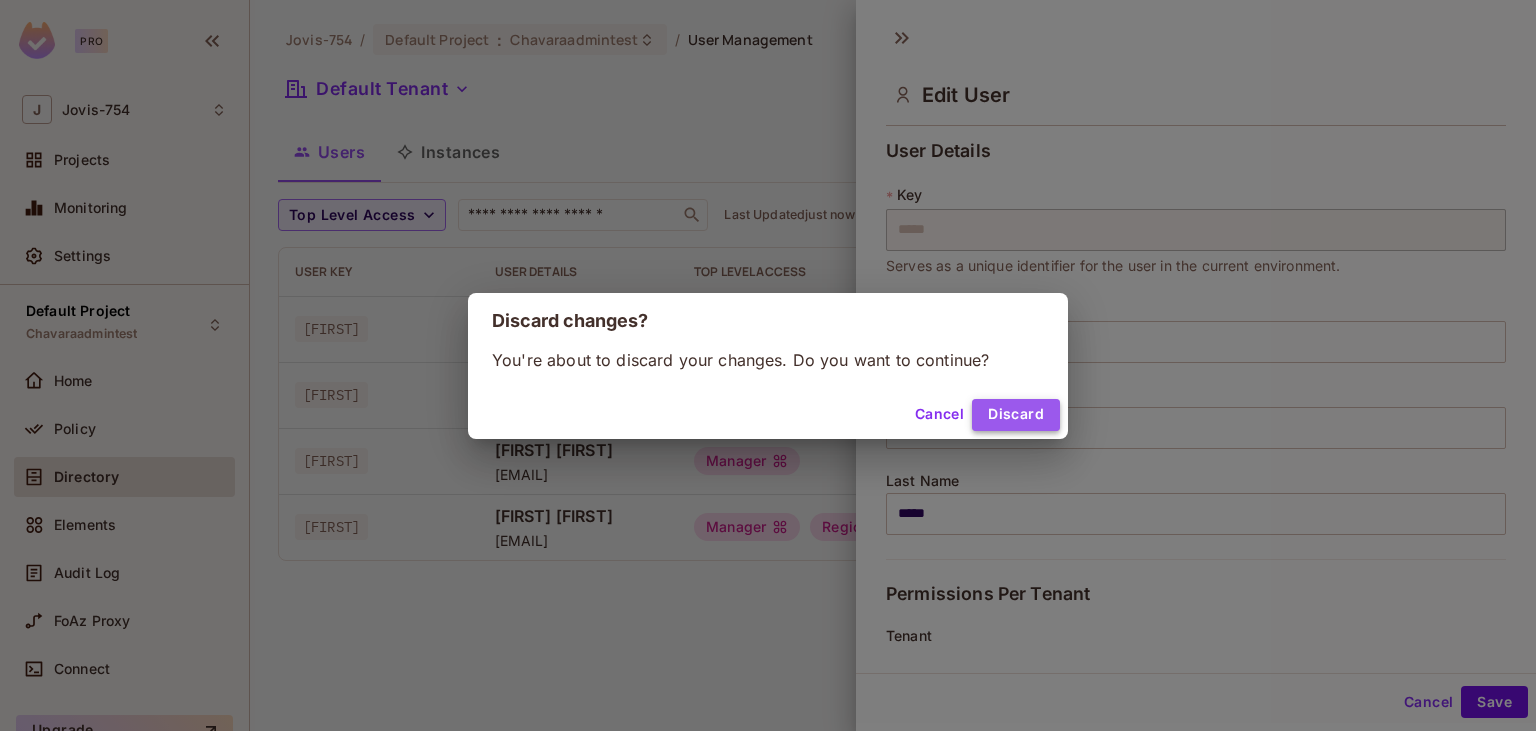 click on "Discard" at bounding box center (1016, 415) 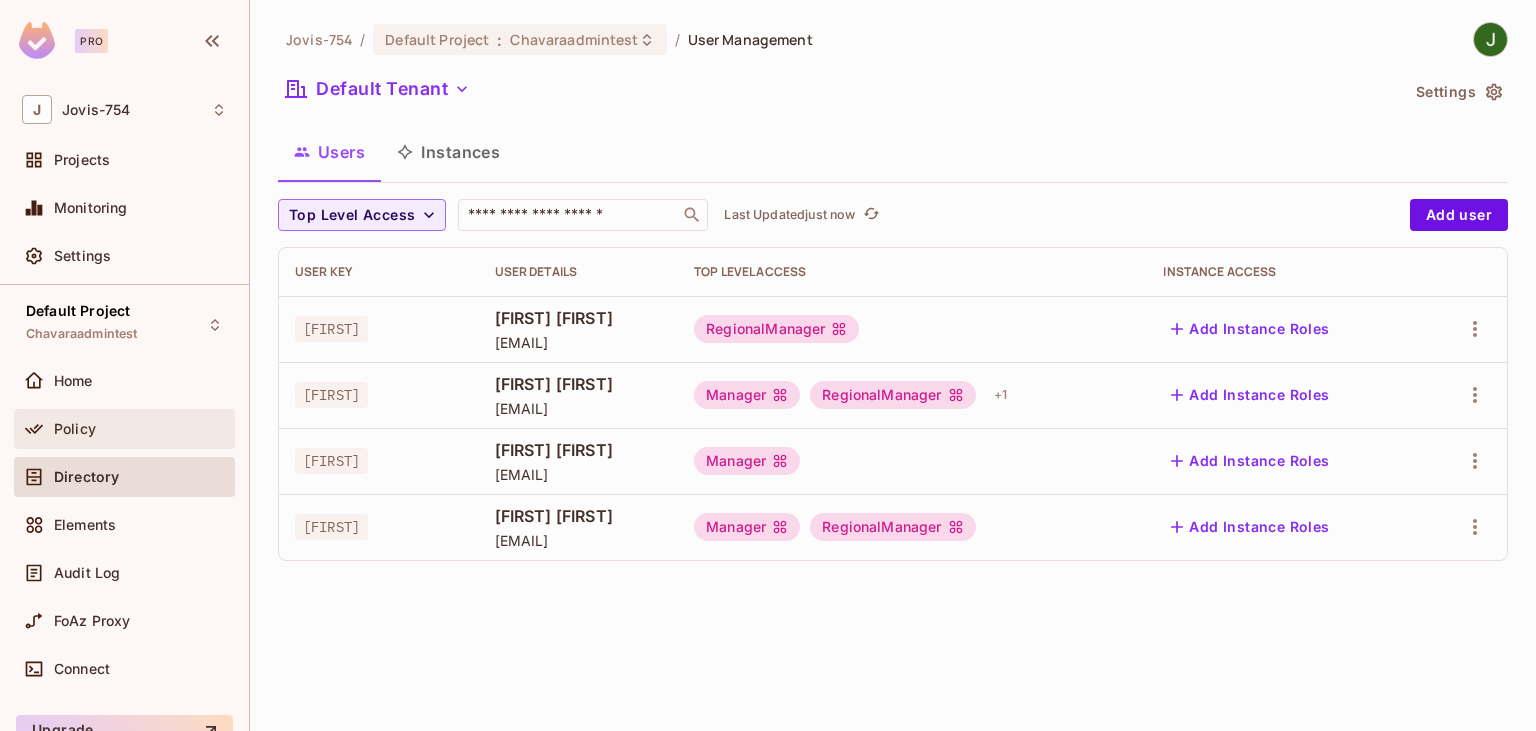 click on "Policy" at bounding box center (140, 429) 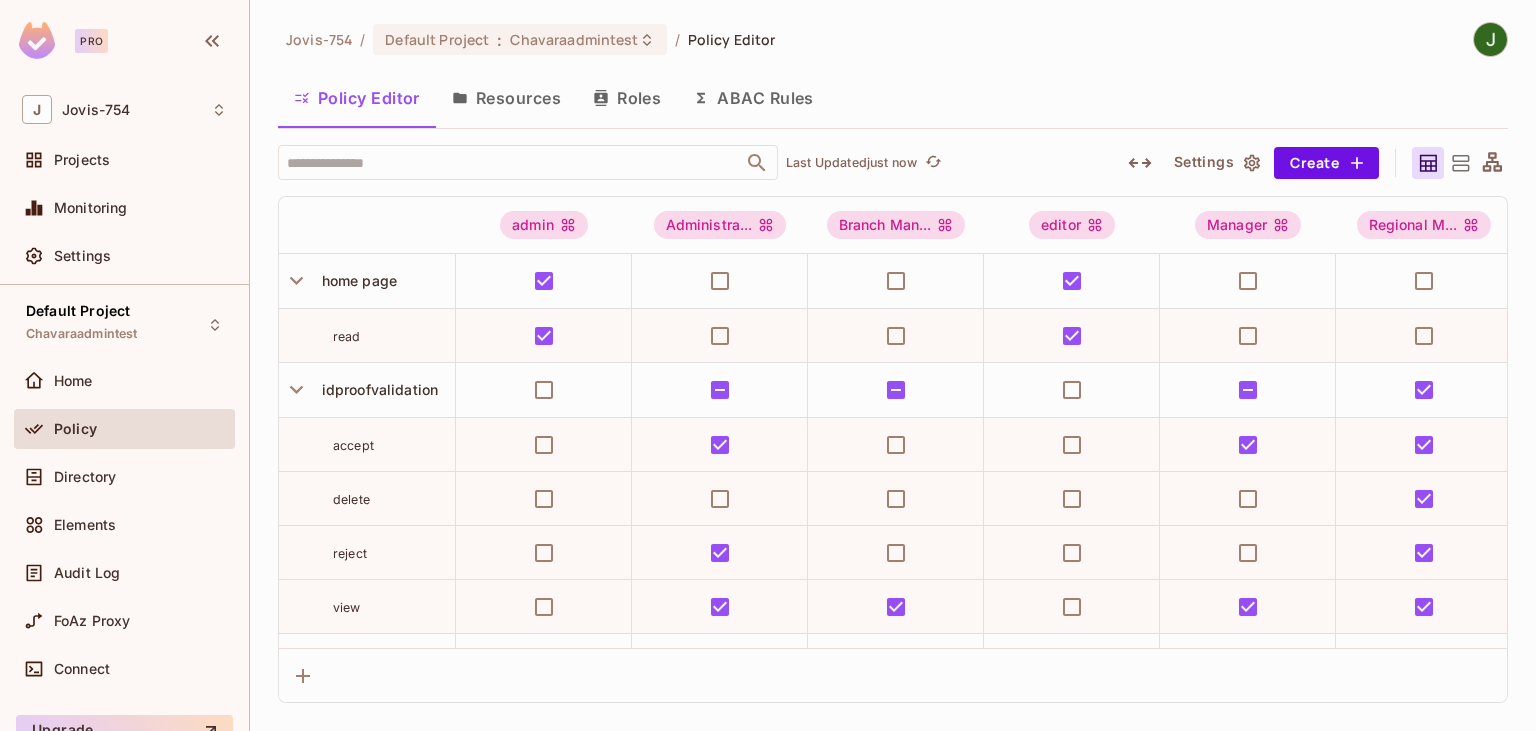 click on "Resources" at bounding box center (506, 98) 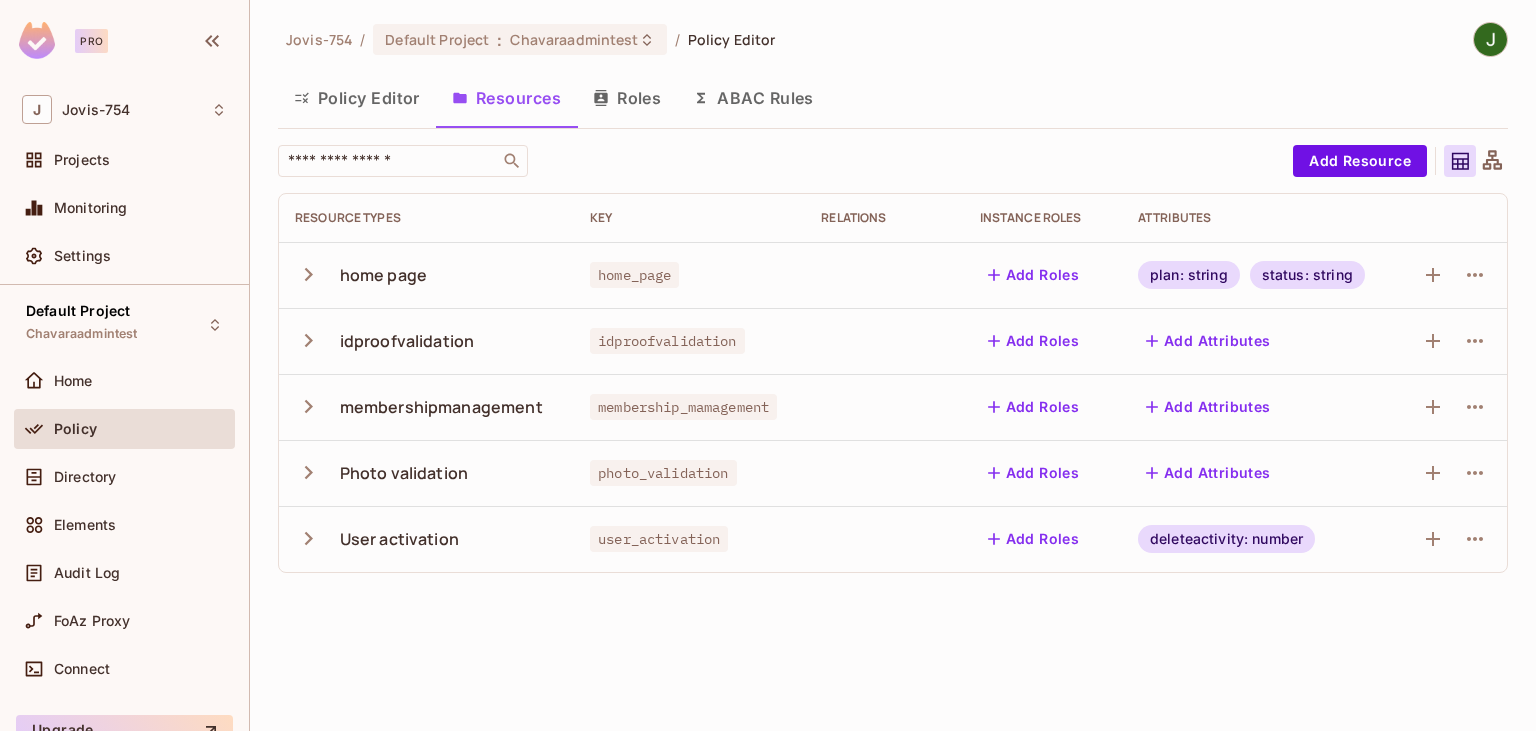 click on "Roles" at bounding box center [627, 98] 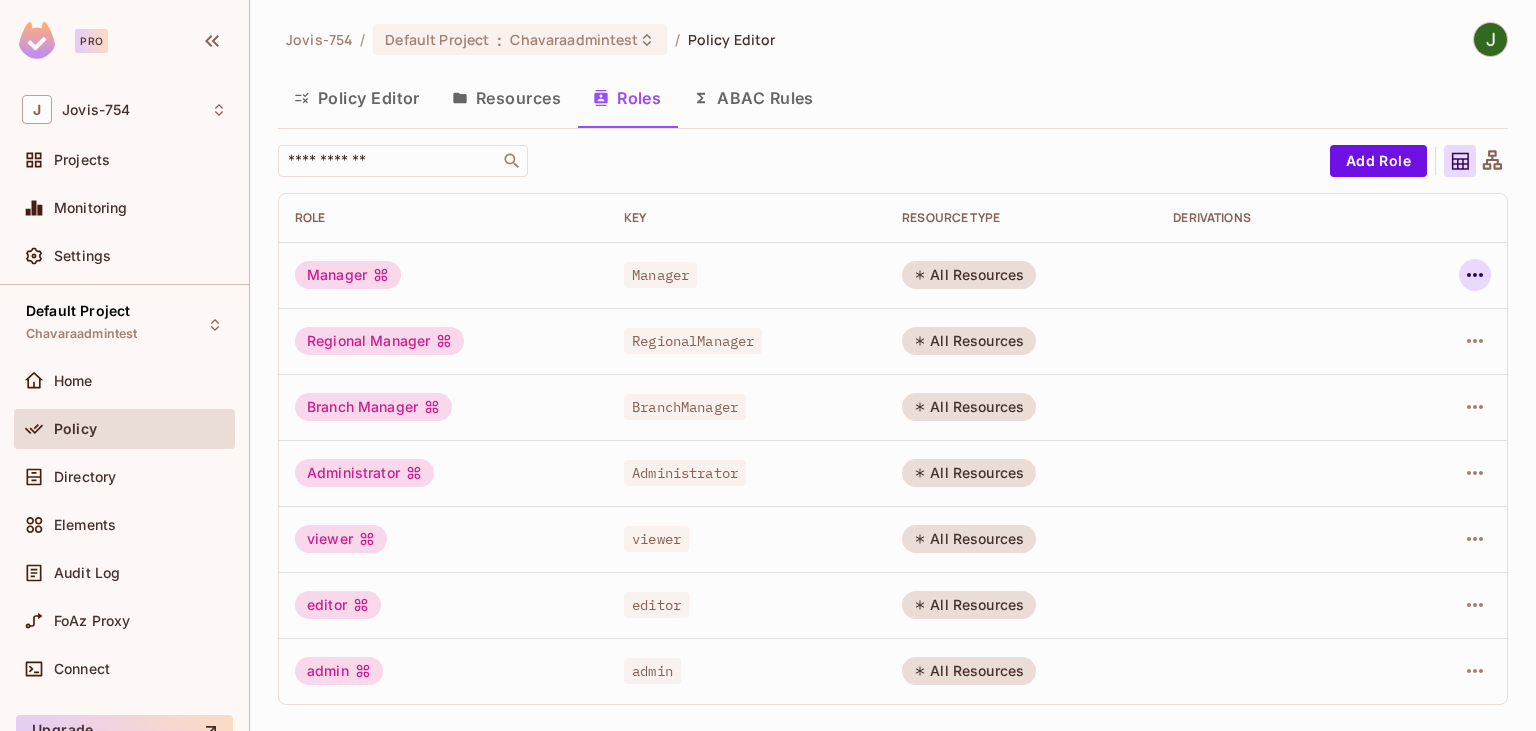 click 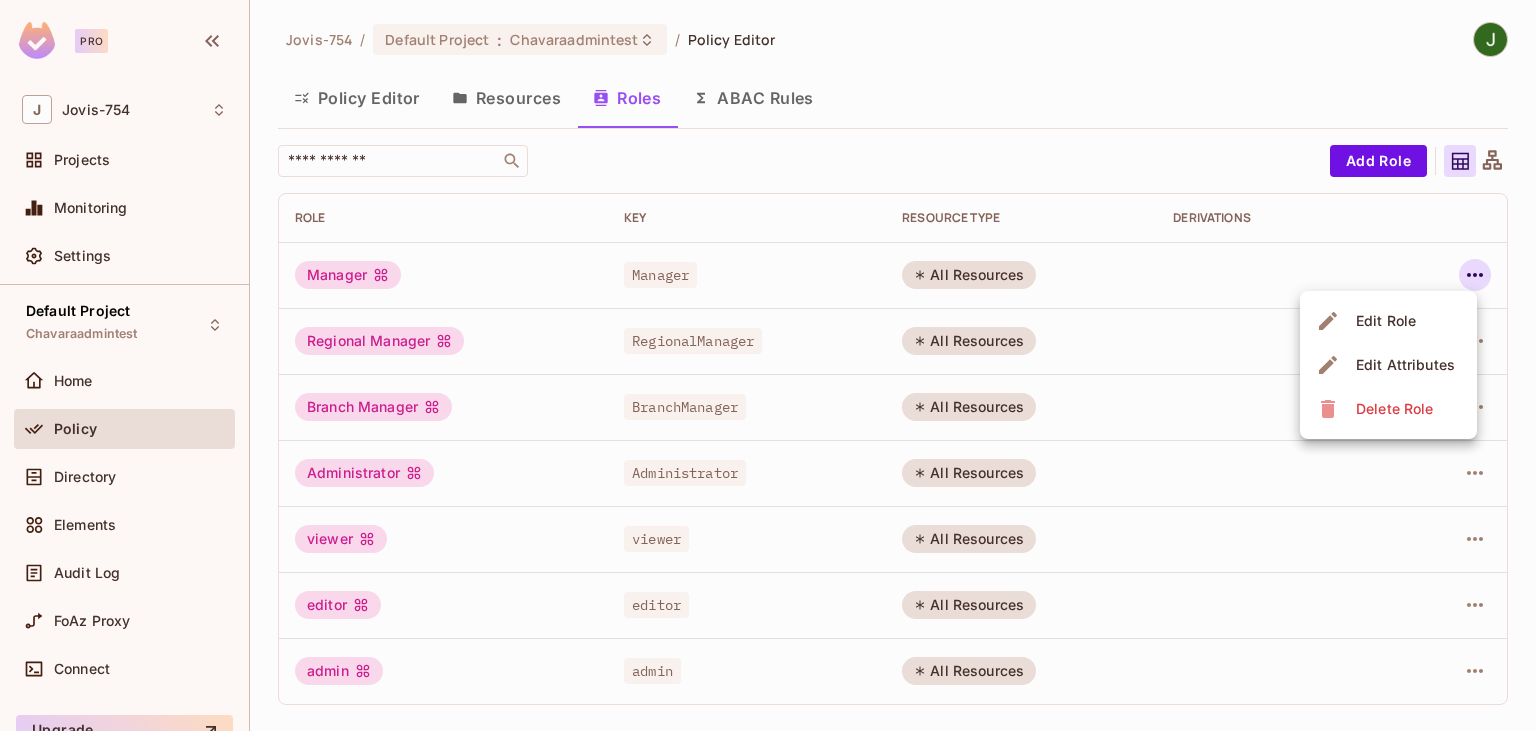 click at bounding box center [768, 365] 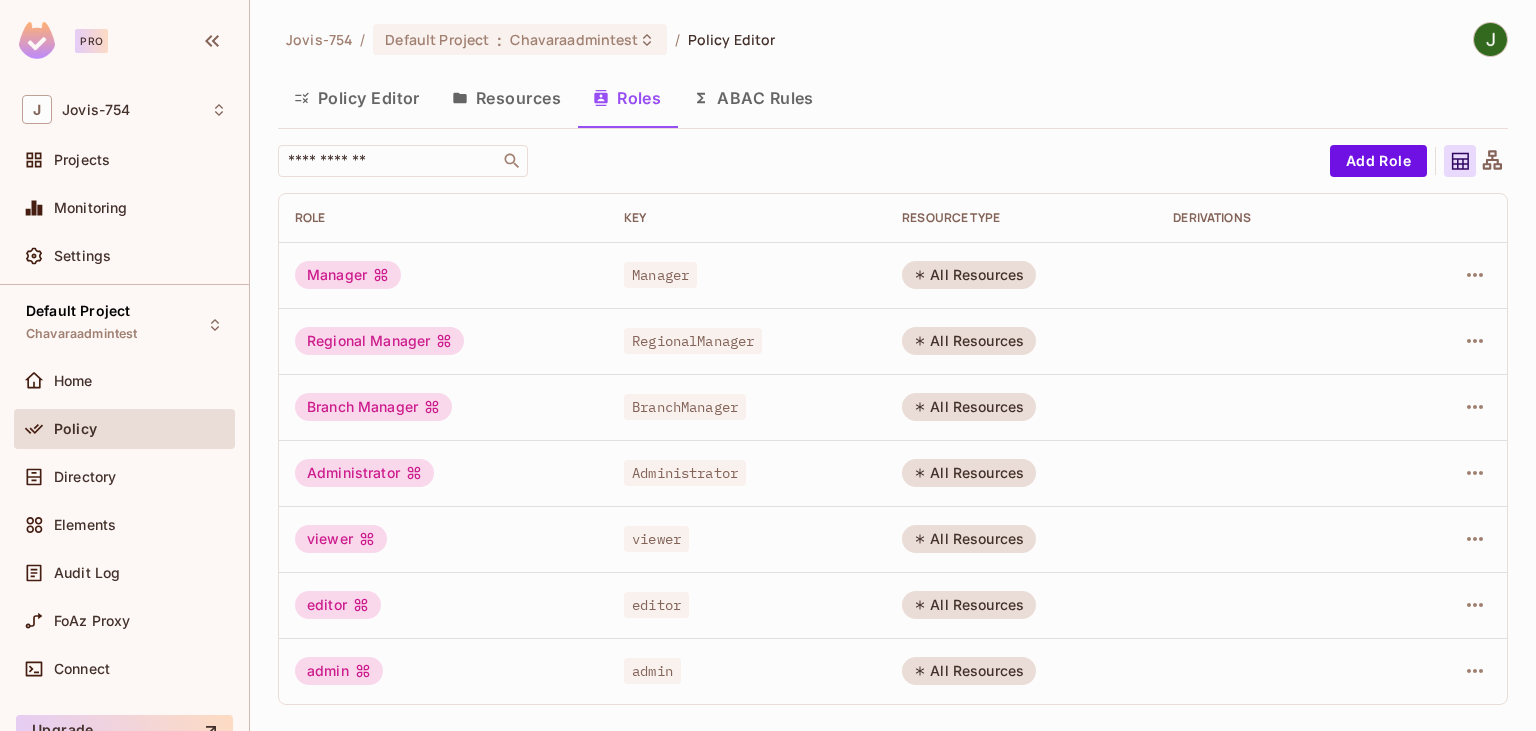 click at bounding box center (1454, 275) 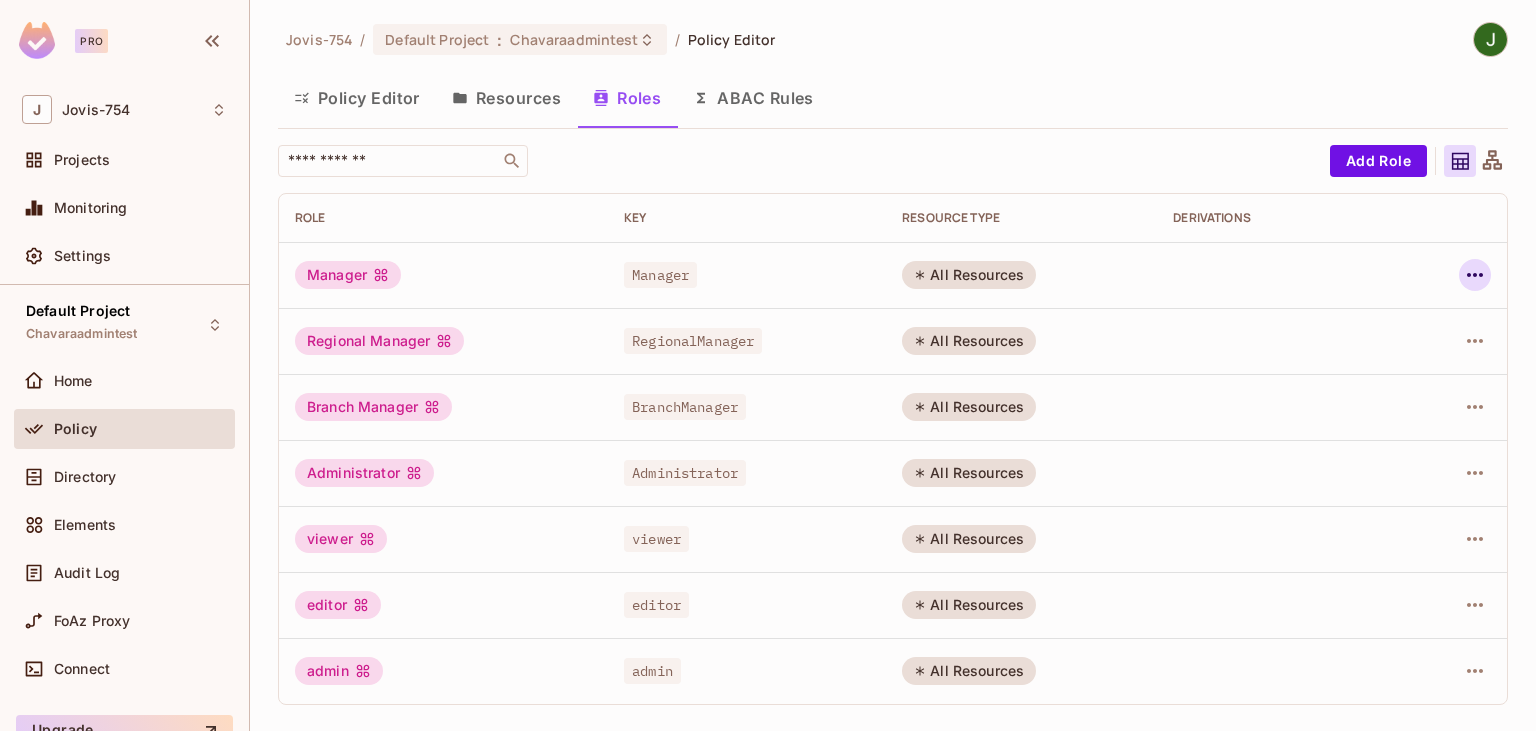 click 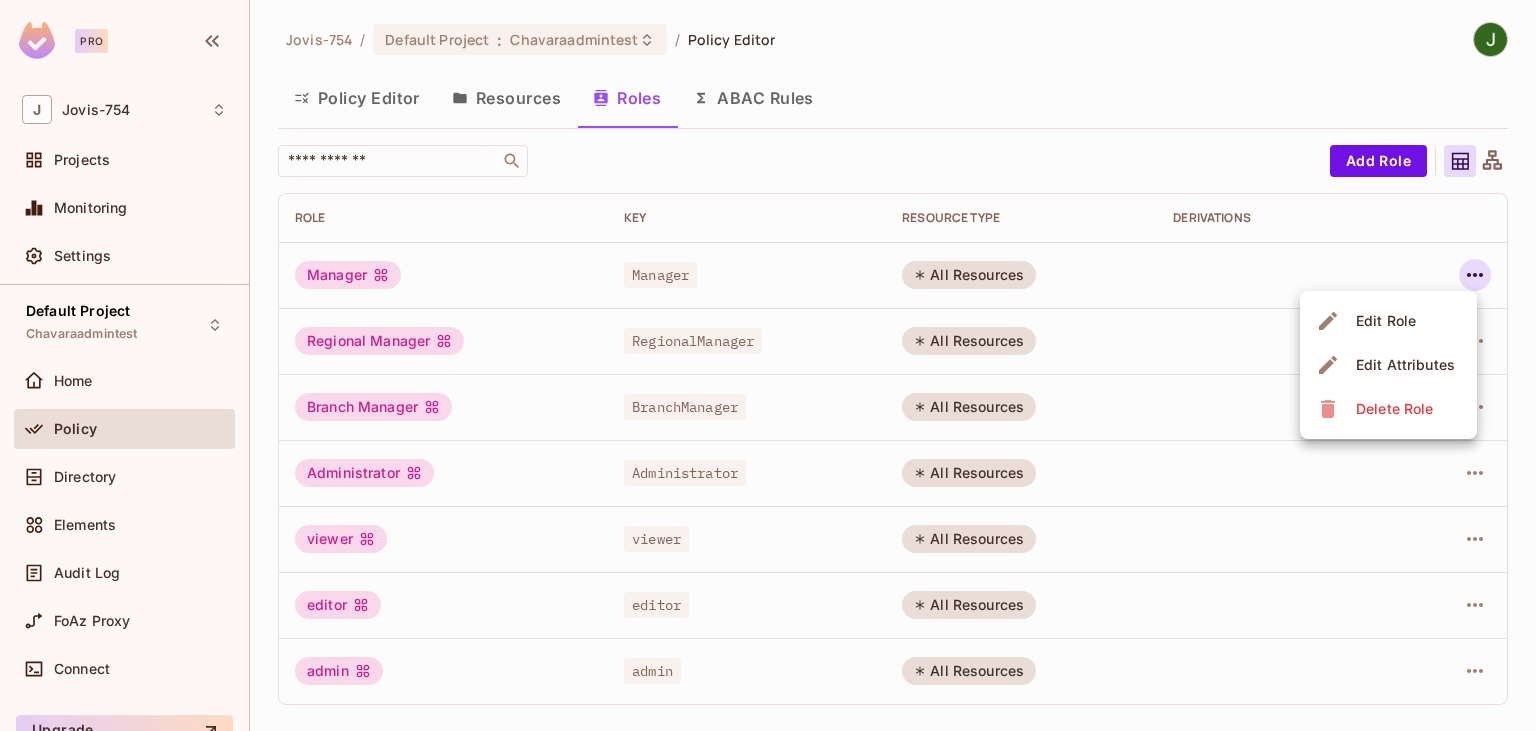 click on "Edit Role" at bounding box center [1386, 321] 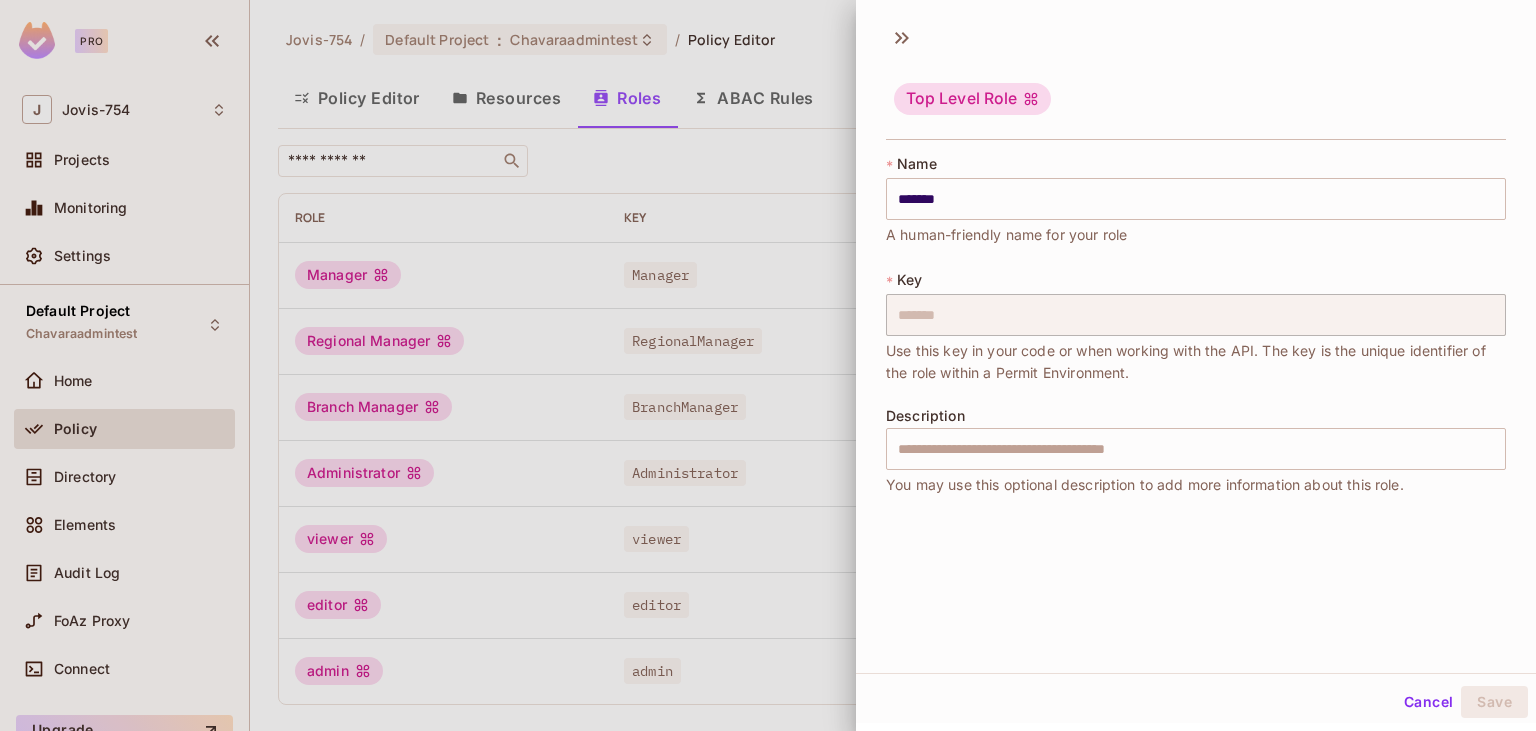 scroll, scrollTop: 3, scrollLeft: 0, axis: vertical 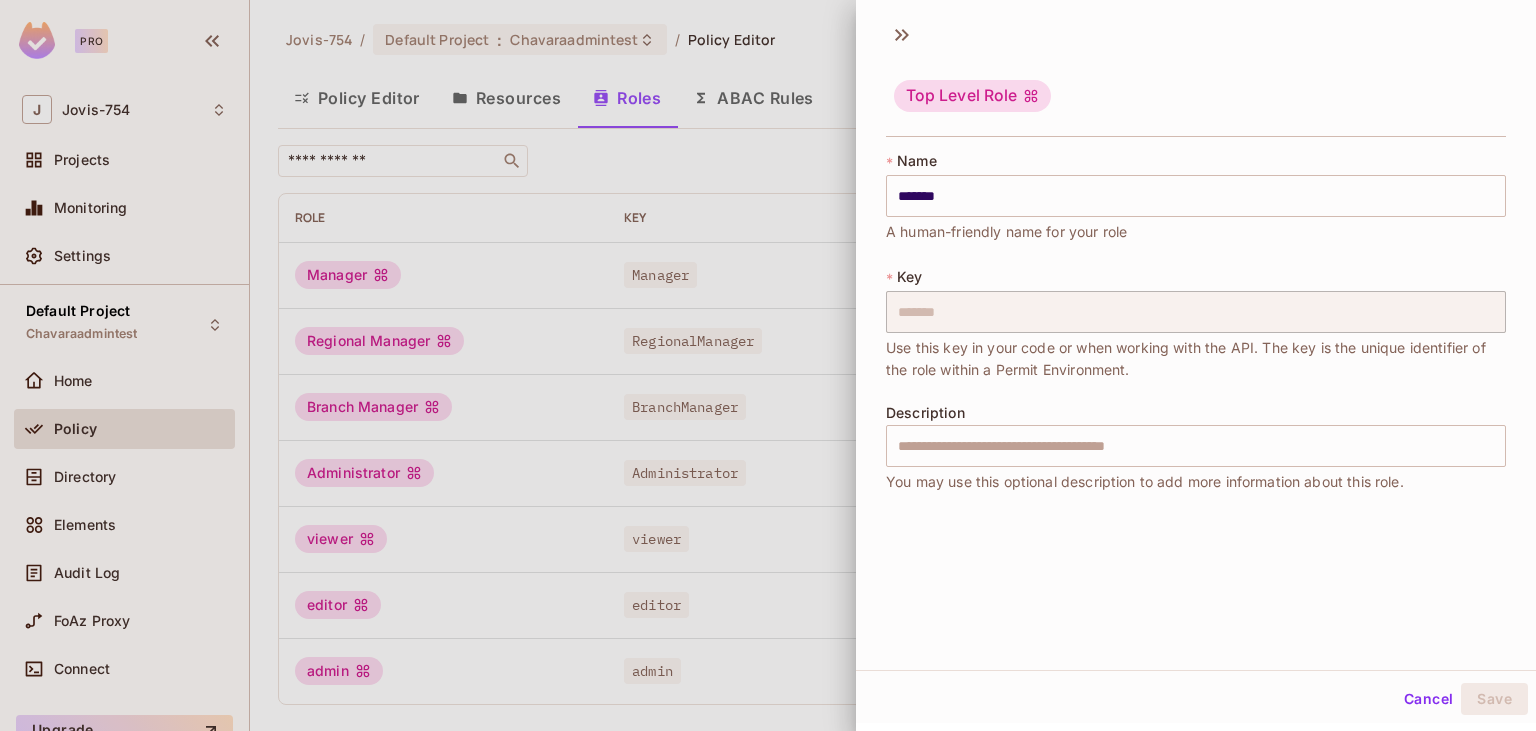 click at bounding box center [768, 365] 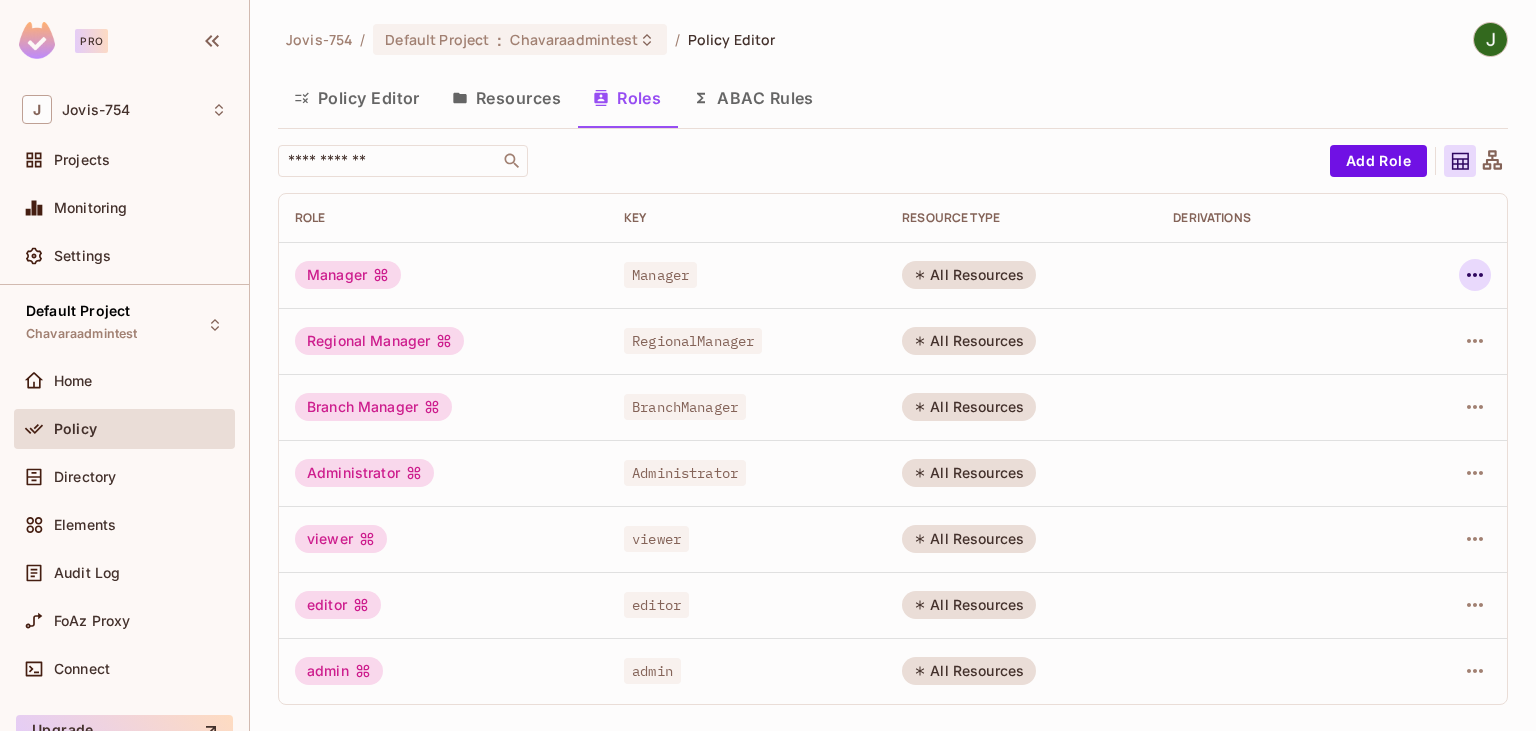 click 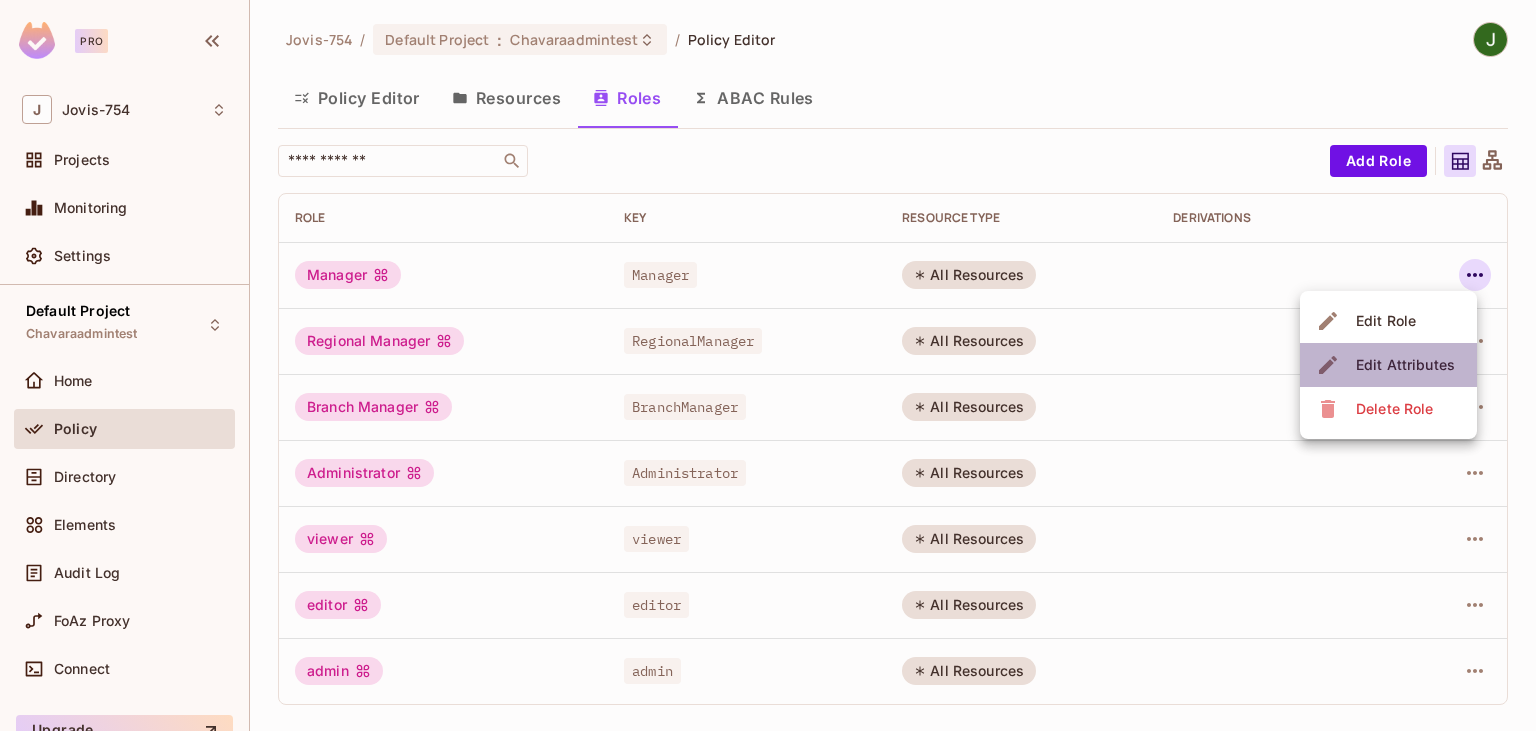 click on "Edit Attributes" at bounding box center (1405, 365) 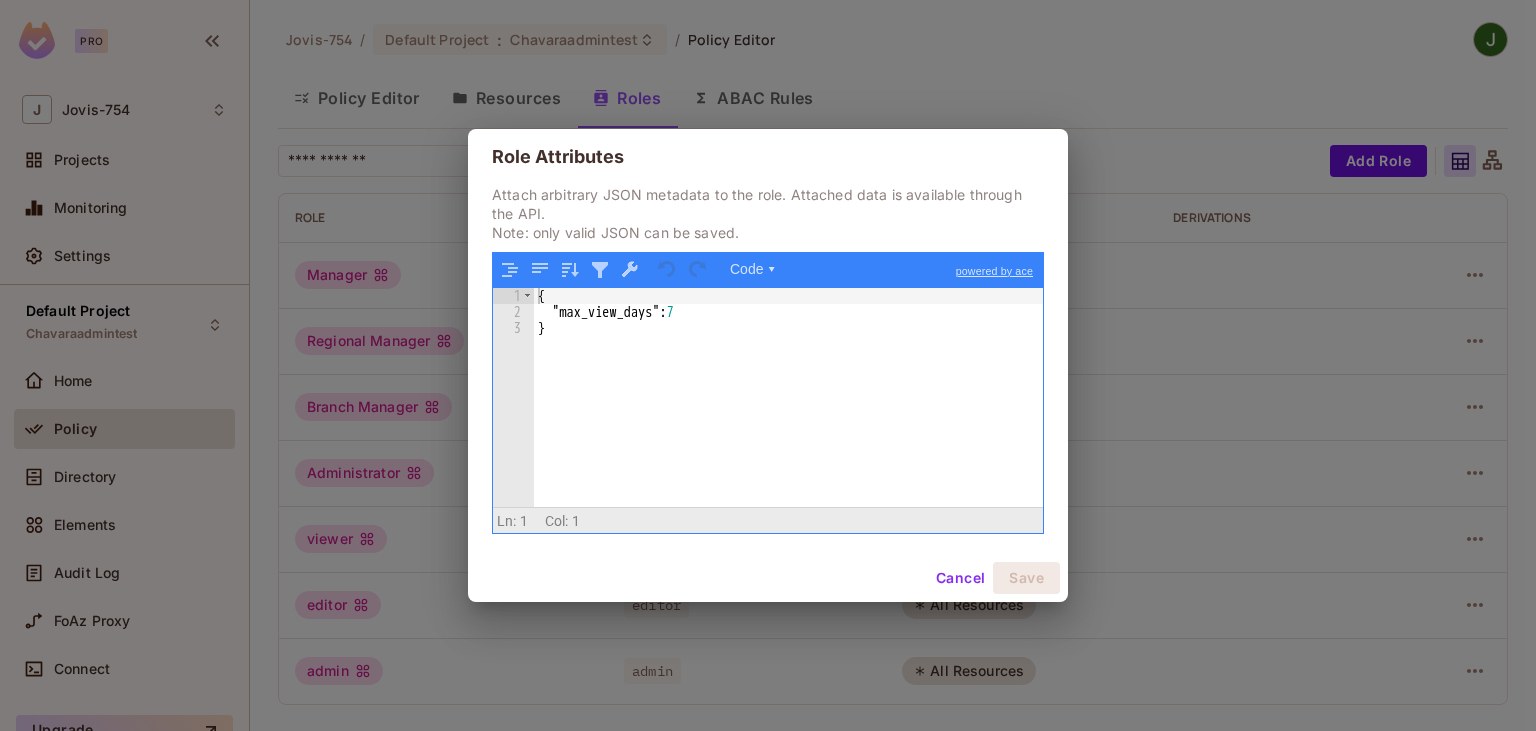 click on "Cancel" at bounding box center (960, 578) 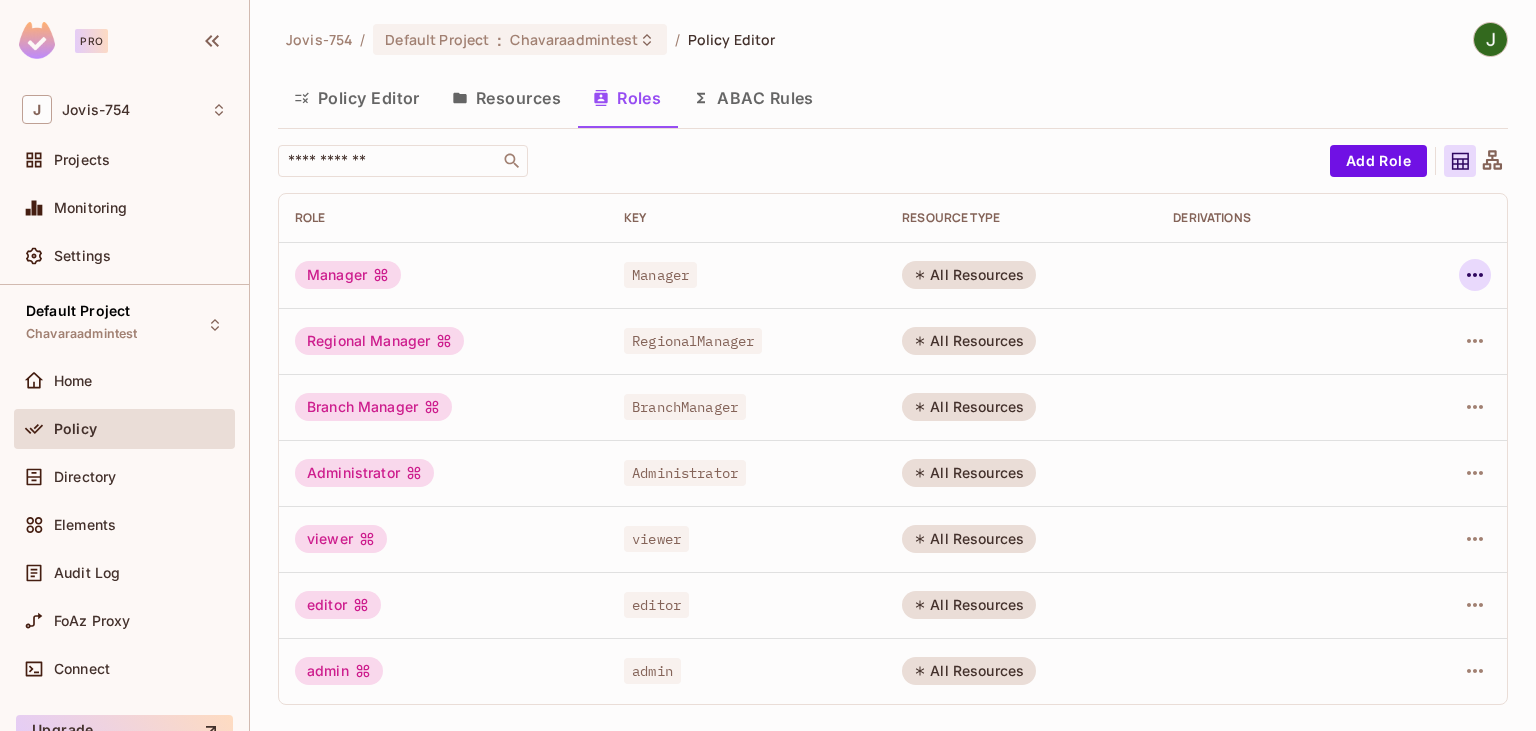 click at bounding box center [1475, 275] 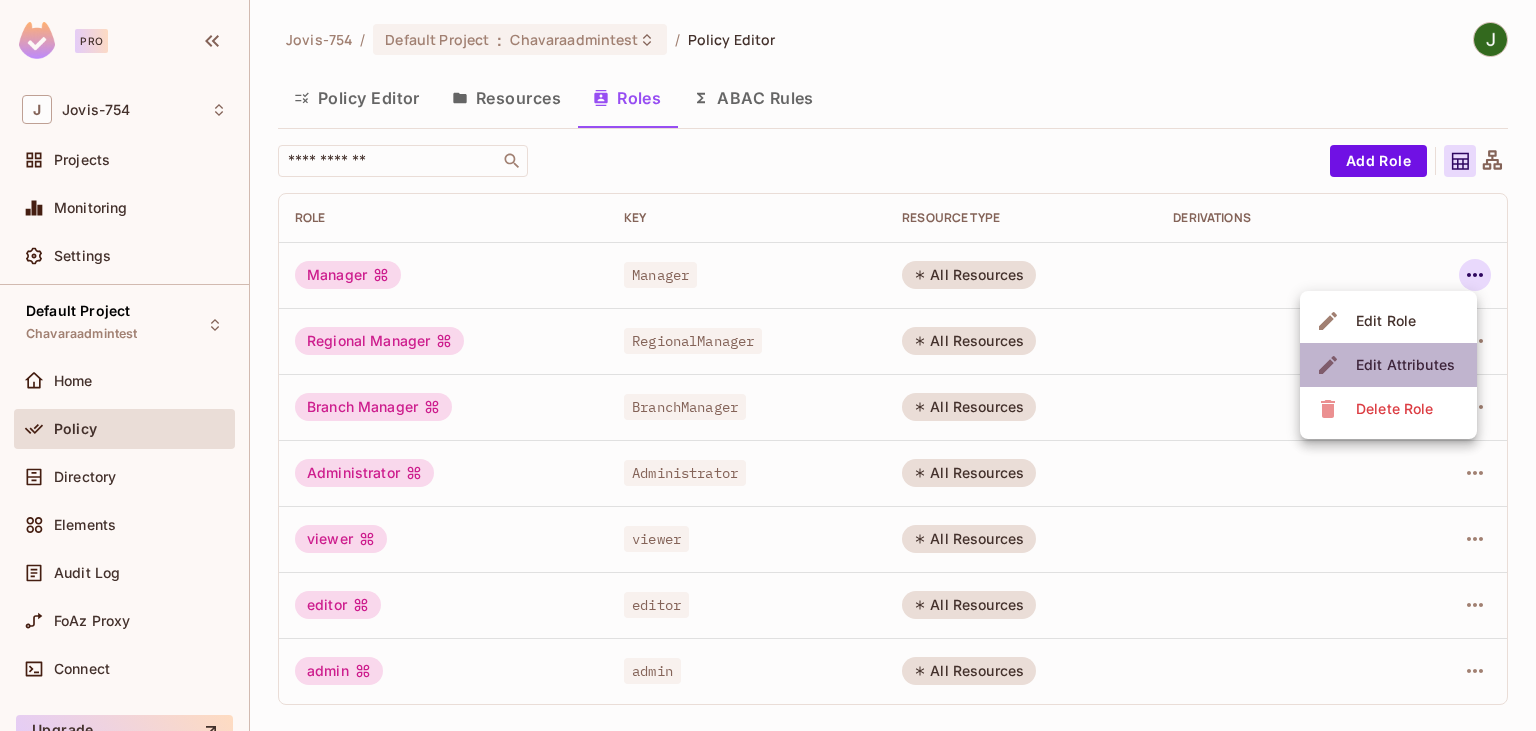 click on "Edit Attributes" at bounding box center (1405, 365) 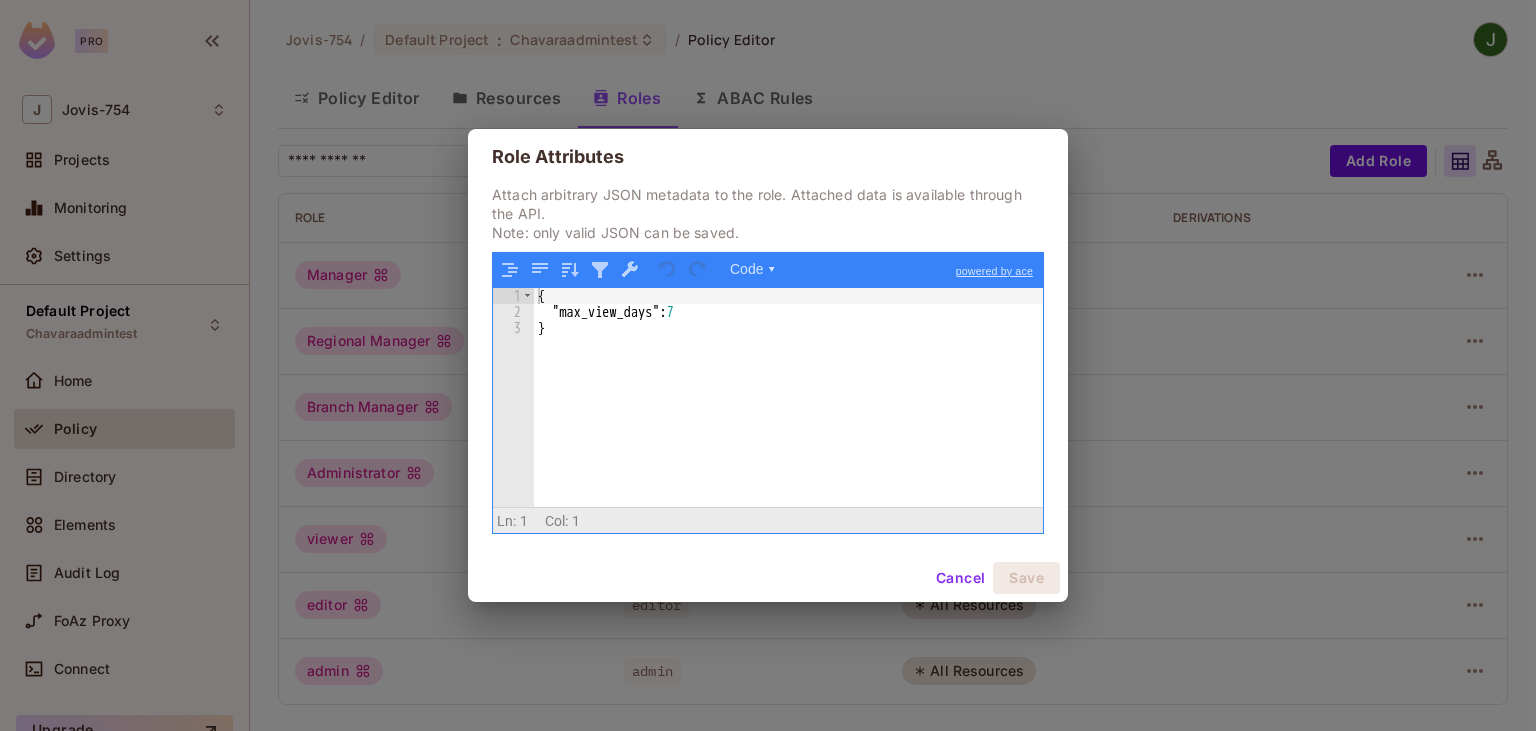 click on "Cancel" at bounding box center (960, 578) 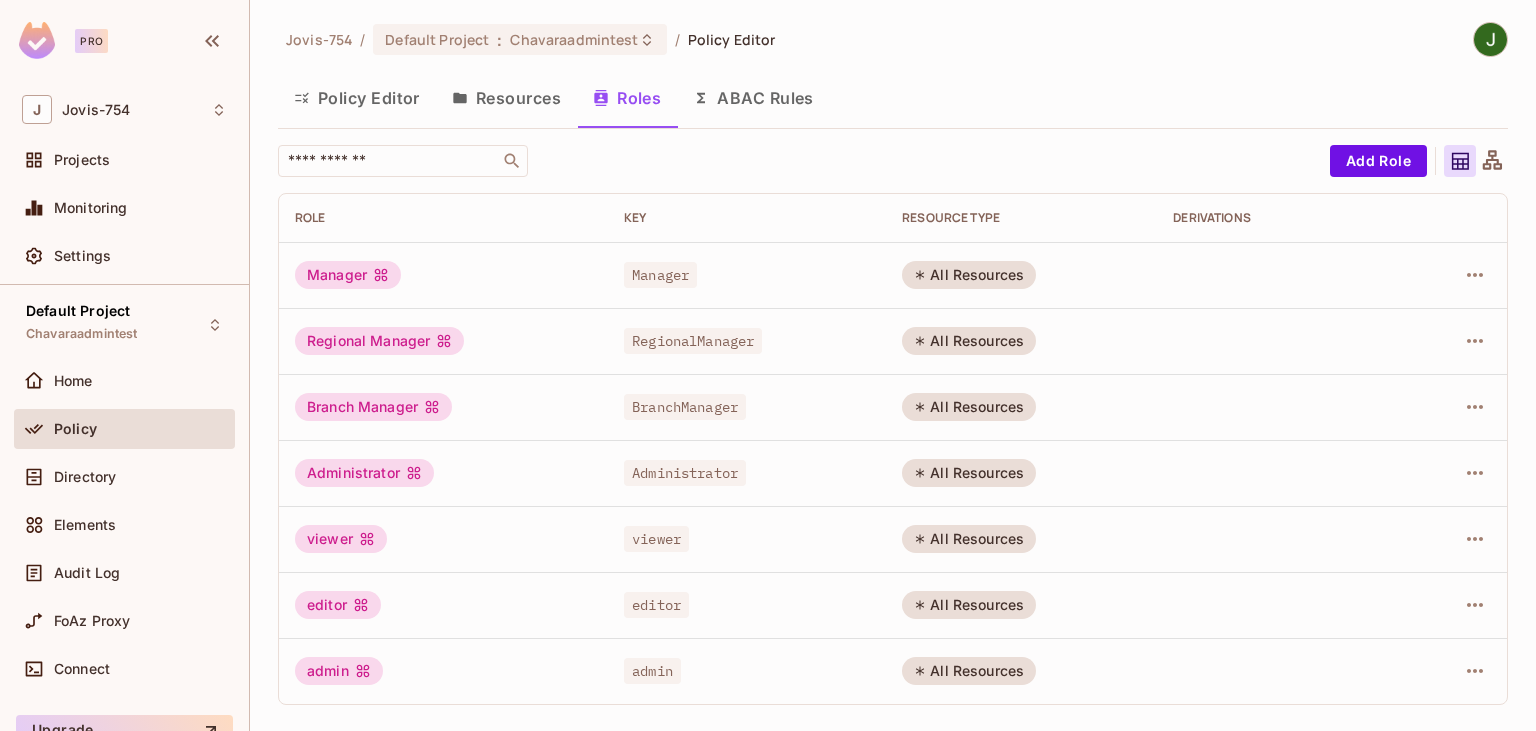 click on "Policy Editor Resources Roles ABAC Rules" at bounding box center (893, 98) 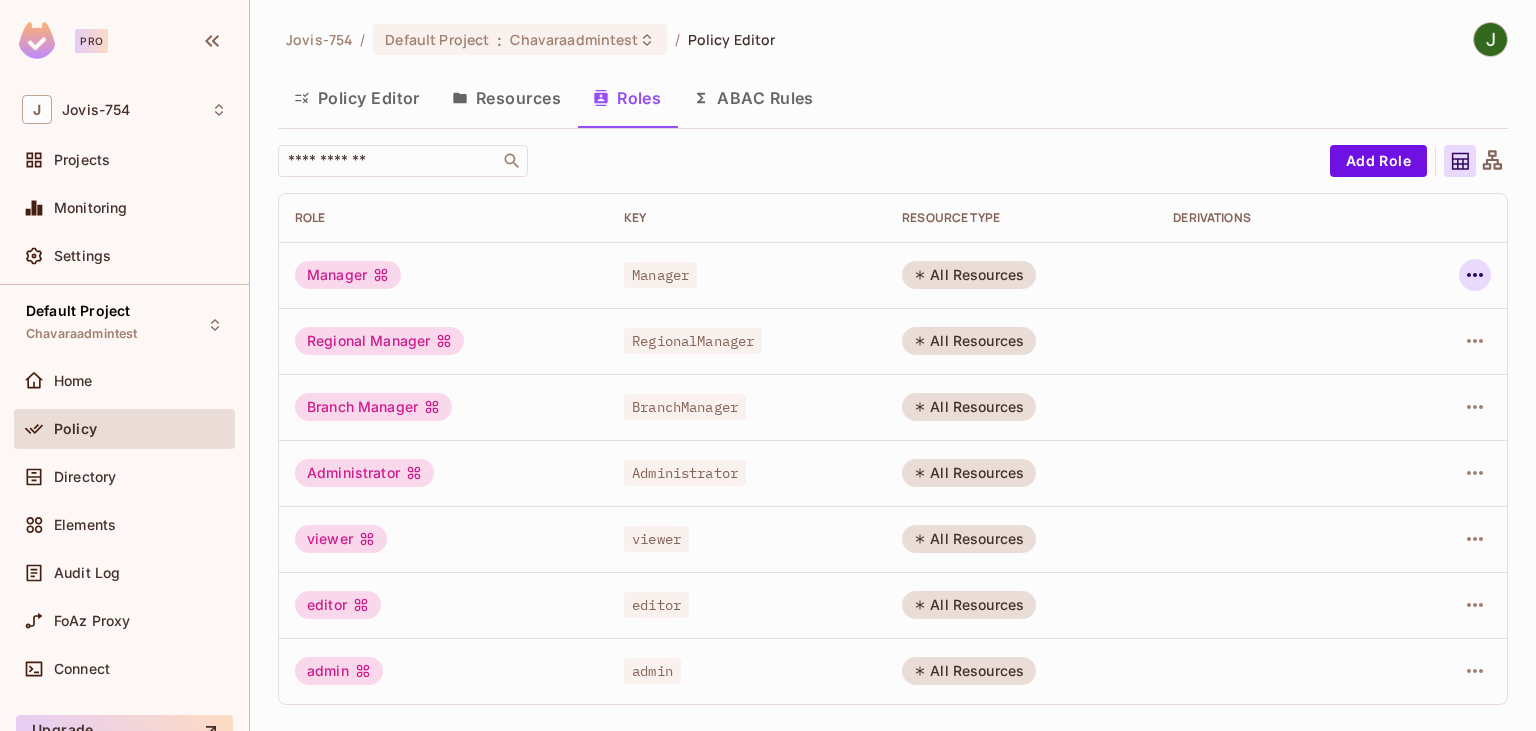 click 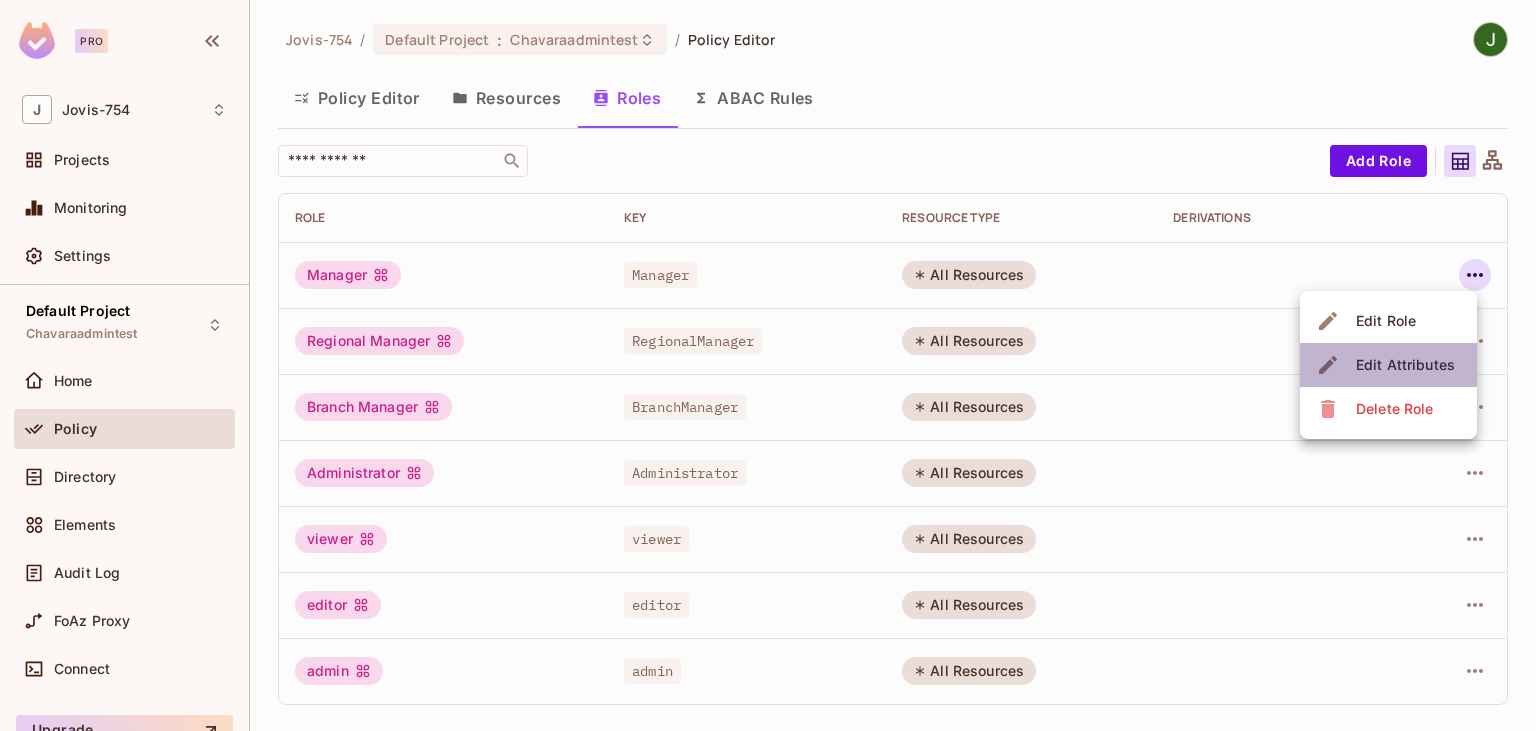 click on "Edit Attributes" at bounding box center (1405, 365) 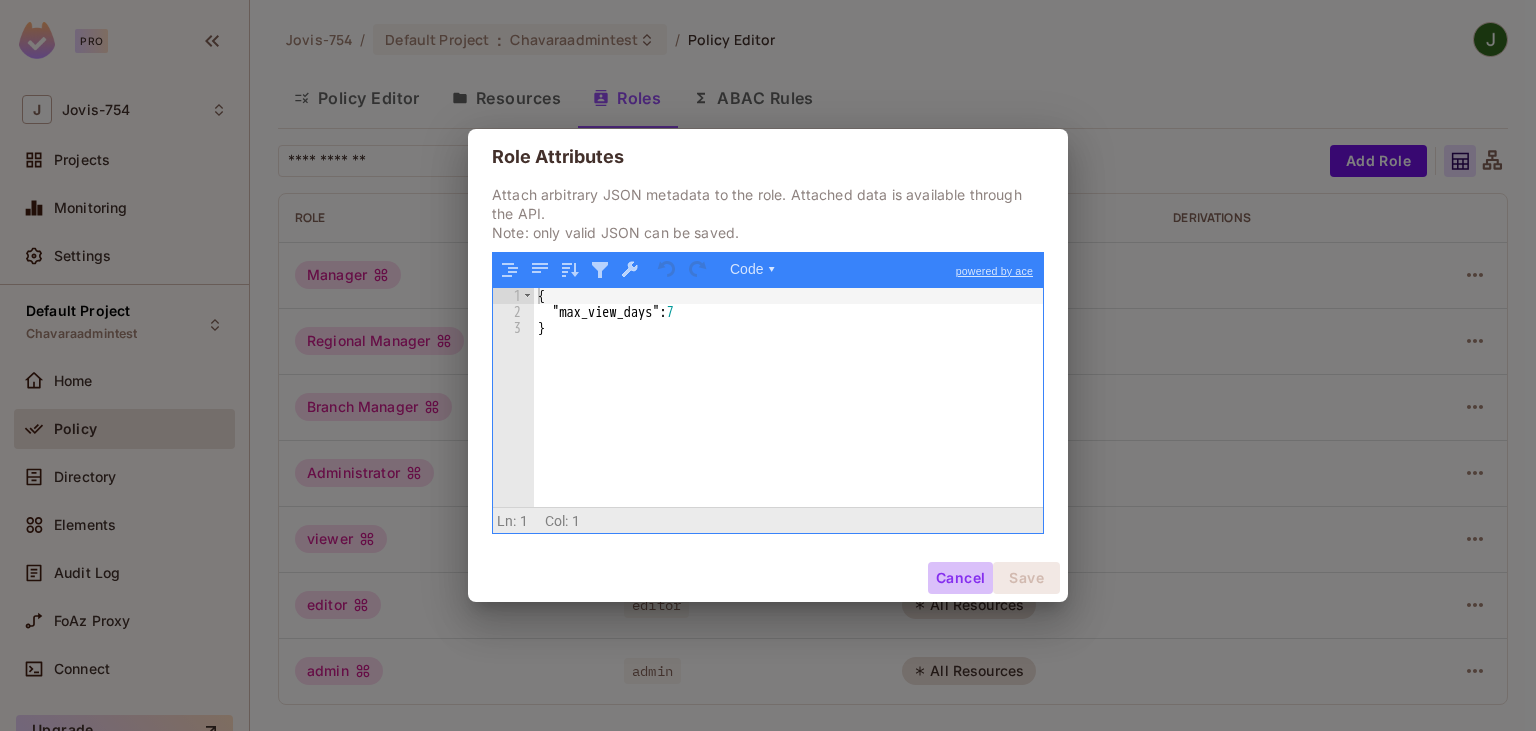 click on "Cancel" at bounding box center (960, 578) 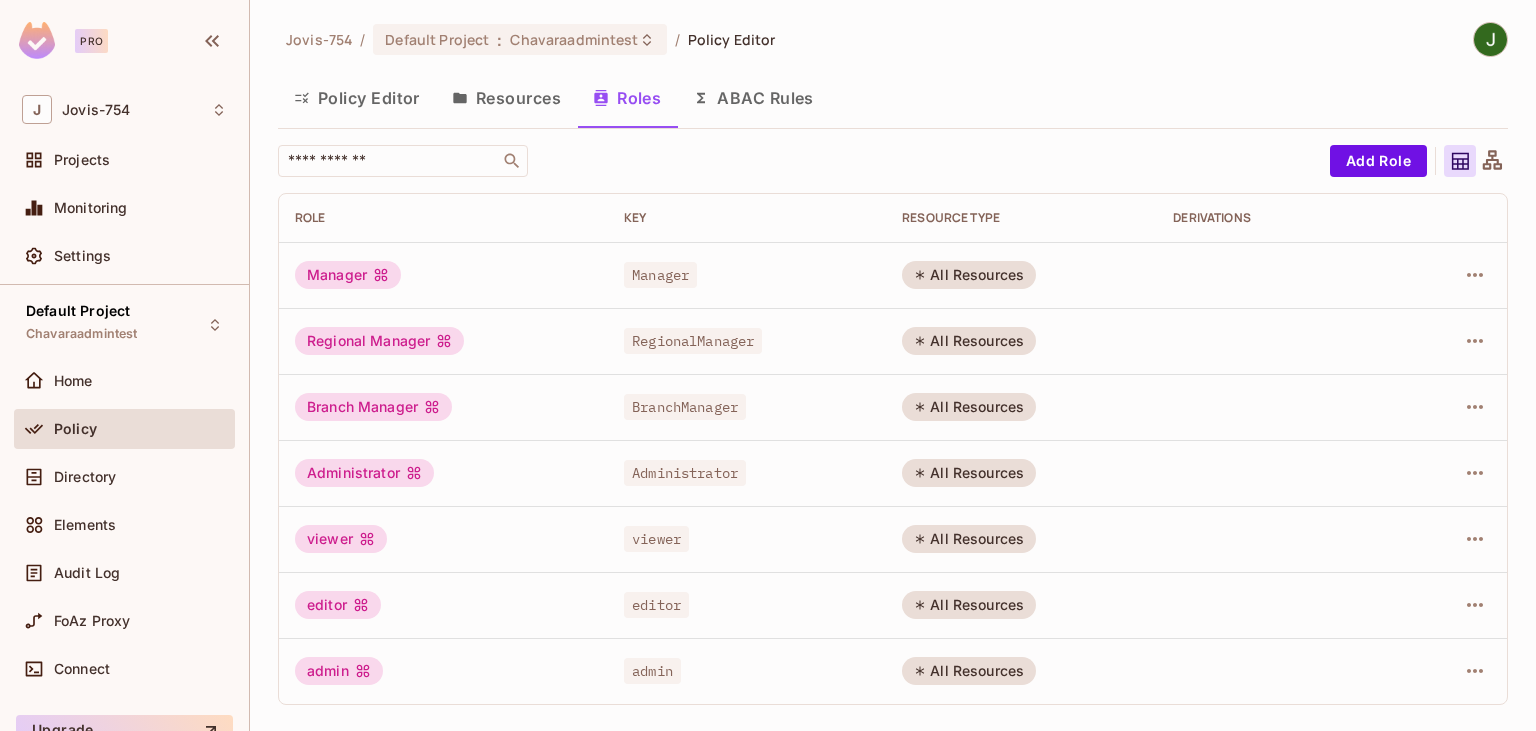 click on "Resources" at bounding box center (506, 98) 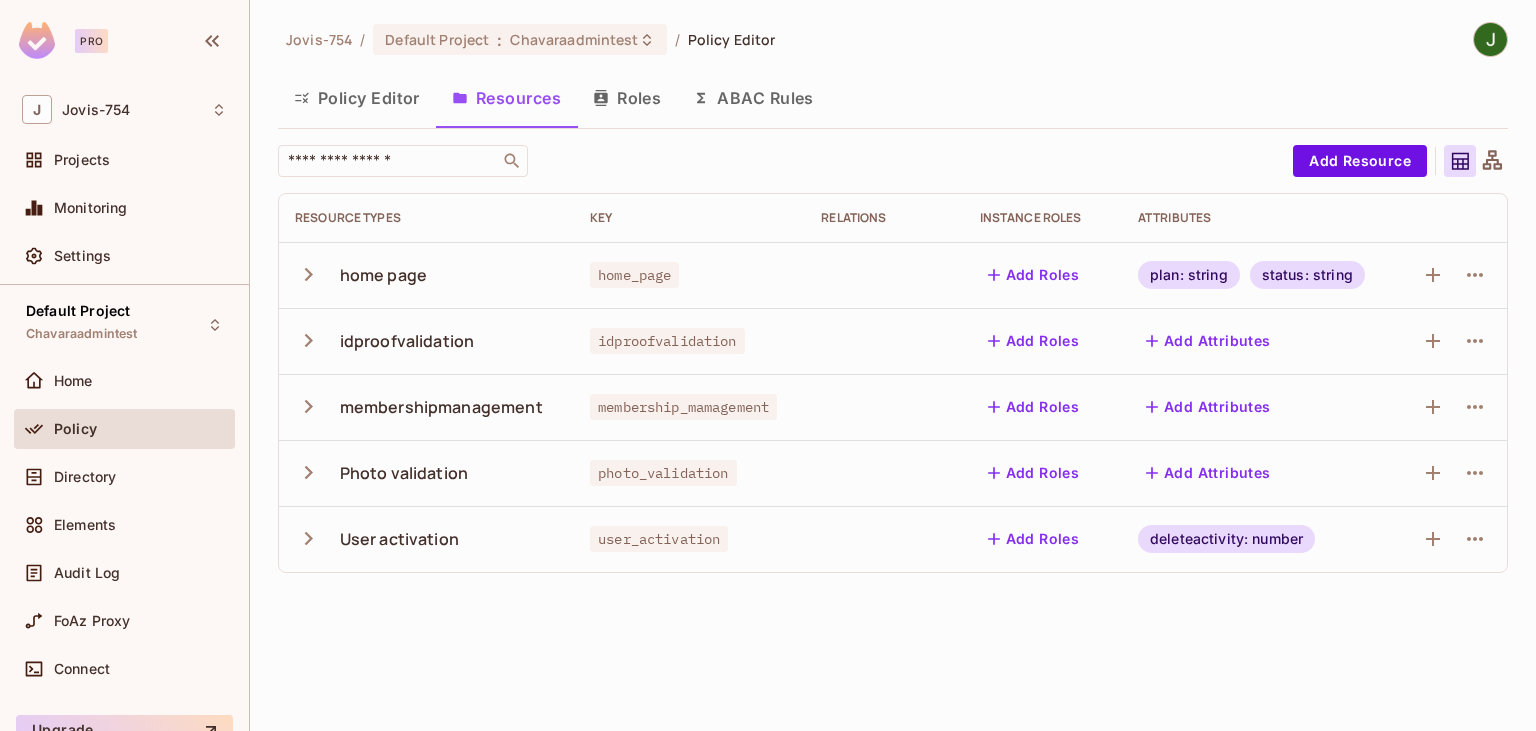 click on "Roles" at bounding box center (627, 98) 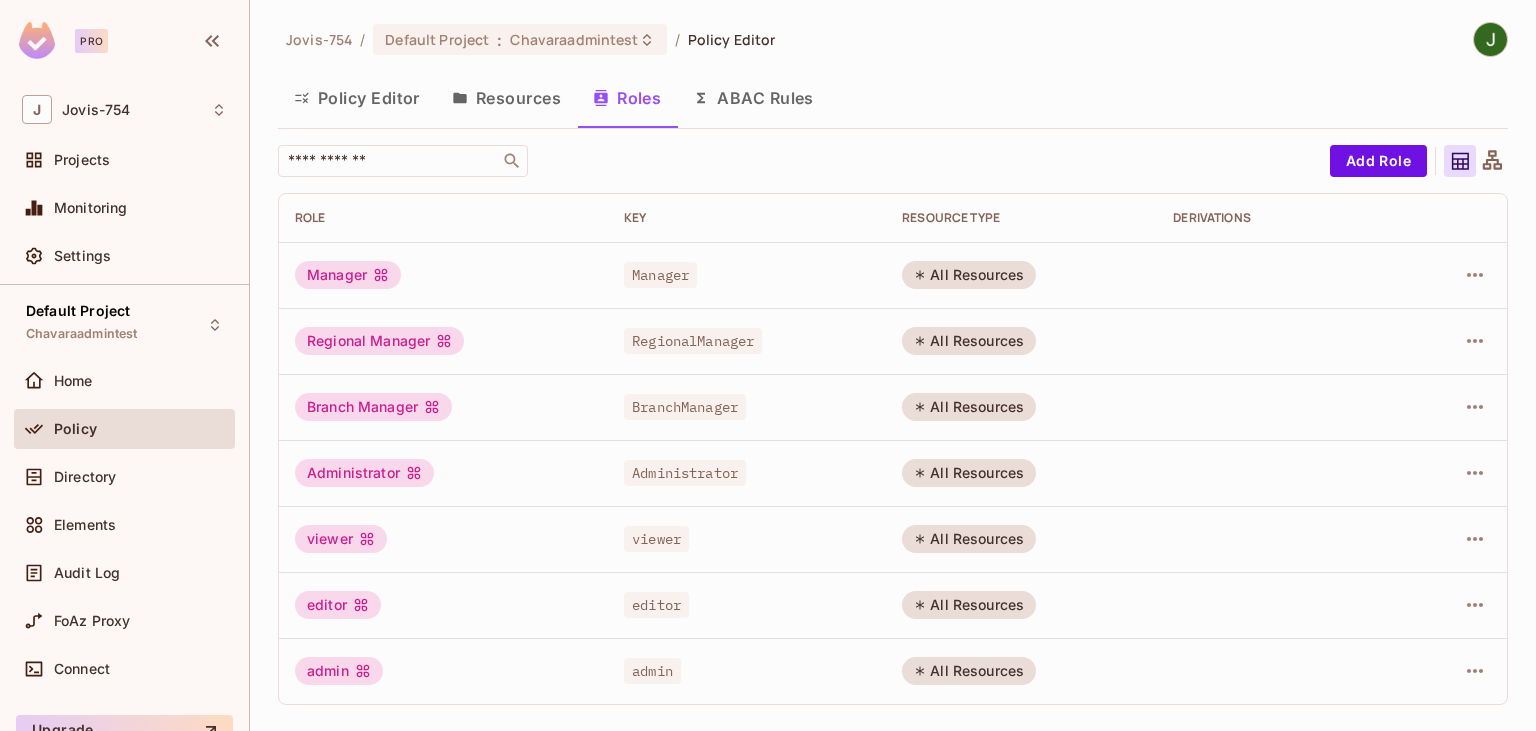 click on "All Resources" at bounding box center (969, 275) 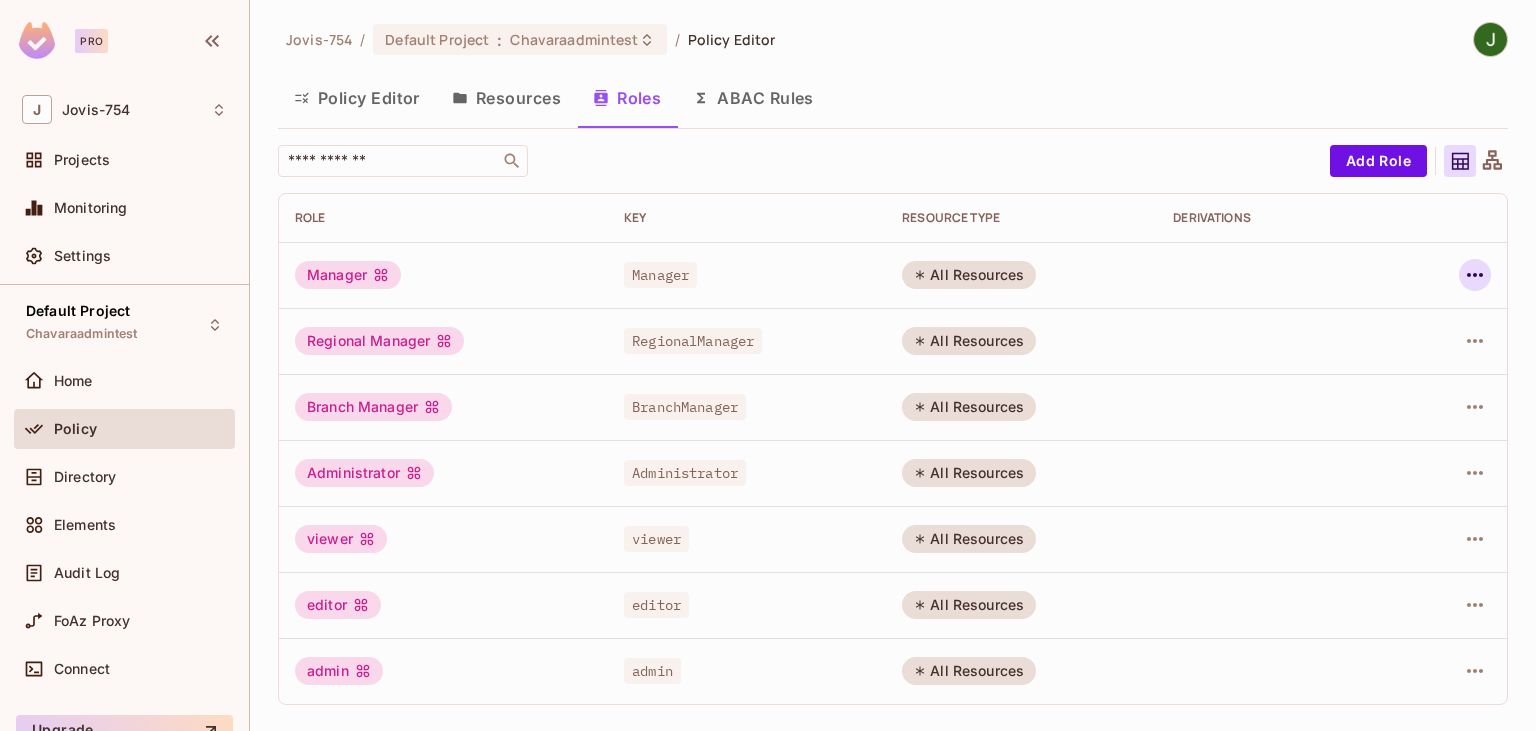 click at bounding box center [1454, 275] 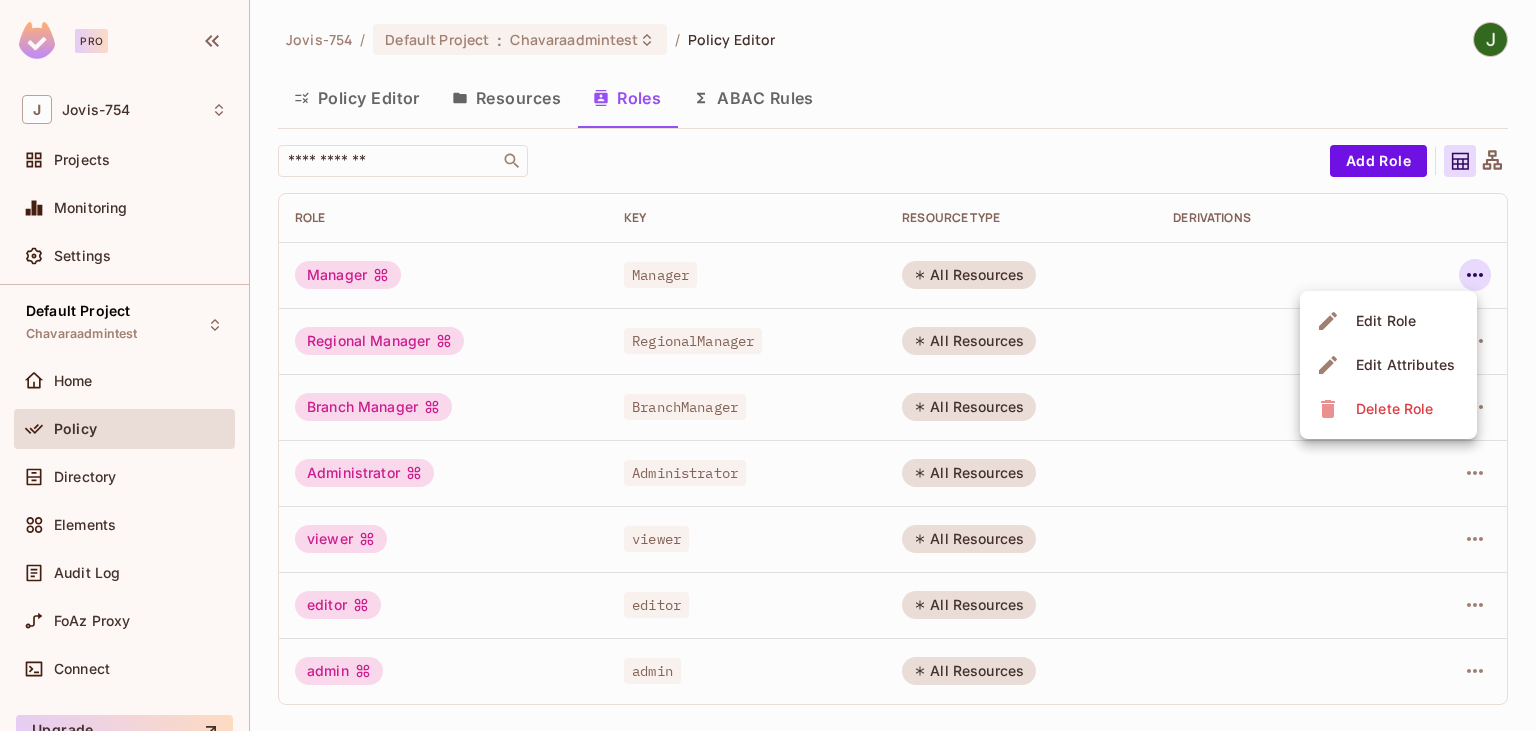 click at bounding box center [768, 365] 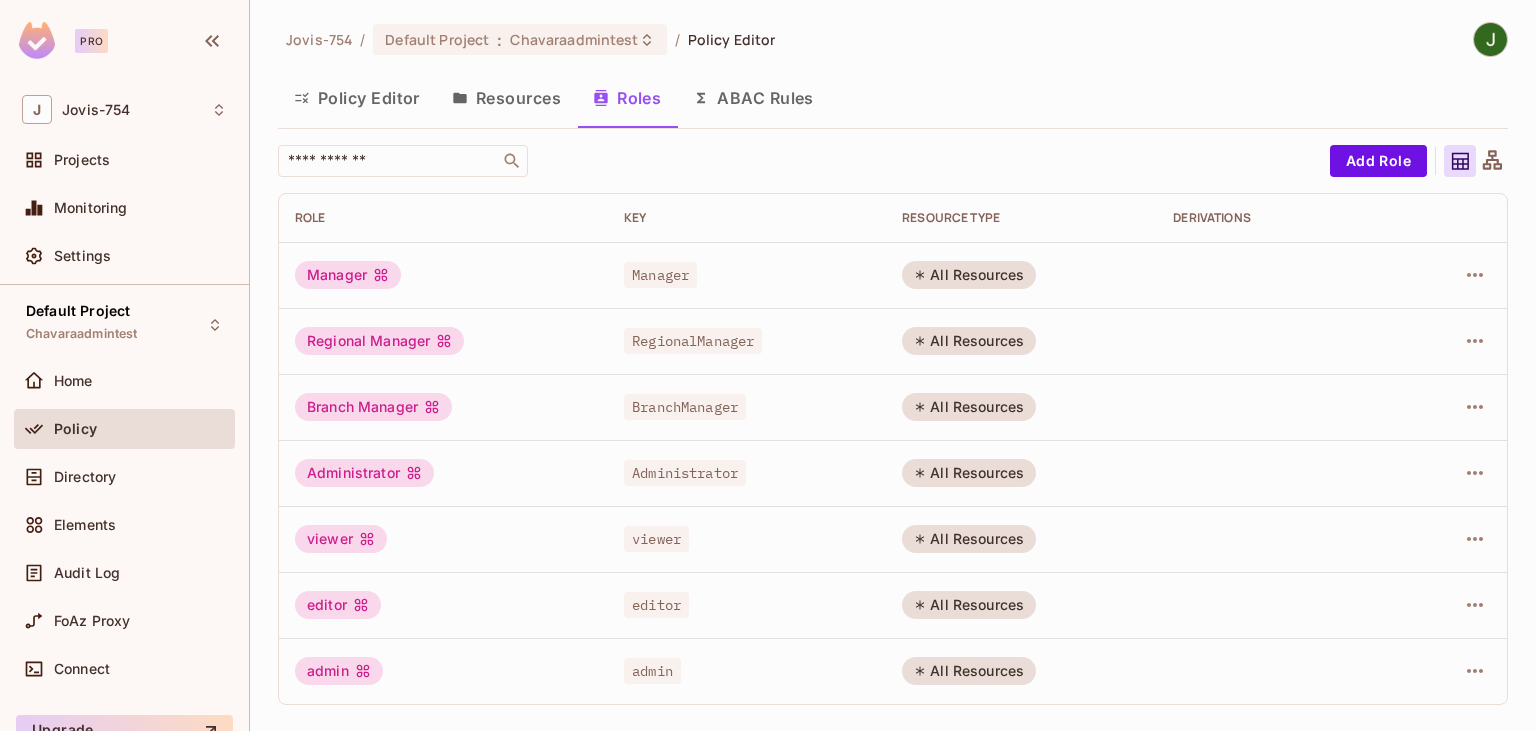 click on "ABAC Rules" at bounding box center (753, 98) 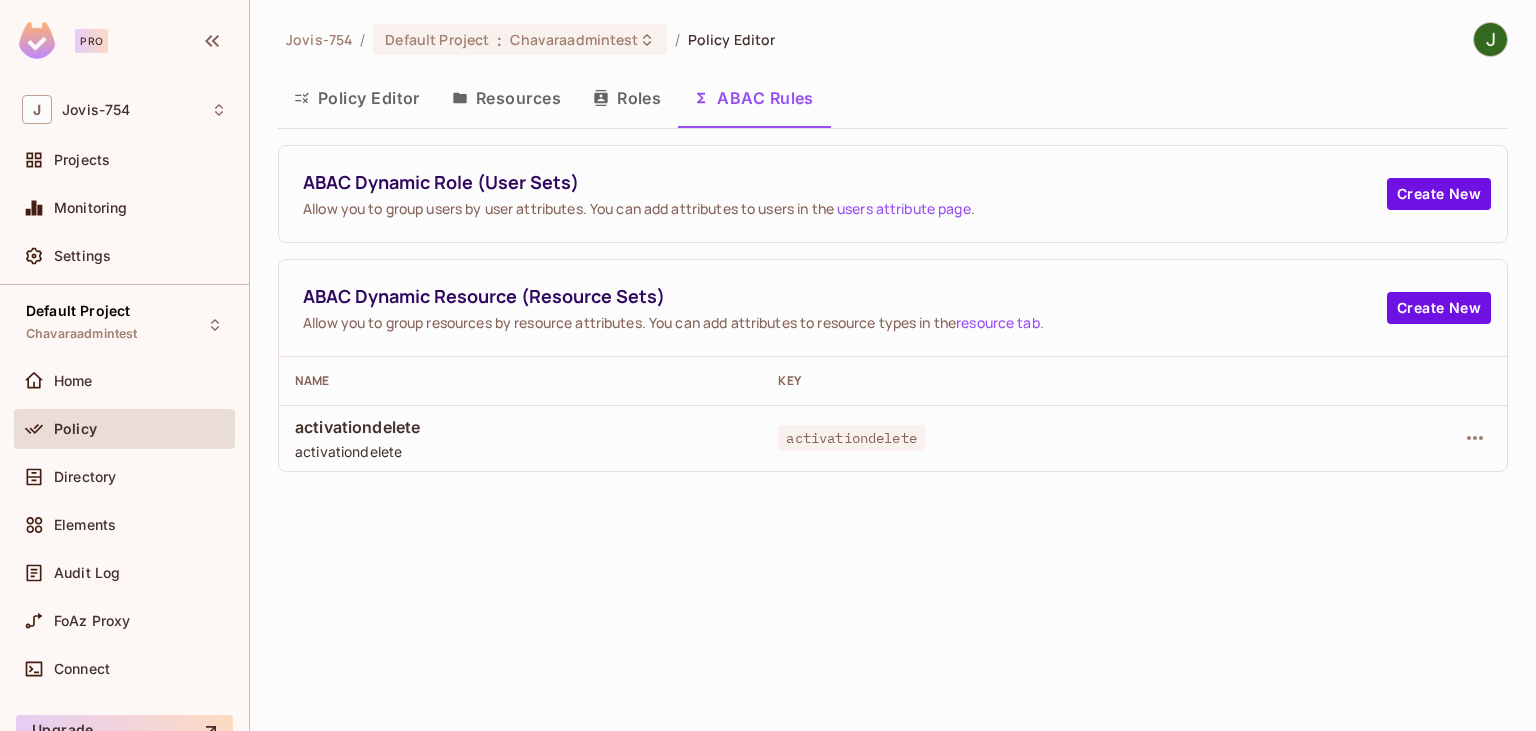 click on "Allow you to group users by user attributes. You can add attributes to users in the   users attribute page ." at bounding box center [845, 208] 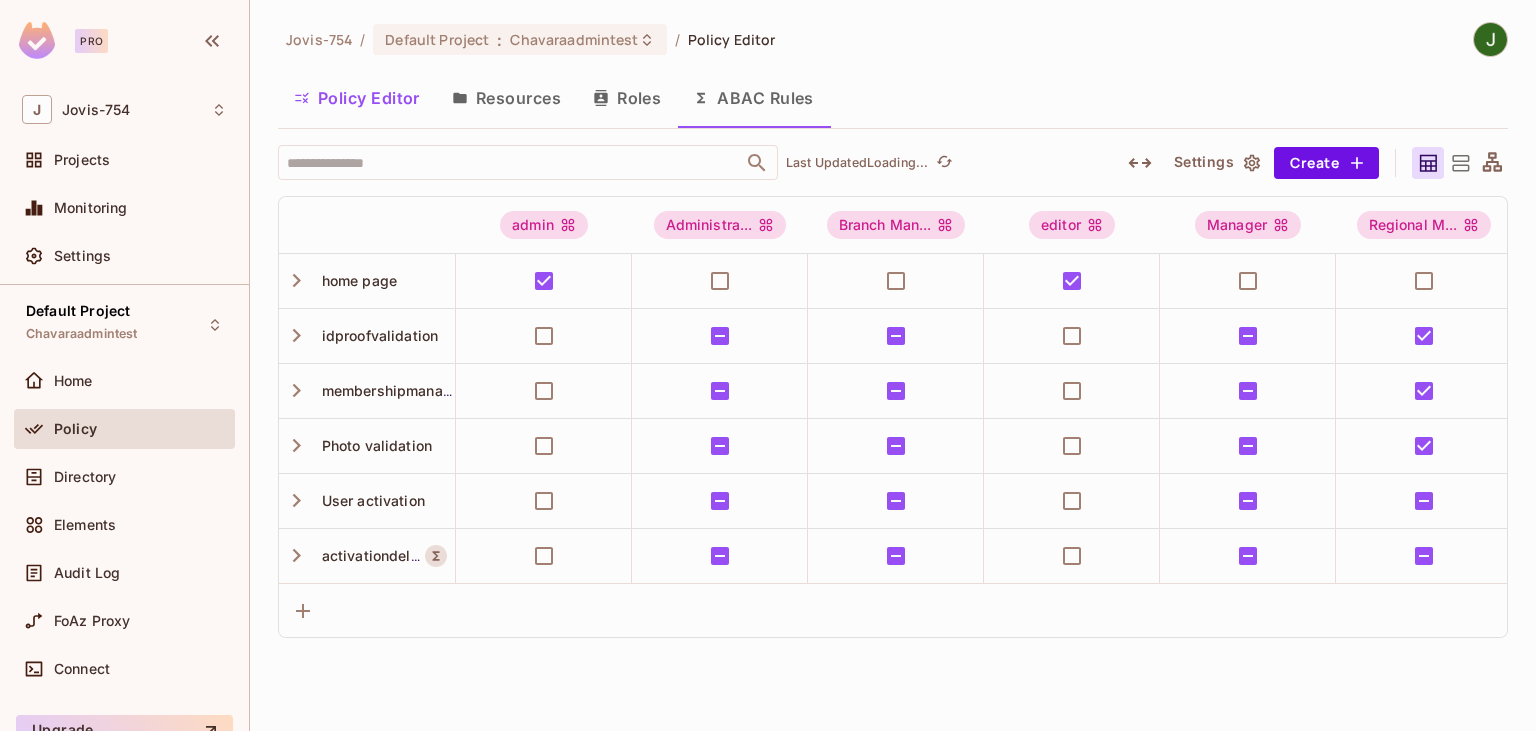 click on "Policy Editor" at bounding box center (357, 98) 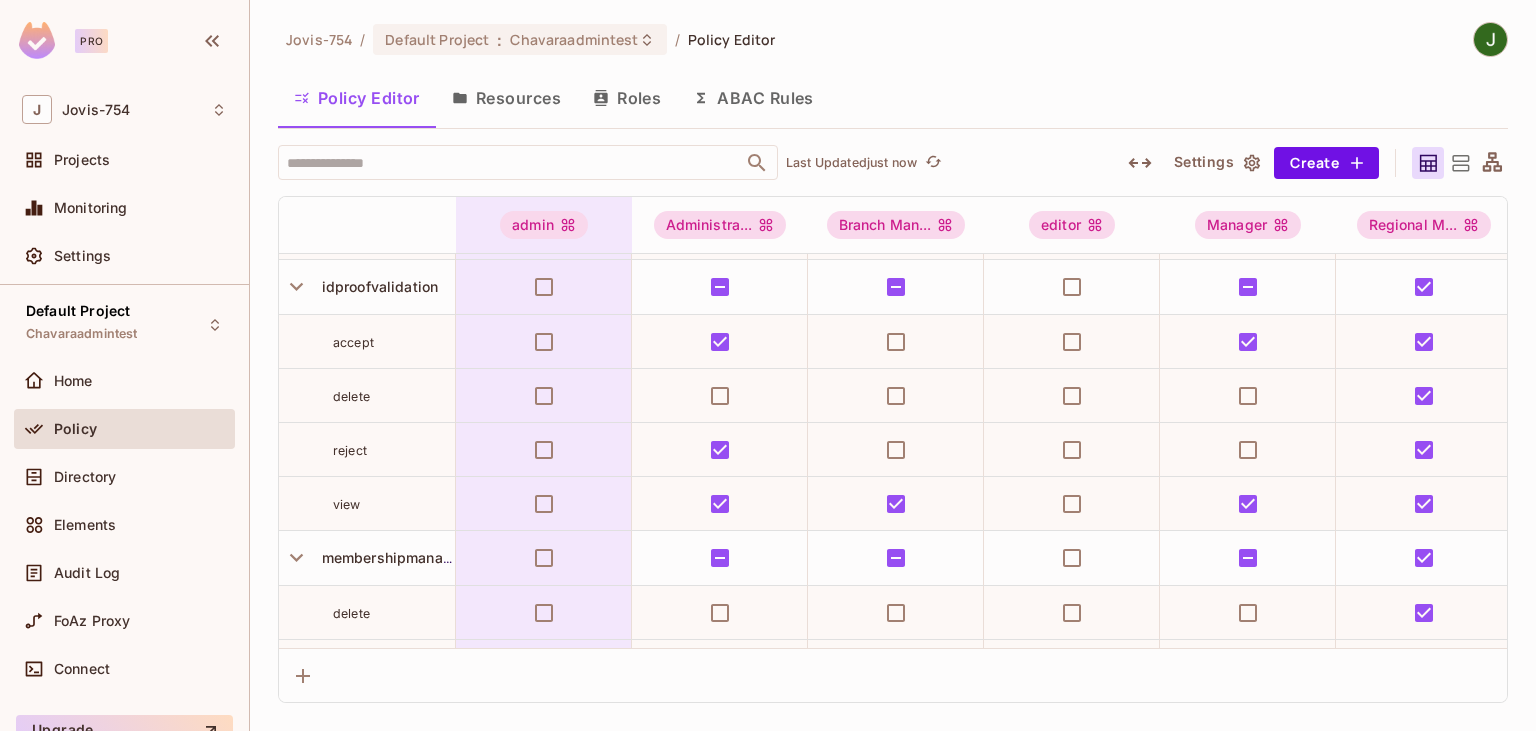 scroll, scrollTop: 0, scrollLeft: 0, axis: both 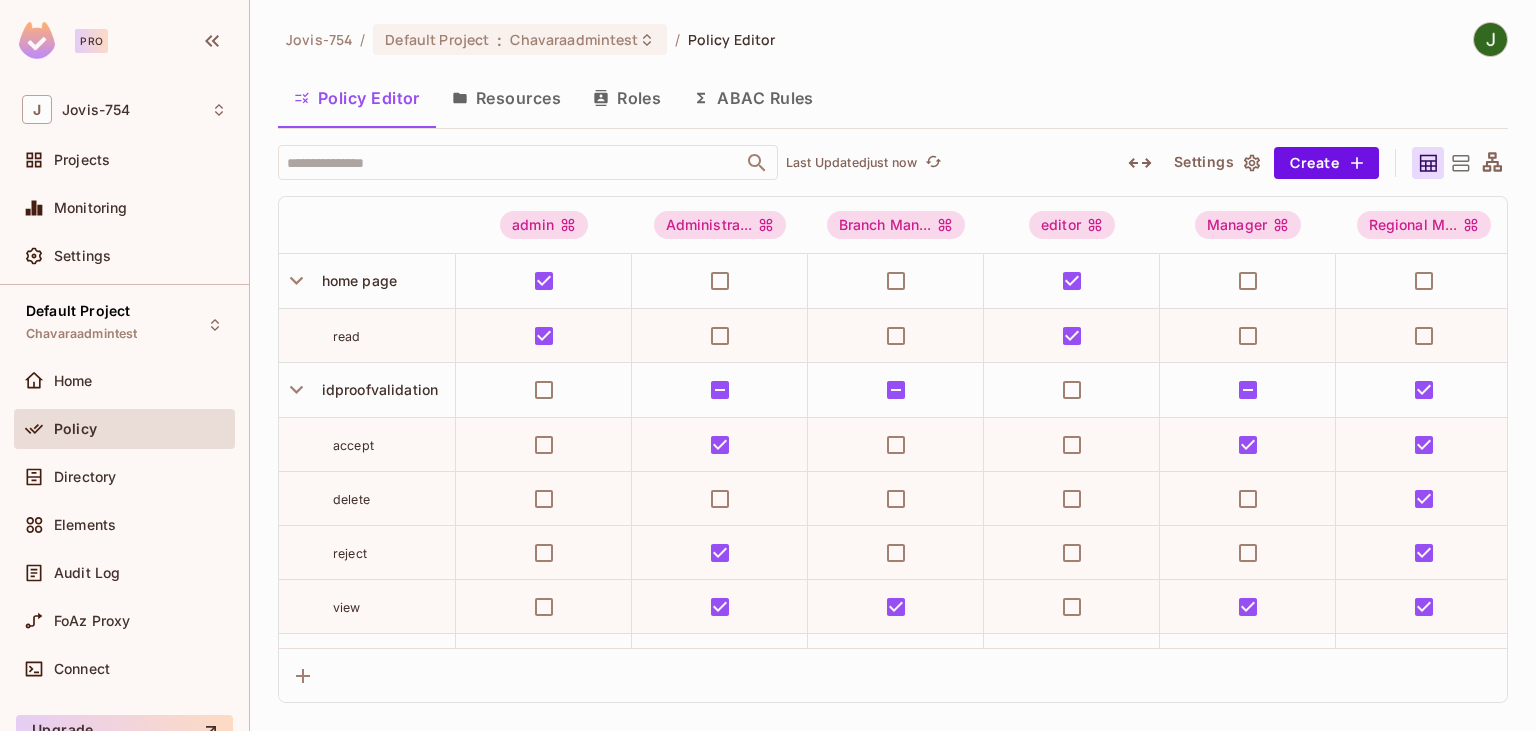click on "Jovis-754 / Default Project : Chavaraadmintest / Policy Editor" at bounding box center (893, 39) 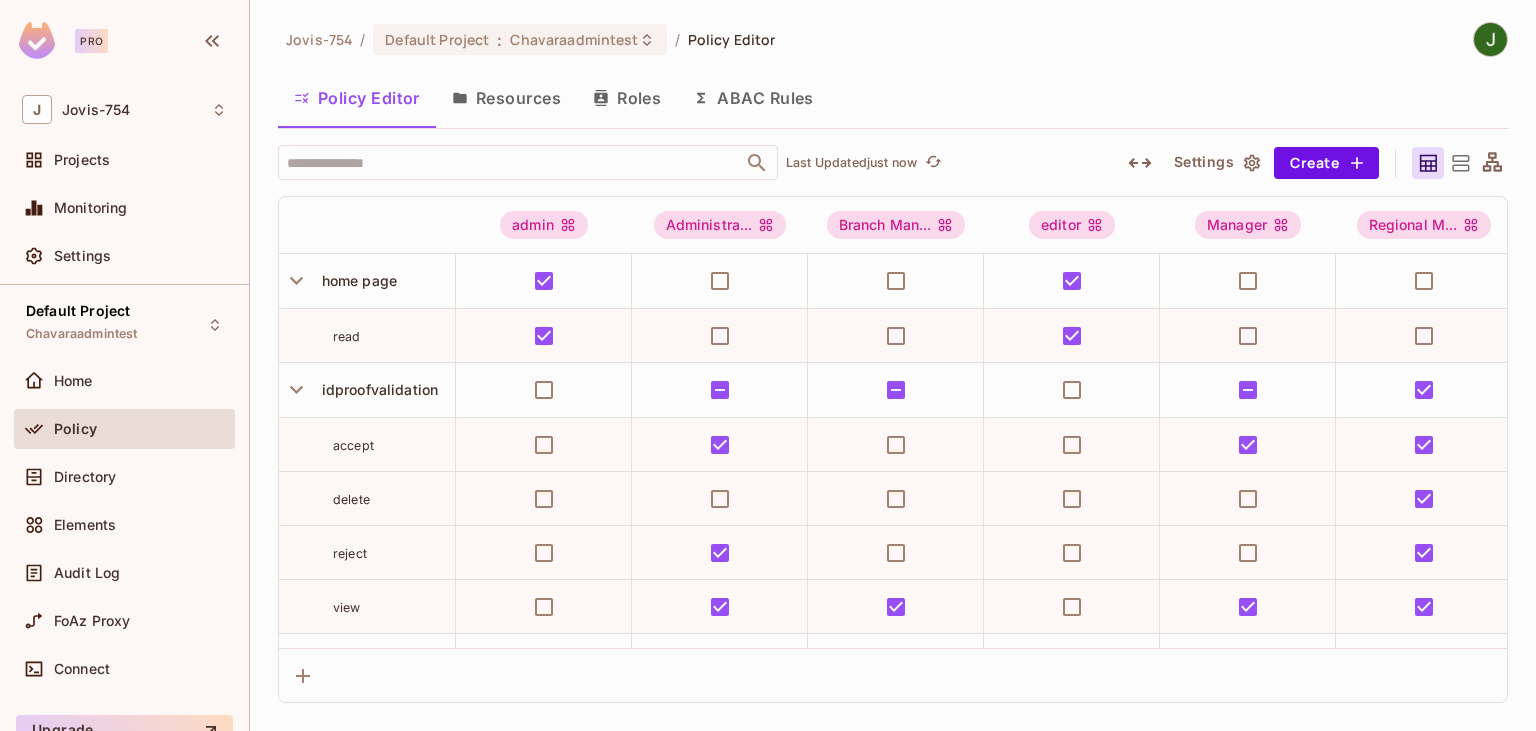 click on "Resources" at bounding box center (506, 98) 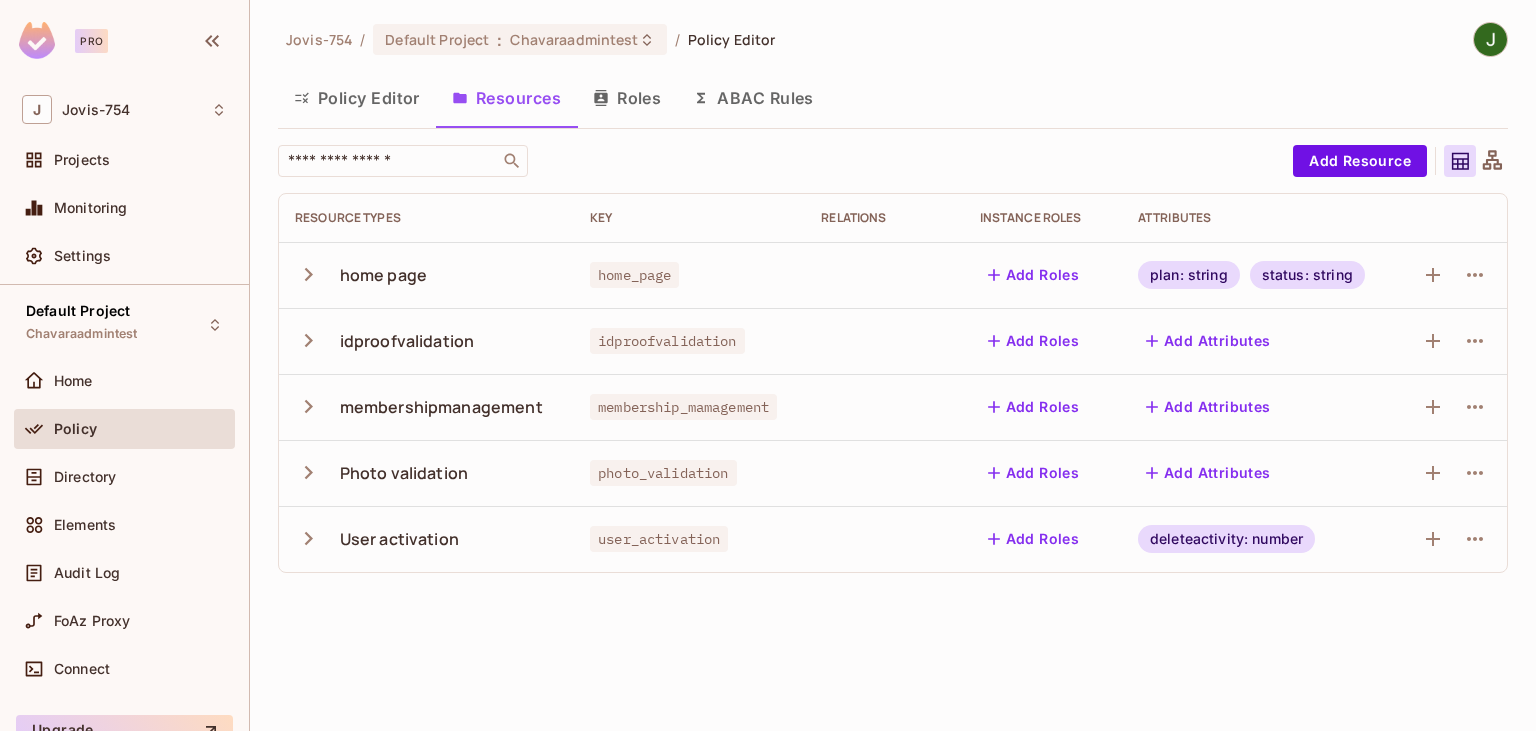 click on "Policy Editor" at bounding box center (357, 98) 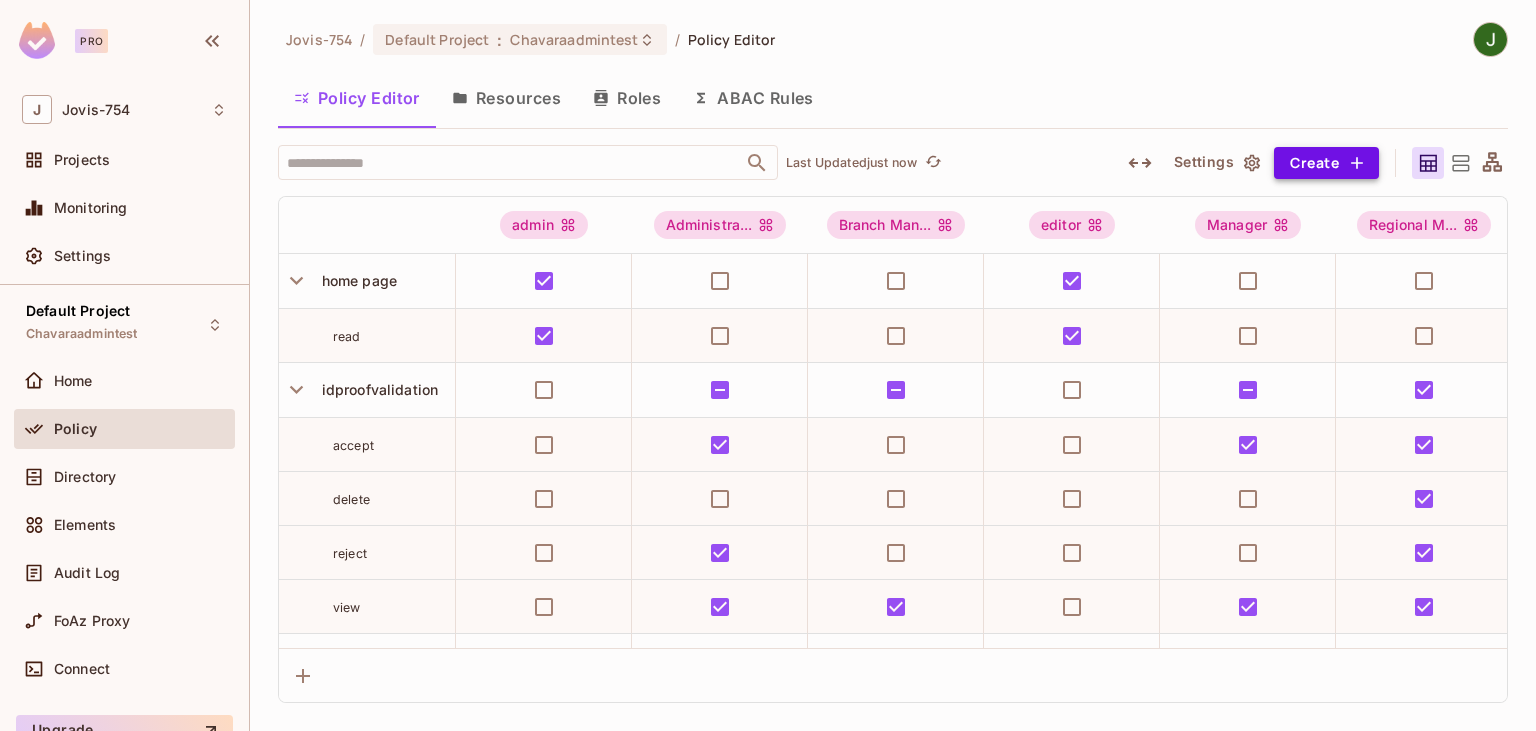 click on "Create" at bounding box center [1326, 163] 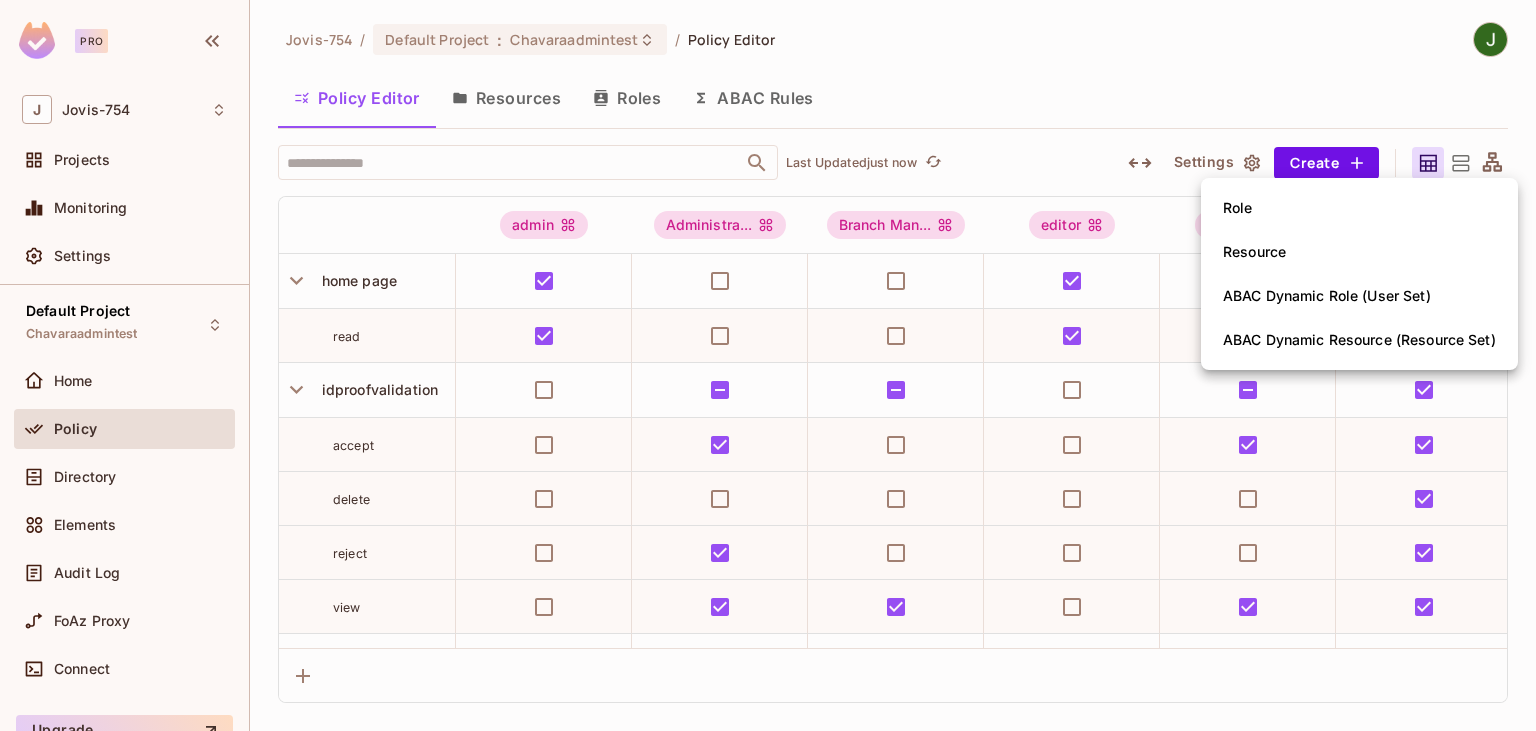 click at bounding box center (768, 365) 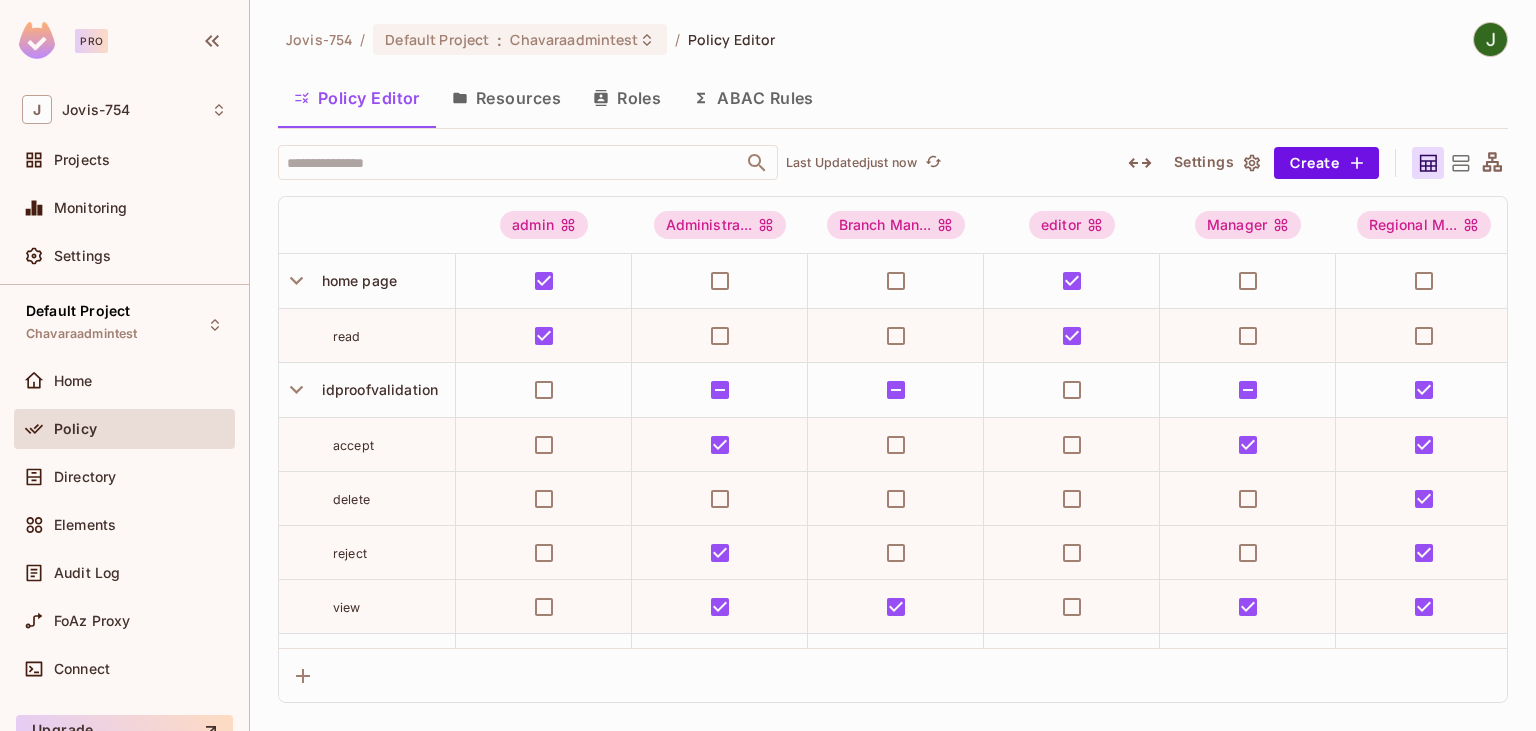 click on "Resources" at bounding box center [506, 98] 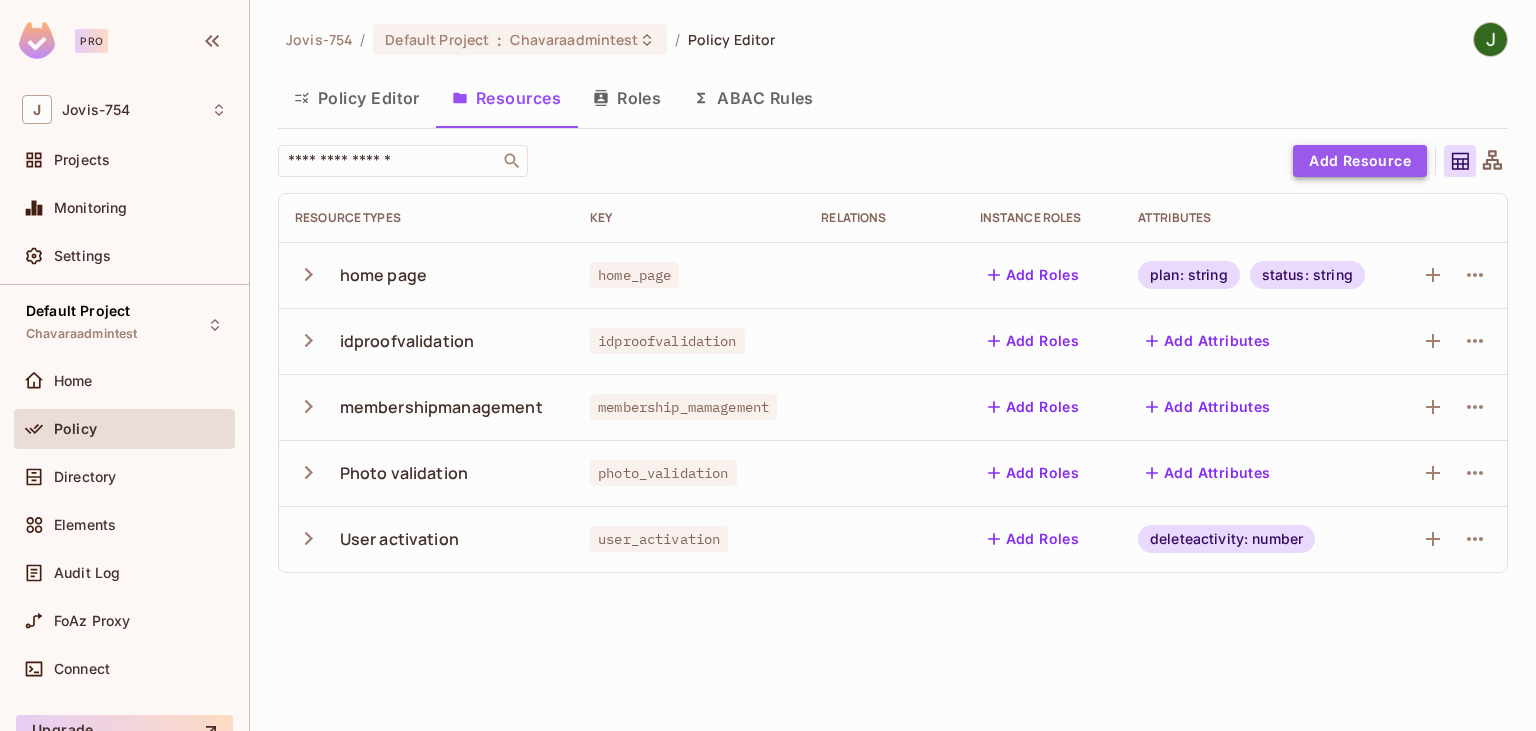 click on "Add Resource" at bounding box center [1360, 161] 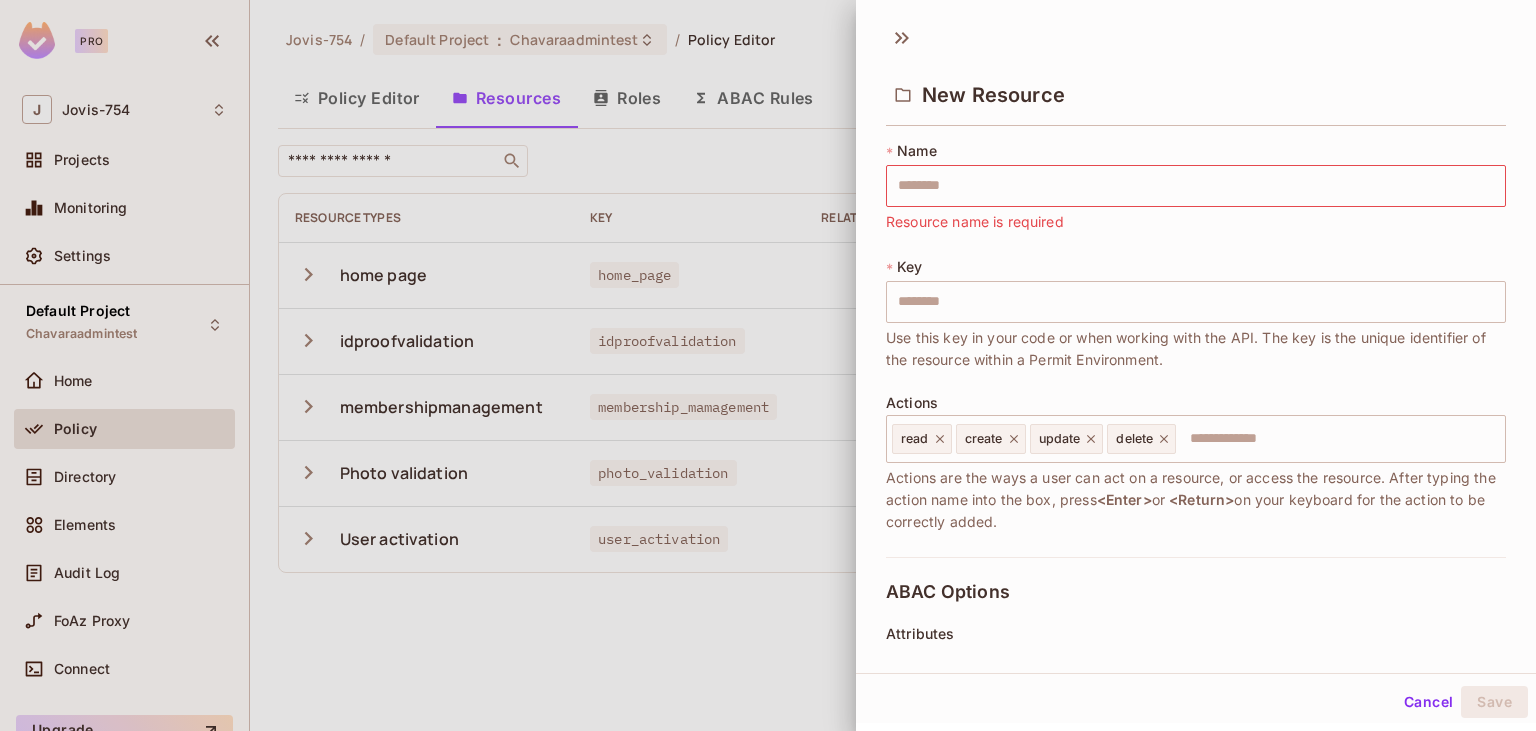 click at bounding box center (768, 365) 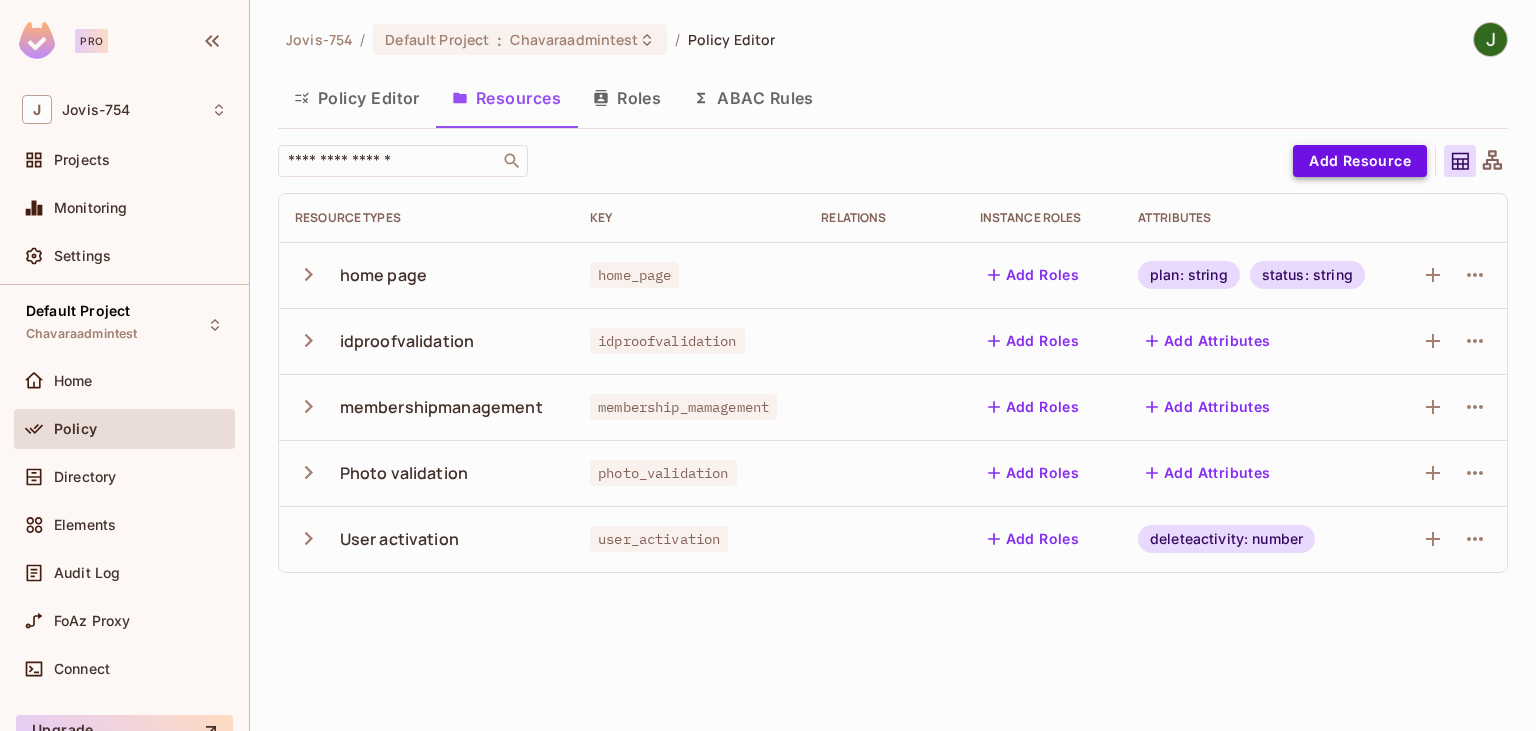 click on "Add Resource" at bounding box center [1360, 161] 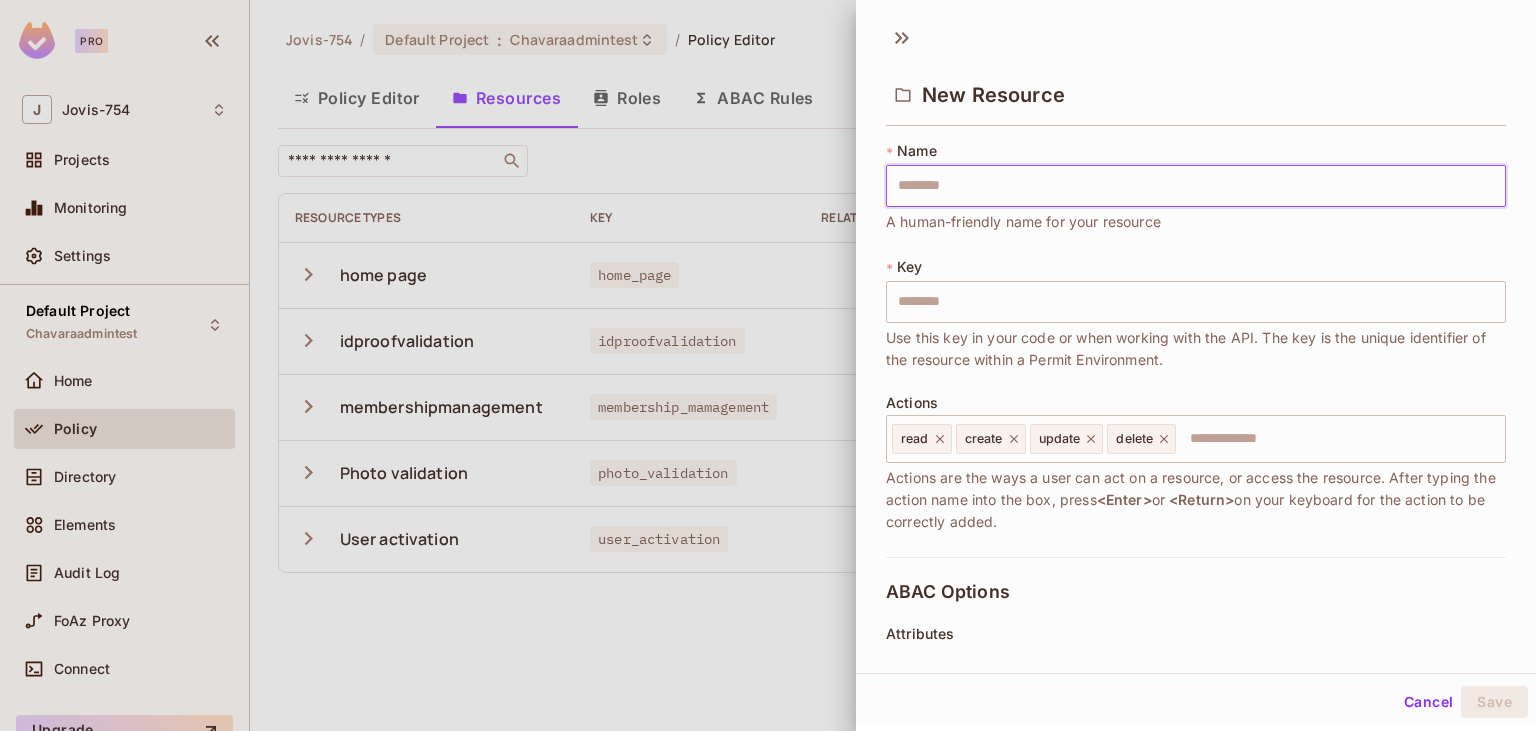 click at bounding box center (768, 365) 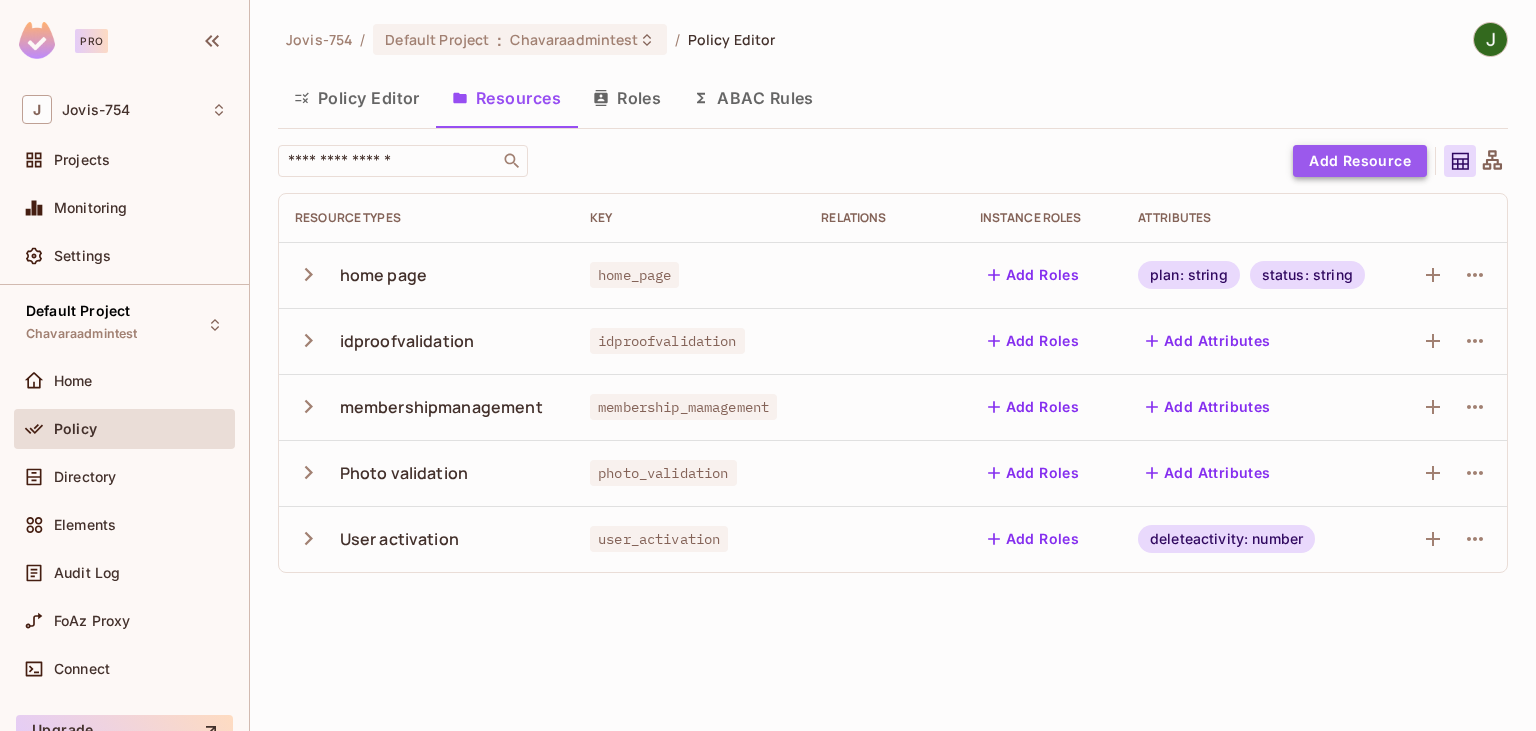 click on "Add Resource" at bounding box center (1360, 161) 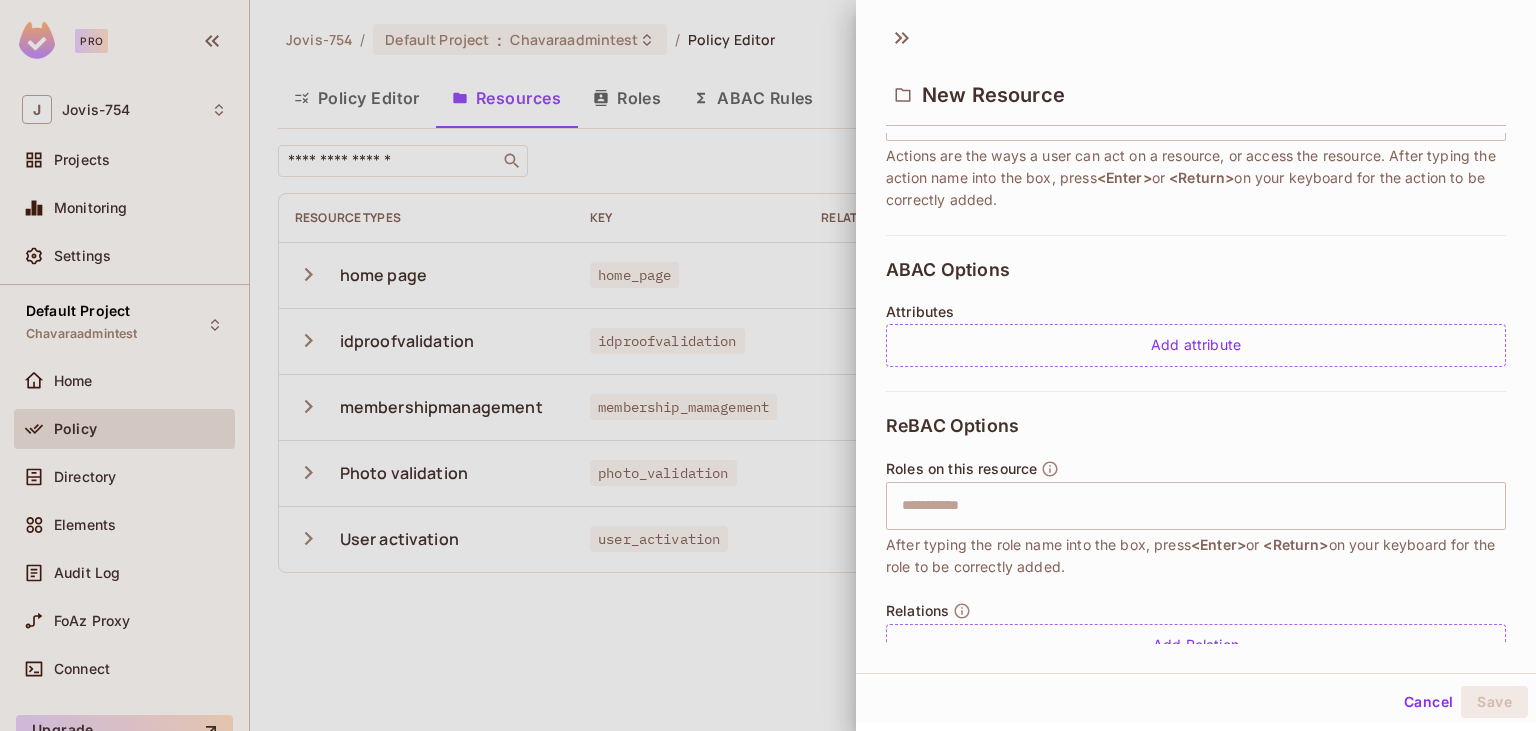scroll, scrollTop: 369, scrollLeft: 0, axis: vertical 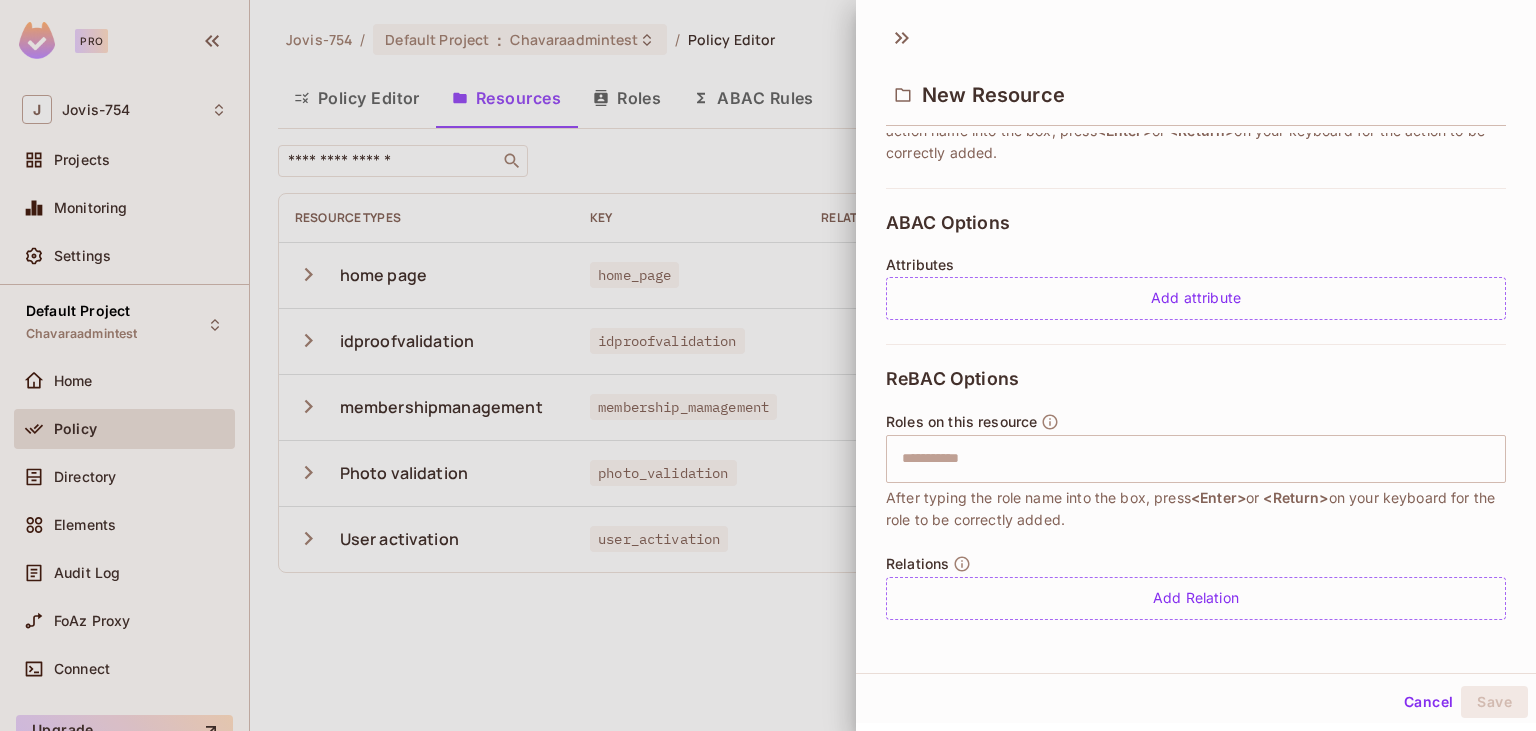 click at bounding box center [768, 365] 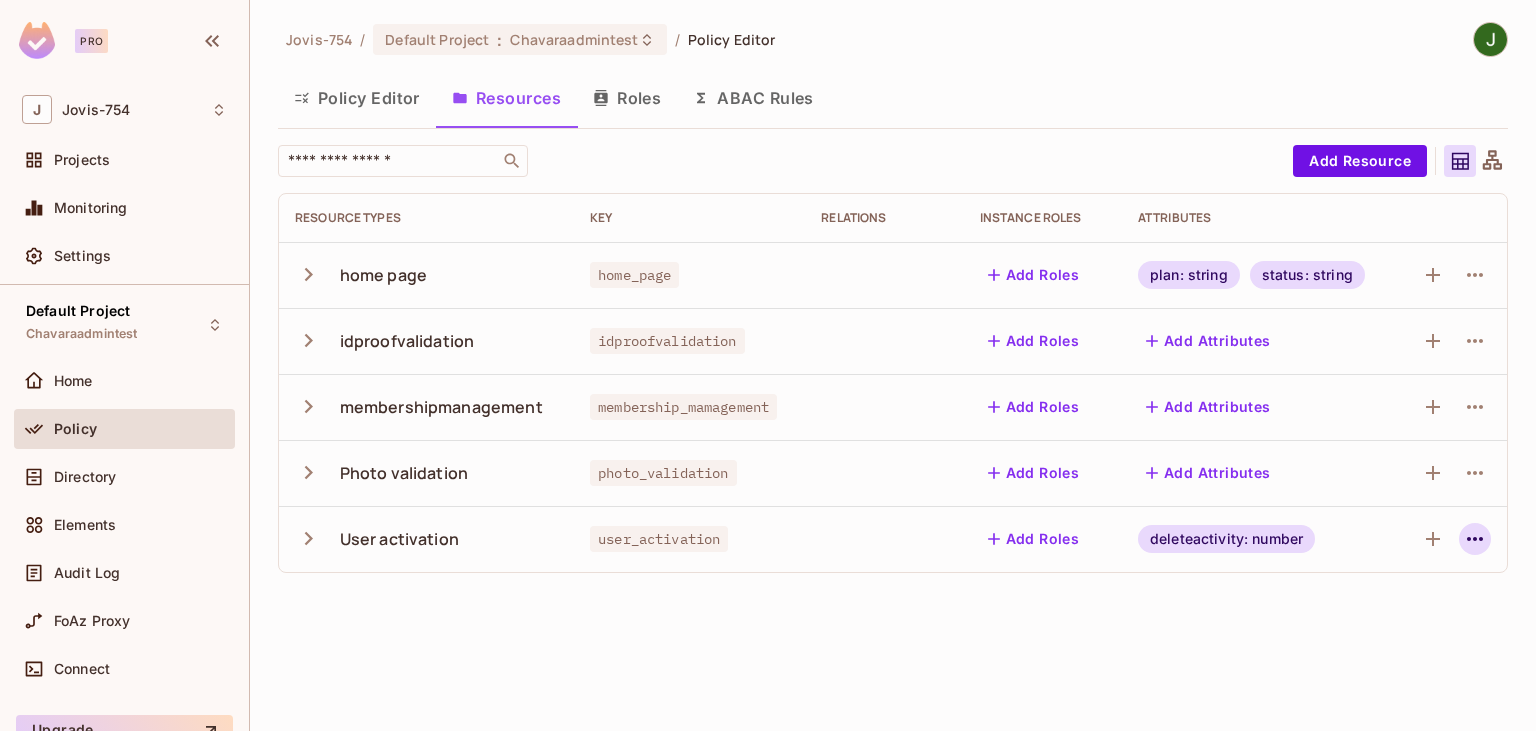 click 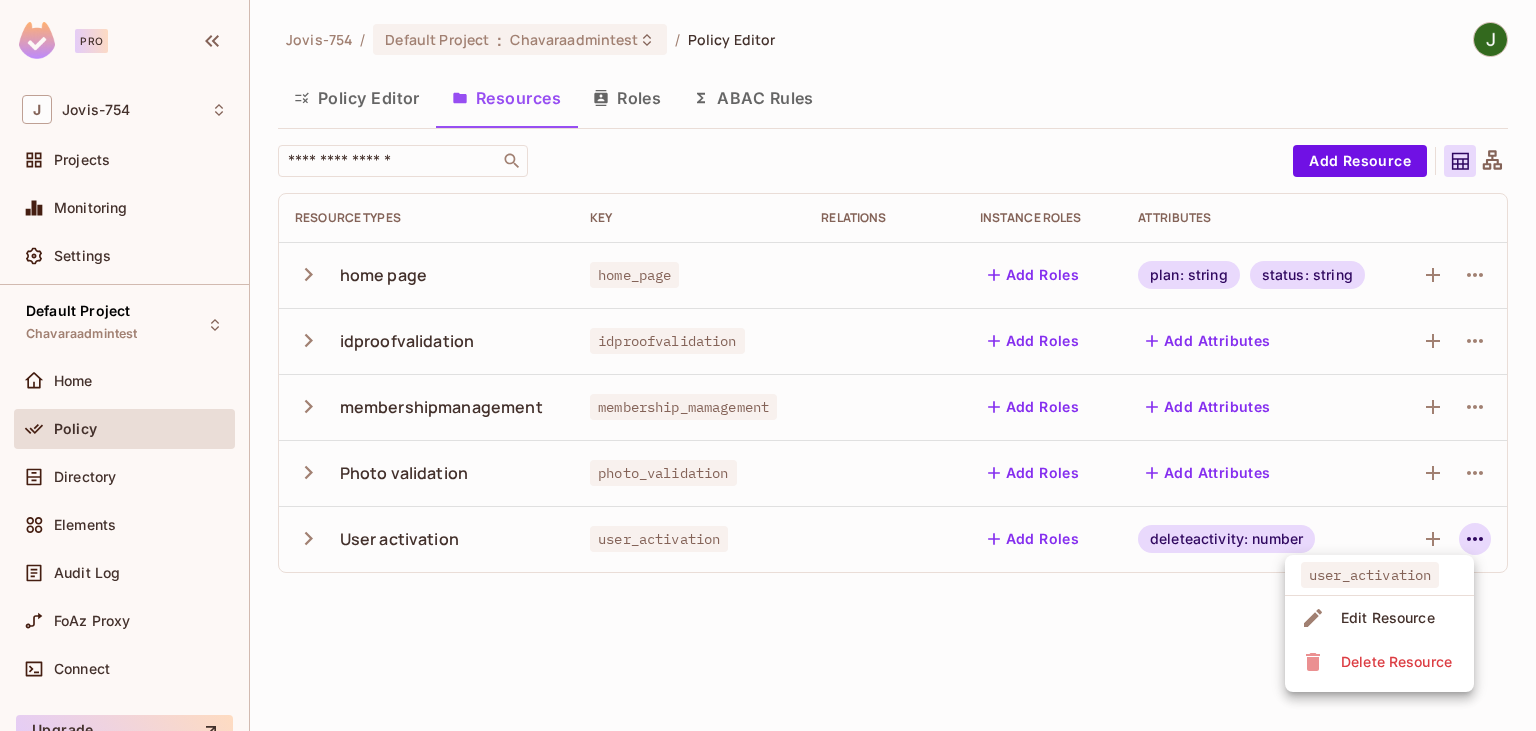 click on "Edit Resource" at bounding box center [1388, 618] 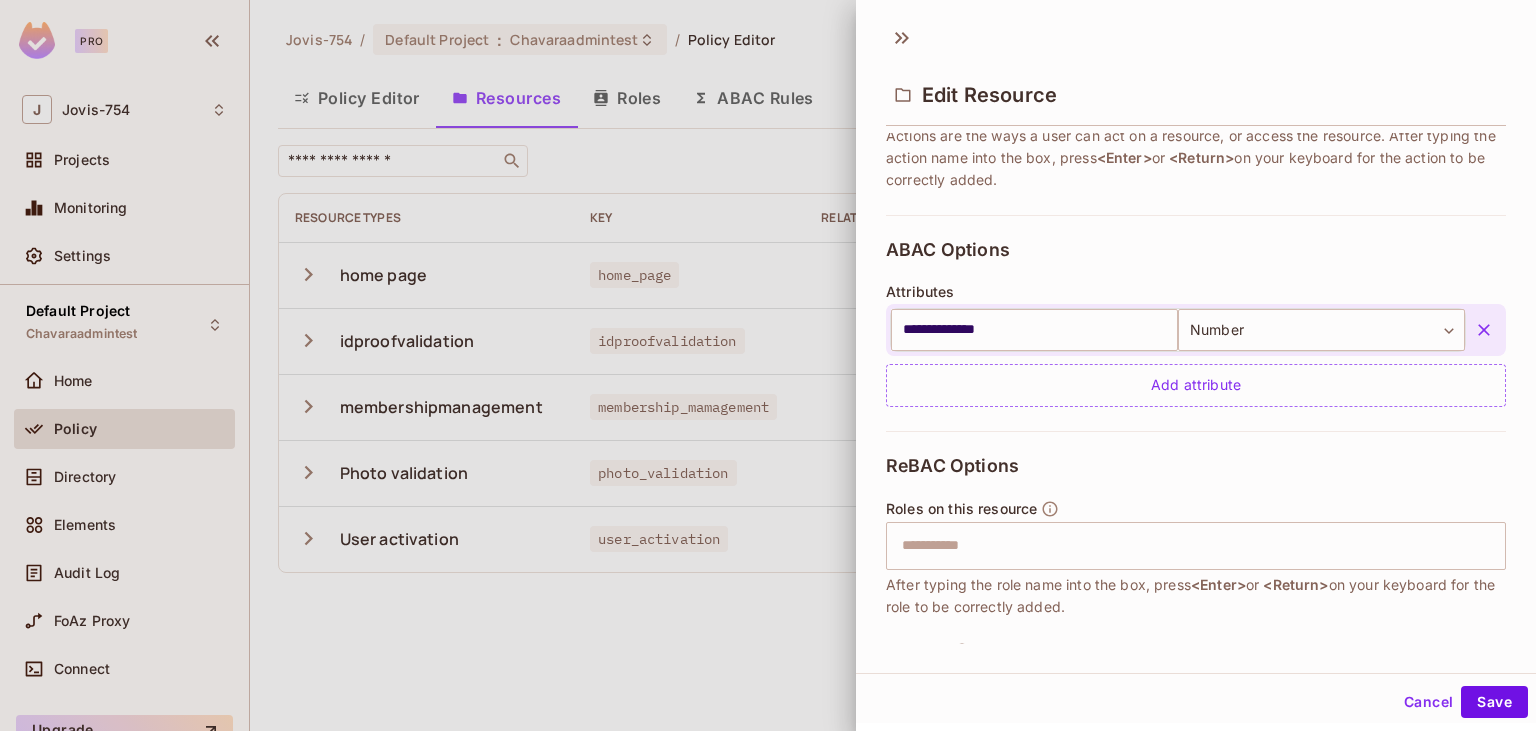 scroll, scrollTop: 428, scrollLeft: 0, axis: vertical 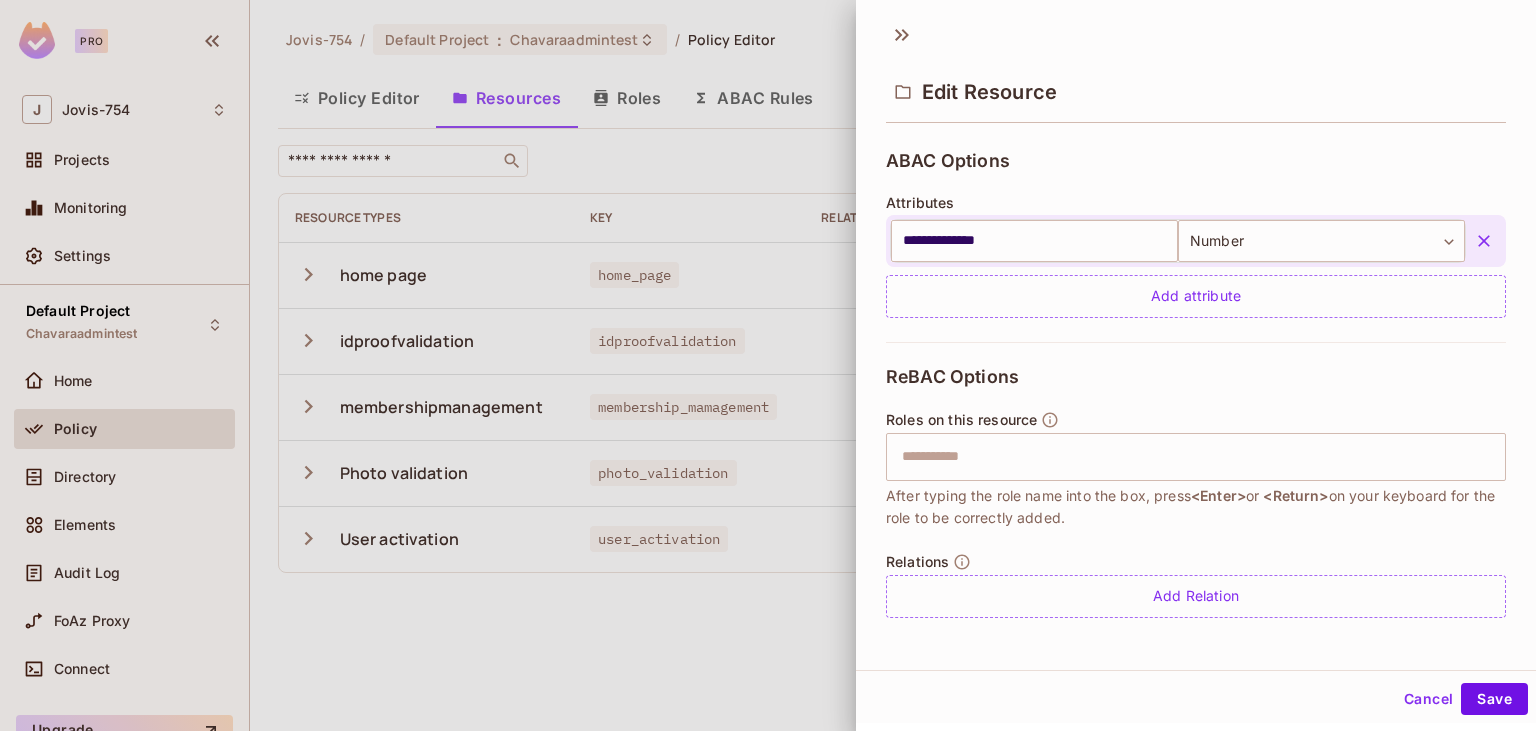 click at bounding box center (768, 365) 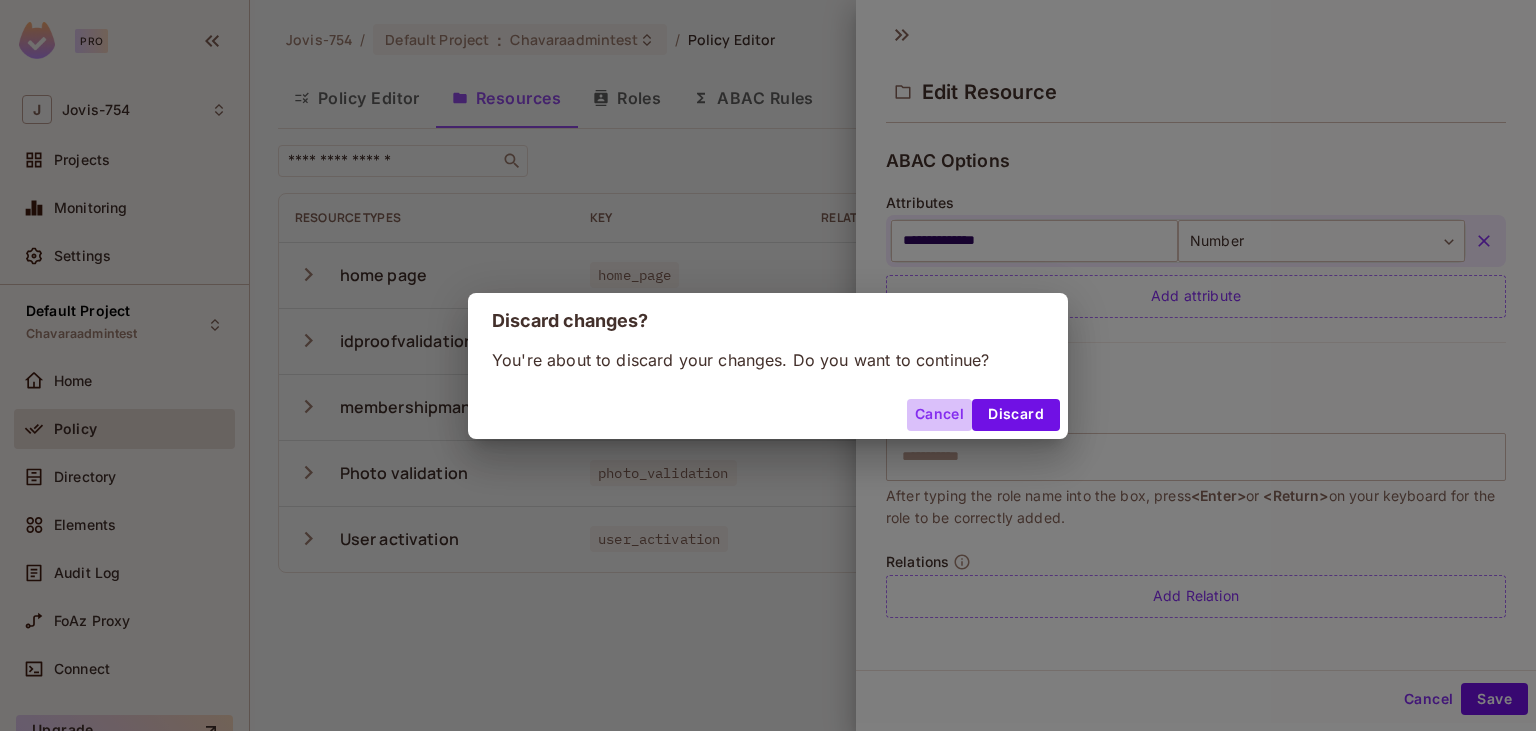 click on "Cancel" at bounding box center (939, 415) 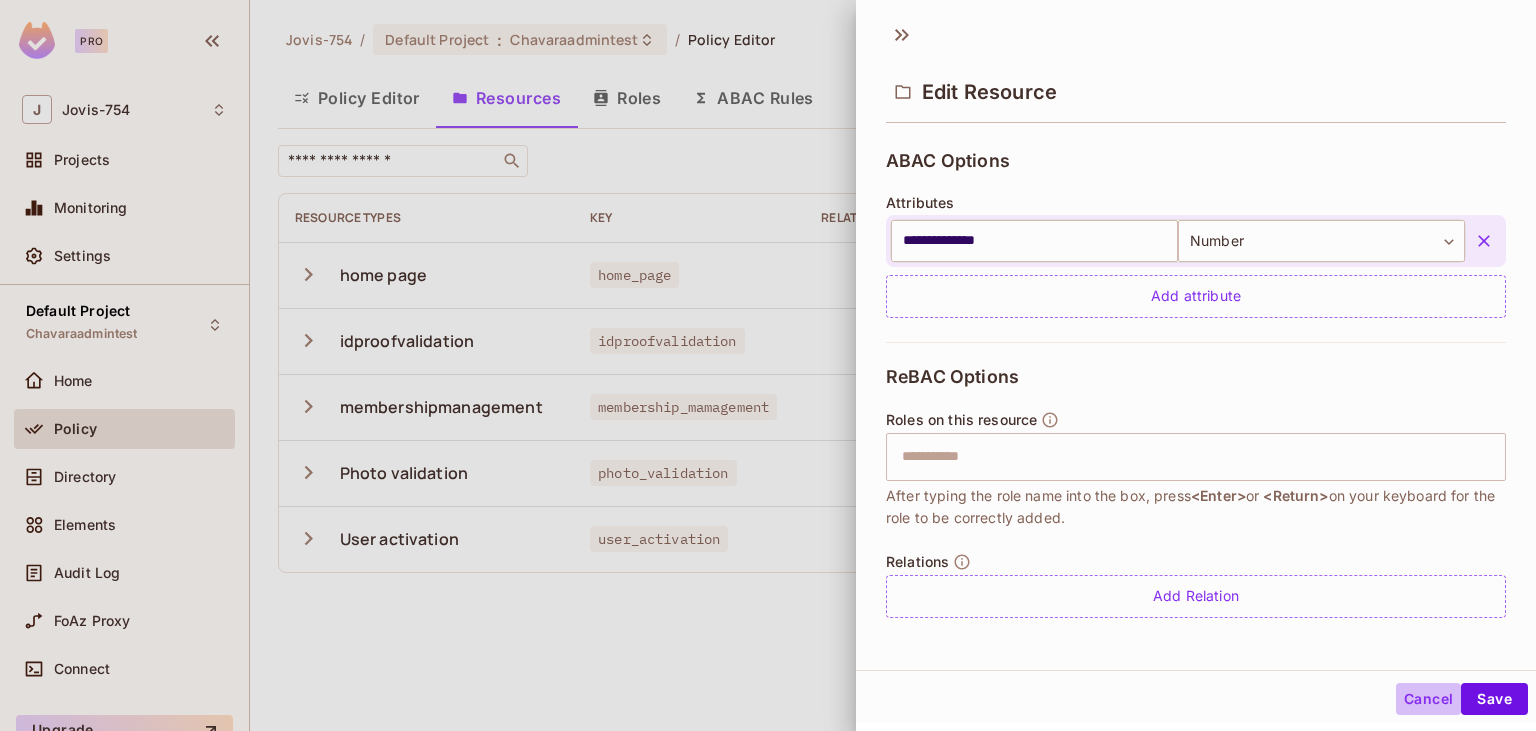 click on "Cancel" at bounding box center [1428, 699] 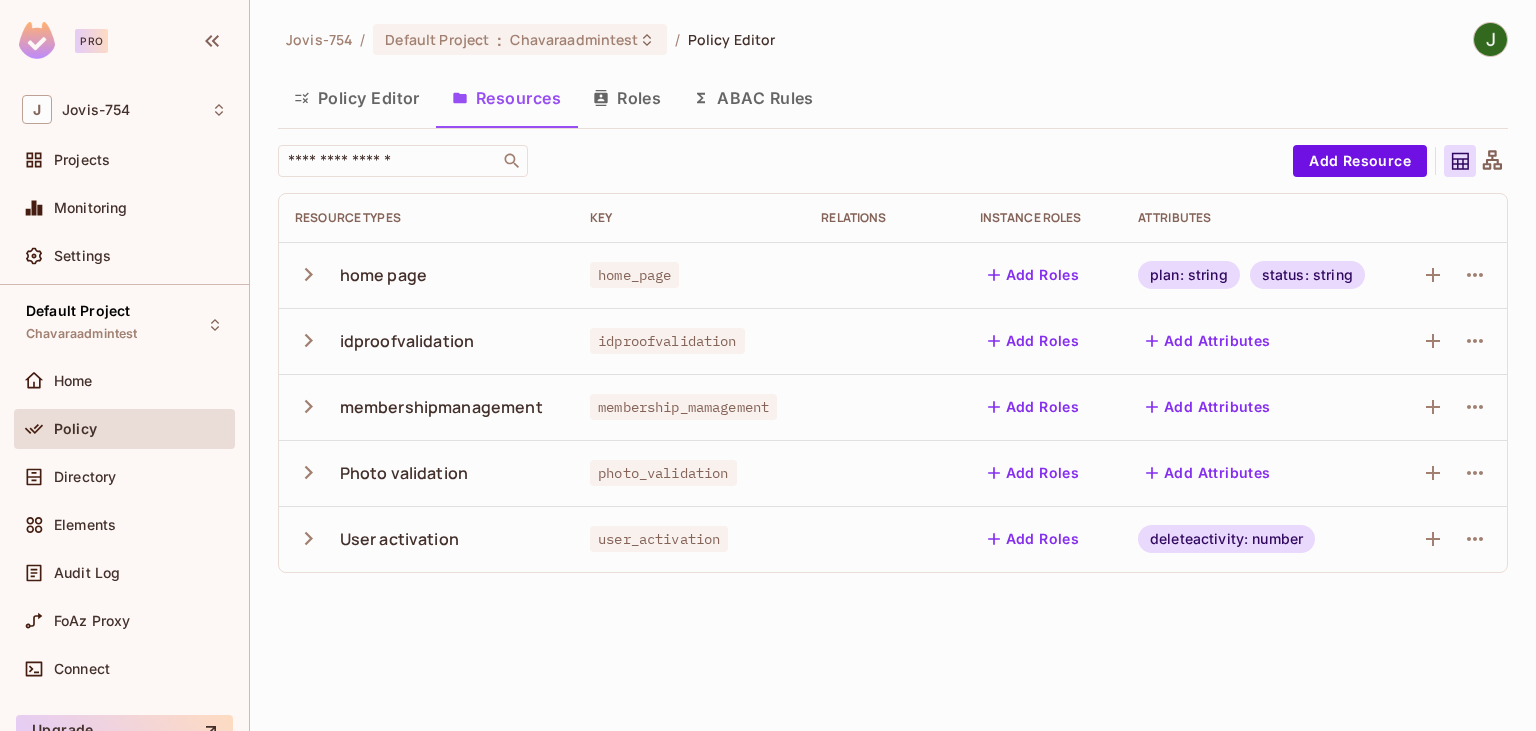 click on "Roles" at bounding box center [627, 98] 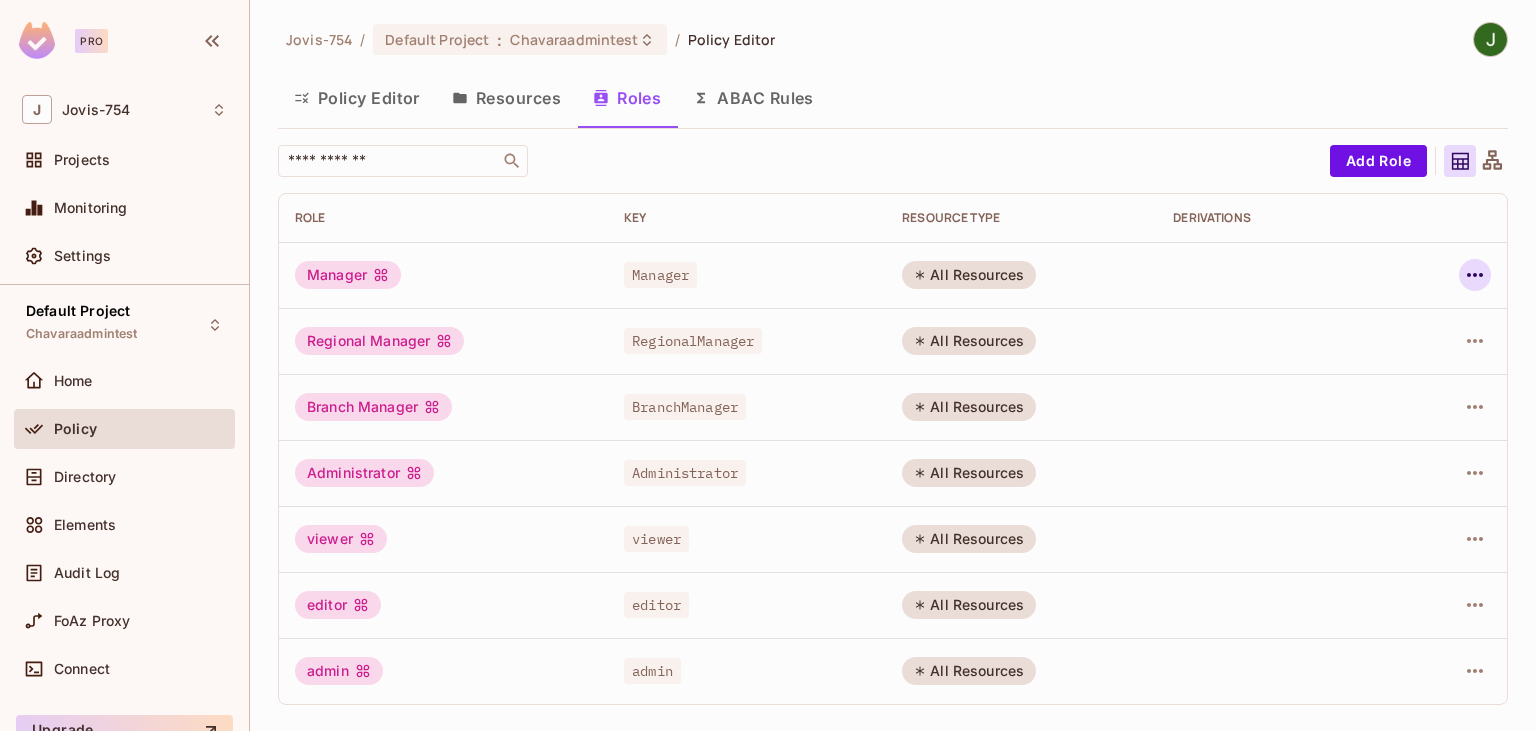 click at bounding box center (1475, 275) 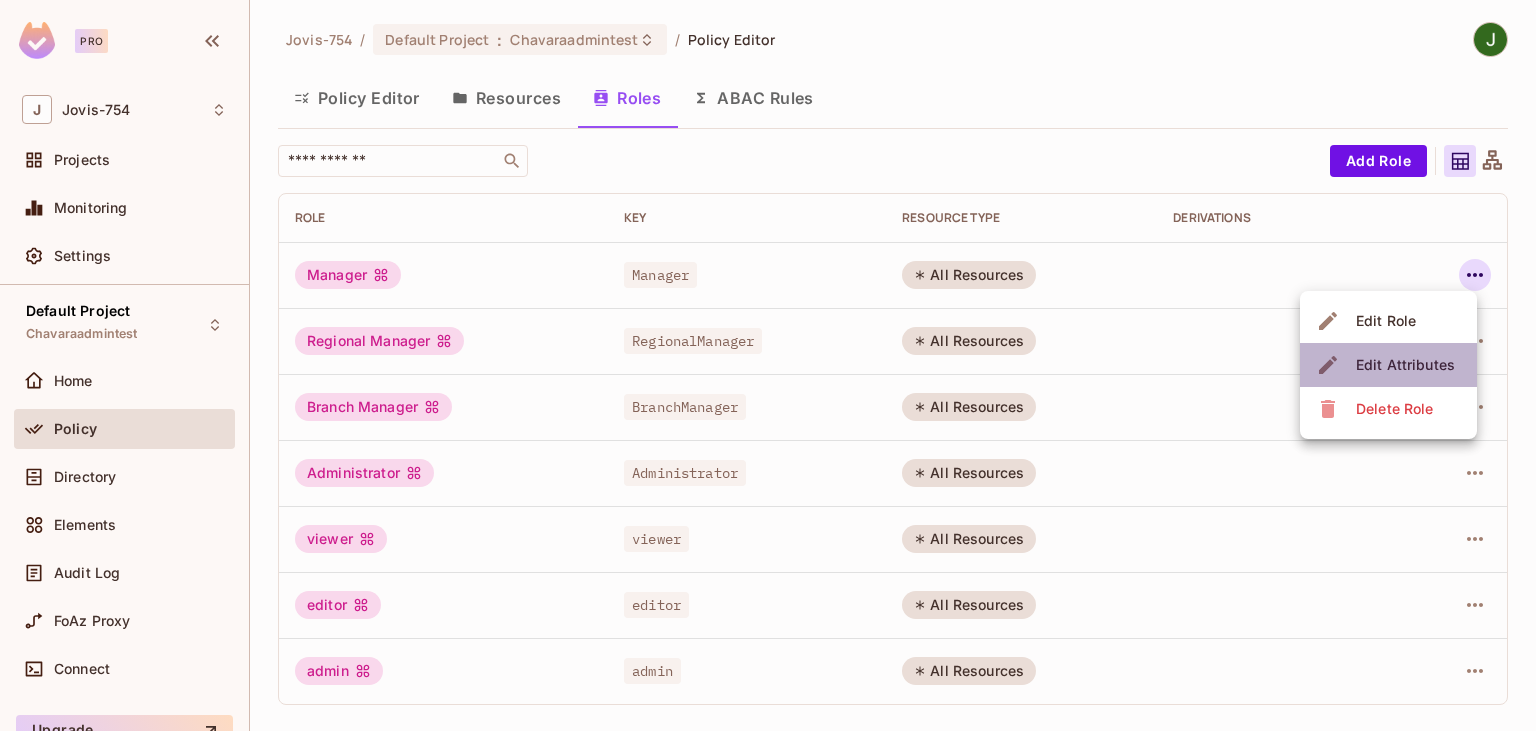 click on "Edit Attributes" at bounding box center [1405, 365] 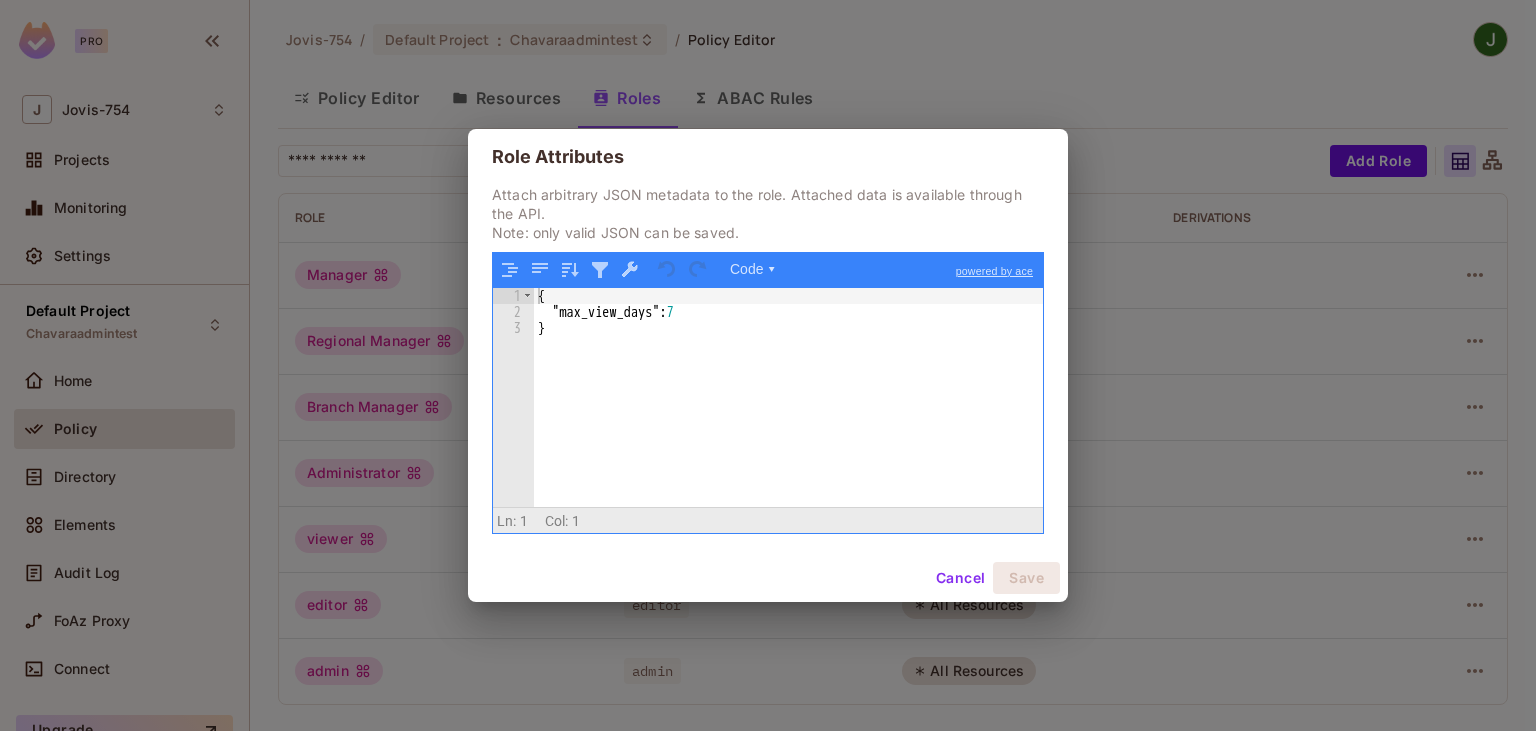 click on "Cancel Save" at bounding box center [768, 578] 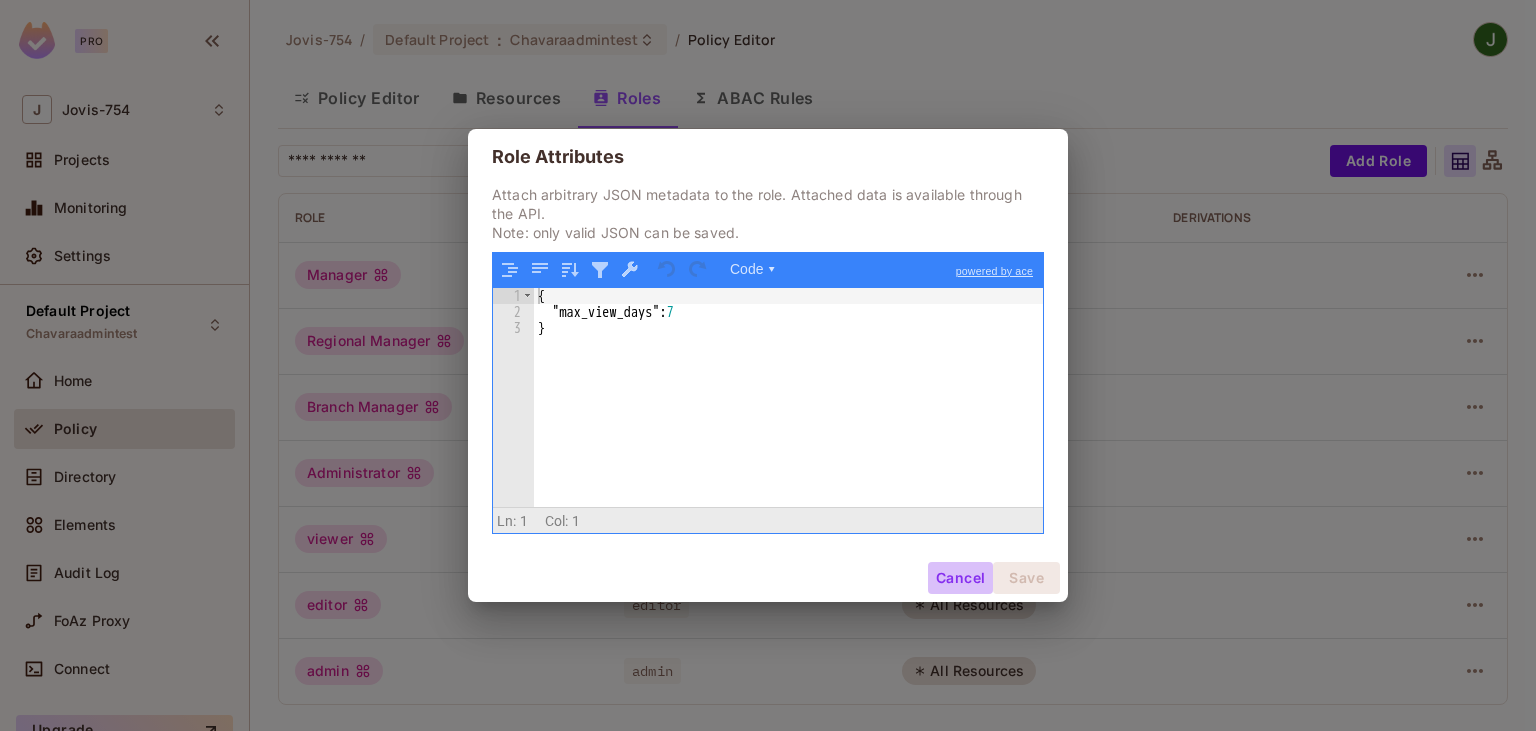 click on "Cancel" at bounding box center [960, 578] 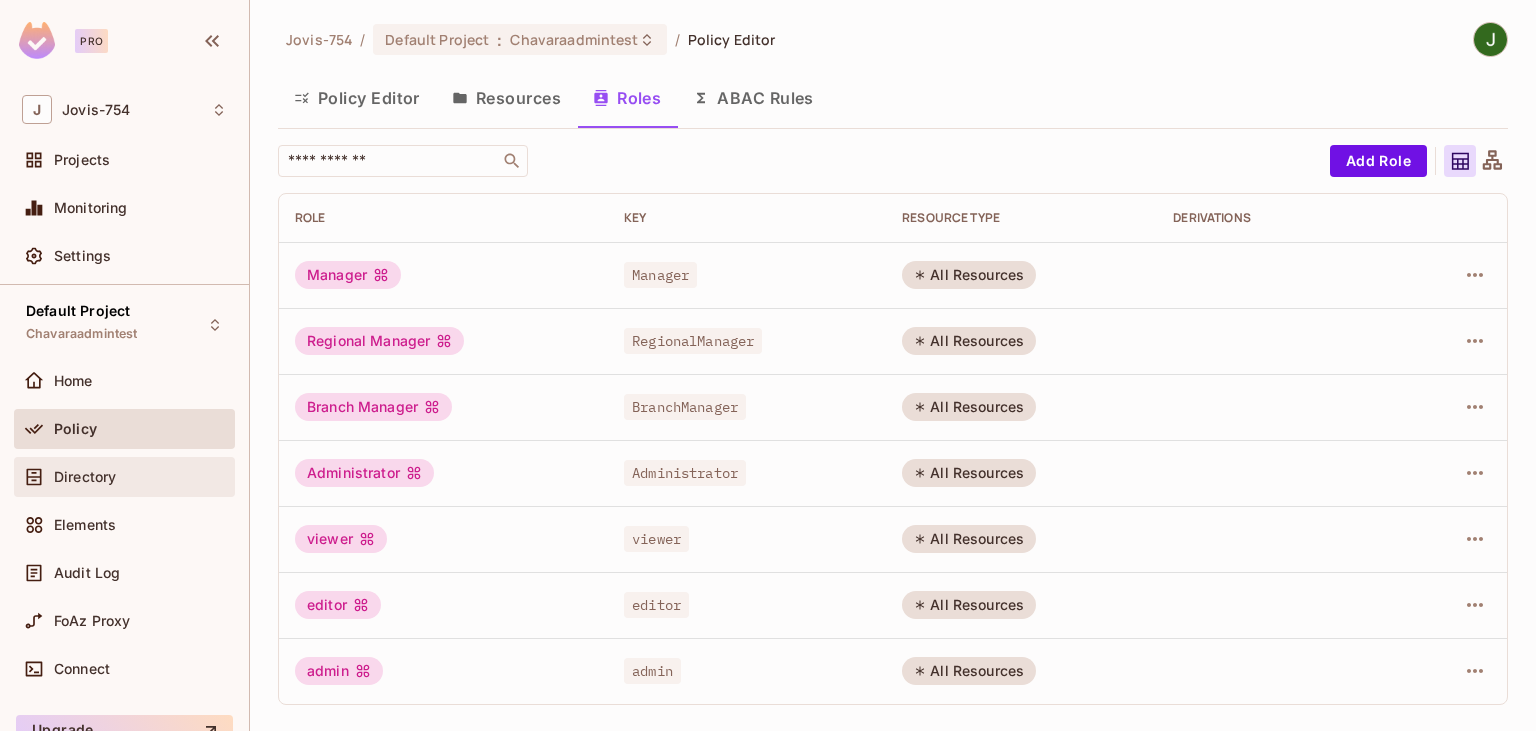 click on "Directory" at bounding box center (140, 477) 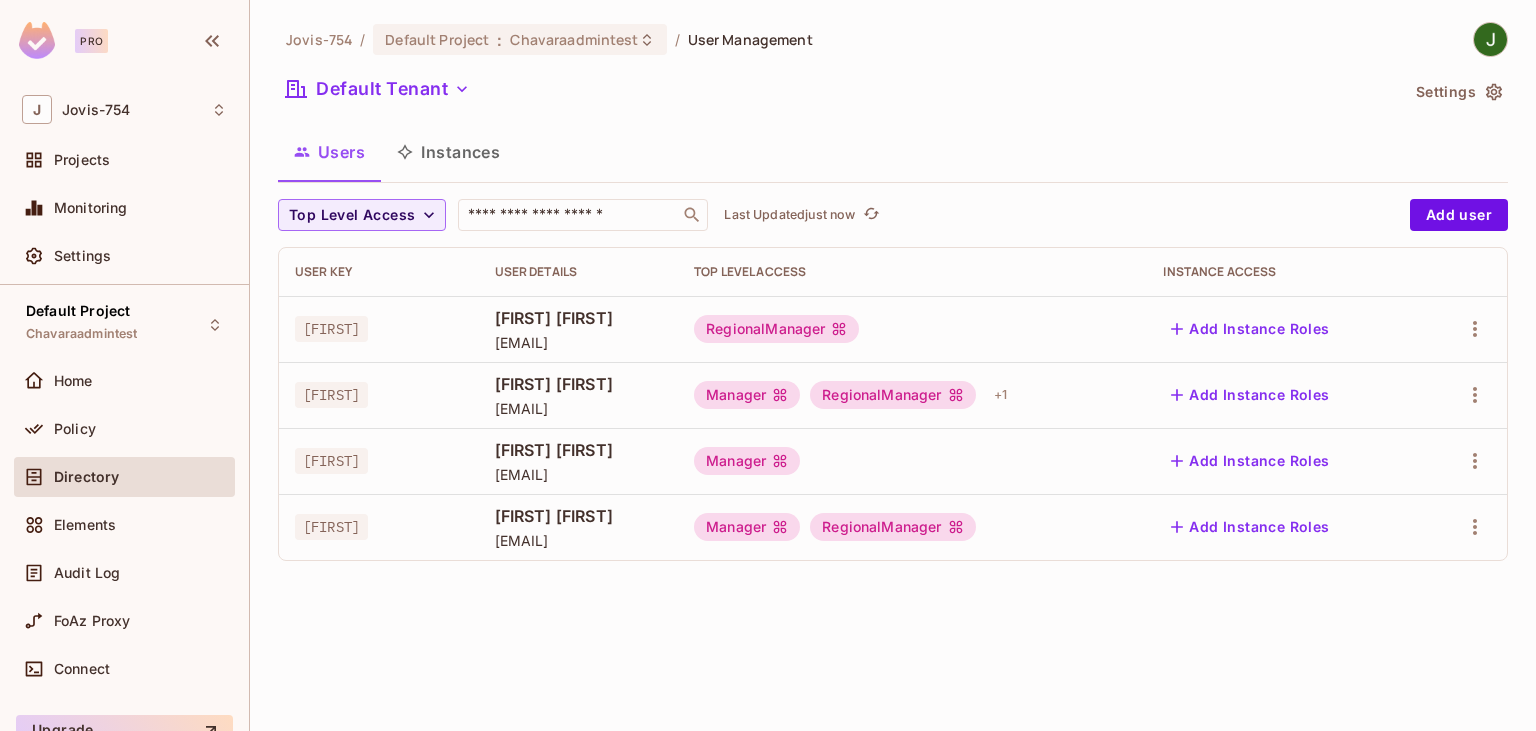 click on "Instances" at bounding box center [448, 152] 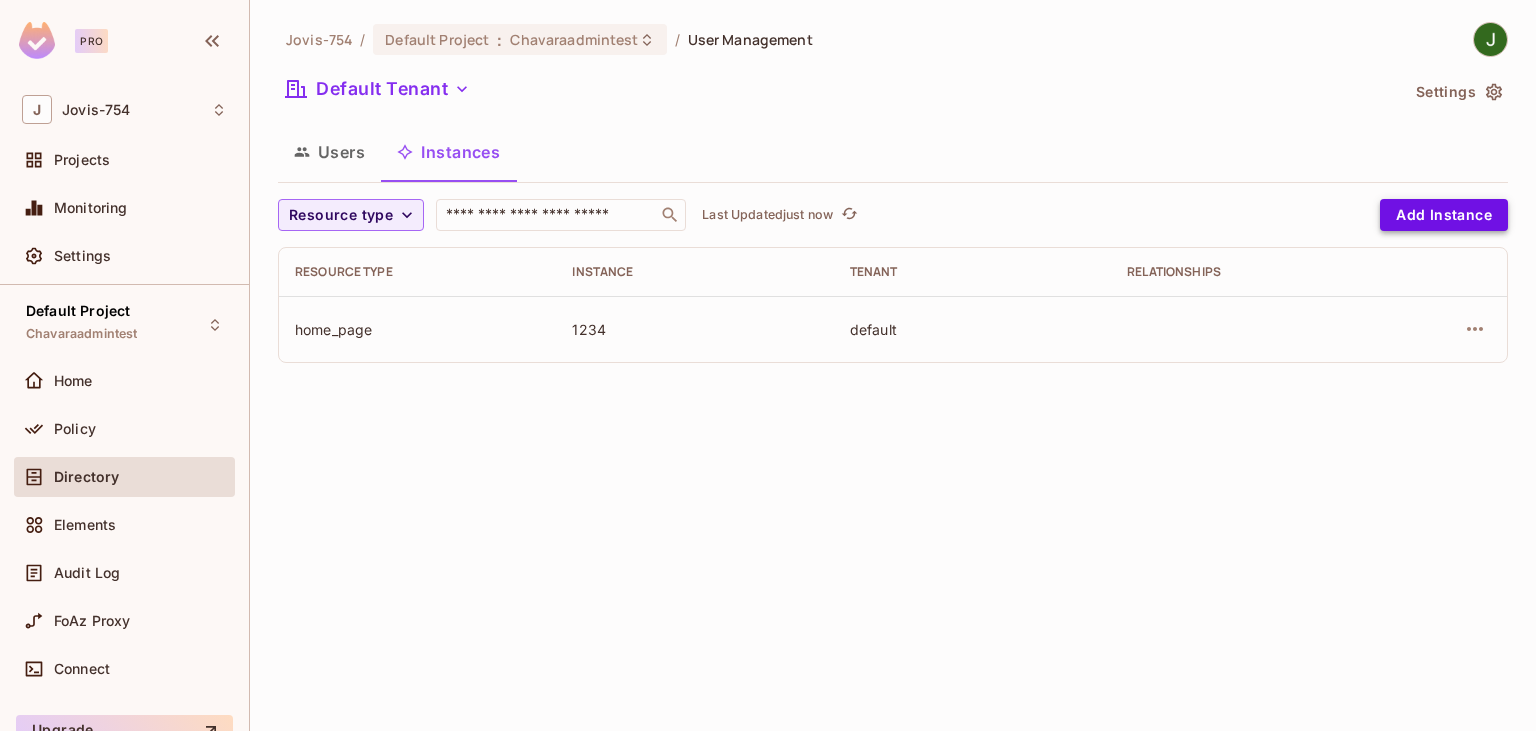 click on "Add Instance" at bounding box center (1444, 215) 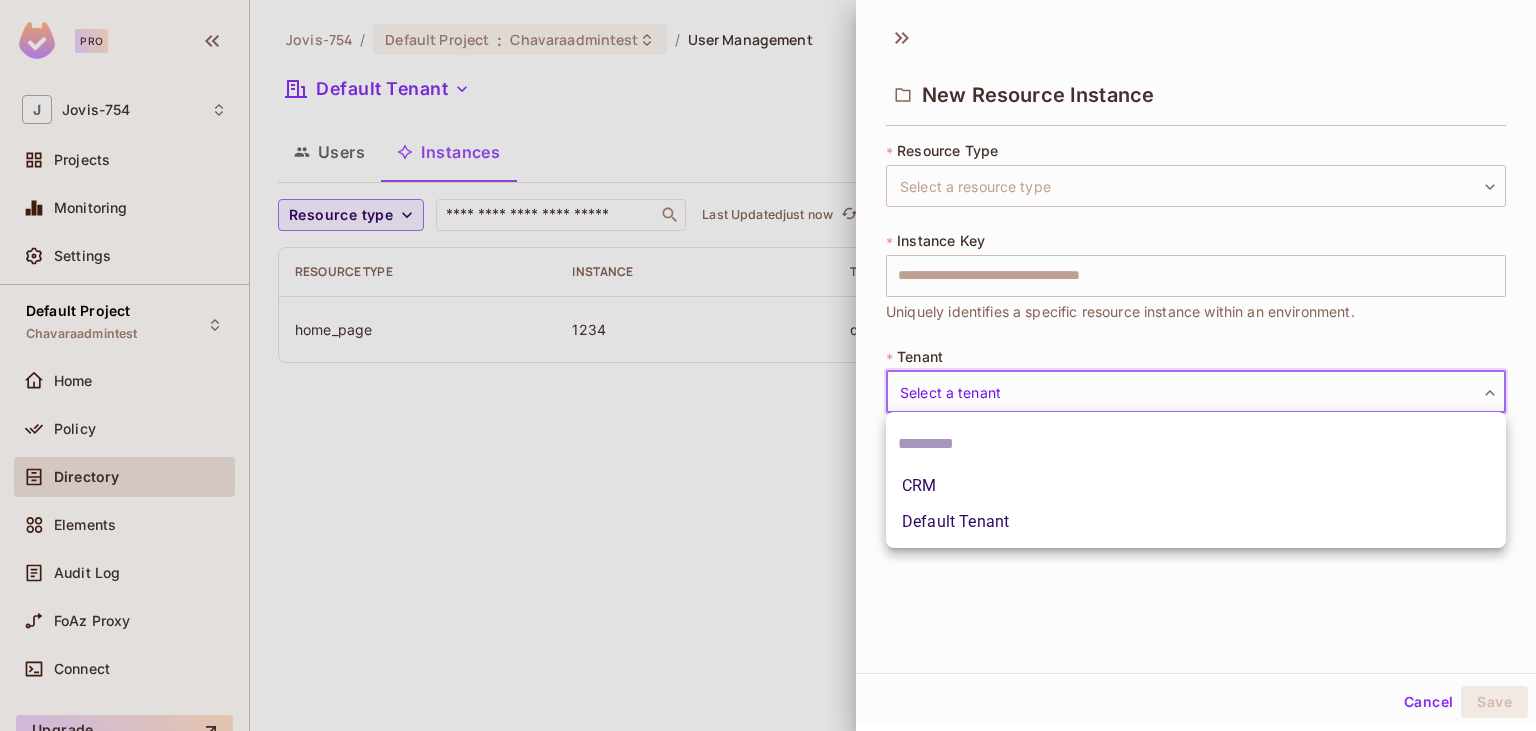 click on "Pro J Jovis-754 Projects Monitoring Settings Default Project Chavaraadmintest Home Policy Directory Elements Audit Log FoAz Proxy Connect Upgrade Help & Updates Jovis-754 / Default Project : Chavaraadmintest / User Management Default Tenant Settings Users Instances Resource type ​ Last Updated  just now Add Instance Resource type Instance Tenant Relationships home_page 1234 default
New Resource Instance * Resource Type Select a resource type ​ Select a resource type * Instance Key ​ Uniquely identifies a specific resource instance within an environment. * Tenant Select a tenant ​ Select a tenant The tenant that the instance belongs to. Cancel Save CRM Default Tenant" at bounding box center [768, 365] 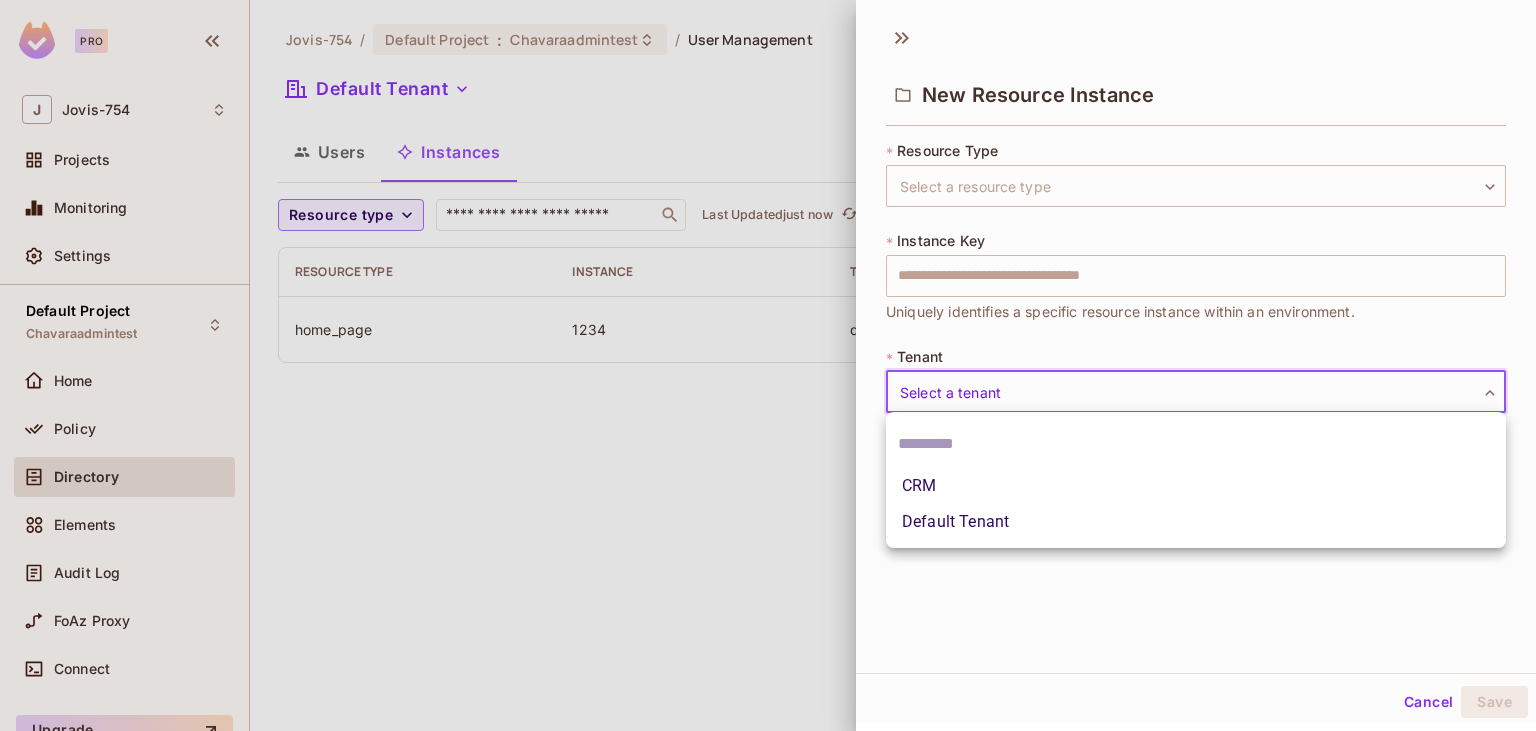 click at bounding box center [768, 365] 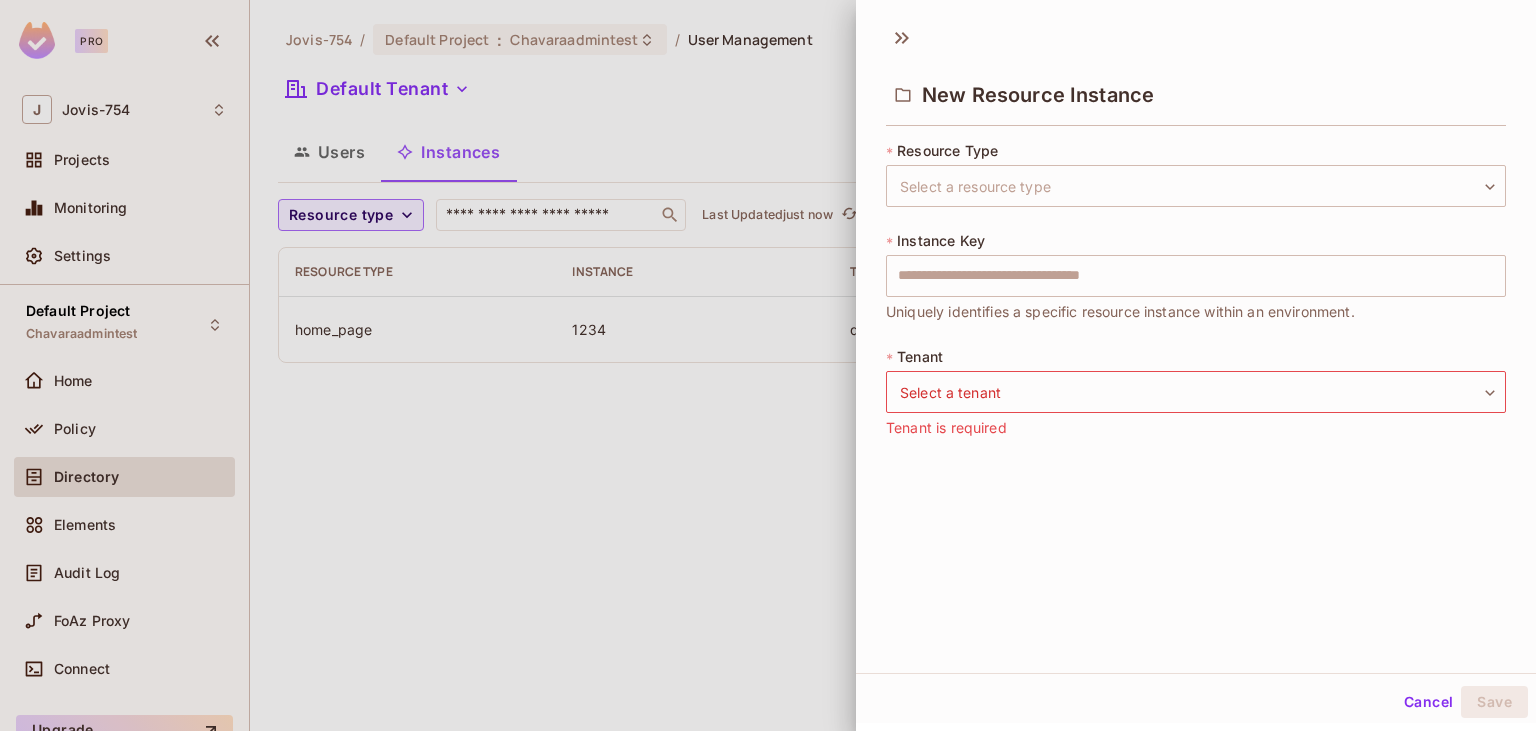 click on "New Resource Instance * Resource Type Select a resource type ​ Select a resource type * Instance Key ​ Uniquely identifies a specific resource instance within an environment. * Tenant Select a tenant ​ Select a tenant Tenant is required" at bounding box center (1196, 343) 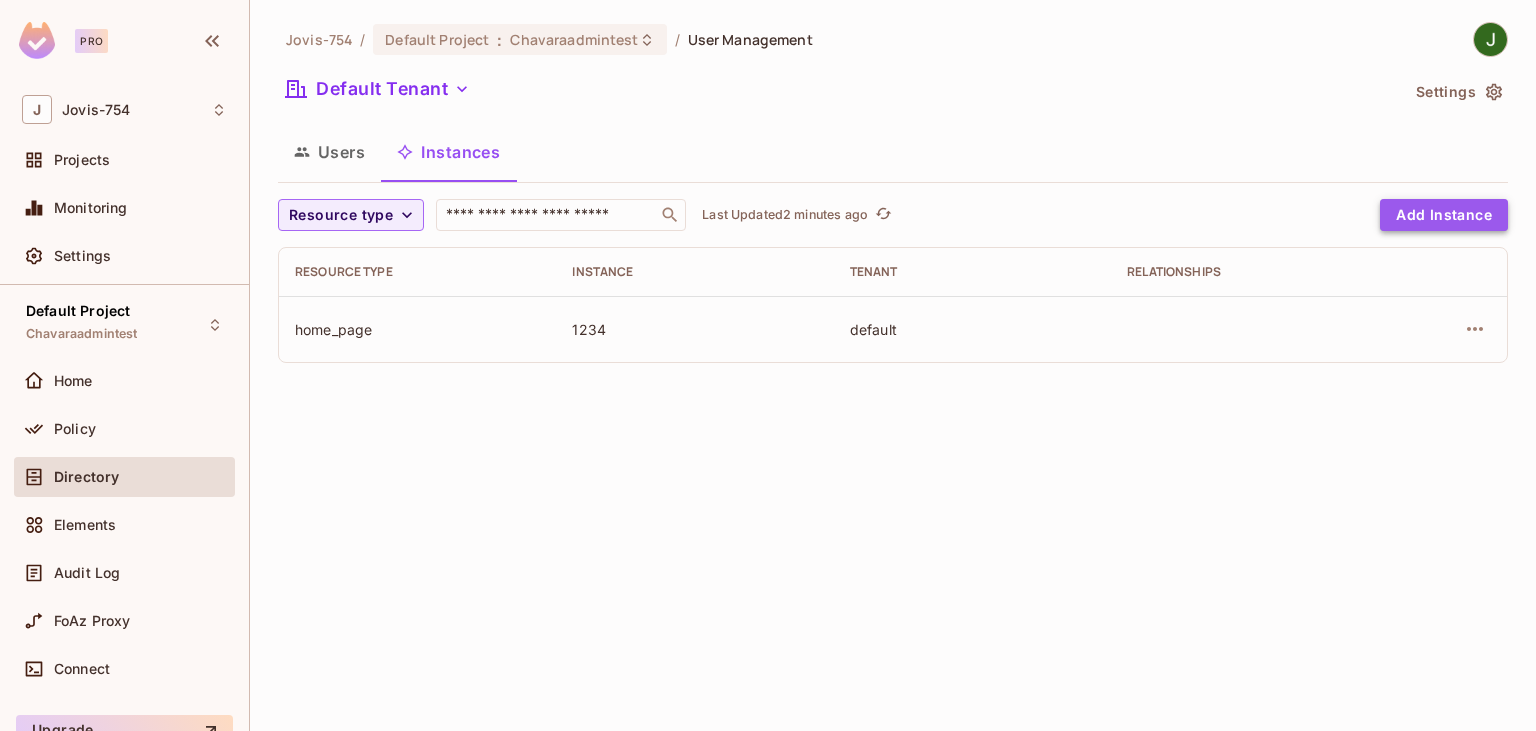click on "Add Instance" at bounding box center (1444, 215) 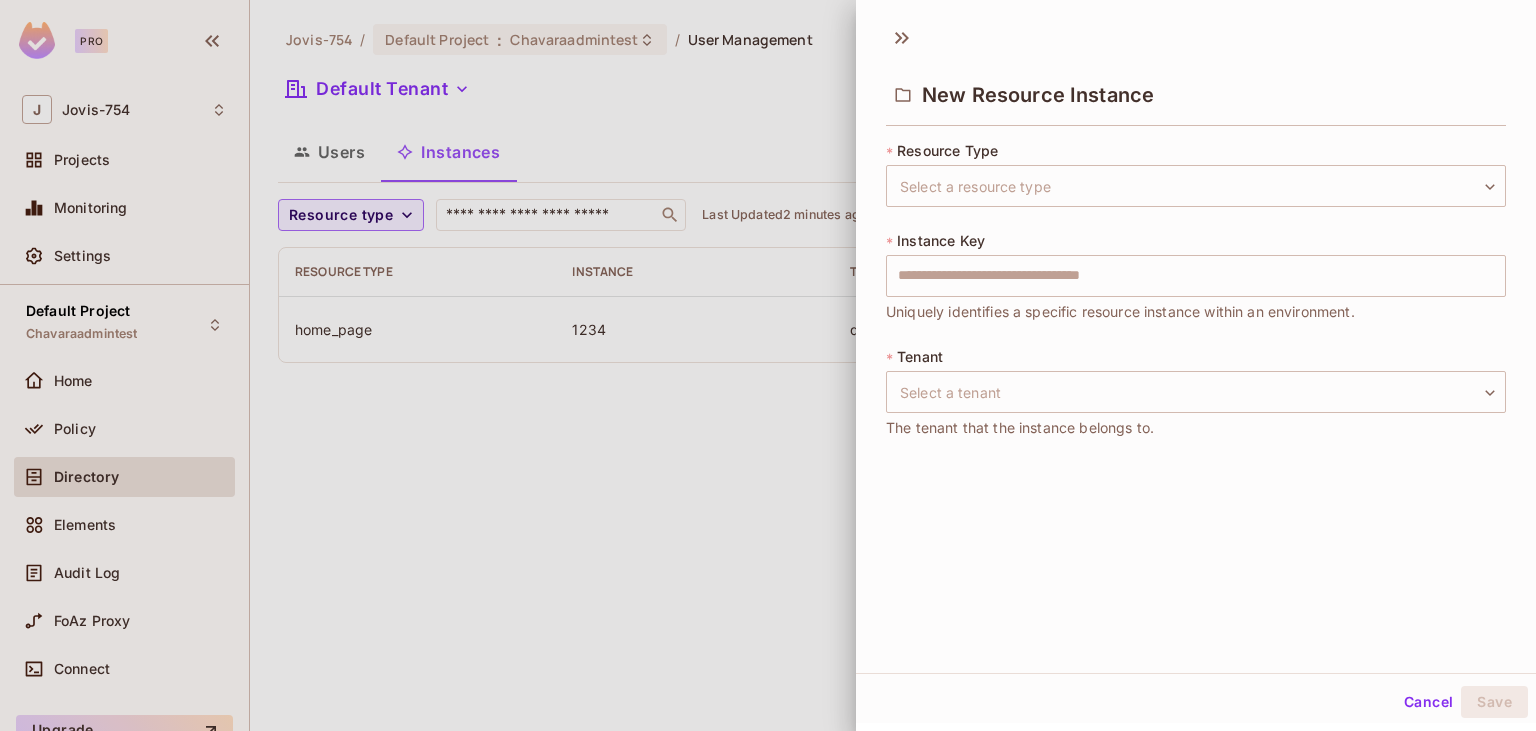 click at bounding box center (768, 365) 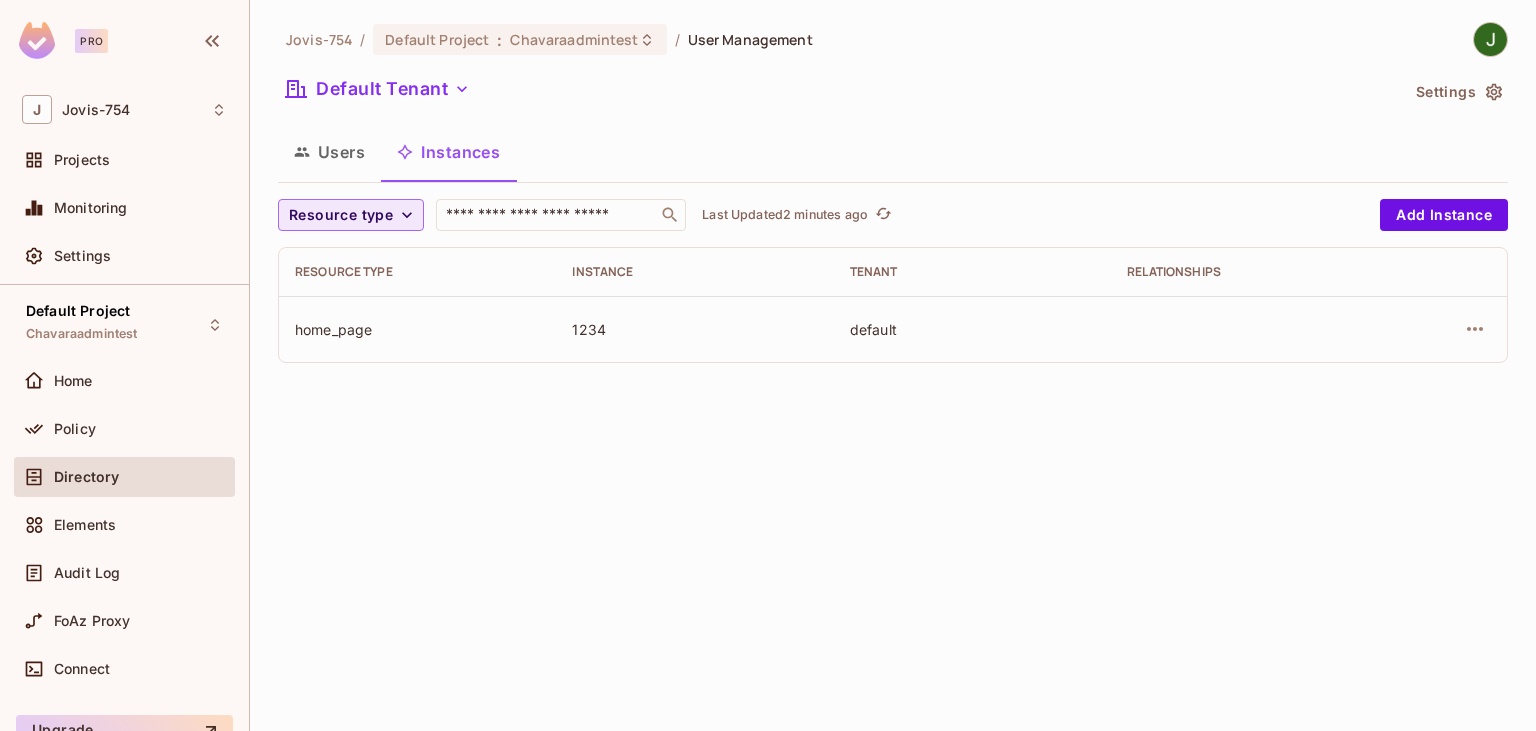 click 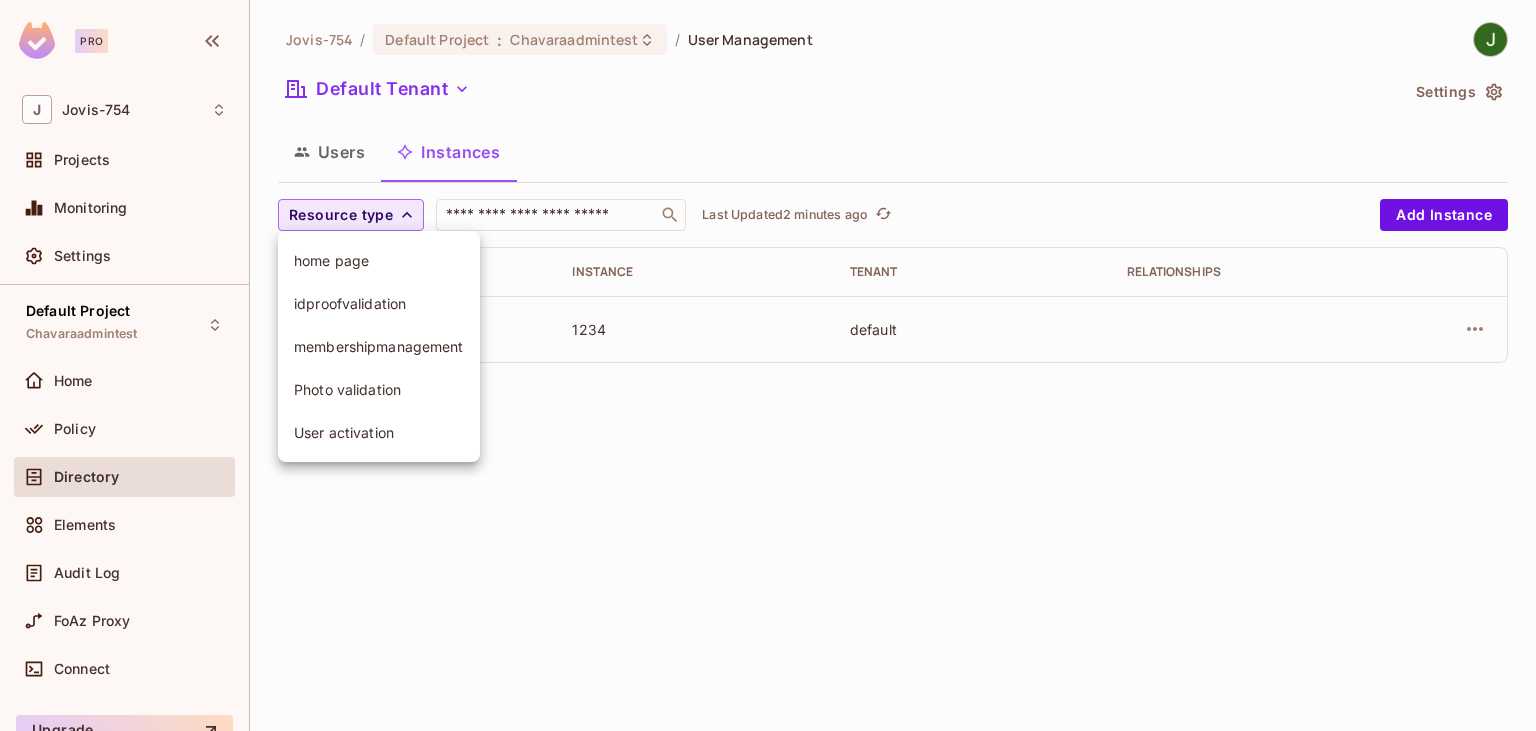 click at bounding box center (768, 365) 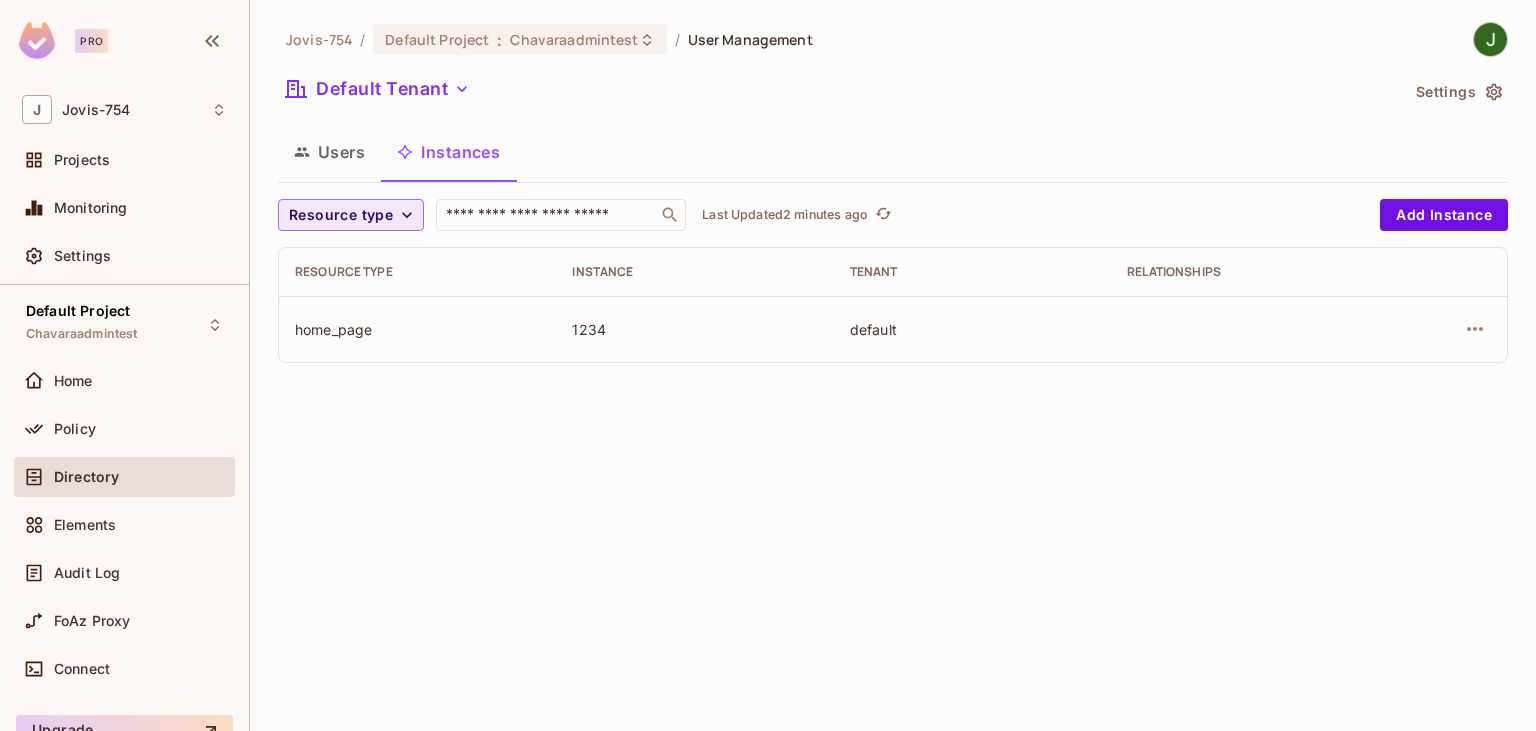 click on "Resource type" at bounding box center [351, 215] 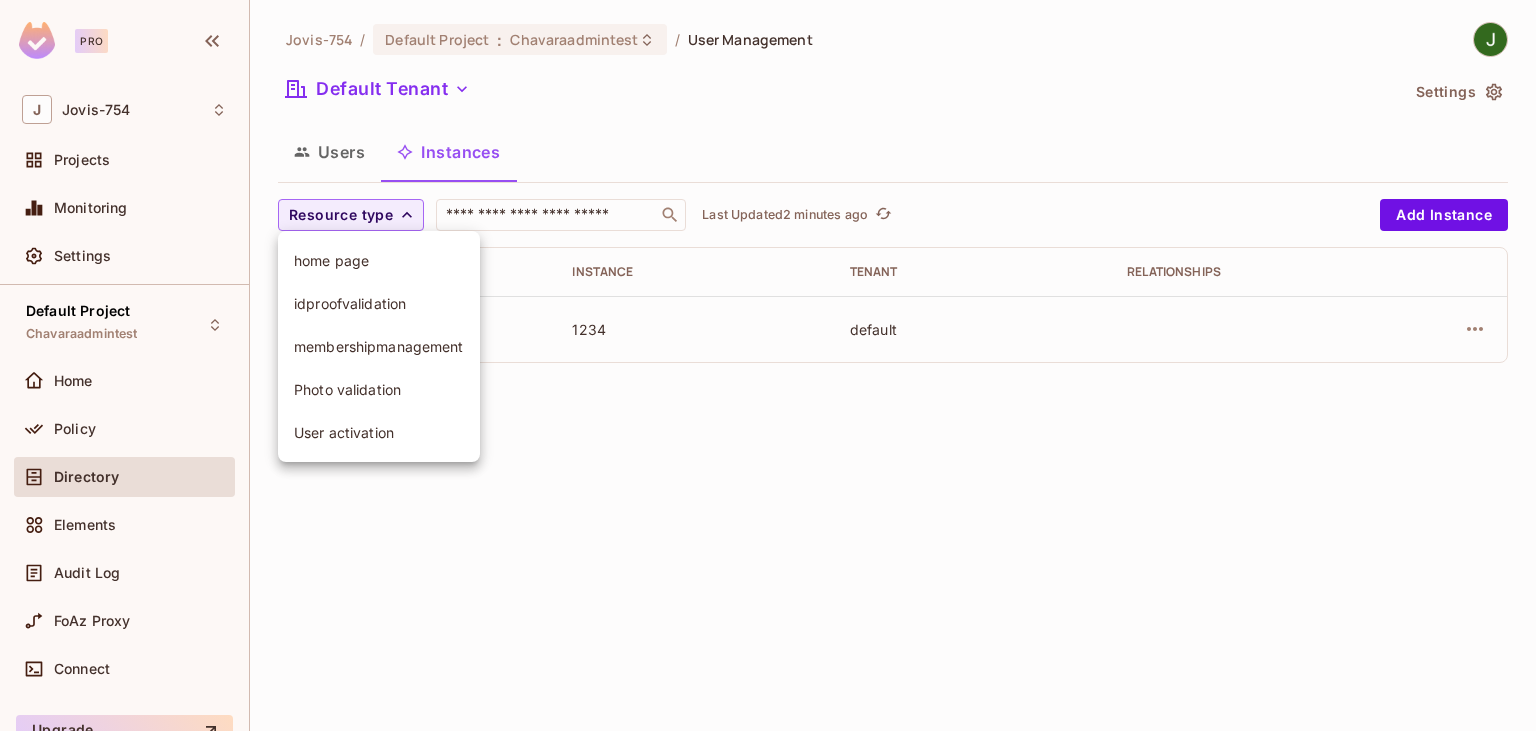 click on "home page" at bounding box center [379, 260] 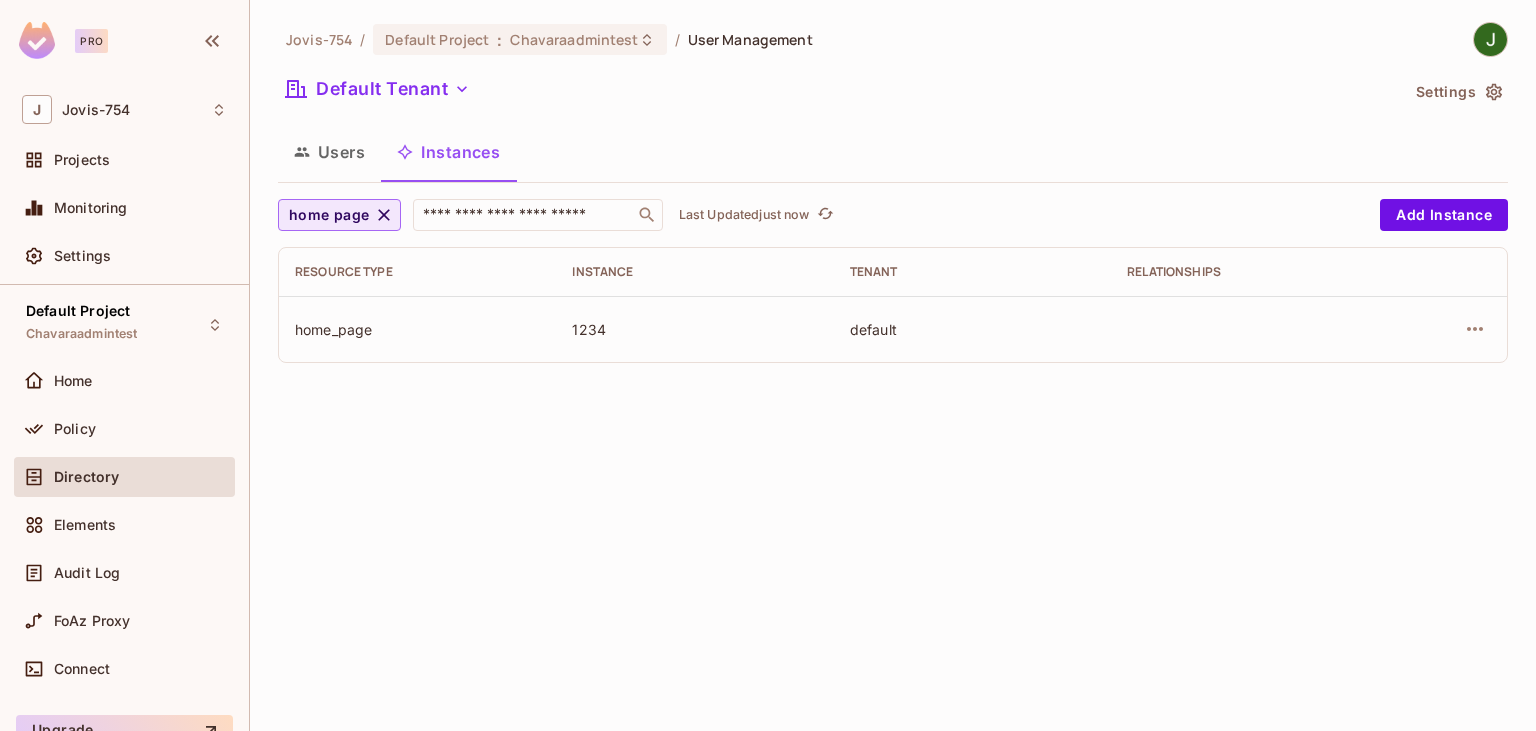 click 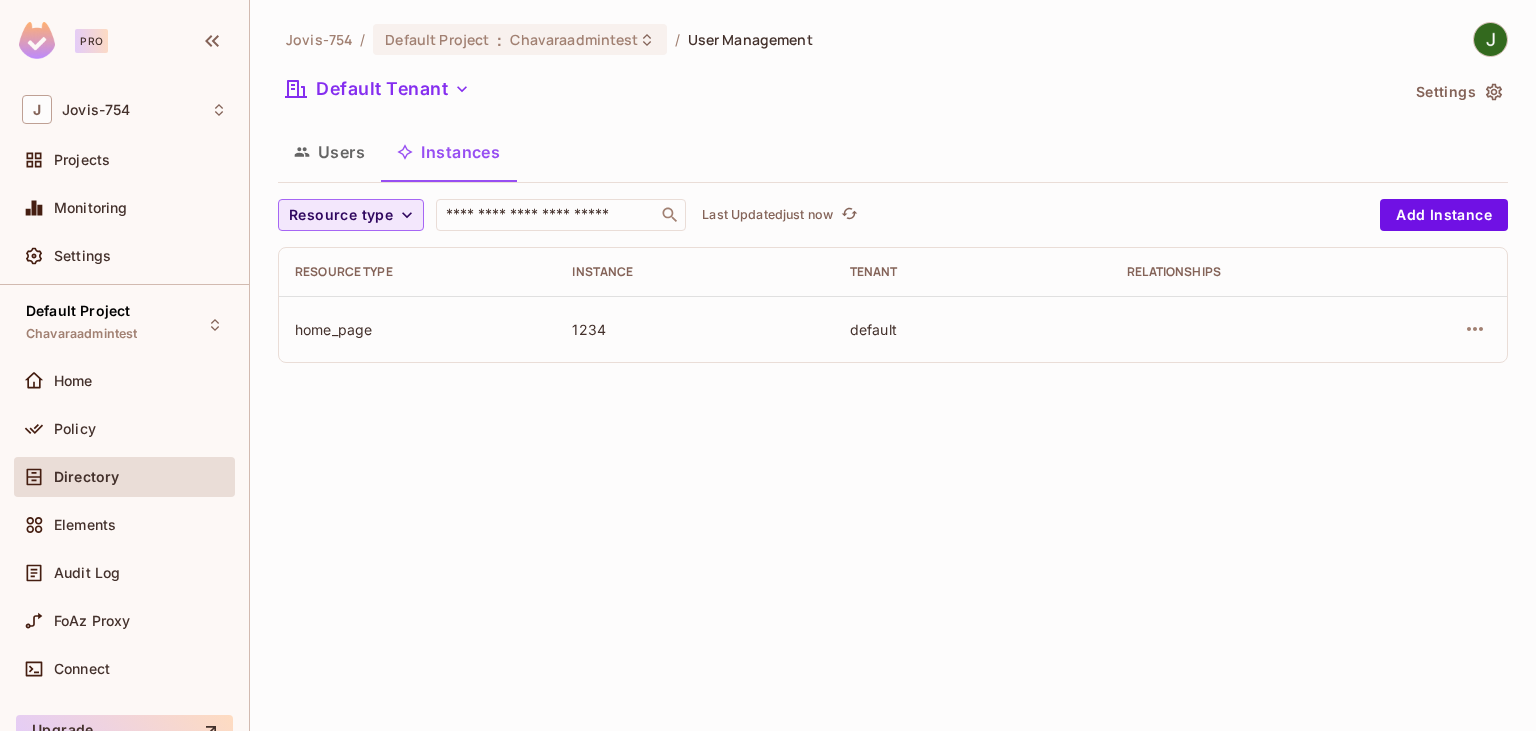 click on "Resource type" at bounding box center [341, 215] 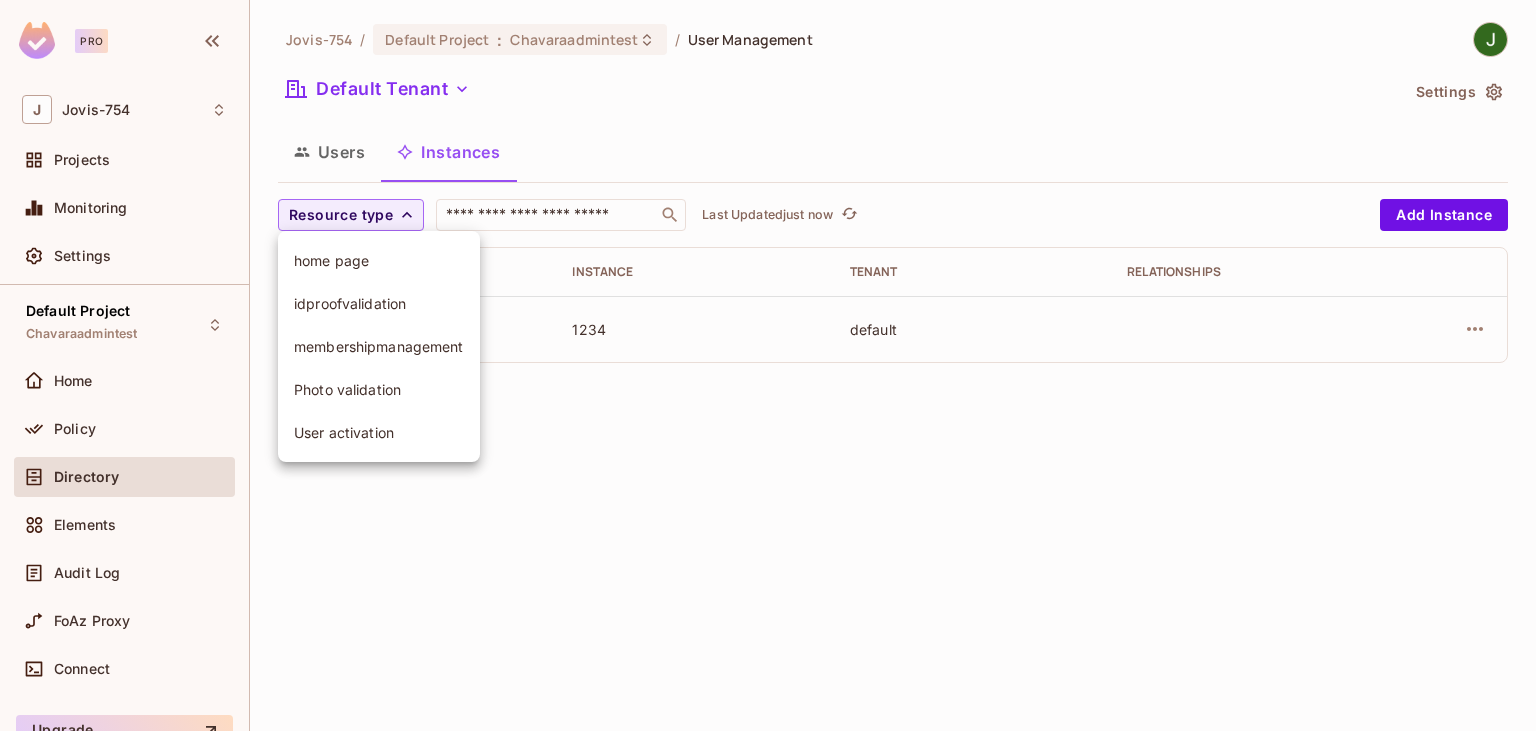 click at bounding box center (768, 365) 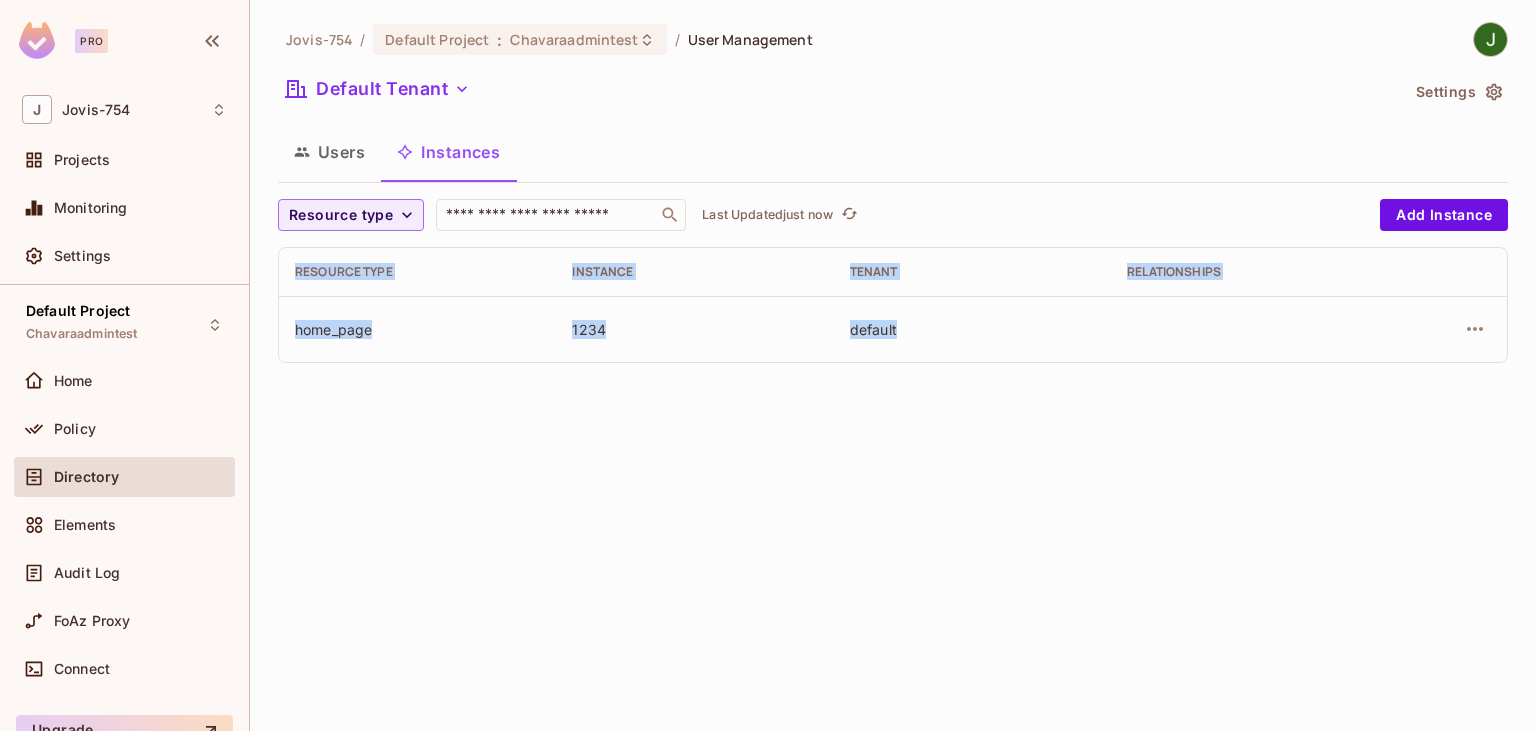 drag, startPoint x: 297, startPoint y: 269, endPoint x: 1110, endPoint y: 340, distance: 816.09436 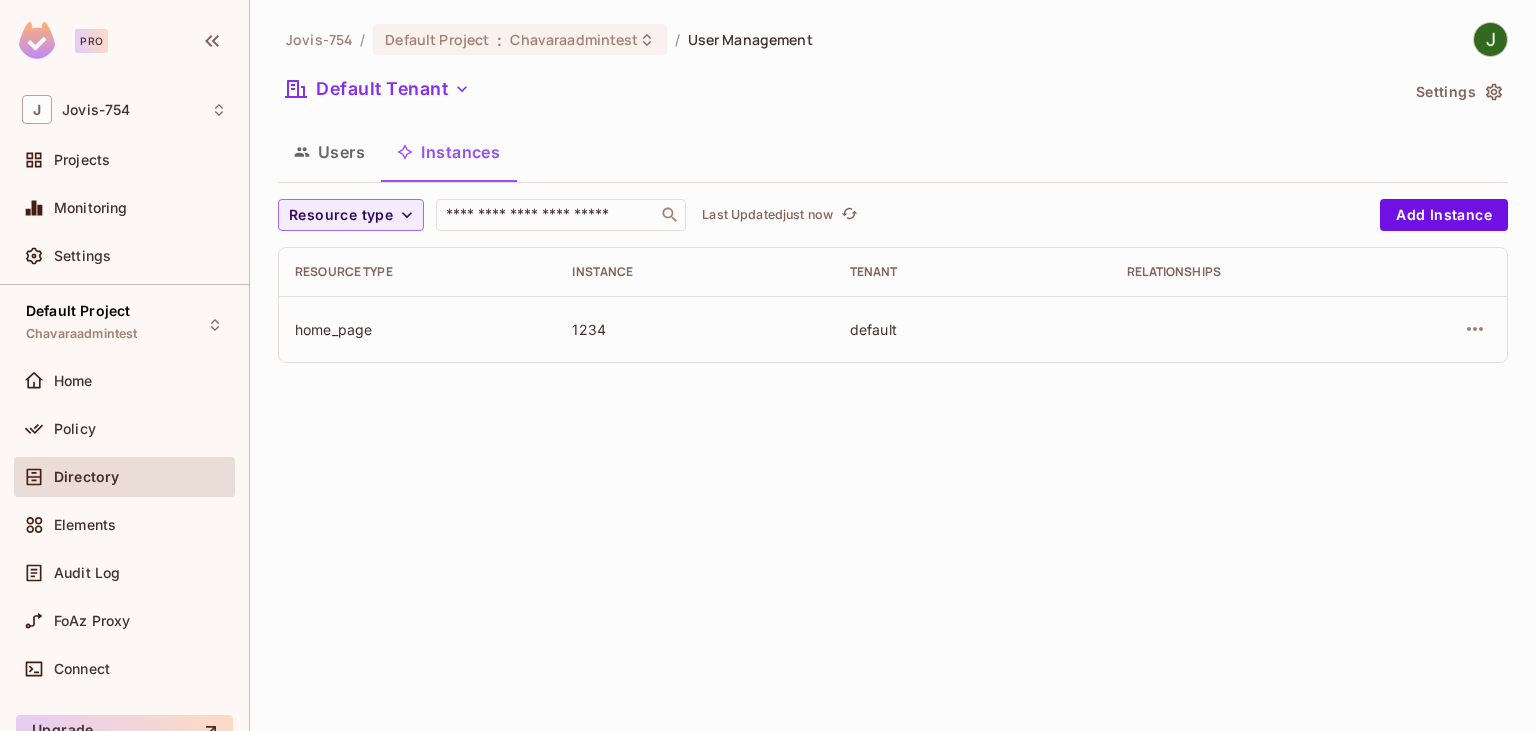 click on "Jovis-754 / Default Project : Chavaraadmintest / User Management Default Tenant Settings Users Instances Resource type ​ Last Updated  just now Add Instance Resource type Instance Tenant Relationships home_page 1234 default" at bounding box center [893, 200] 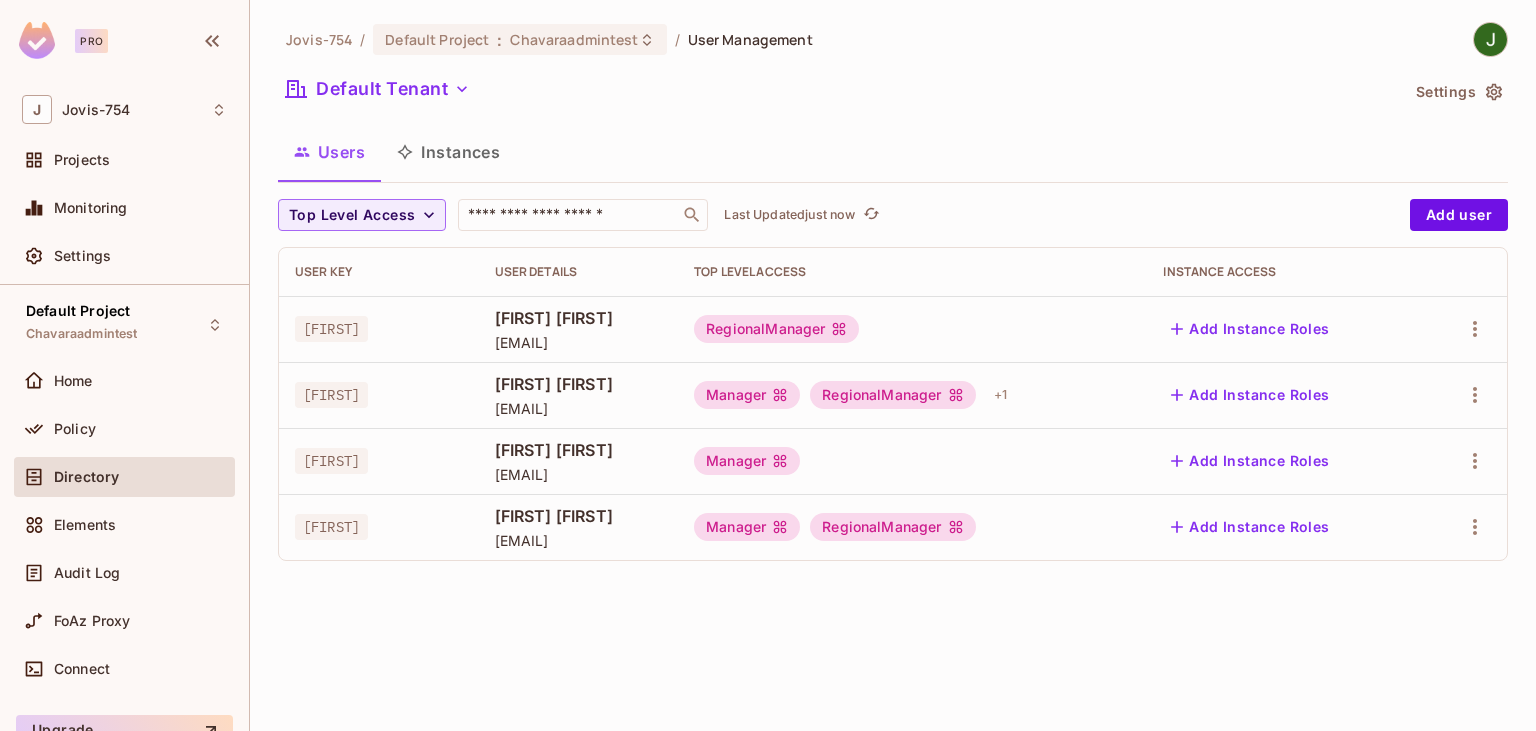 click on "Instances" at bounding box center (448, 152) 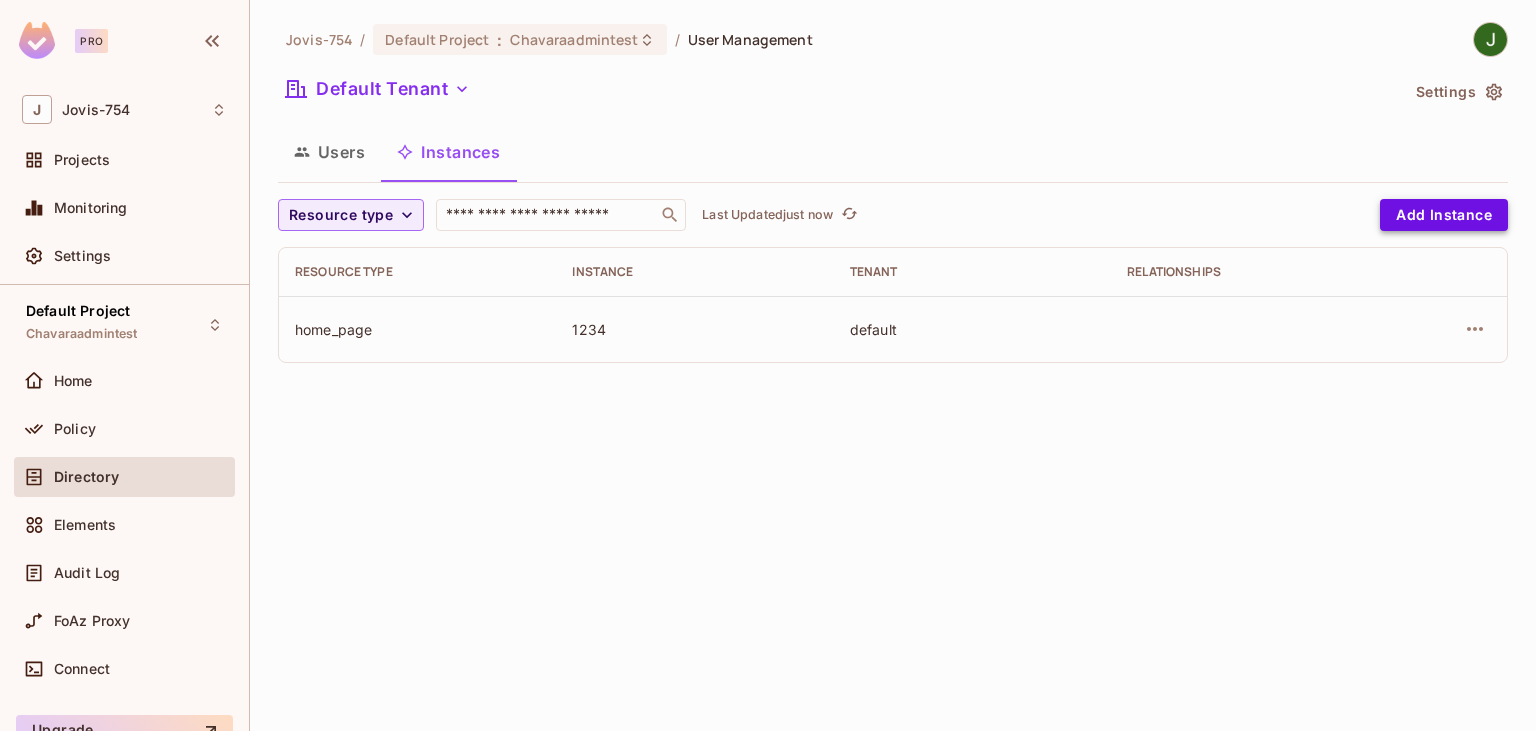 click on "Add Instance" at bounding box center [1444, 215] 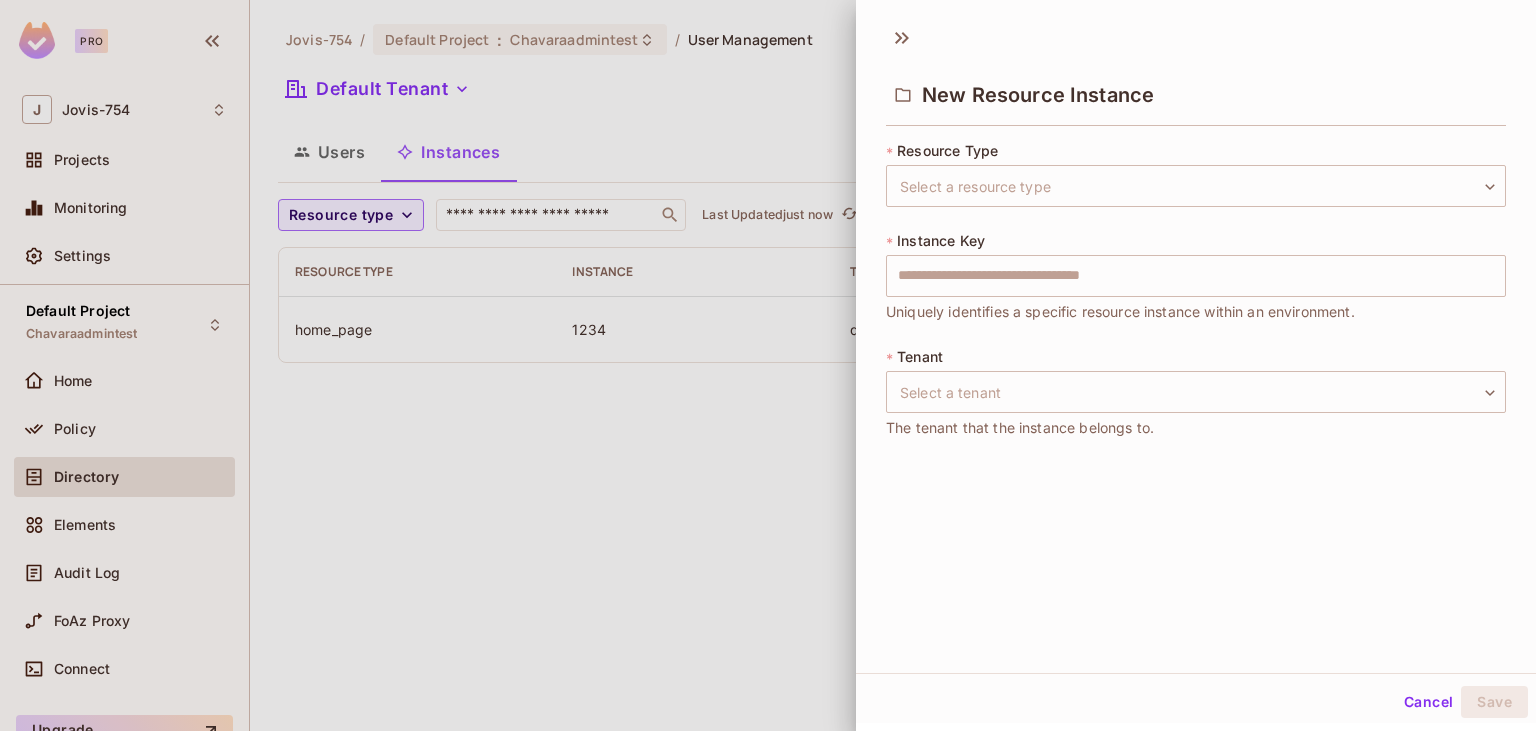 click at bounding box center [768, 365] 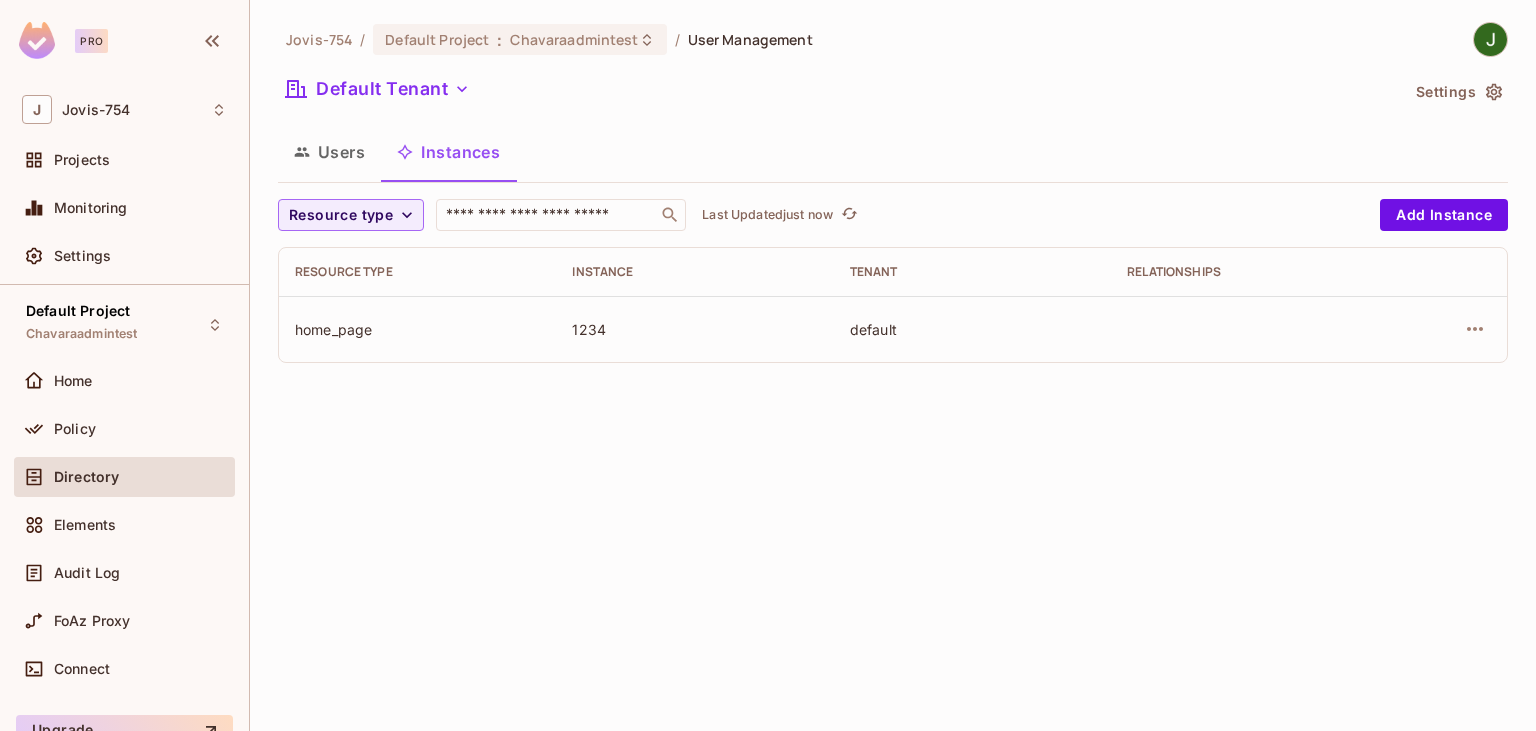 click on "Settings" at bounding box center (1458, 92) 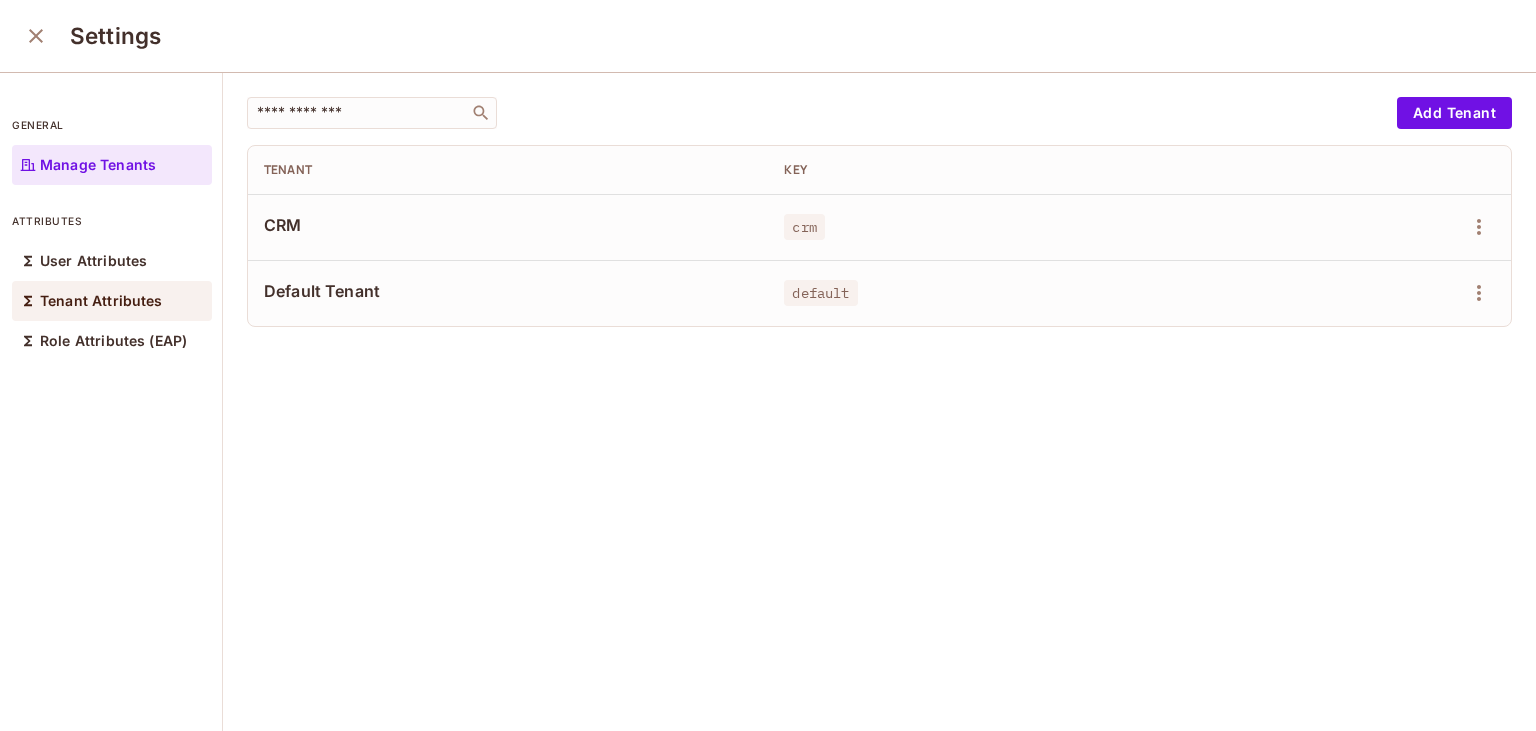 click on "Tenant Attributes" at bounding box center (101, 301) 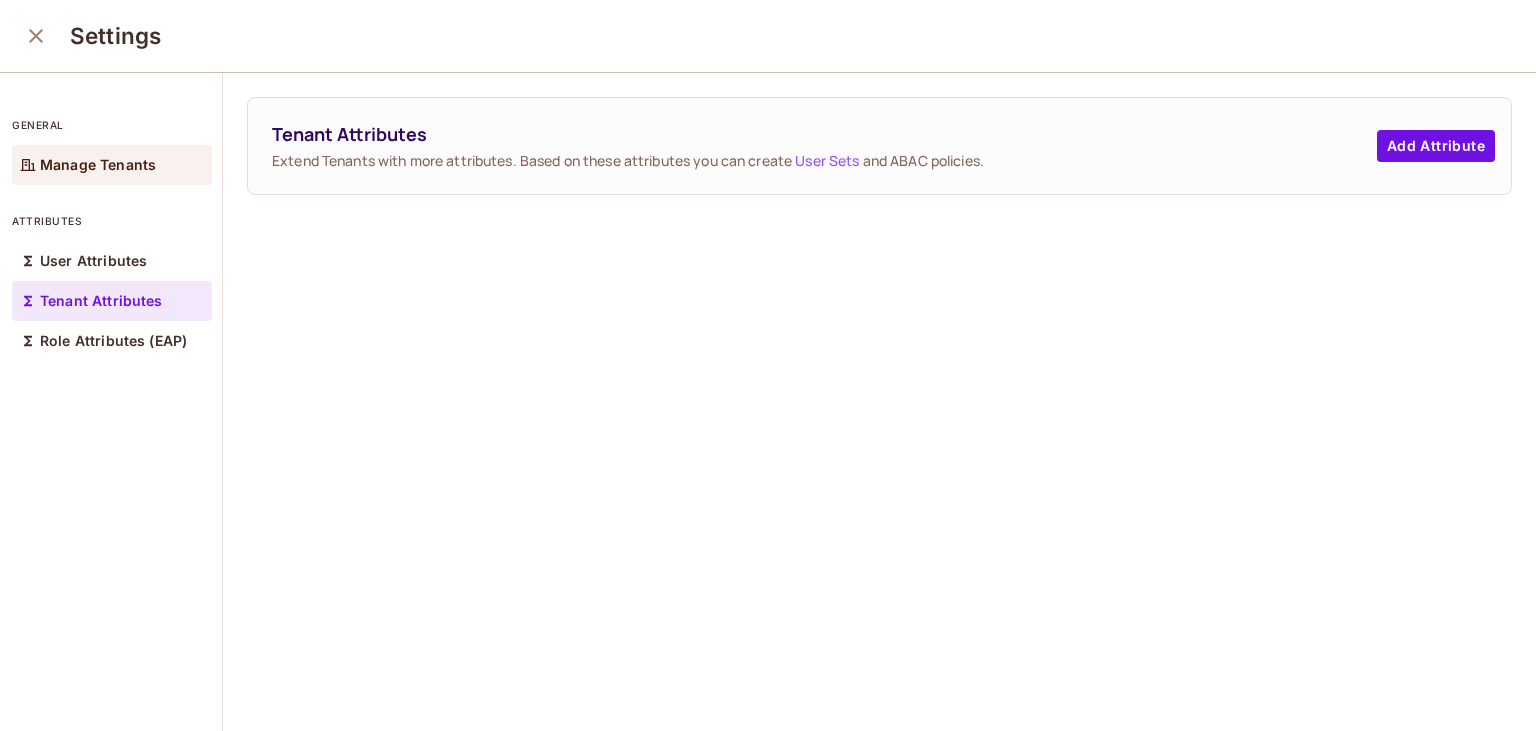 click on "Manage Tenants" at bounding box center (112, 165) 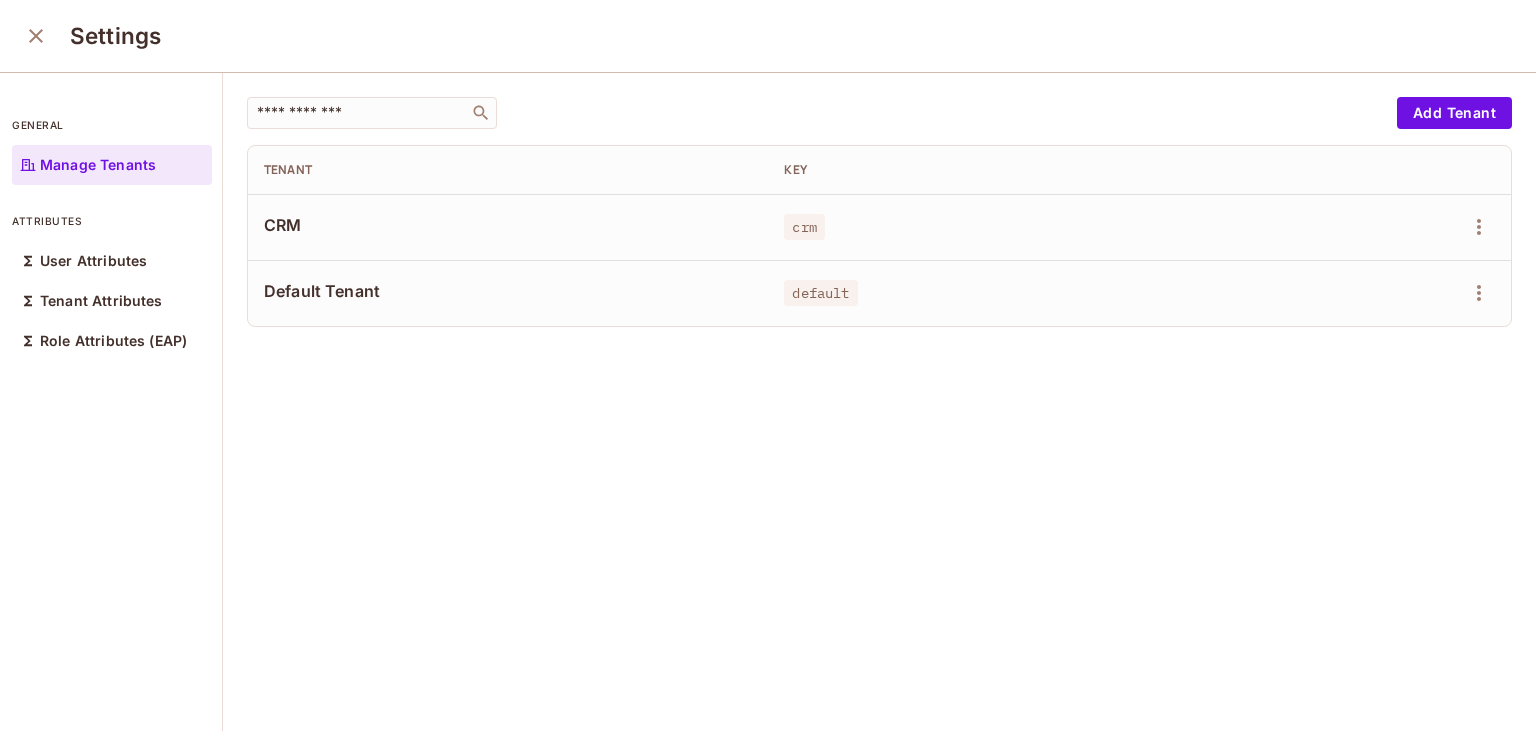 click 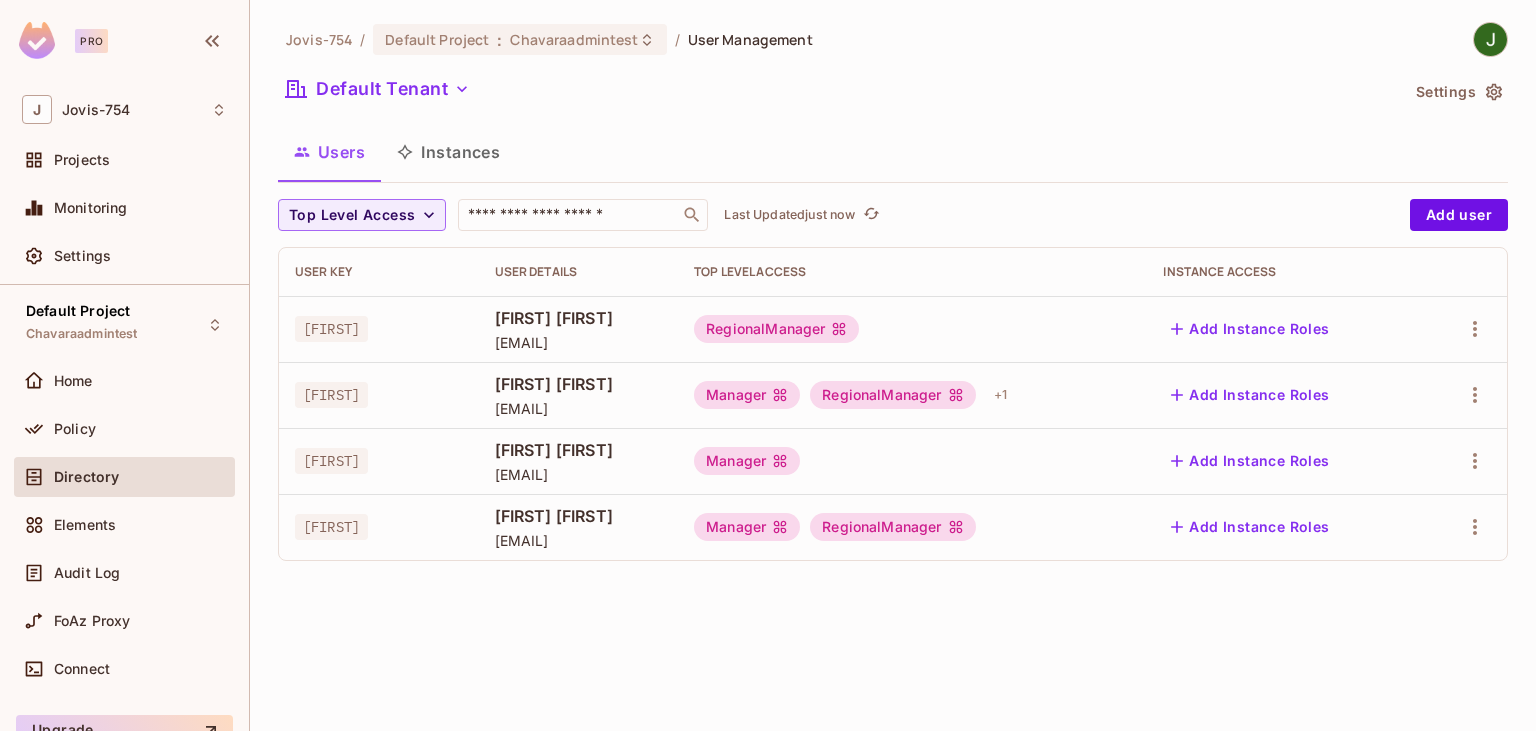 click on "Users Instances" at bounding box center (893, 152) 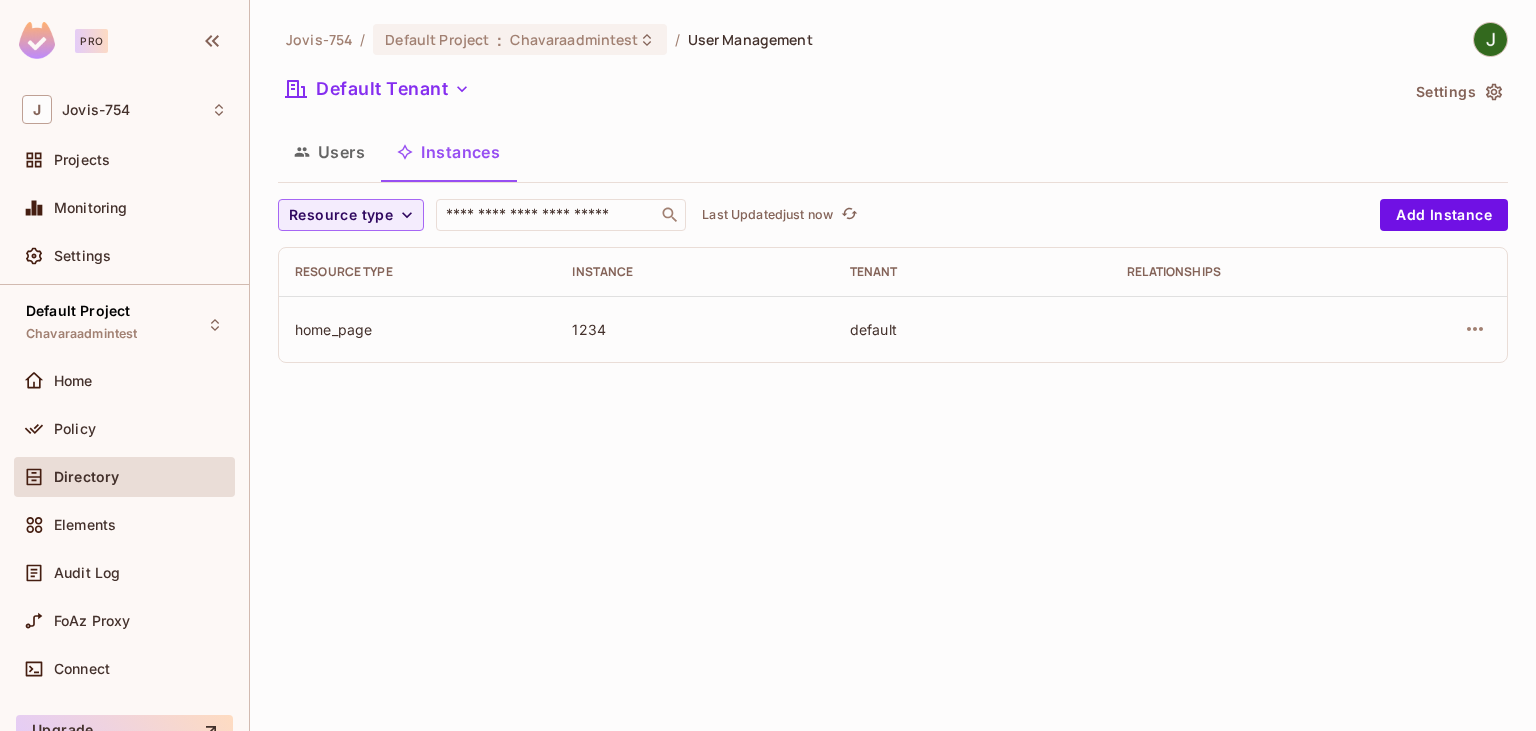 click on "Users" at bounding box center [329, 152] 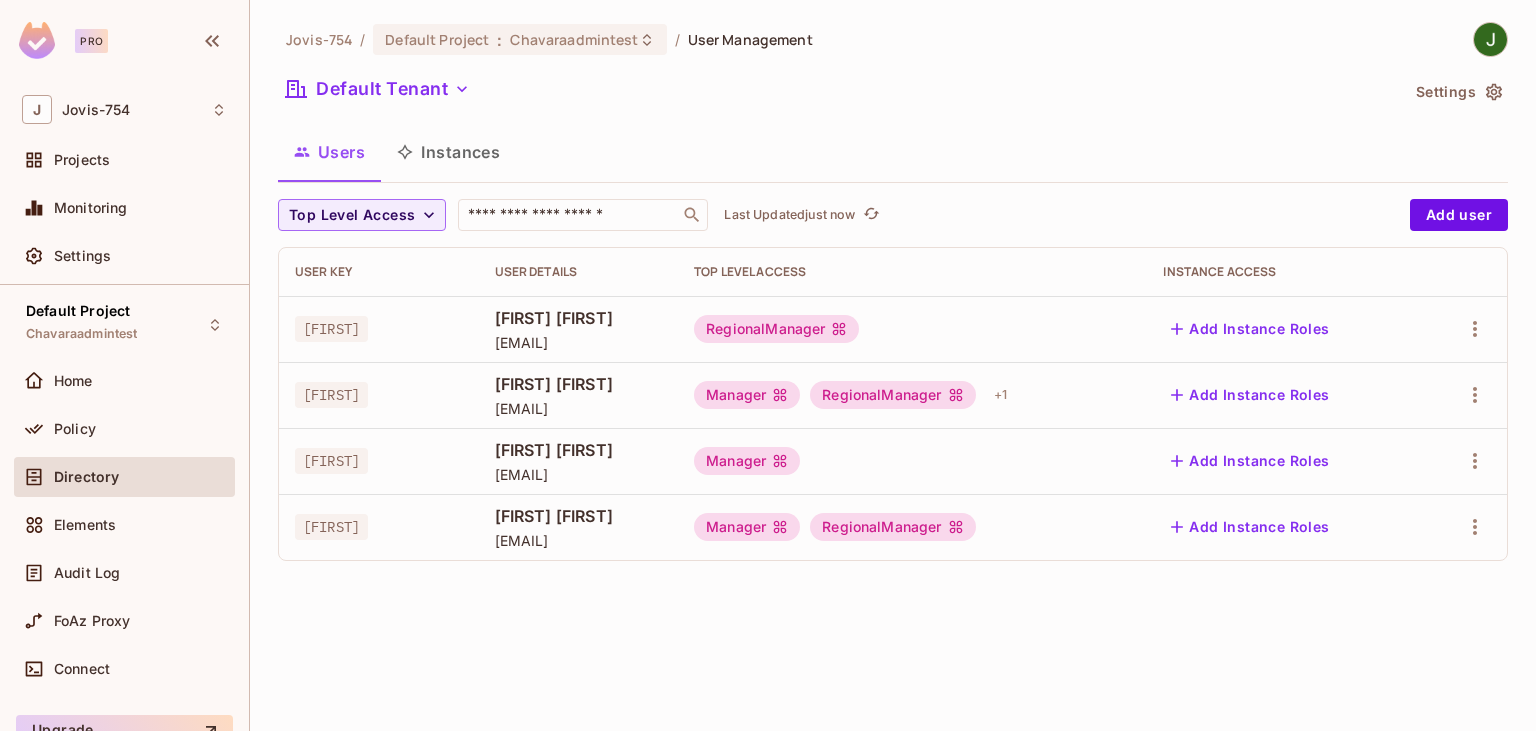 click on "Instances" at bounding box center (448, 152) 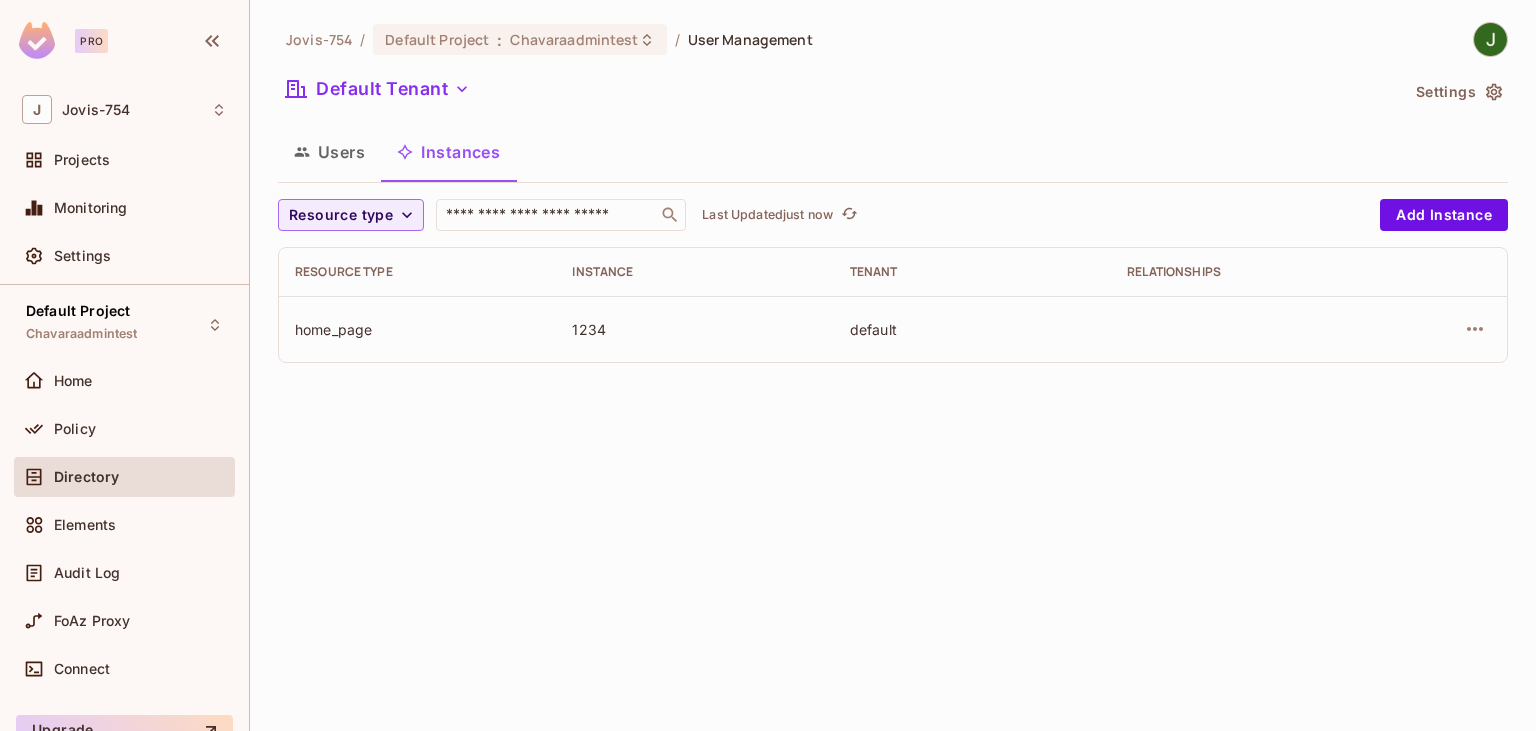 click on "Users" at bounding box center (329, 152) 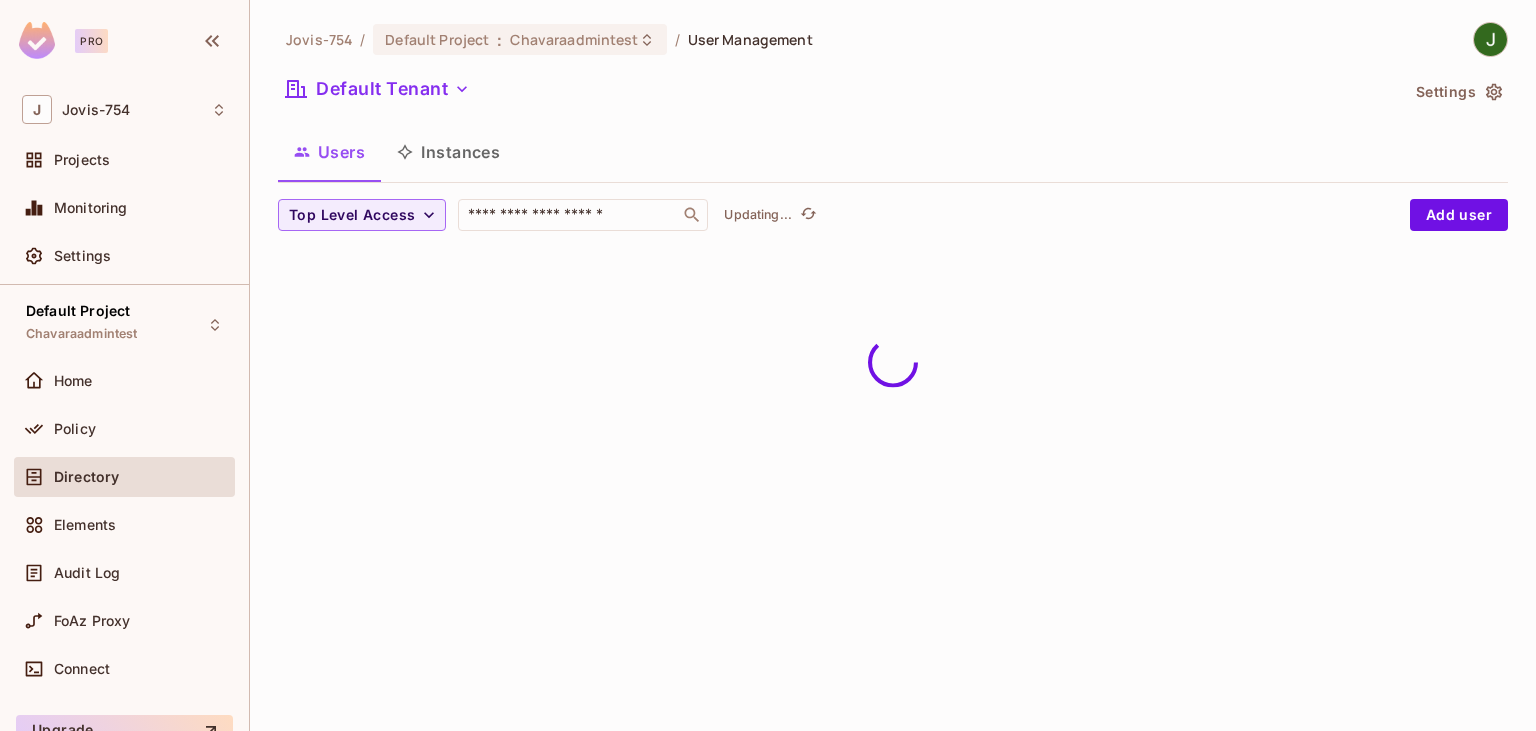 drag, startPoint x: 454, startPoint y: 165, endPoint x: 412, endPoint y: 155, distance: 43.174065 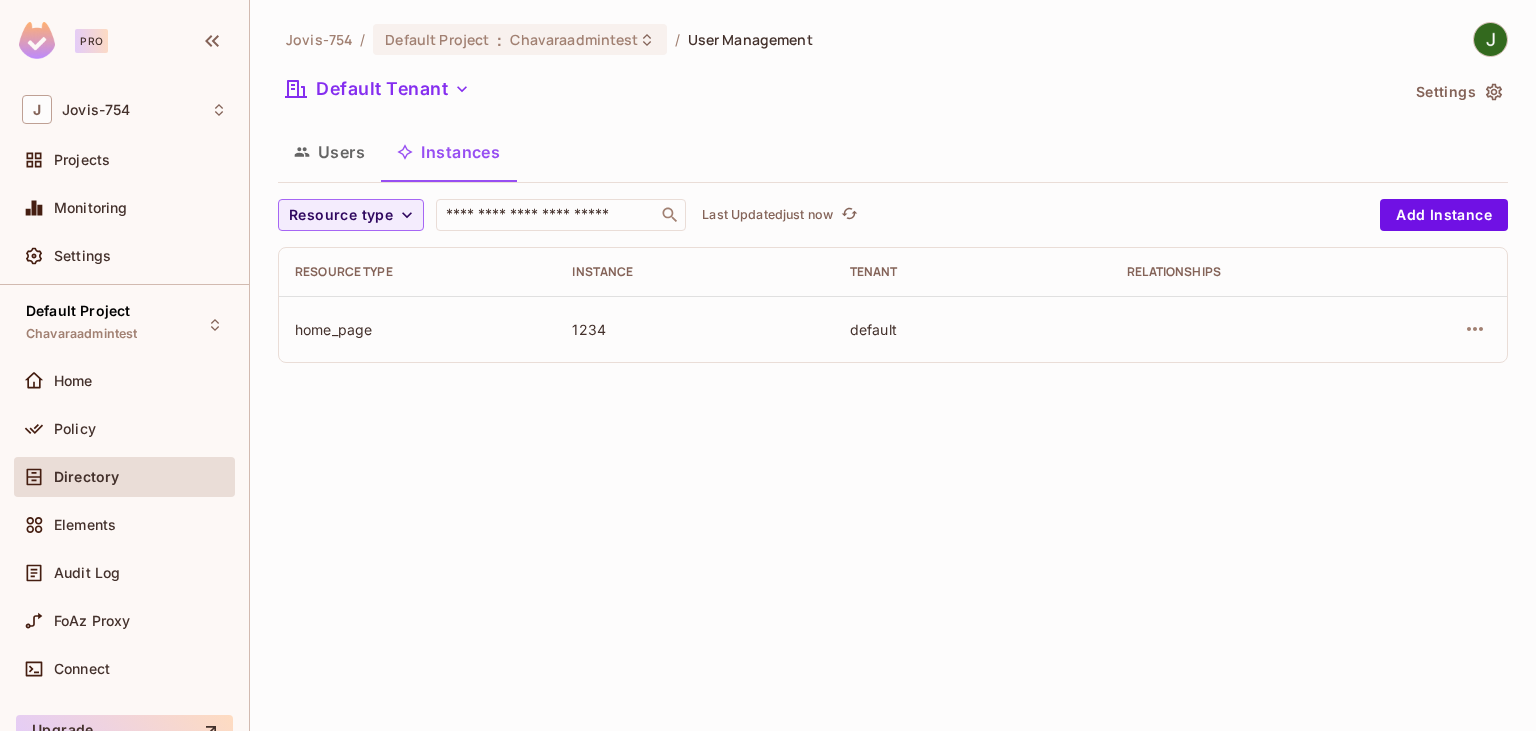 click on "Users" at bounding box center (329, 152) 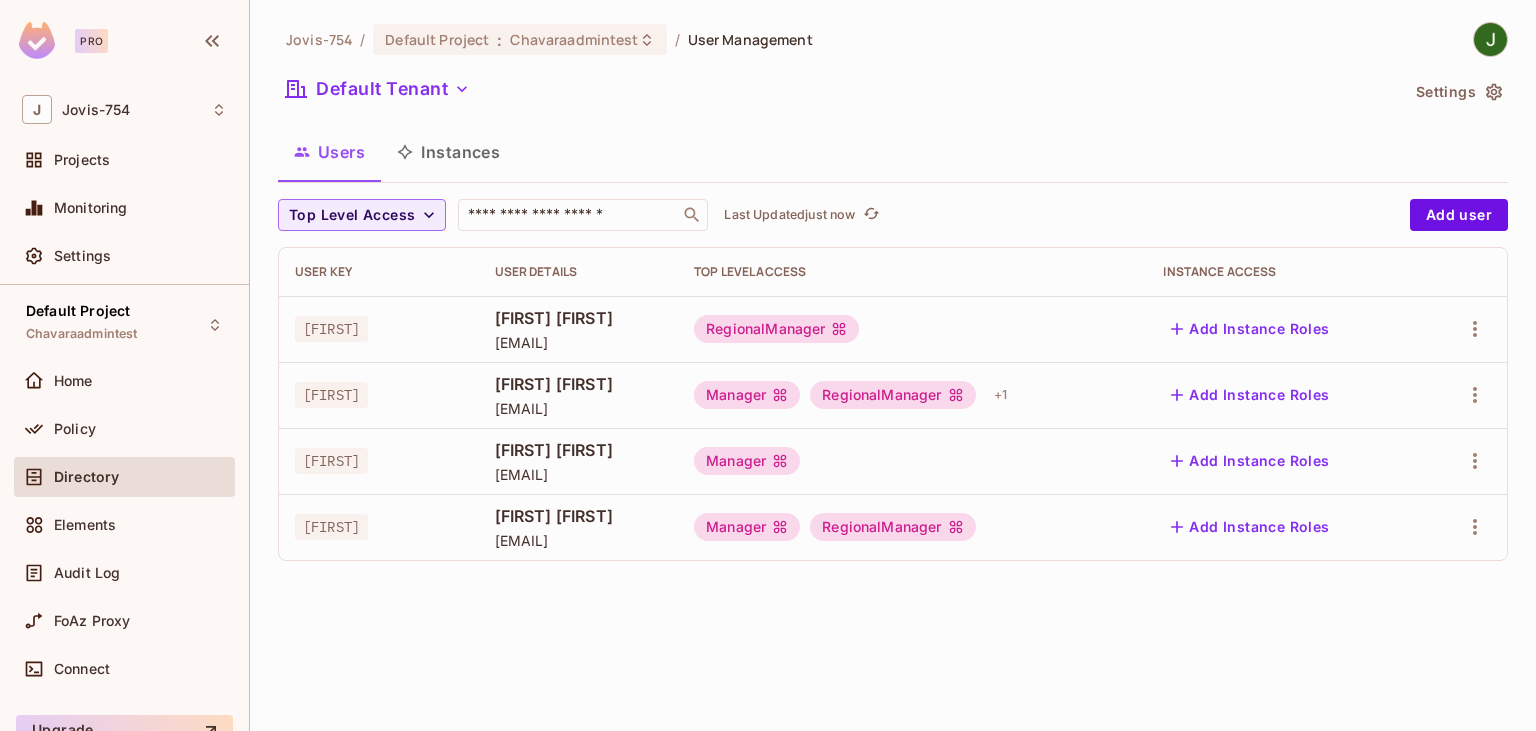 click on "Instances" at bounding box center [448, 152] 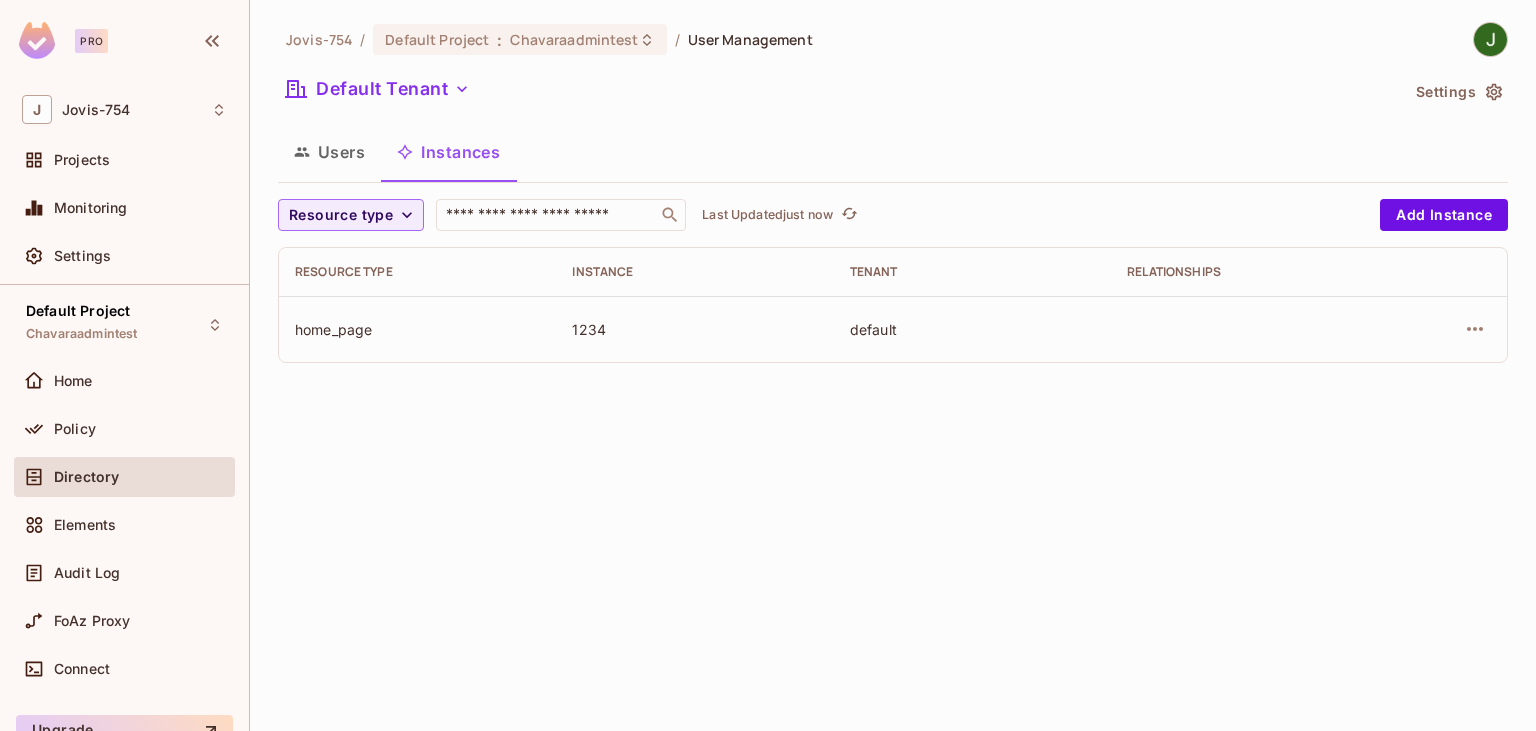 drag, startPoint x: 620, startPoint y: 146, endPoint x: 621, endPoint y: 157, distance: 11.045361 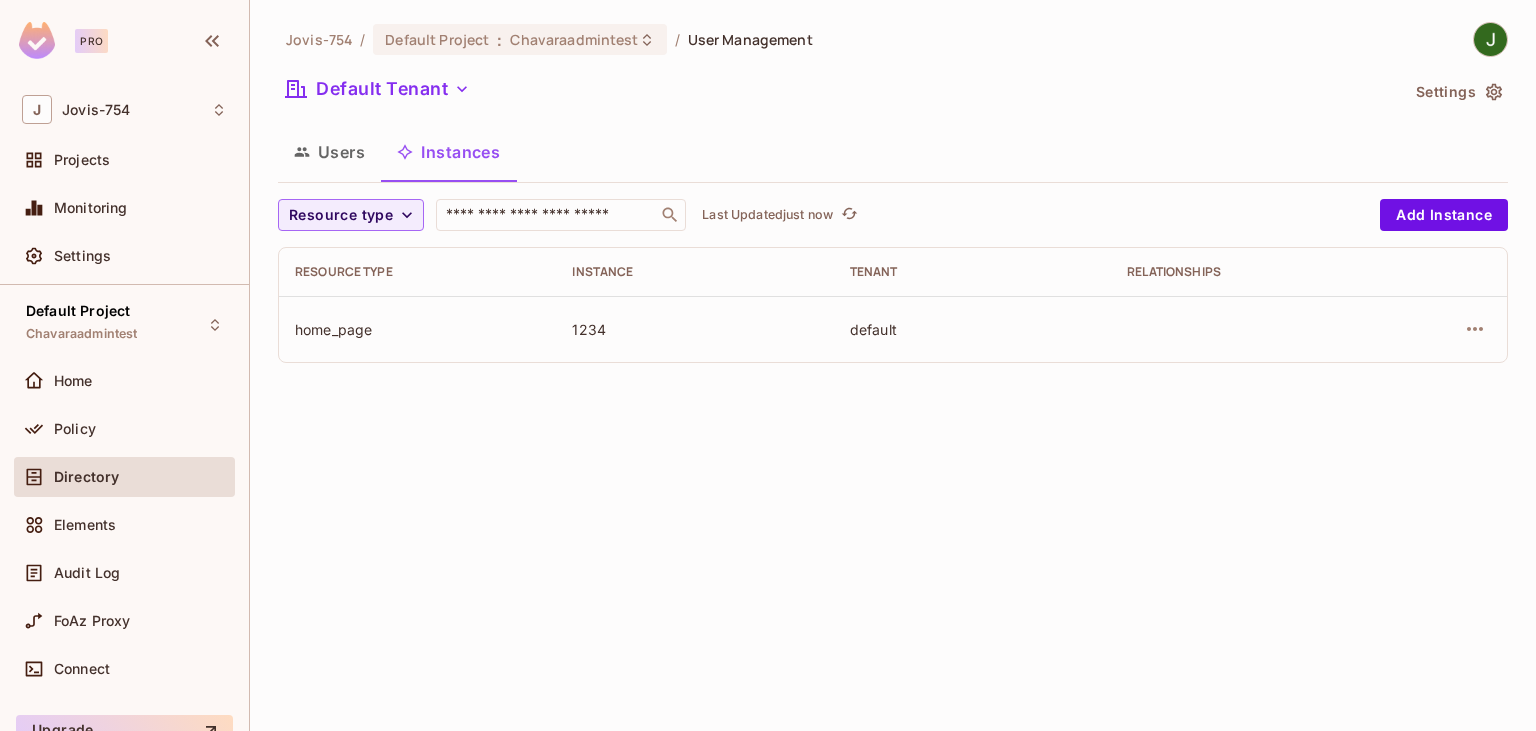 click on "Jovis-754 / Default Project : Chavaraadmintest / User Management Default Tenant Settings Users Instances Resource type ​ Last Updated  just now Add Instance Resource type Instance Tenant Relationships home_page 1234 default" at bounding box center [893, 200] 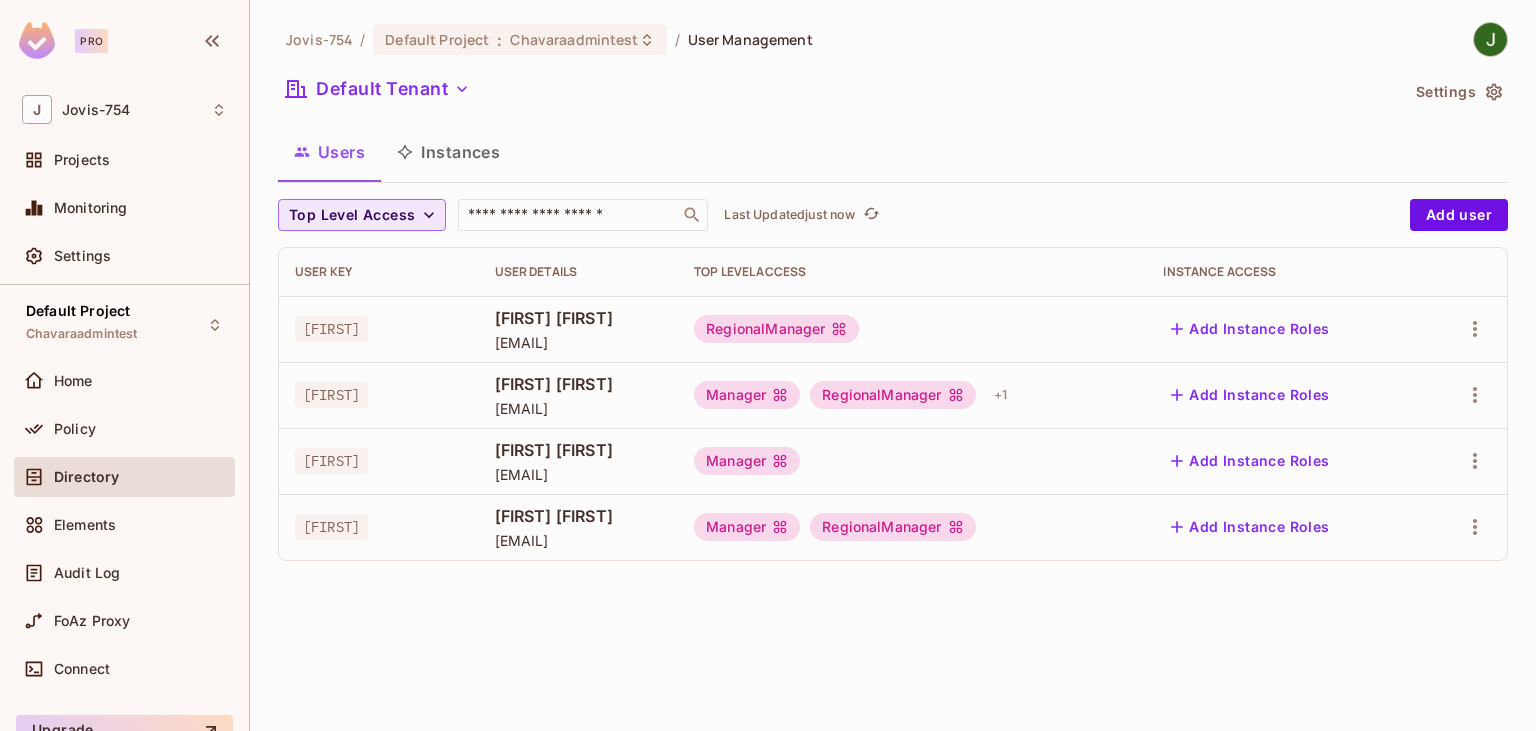 click 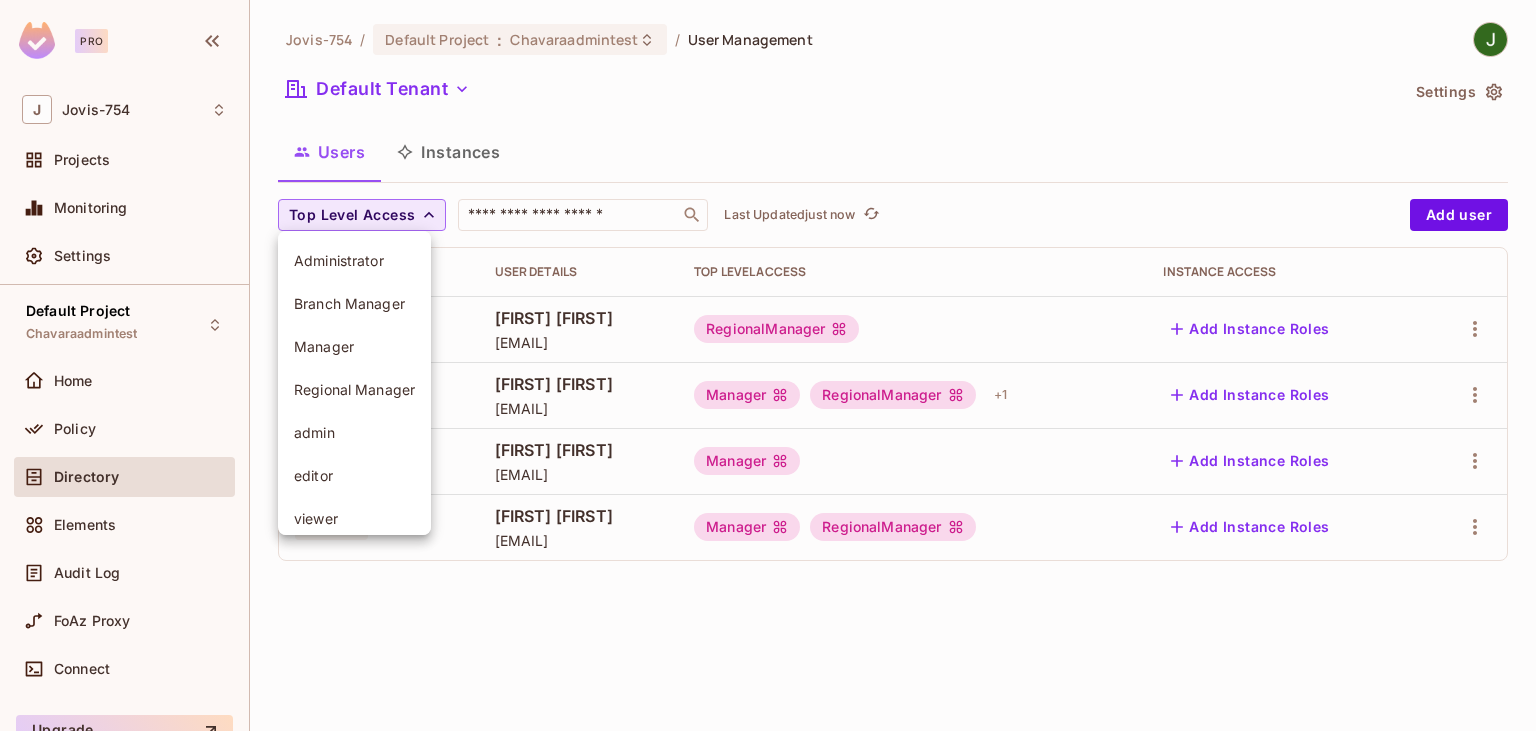 click at bounding box center [768, 365] 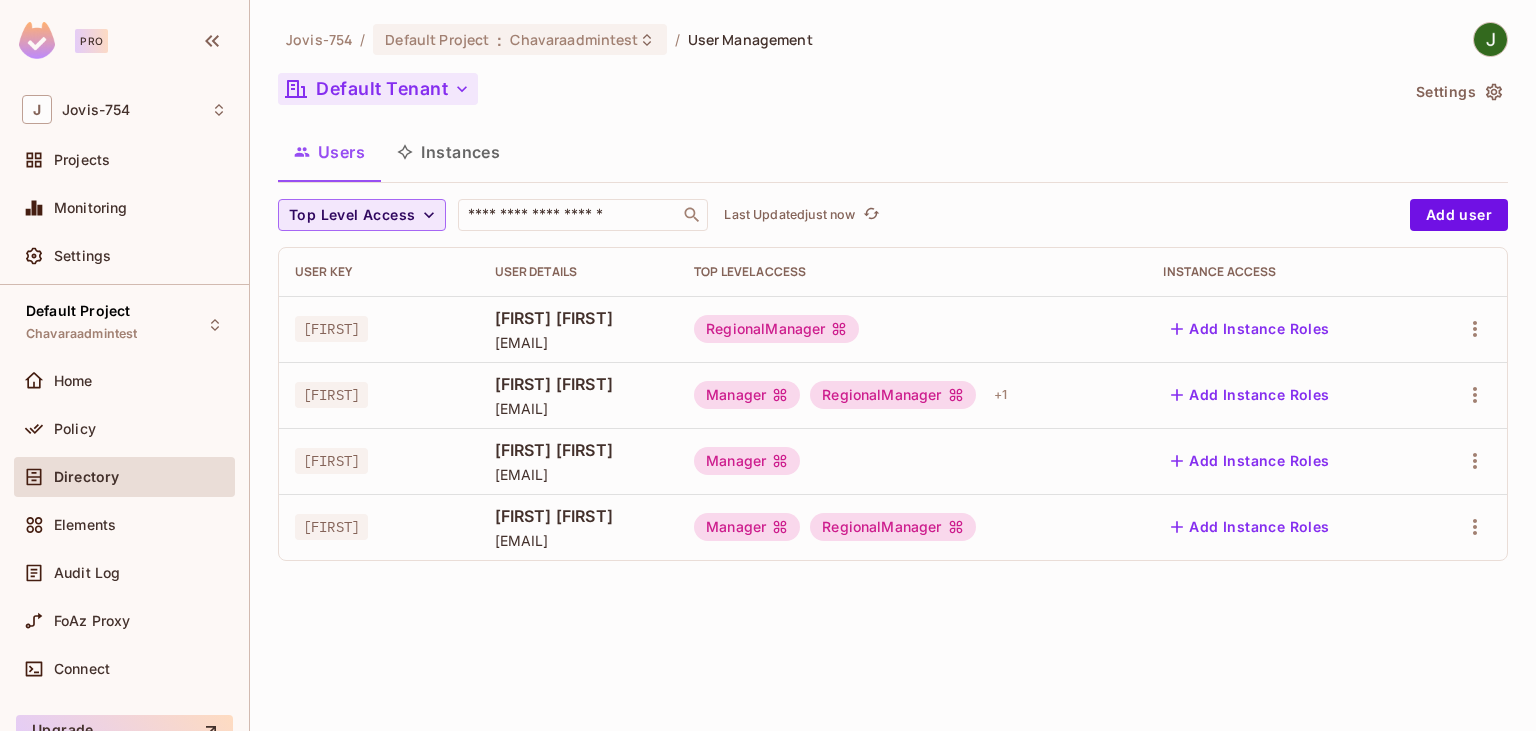click on "Default Tenant" at bounding box center [378, 89] 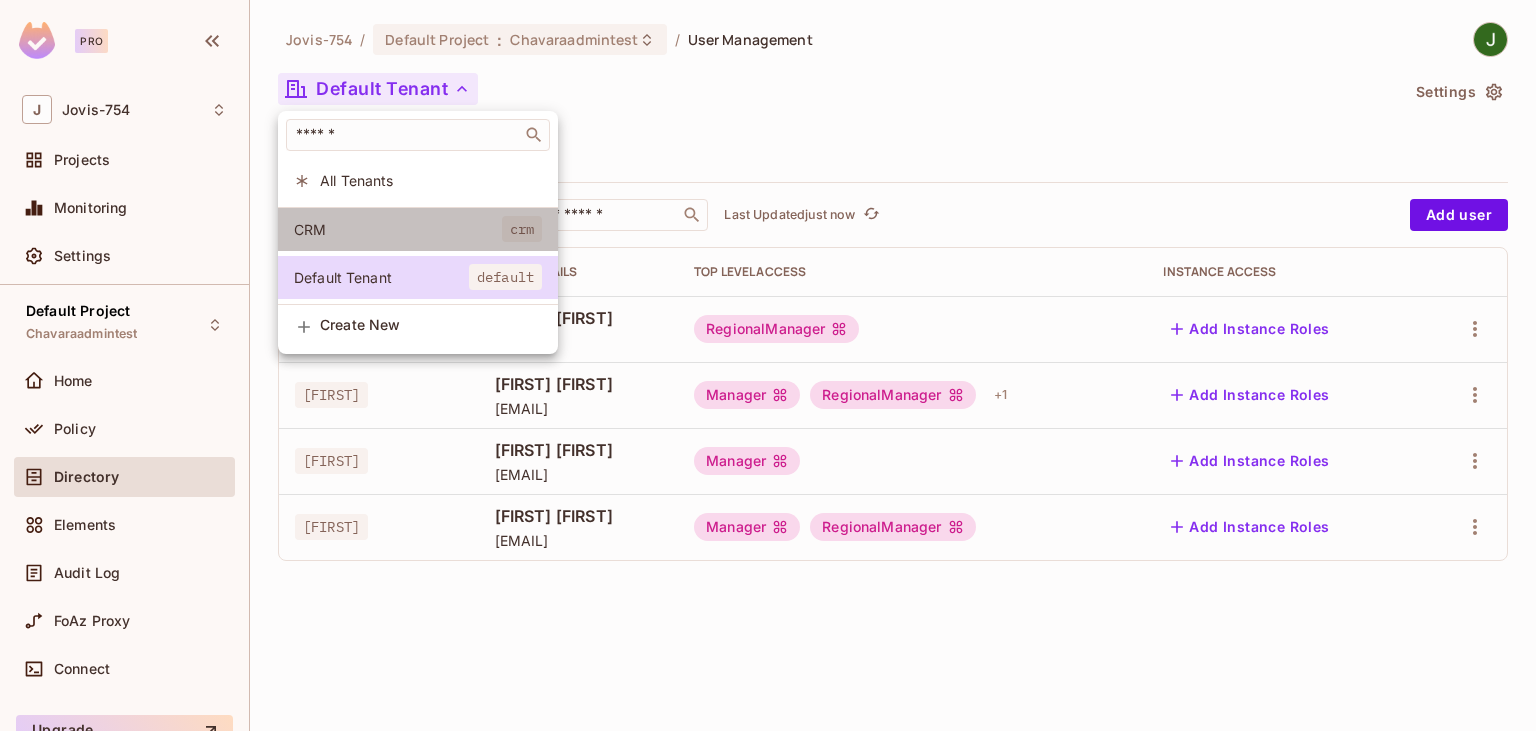 click on "CRM crm" at bounding box center [418, 229] 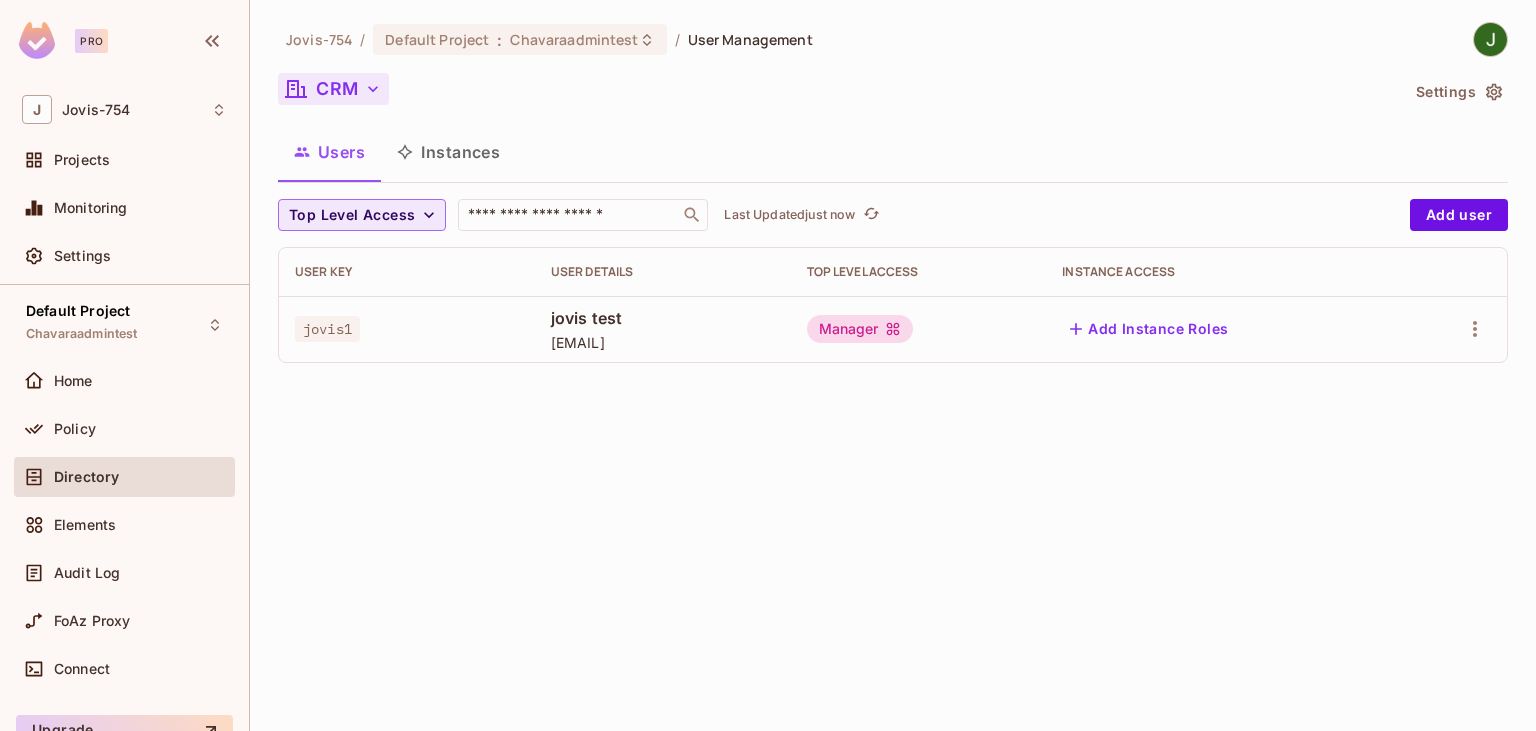 click 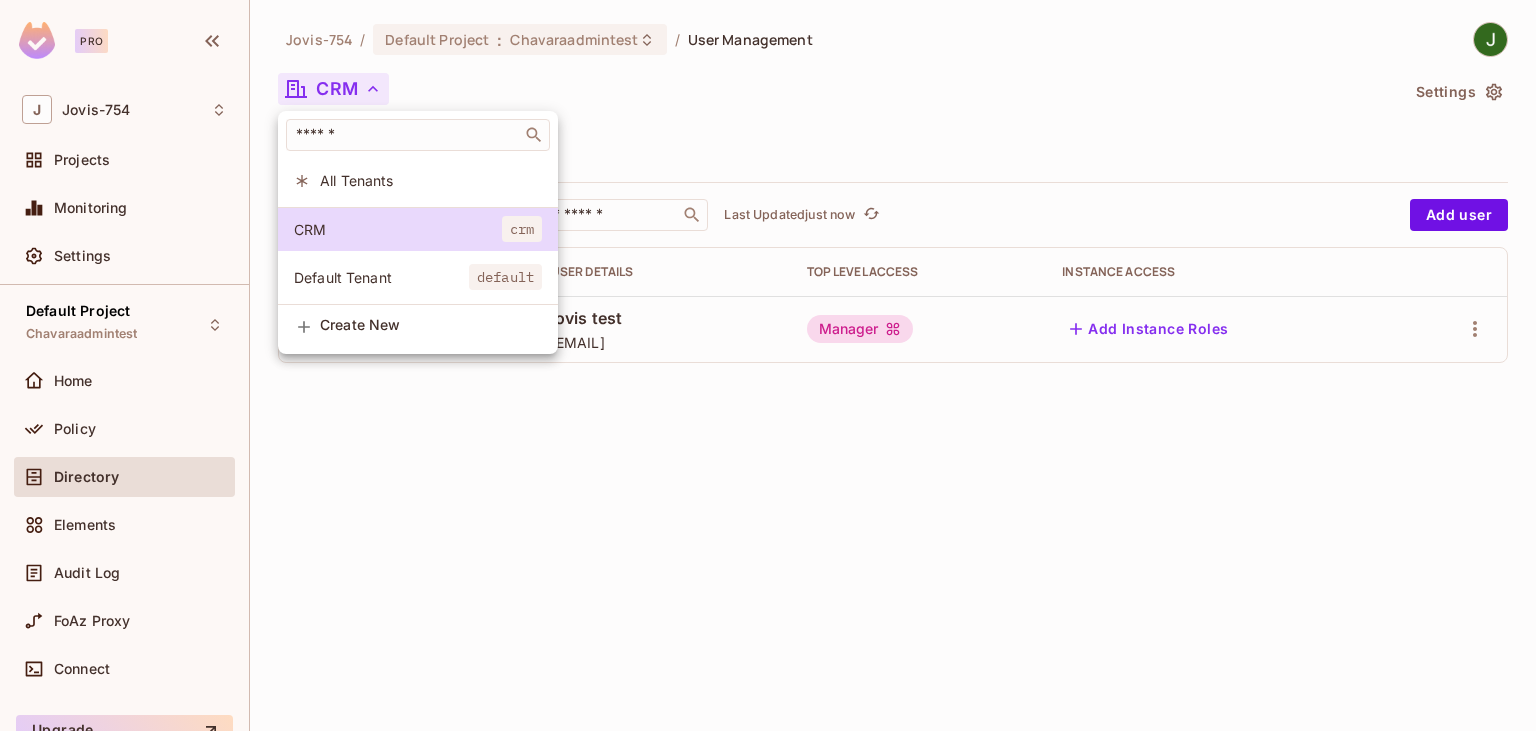 click on "All Tenants" at bounding box center (431, 180) 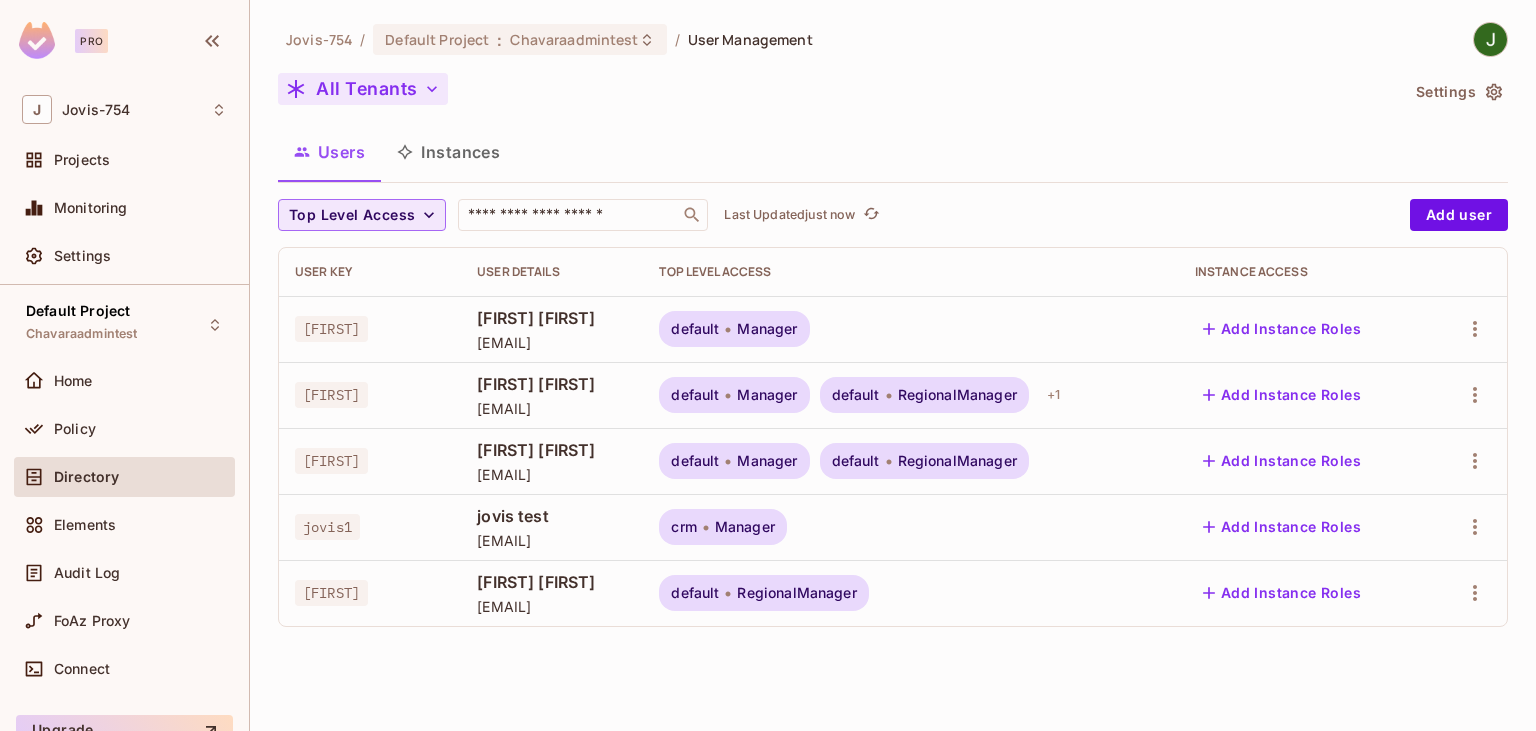 click on "Users Instances" at bounding box center [893, 152] 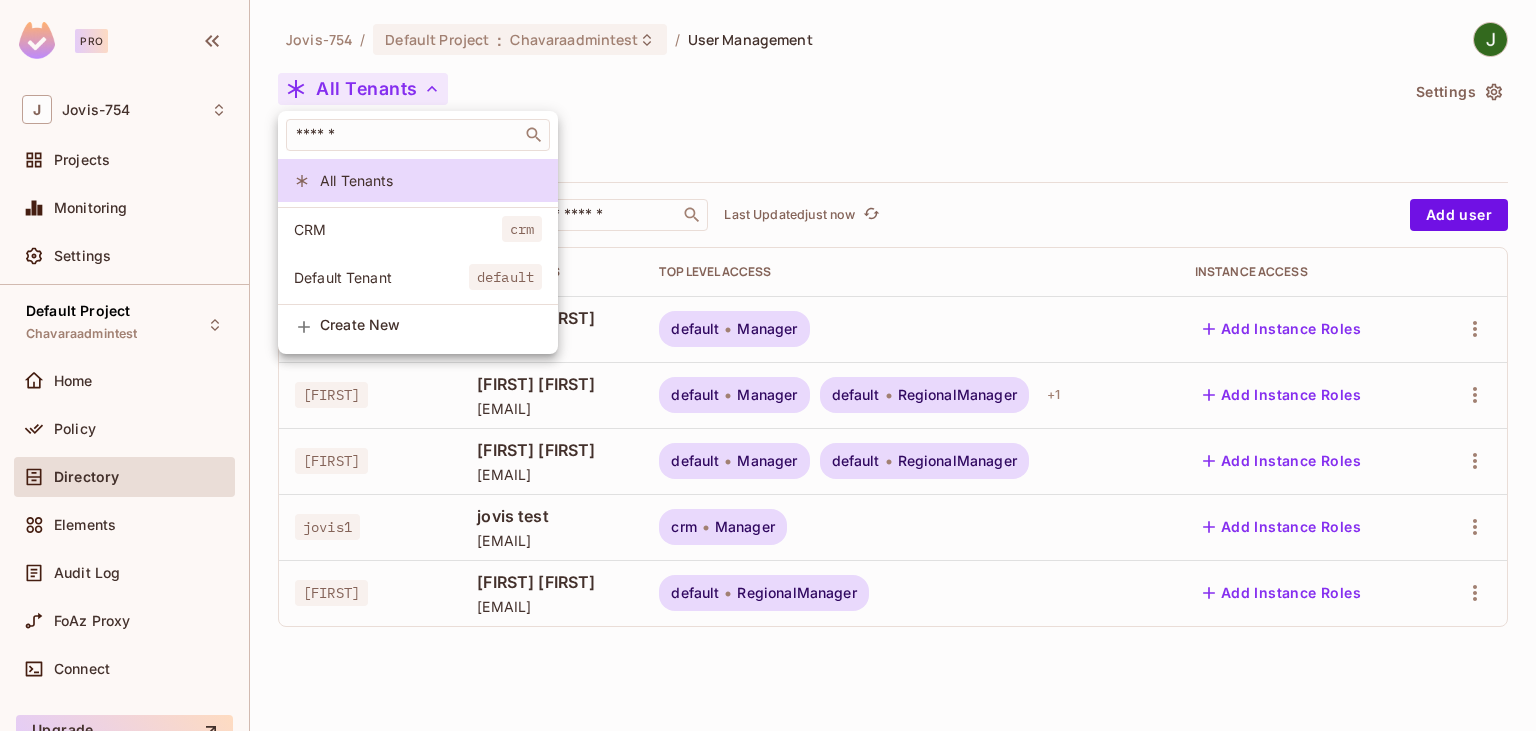 click at bounding box center [768, 365] 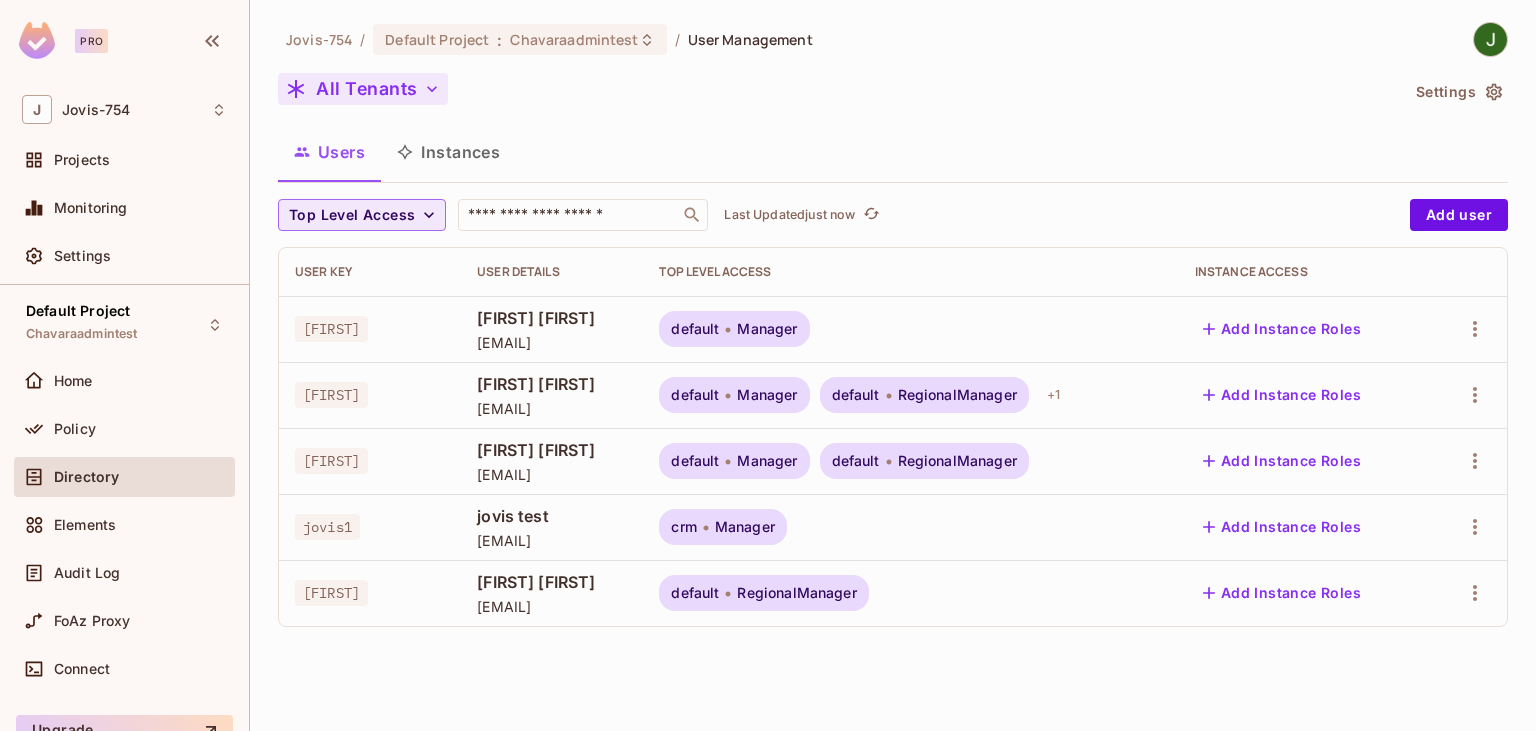 click on "All Tenants" at bounding box center (363, 89) 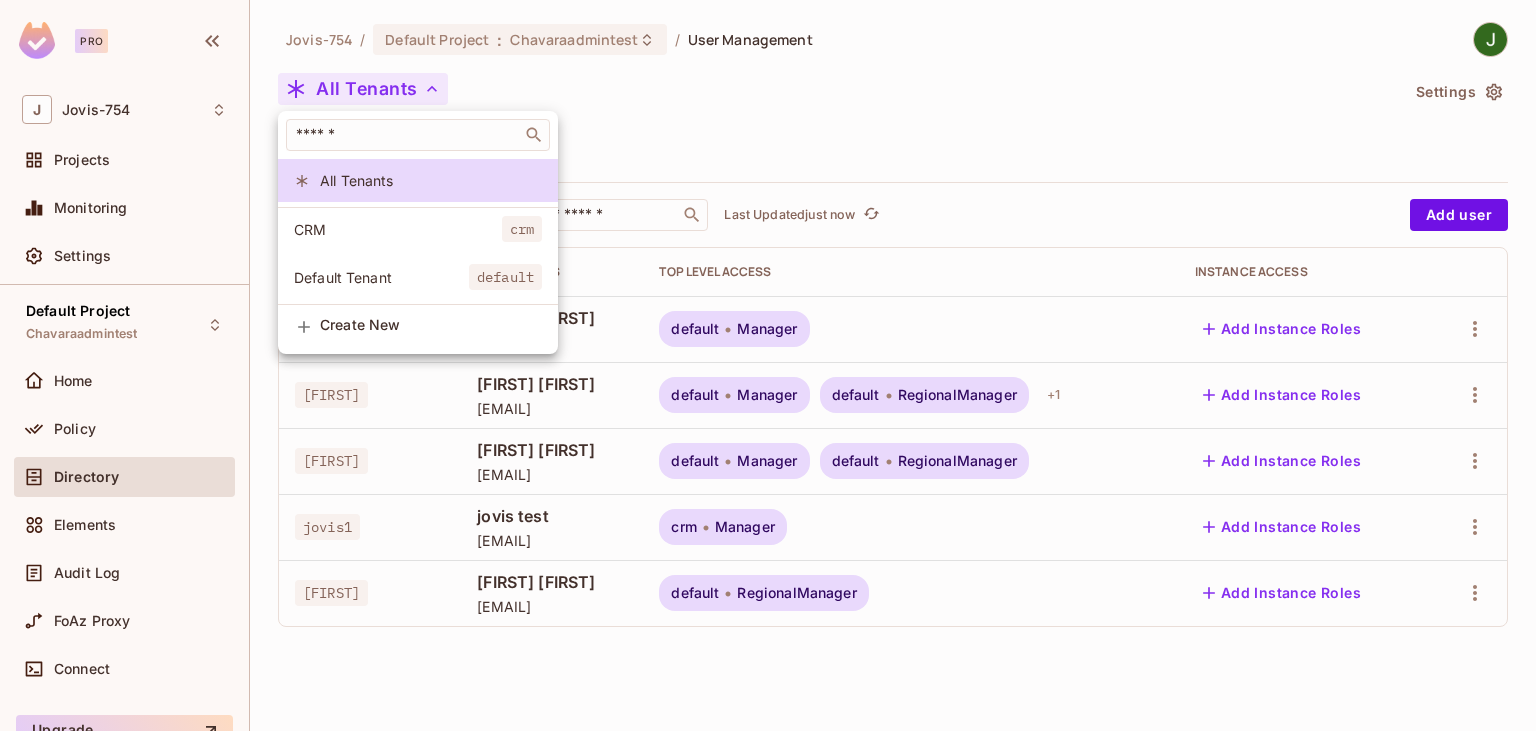 click at bounding box center (768, 365) 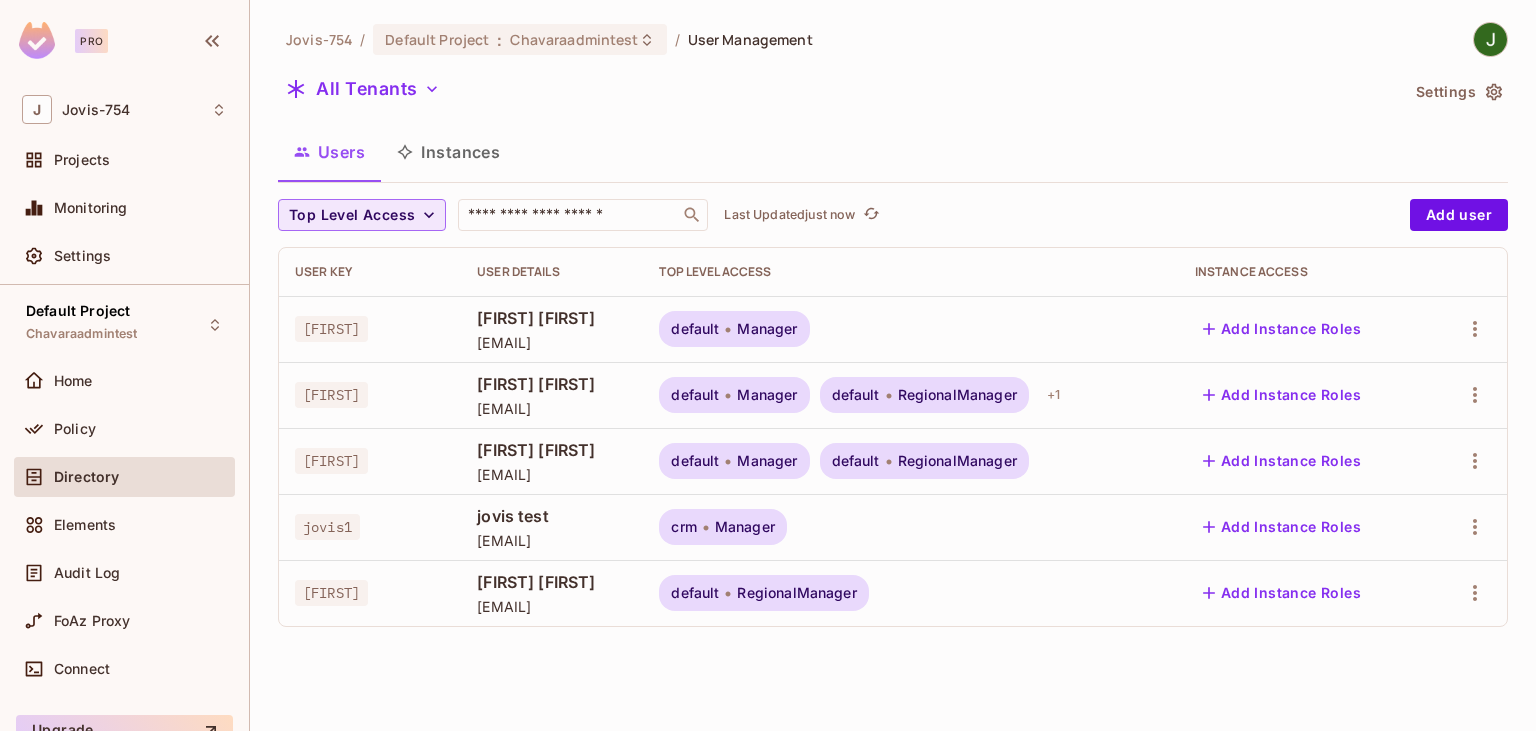 click on "All Tenants" at bounding box center [838, 92] 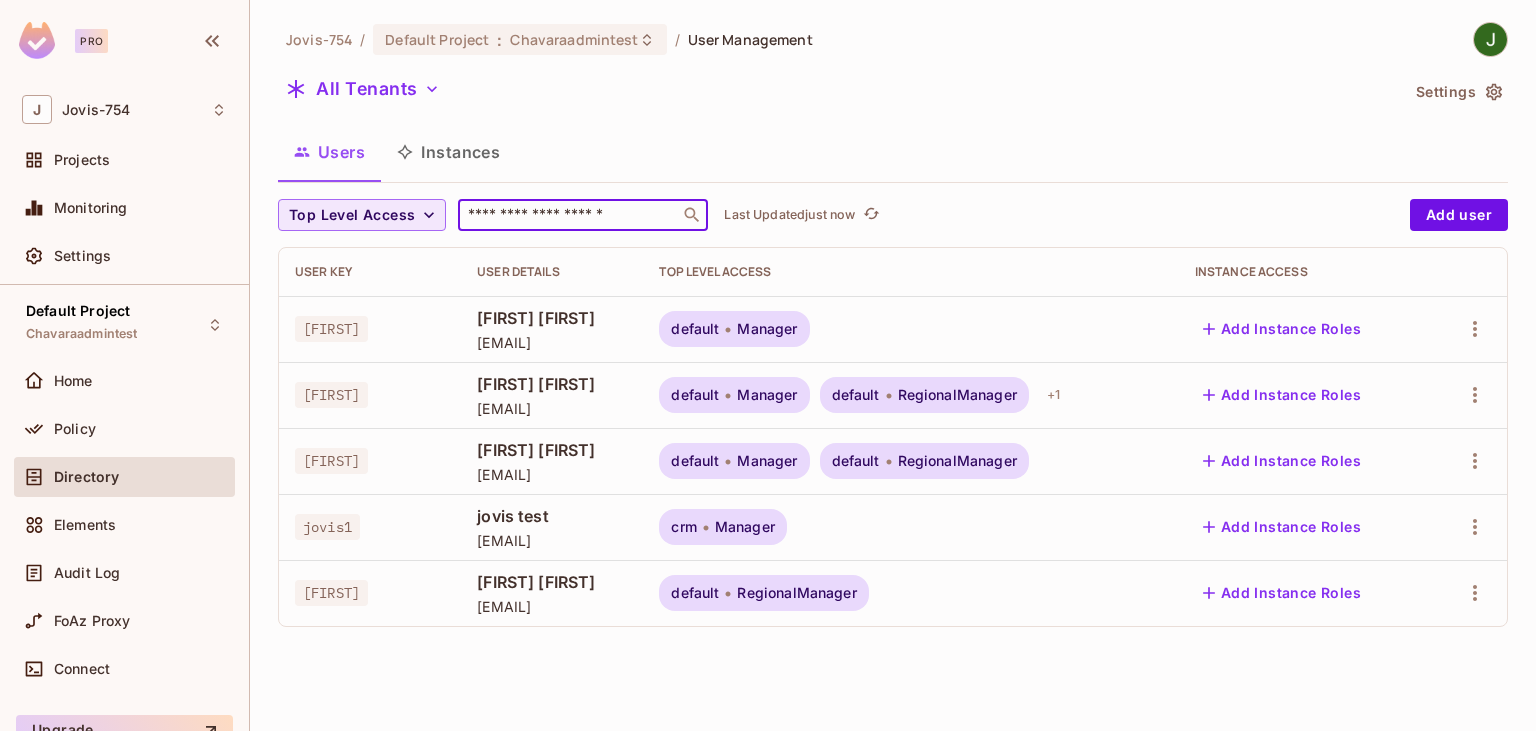 click at bounding box center (569, 215) 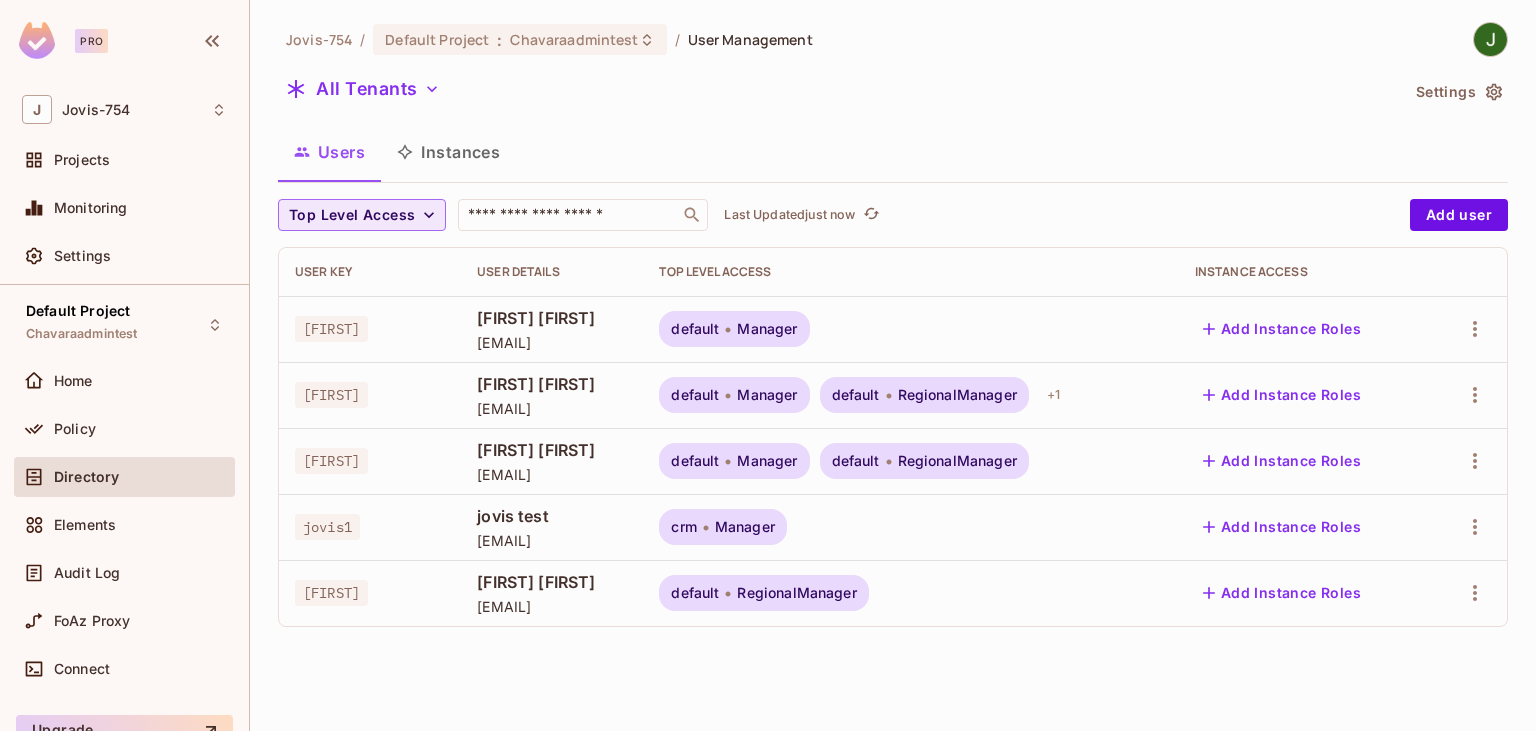 click on "Instances" at bounding box center (448, 152) 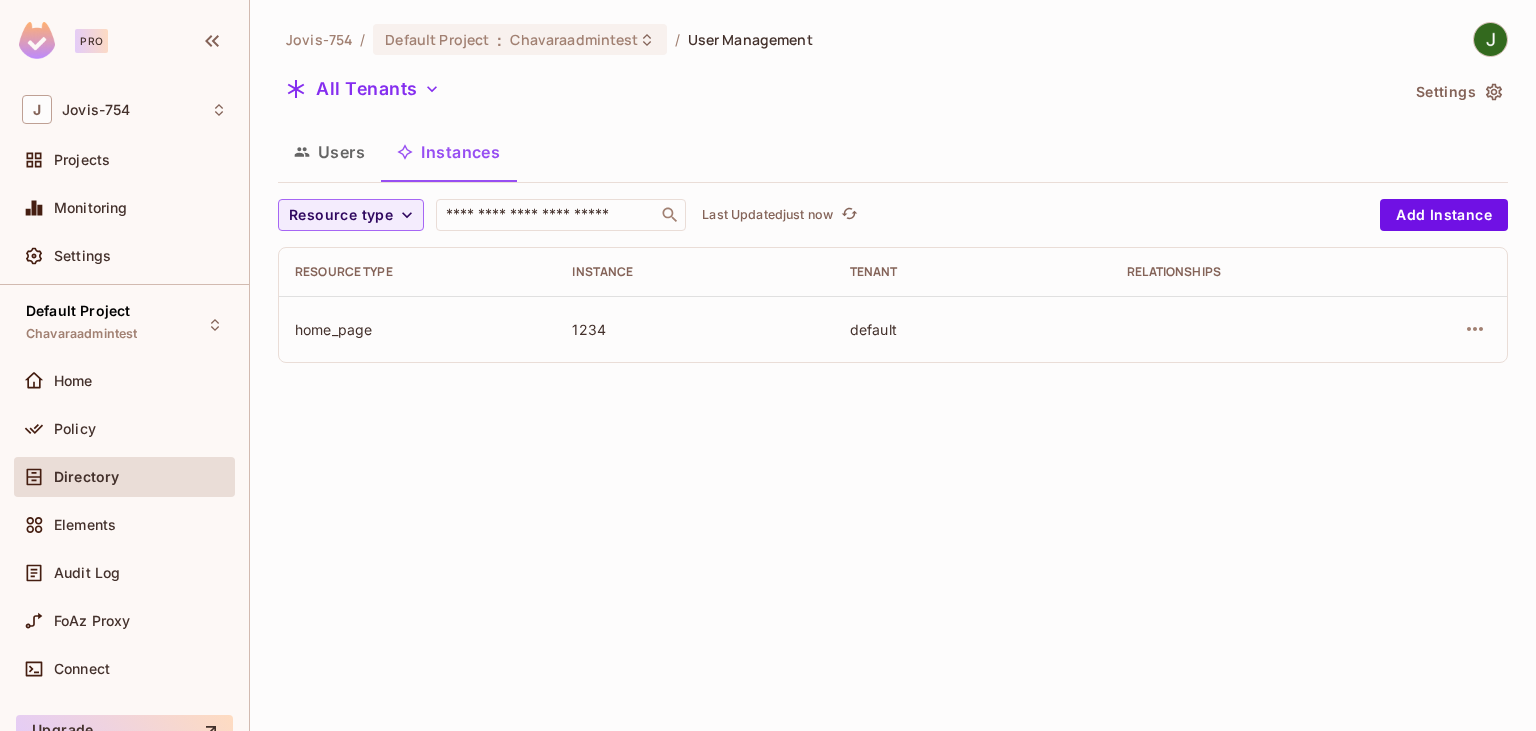 click on "Jovis-754 / Default Project : Chavaraadmintest / User Management All Tenants Settings Users Instances Resource type ​ Last Updated  just now Add Instance Resource type Instance Tenant Relationships home_page 1234 default" at bounding box center [893, 200] 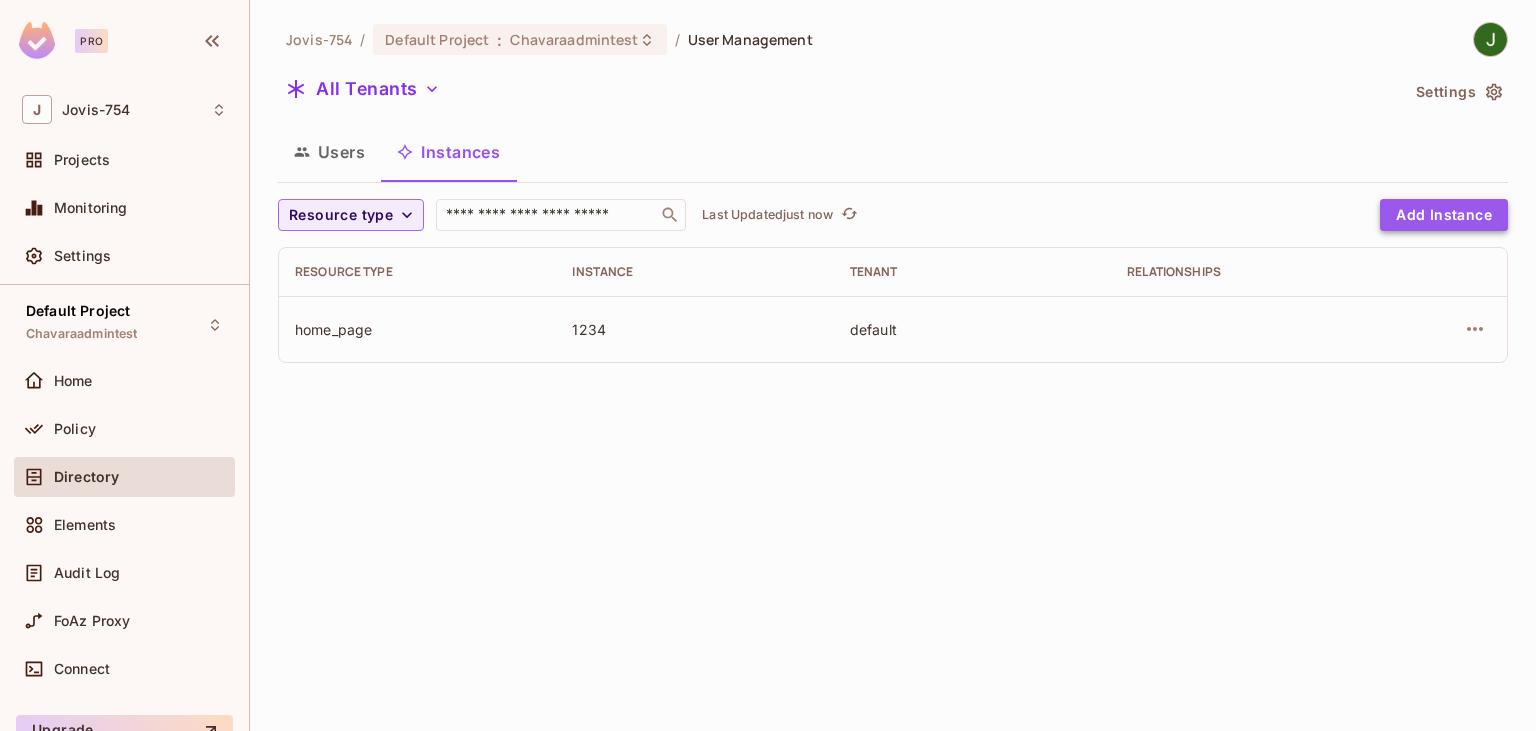 click on "Add Instance" at bounding box center (1444, 215) 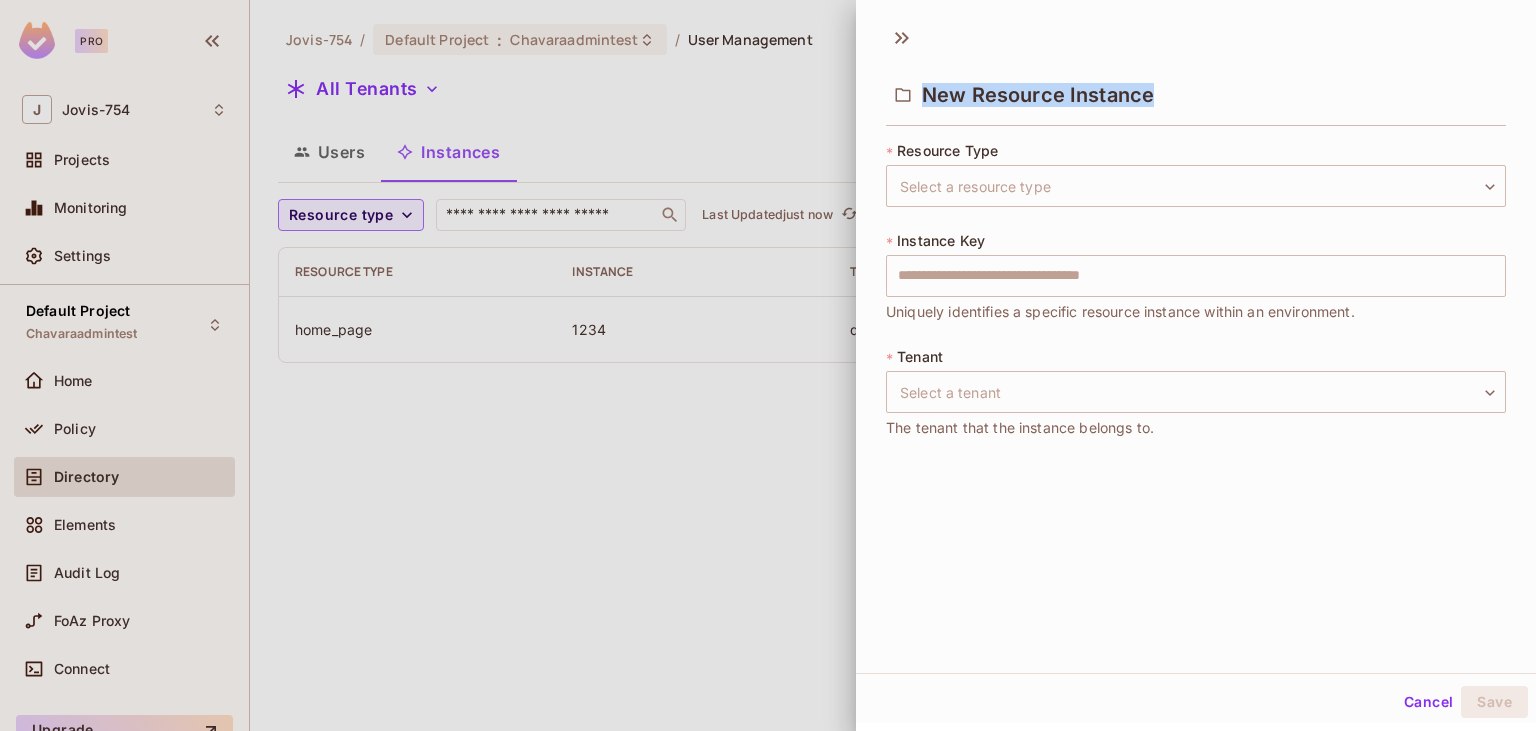 drag, startPoint x: 1158, startPoint y: 95, endPoint x: 891, endPoint y: 92, distance: 267.01685 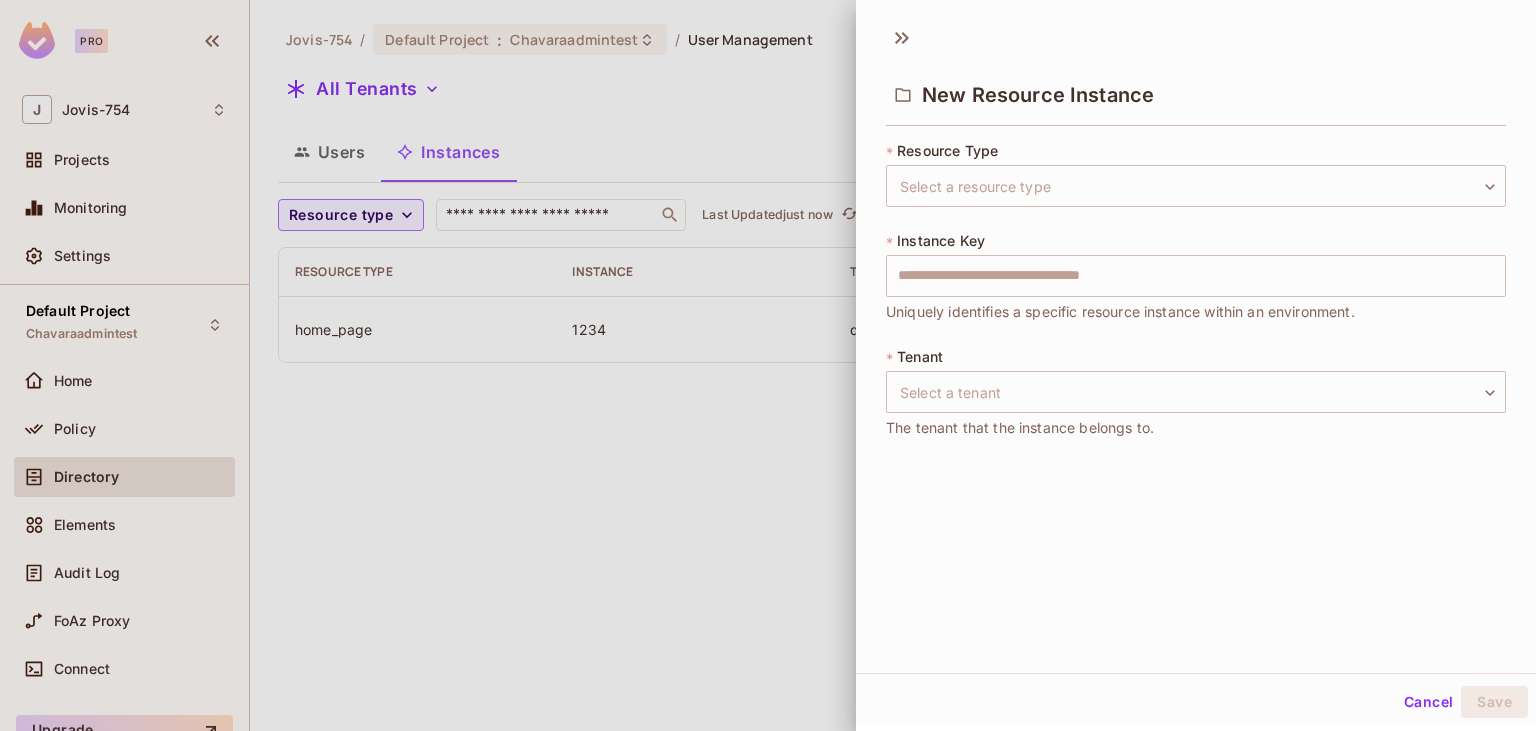 click at bounding box center (768, 365) 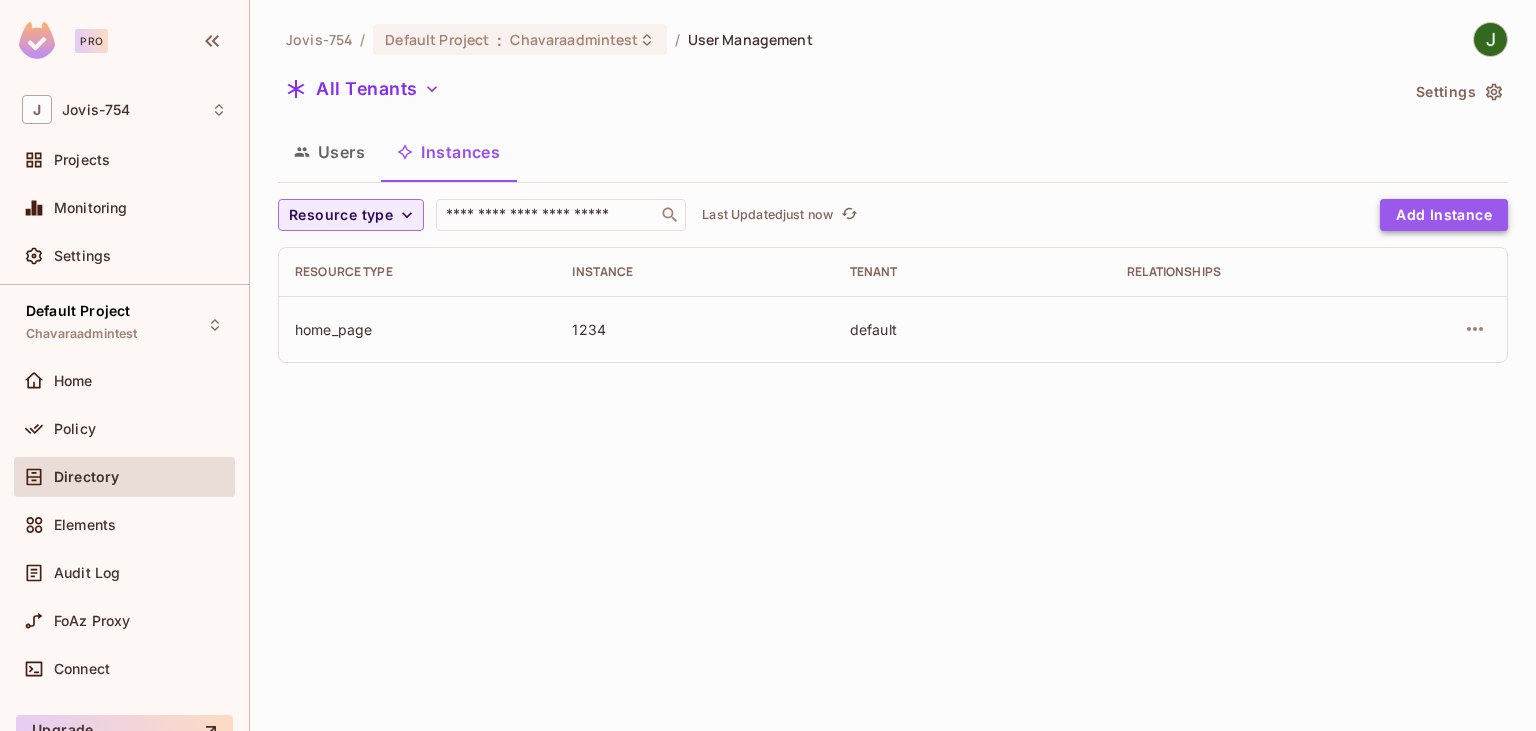 click on "Add Instance" at bounding box center (1444, 215) 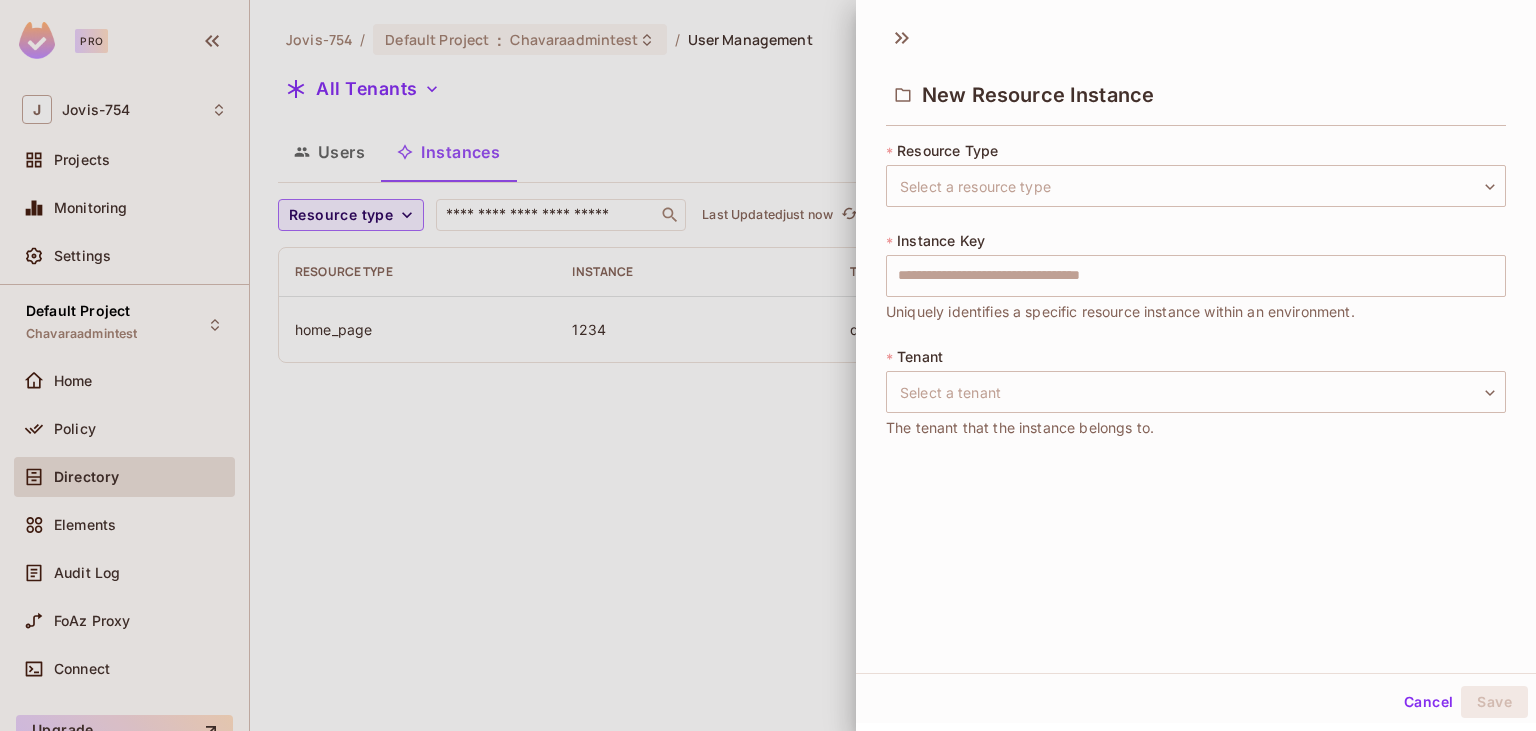 click at bounding box center (768, 365) 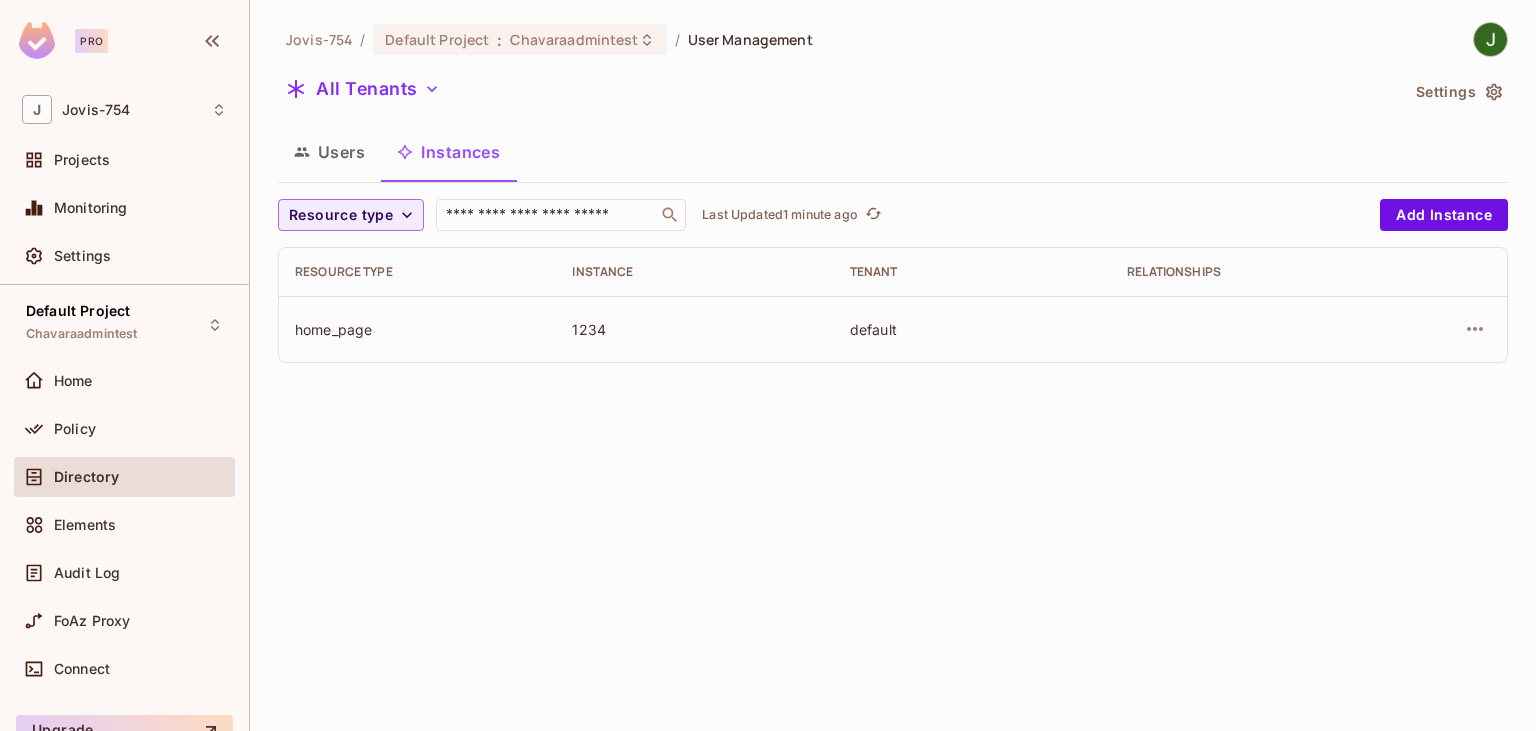 type 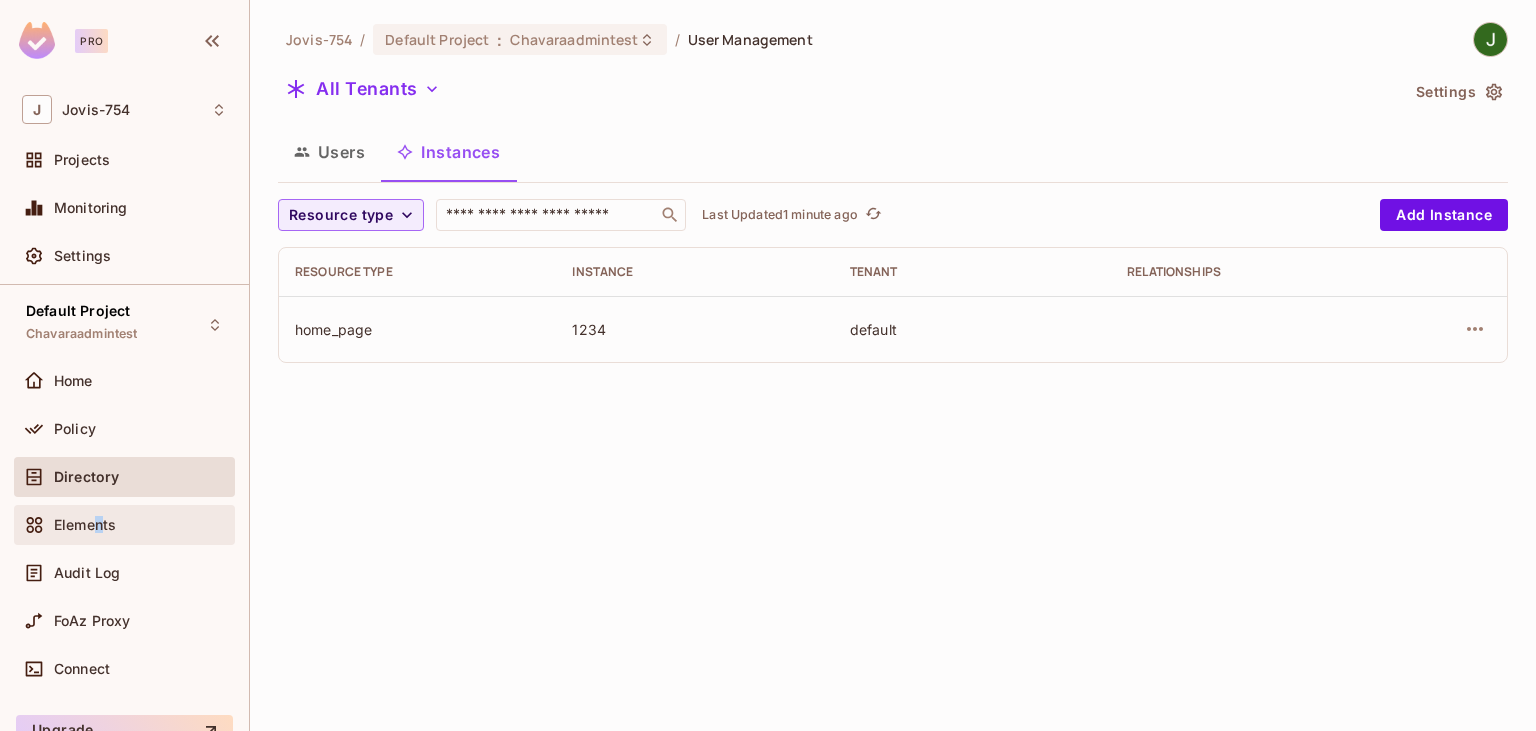click on "Elements" at bounding box center [124, 525] 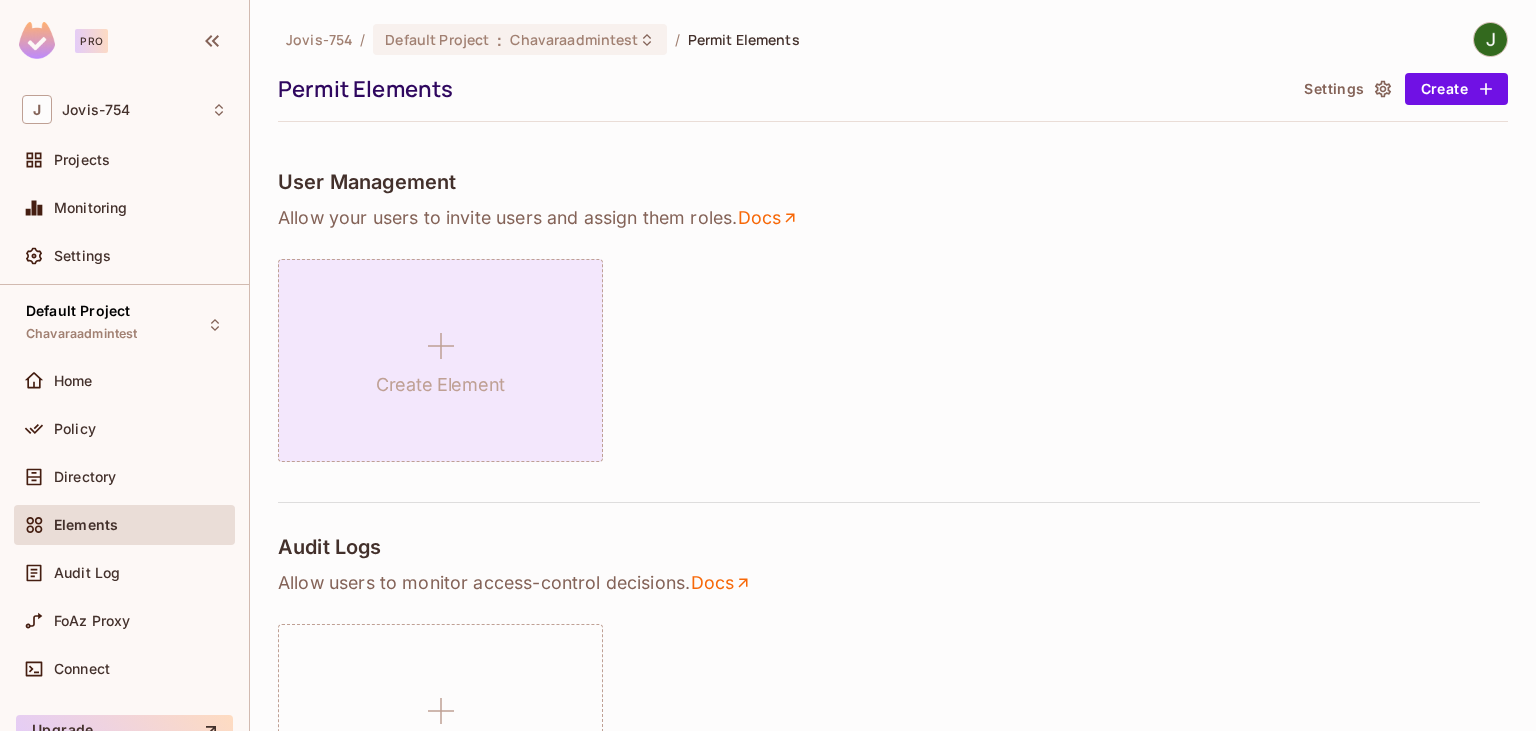click 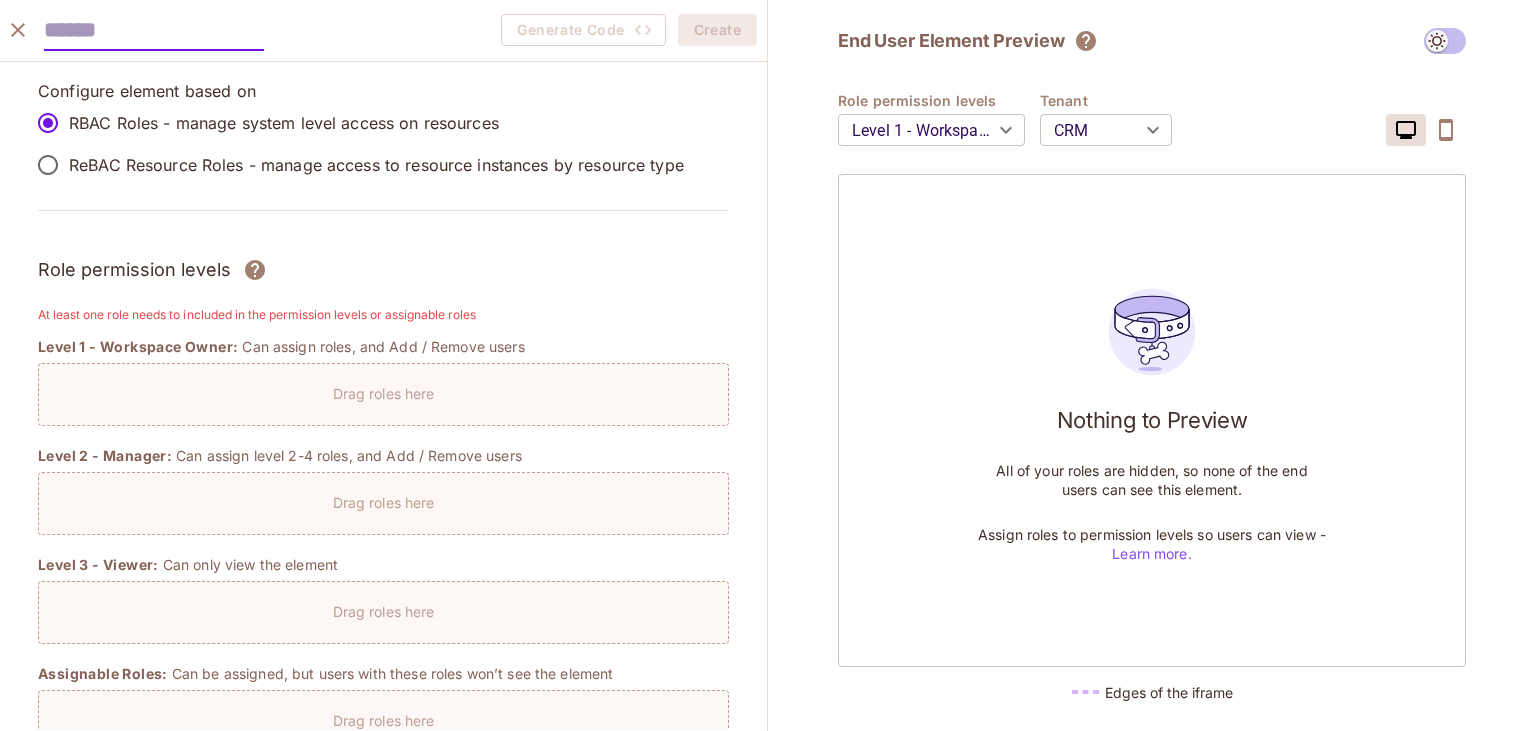click at bounding box center [154, 30] 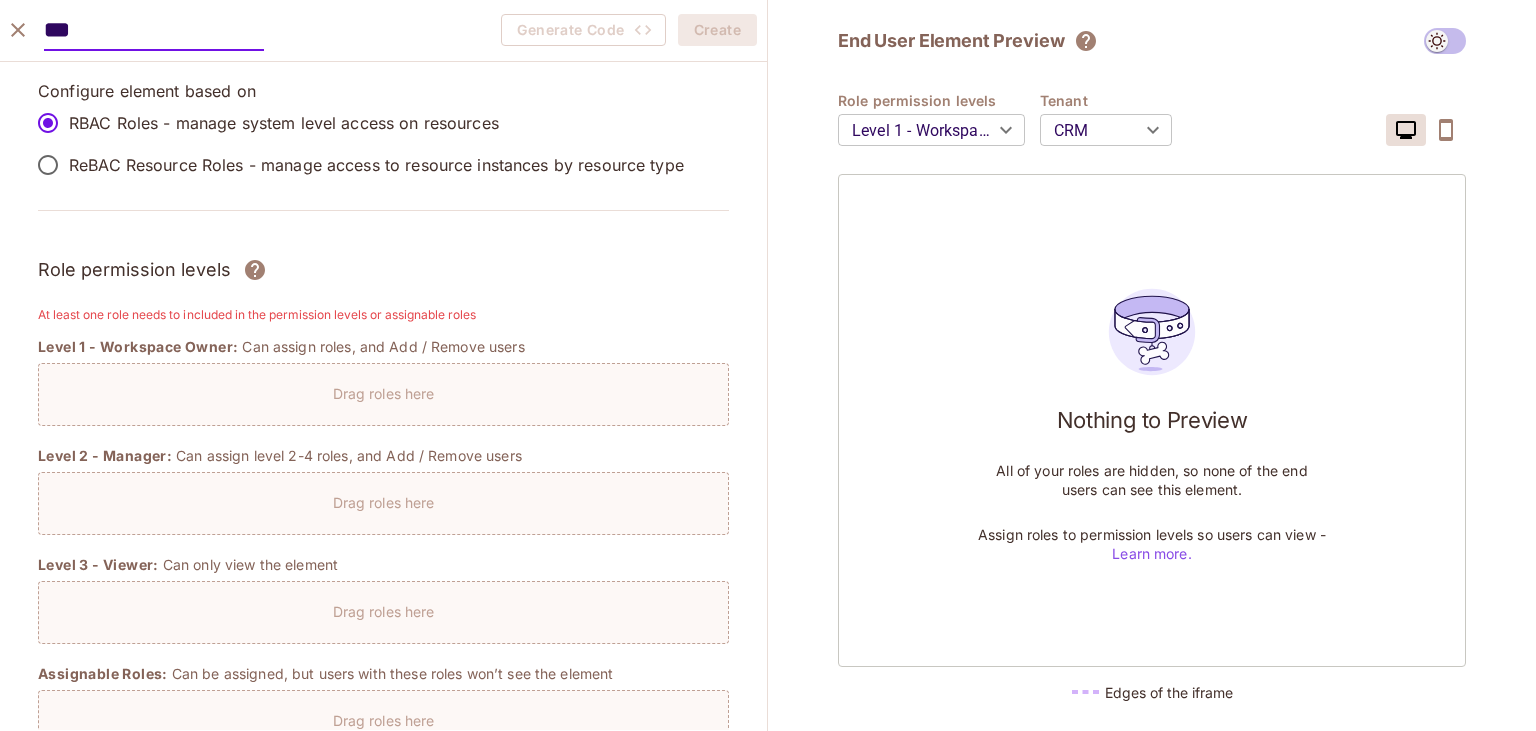 drag, startPoint x: 106, startPoint y: 44, endPoint x: 80, endPoint y: 45, distance: 26.019224 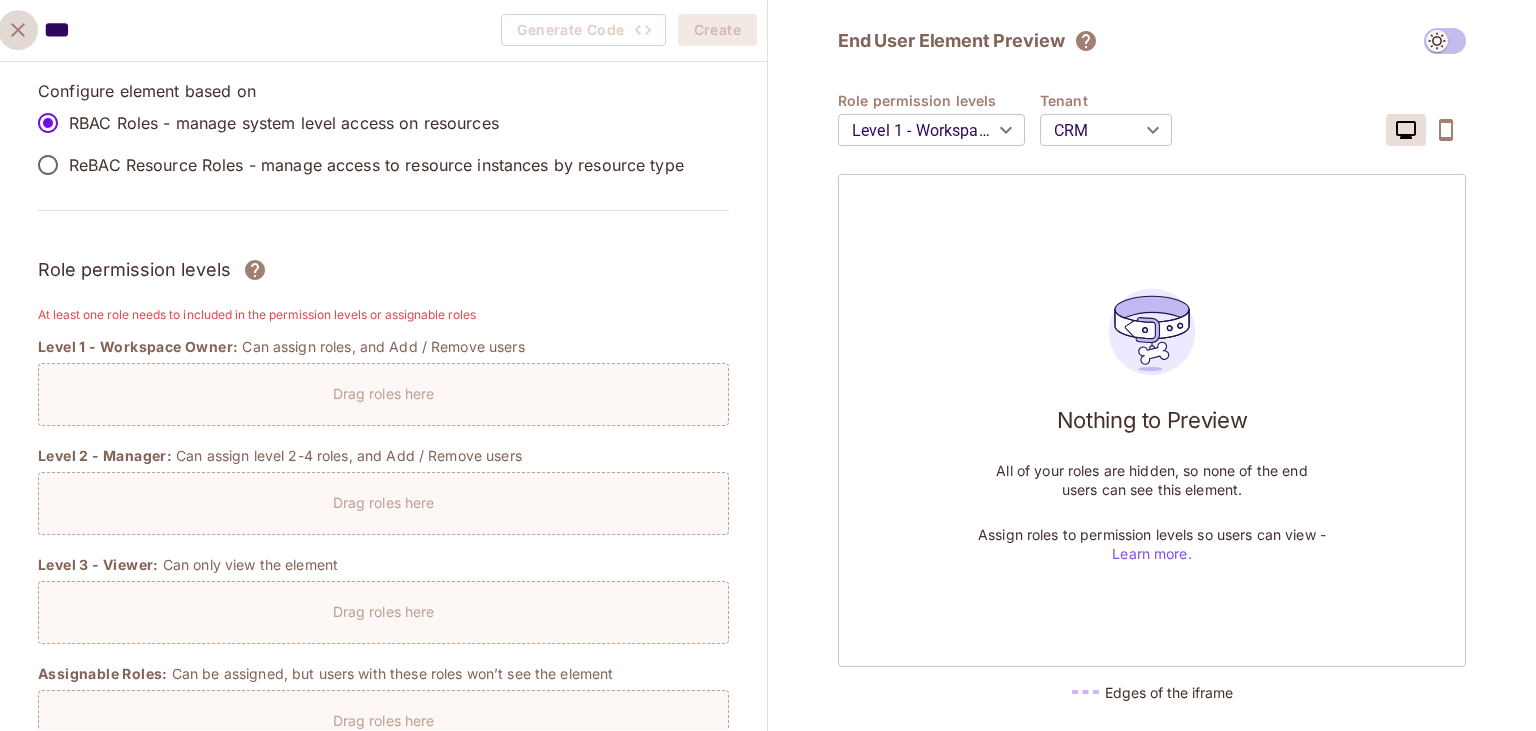 click 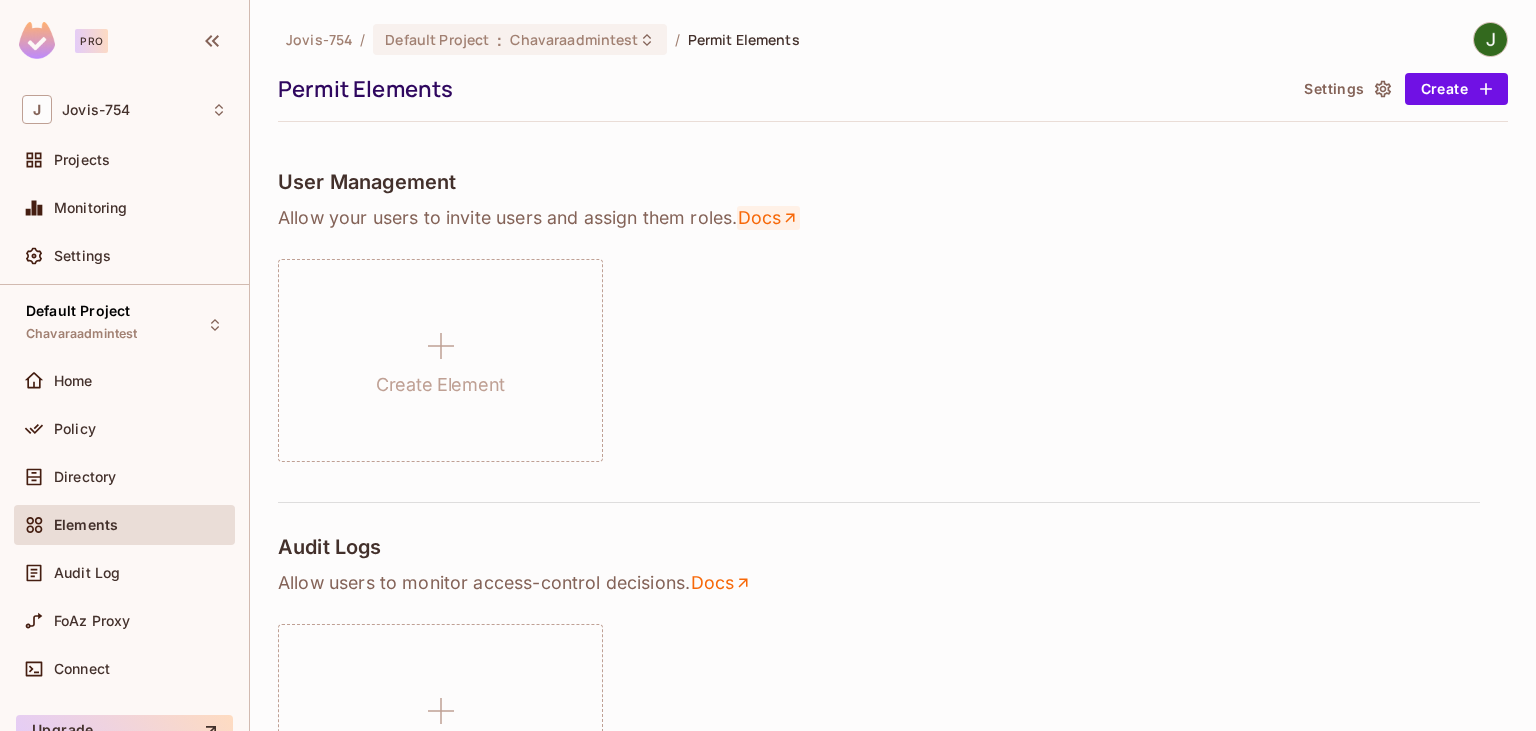 click on "Docs" at bounding box center [768, 218] 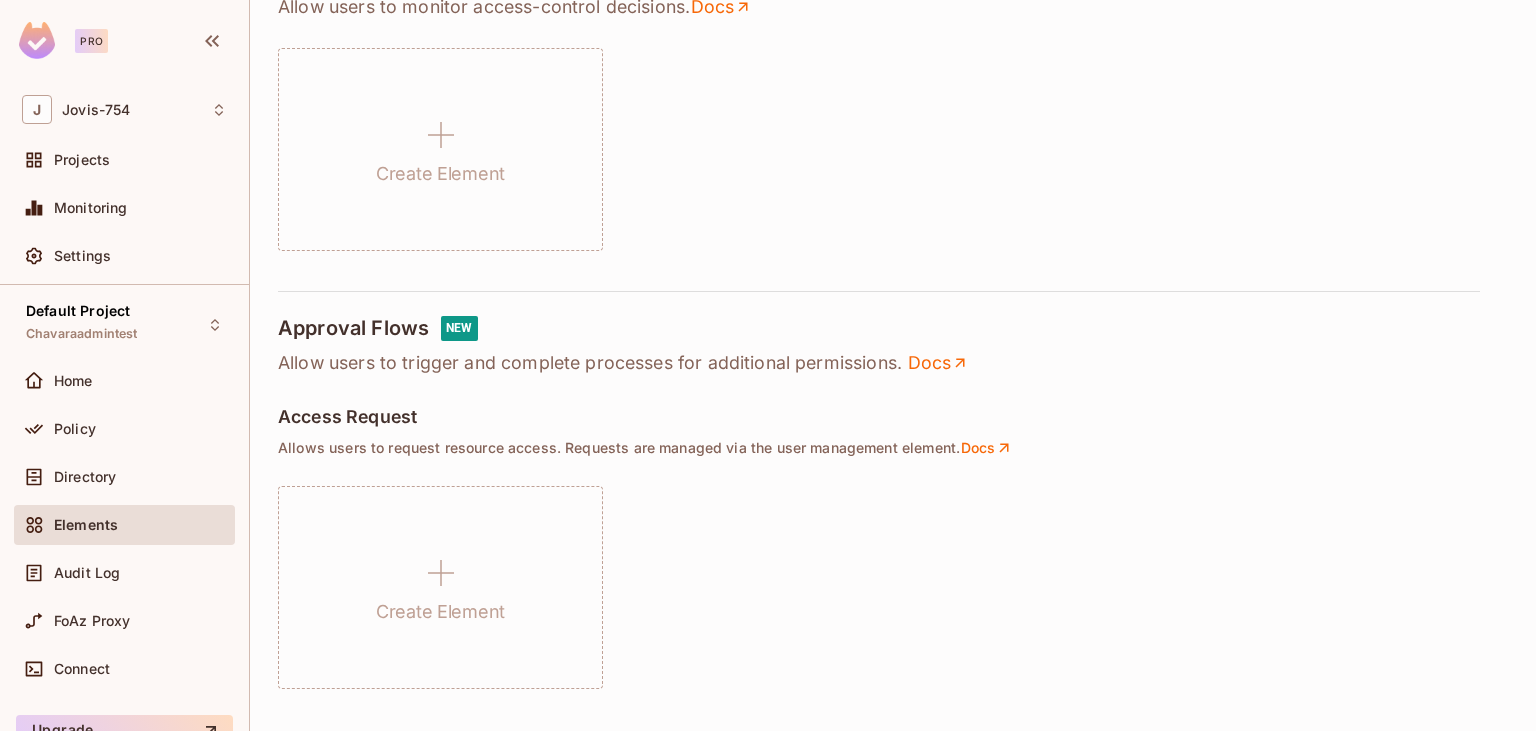 scroll, scrollTop: 806, scrollLeft: 0, axis: vertical 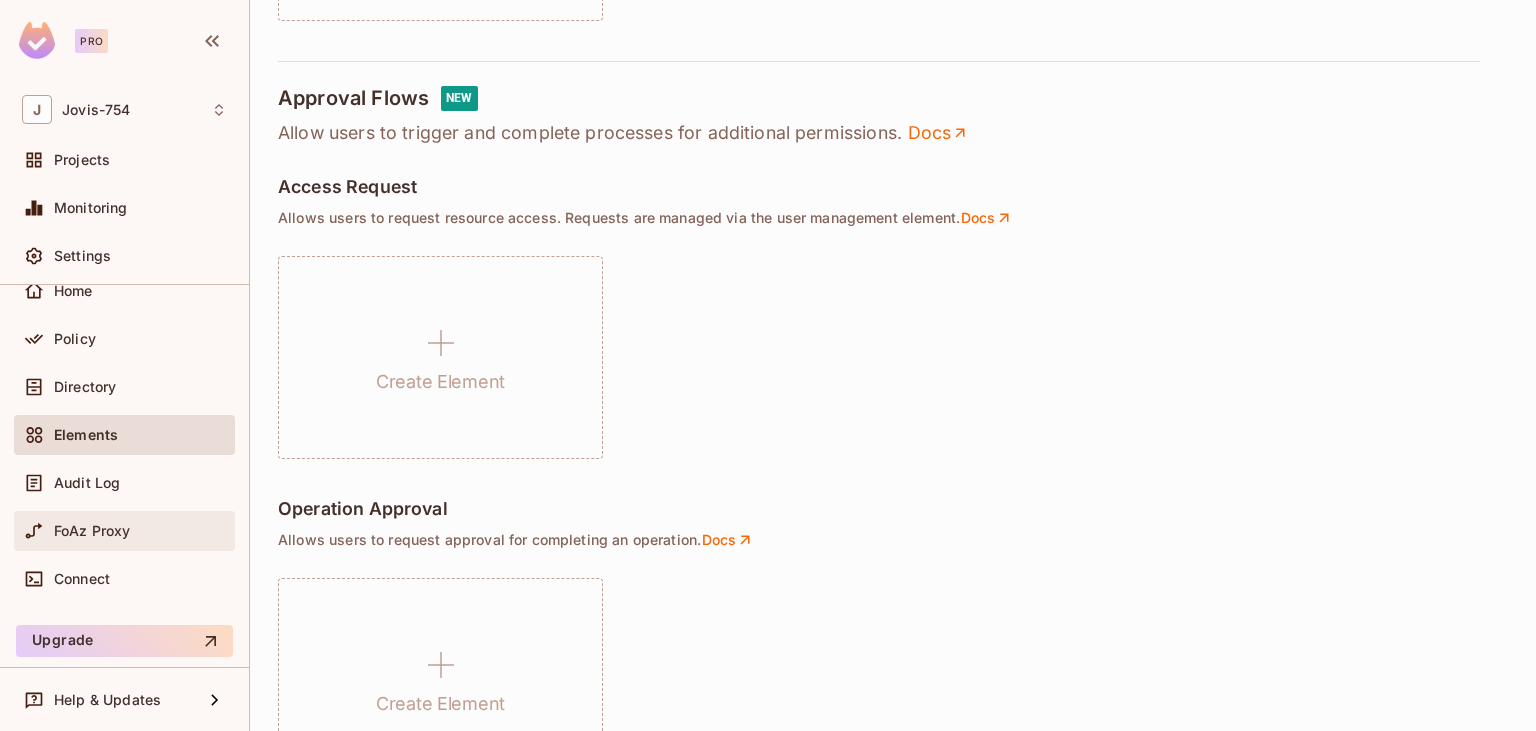 click on "FoAz Proxy" at bounding box center [92, 531] 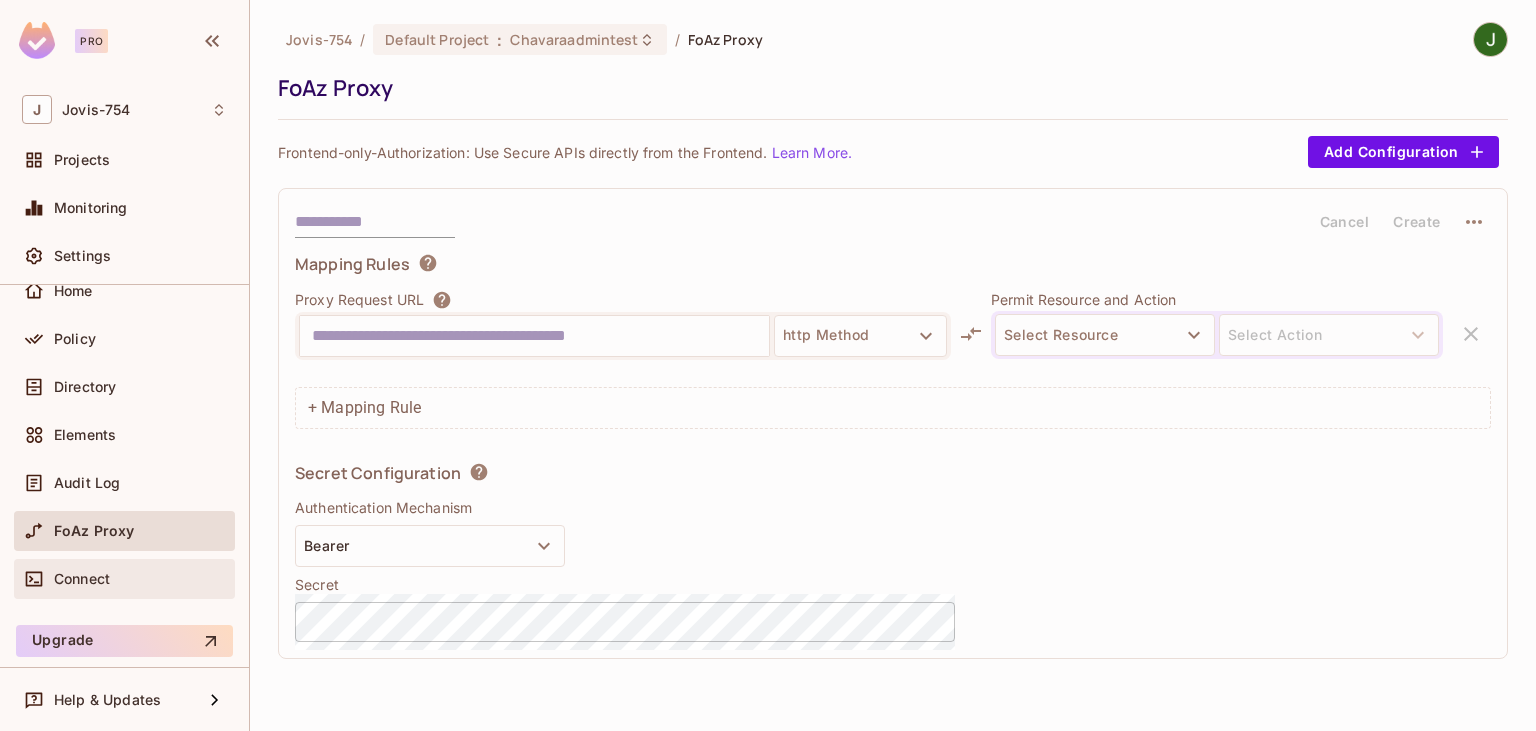 click on "Connect" at bounding box center (82, 579) 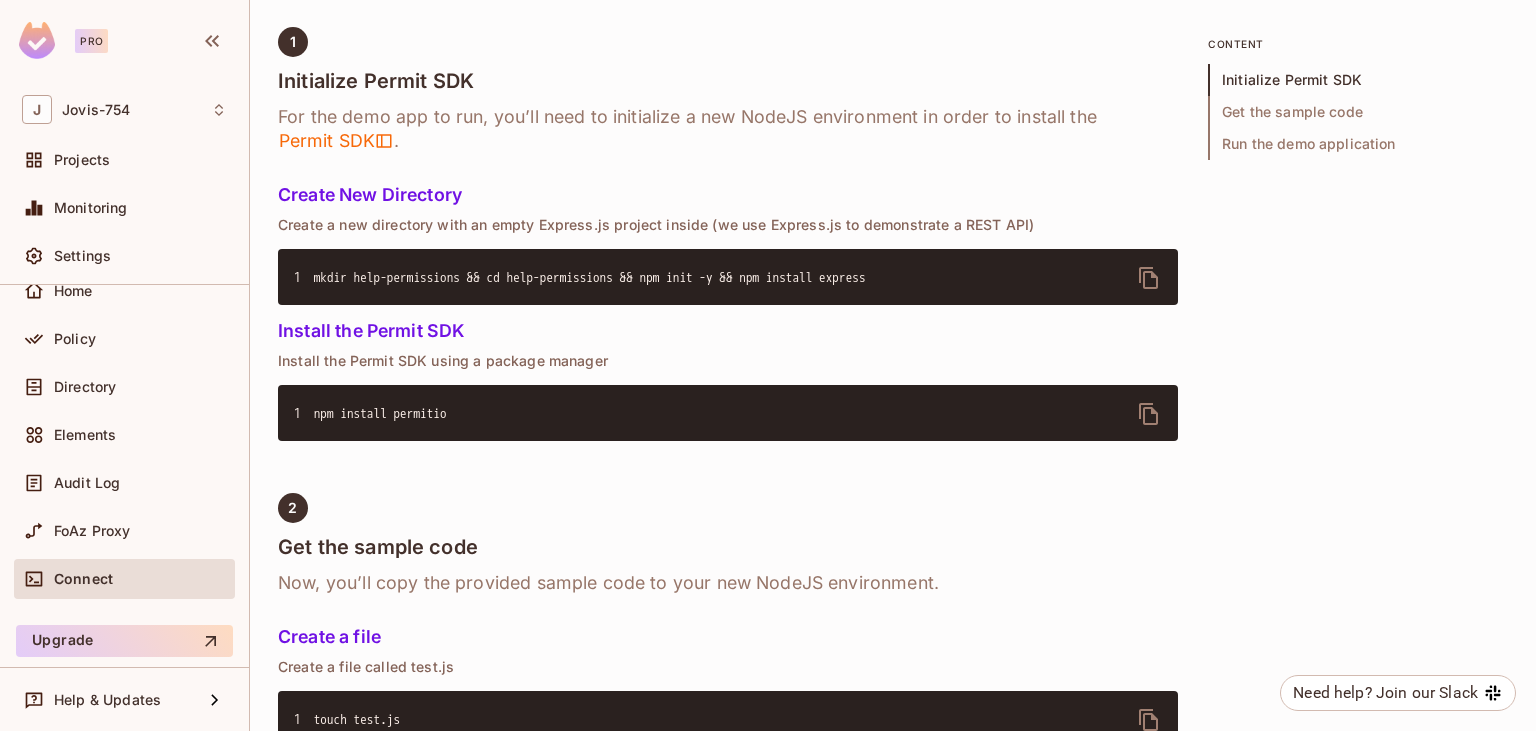 scroll, scrollTop: 806, scrollLeft: 0, axis: vertical 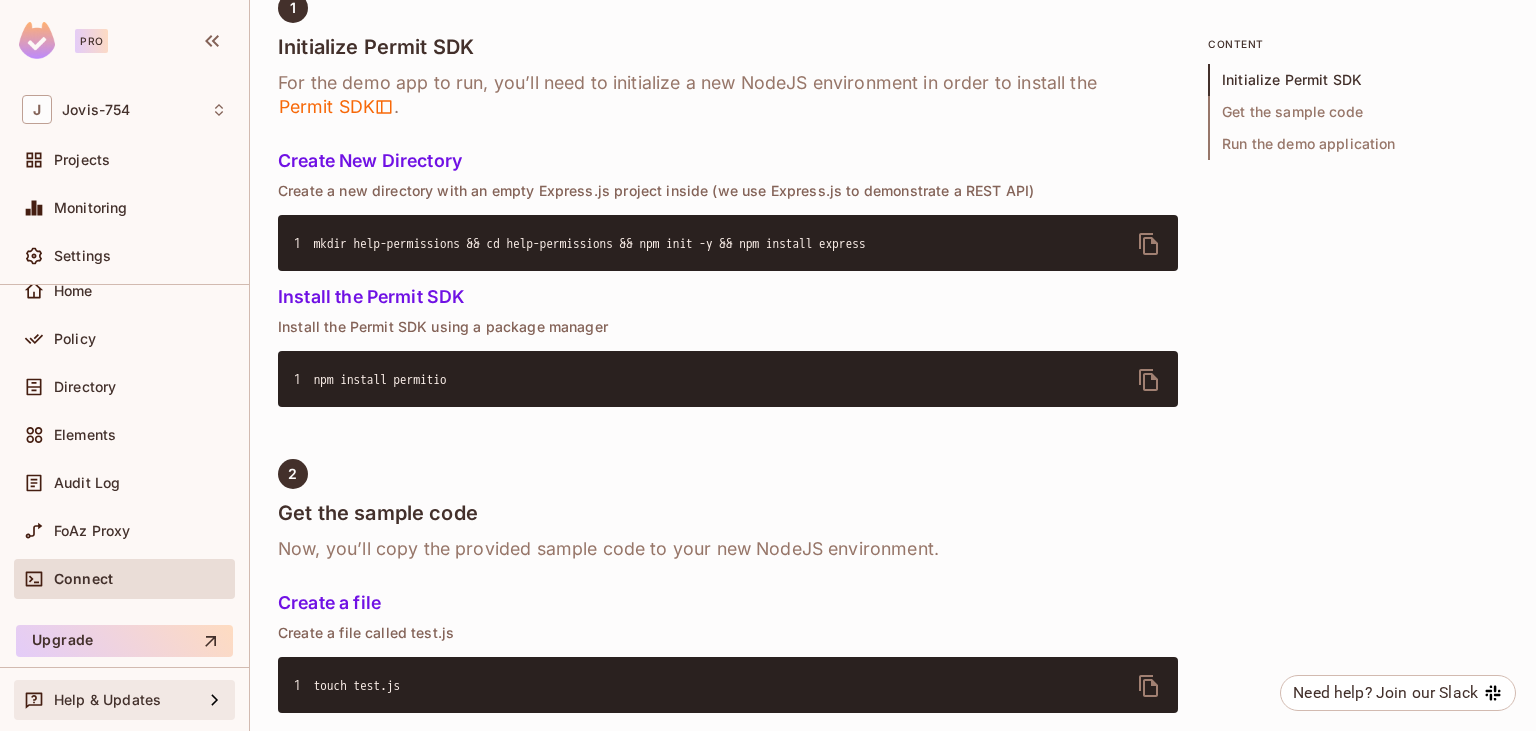 click on "Help & Updates" at bounding box center [128, 700] 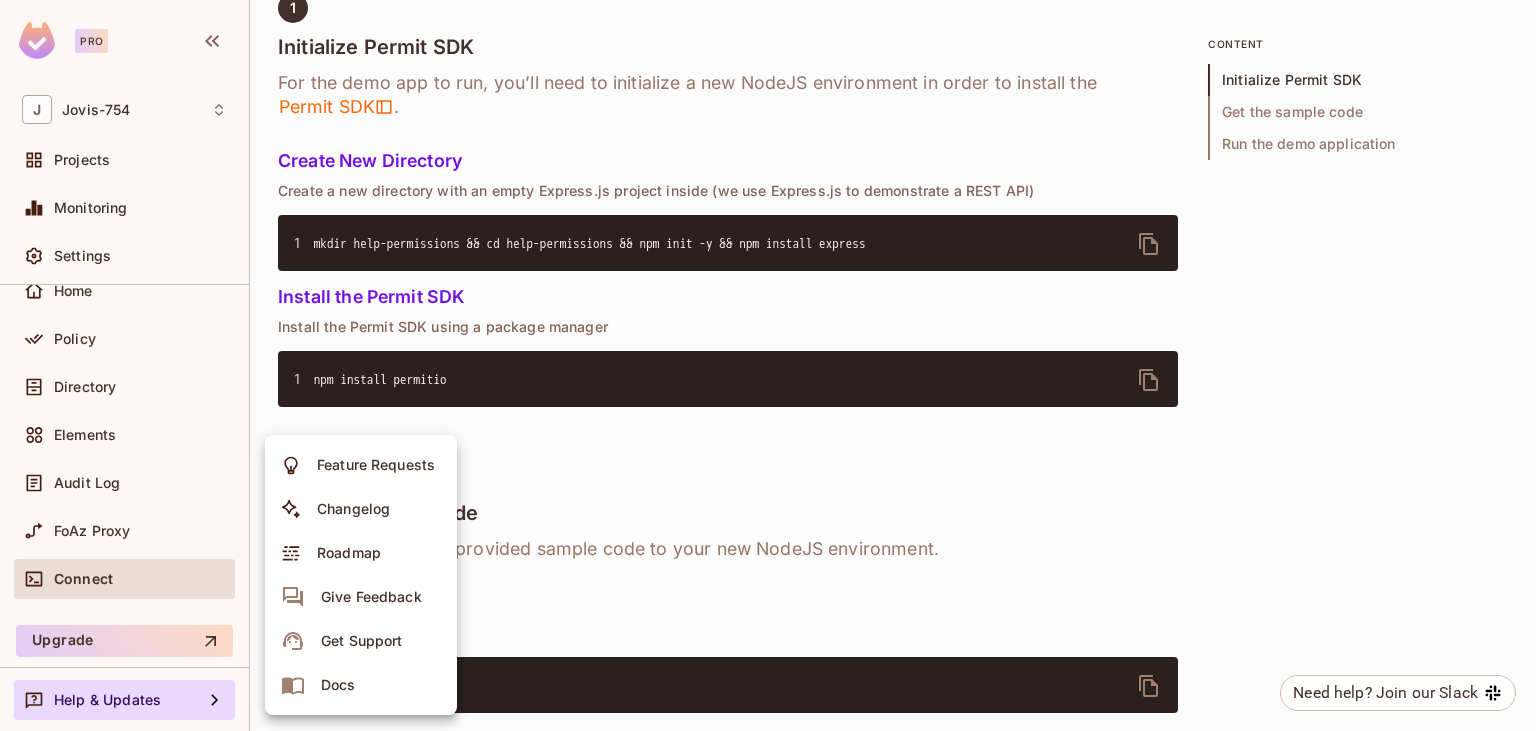 click on "Feature Requests" at bounding box center [376, 465] 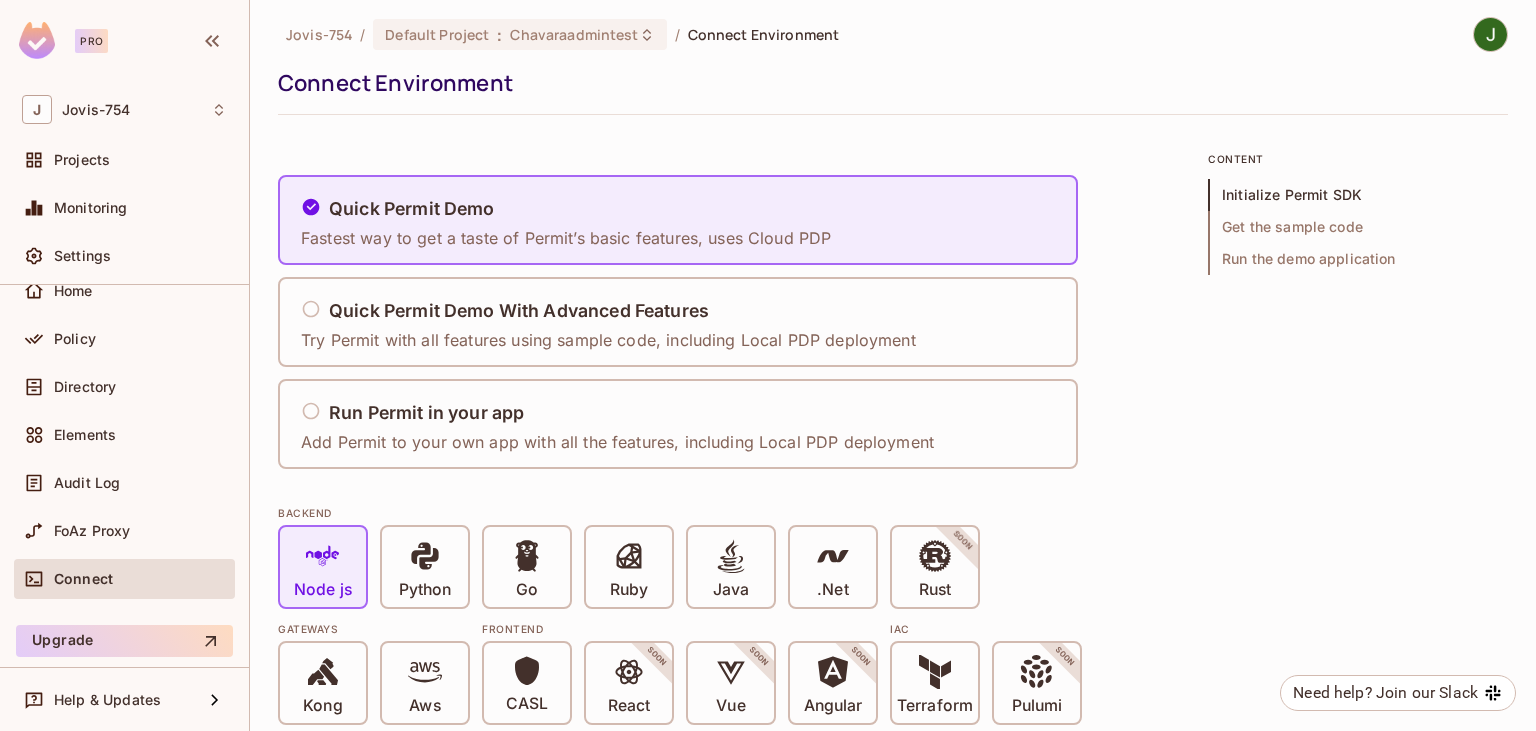 scroll, scrollTop: 0, scrollLeft: 0, axis: both 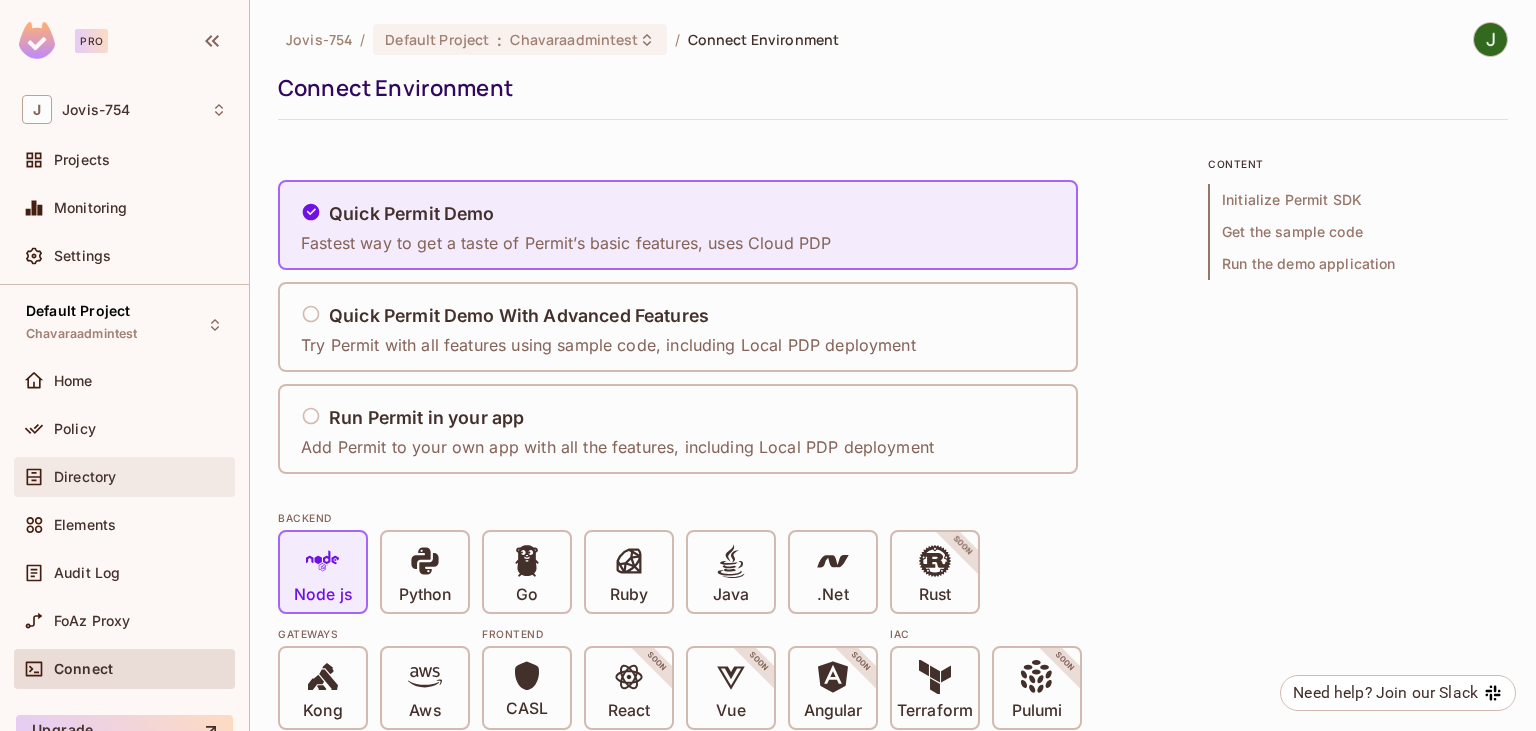 click on "Directory" at bounding box center (124, 477) 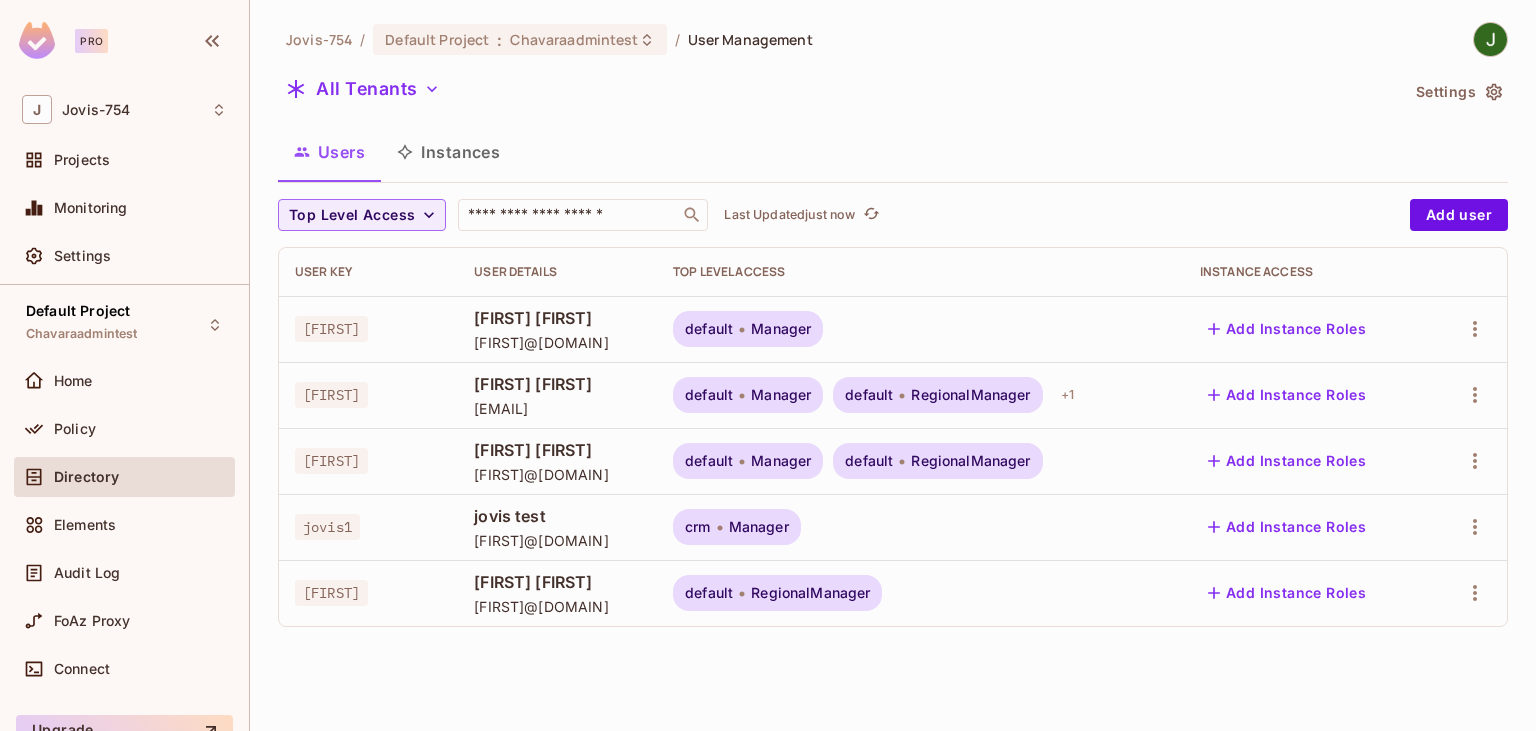 click on "Instances" at bounding box center [448, 152] 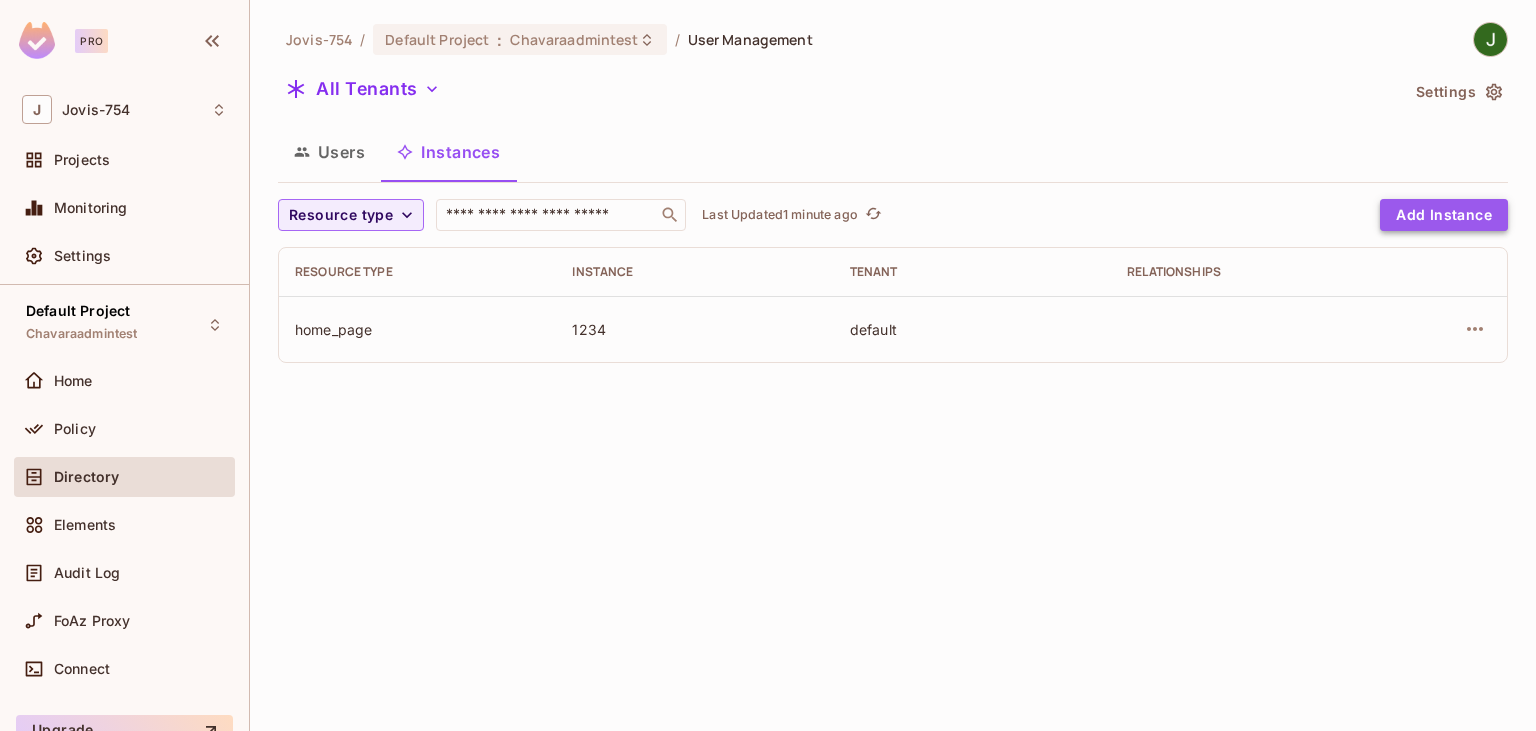 click on "Add Instance" at bounding box center (1444, 215) 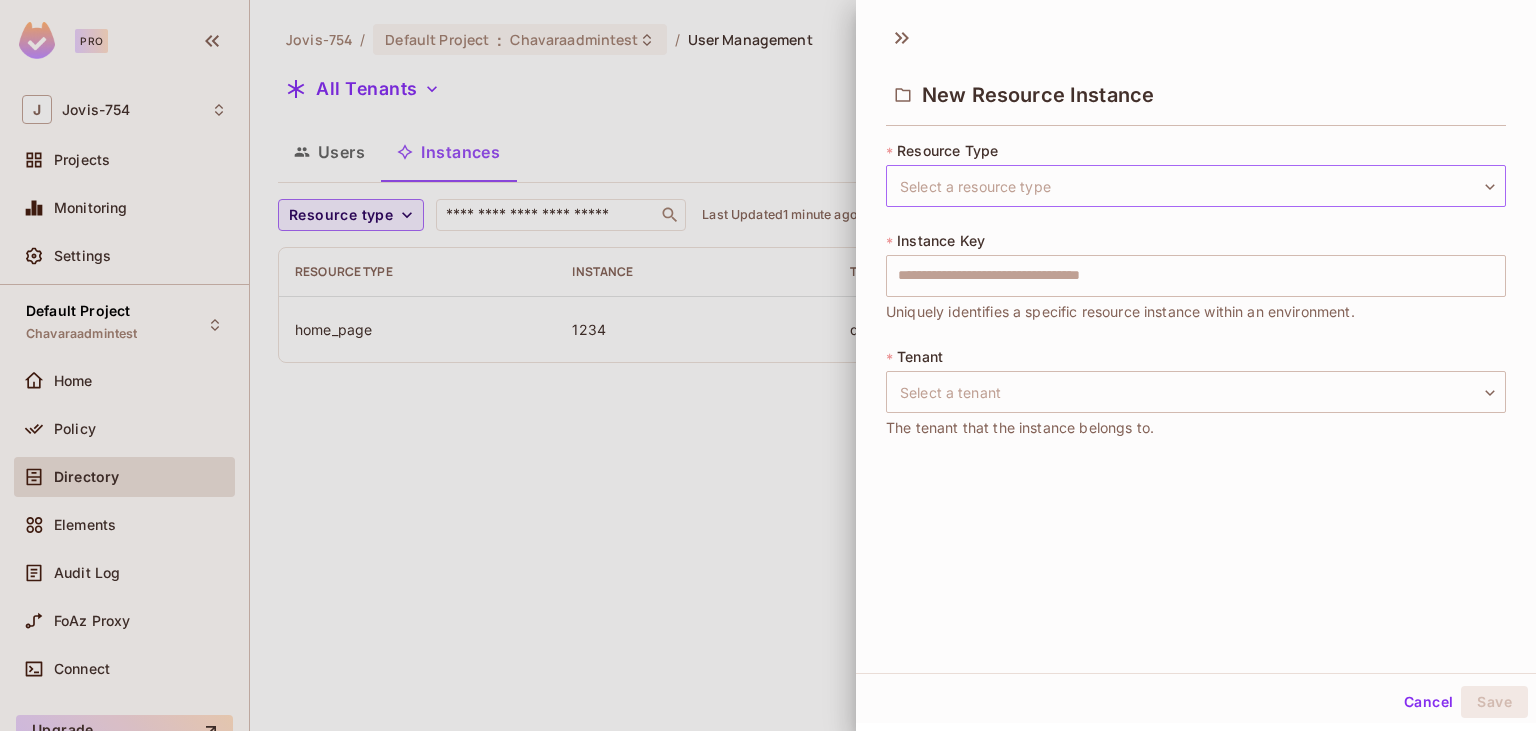 click on "Pro J Jovis-754 Projects Monitoring Settings Default Project Chavaraadmintest Home Policy Directory Elements Audit Log FoAz Proxy Connect Upgrade Help & Updates Jovis-754 / Default Project : Chavaraadmintest / User Management All Tenants Settings Users Instances Resource type ​ Last Updated  1 minute ago Add Instance Resource type Instance Tenant Relationships home_page 1234 default
New Resource Instance * Resource Type Select a resource type ​ Select a resource type * Instance Key ​ Uniquely identifies a specific resource instance within an environment. * Tenant Select a tenant ​ Select a tenant The tenant that the instance belongs to. Cancel Save" at bounding box center (768, 365) 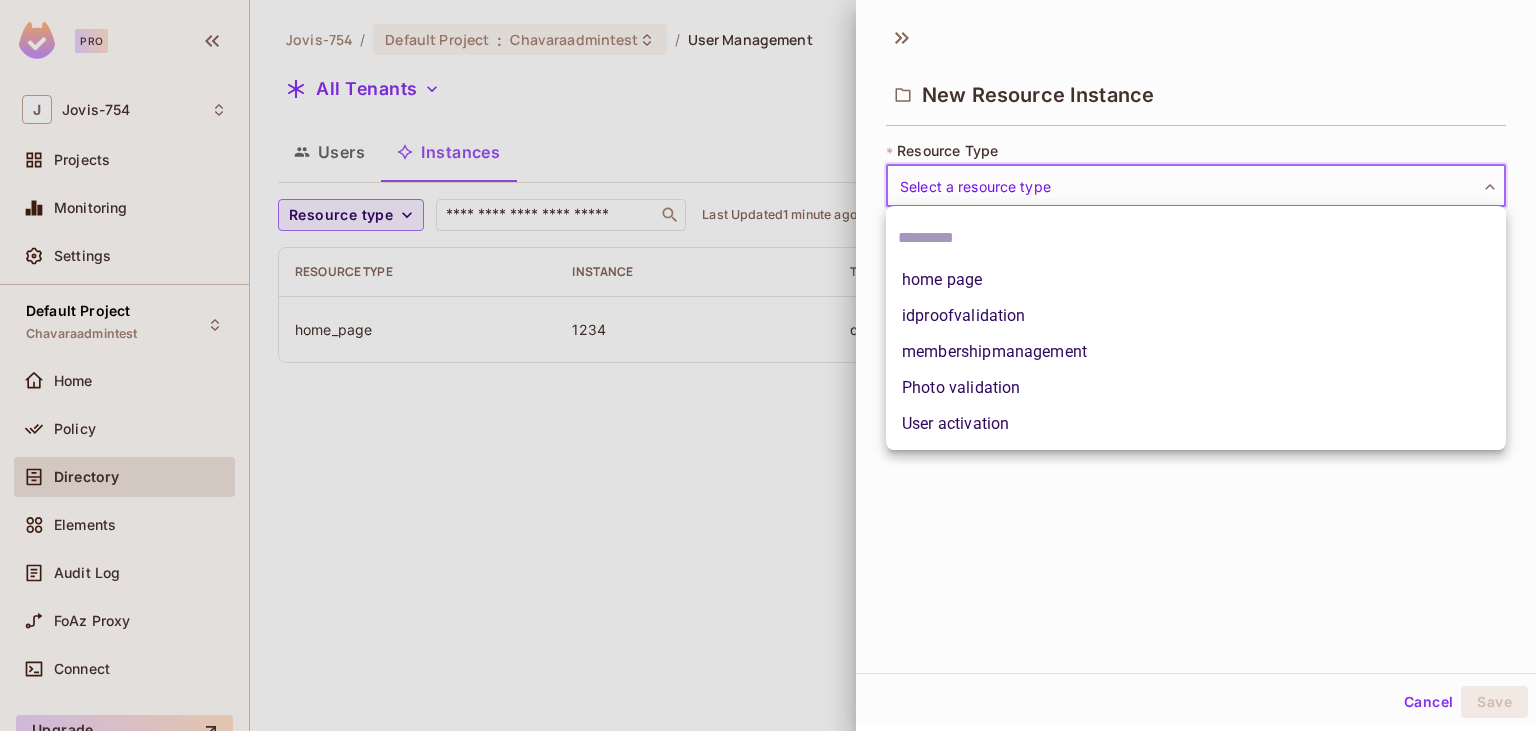 click at bounding box center (768, 365) 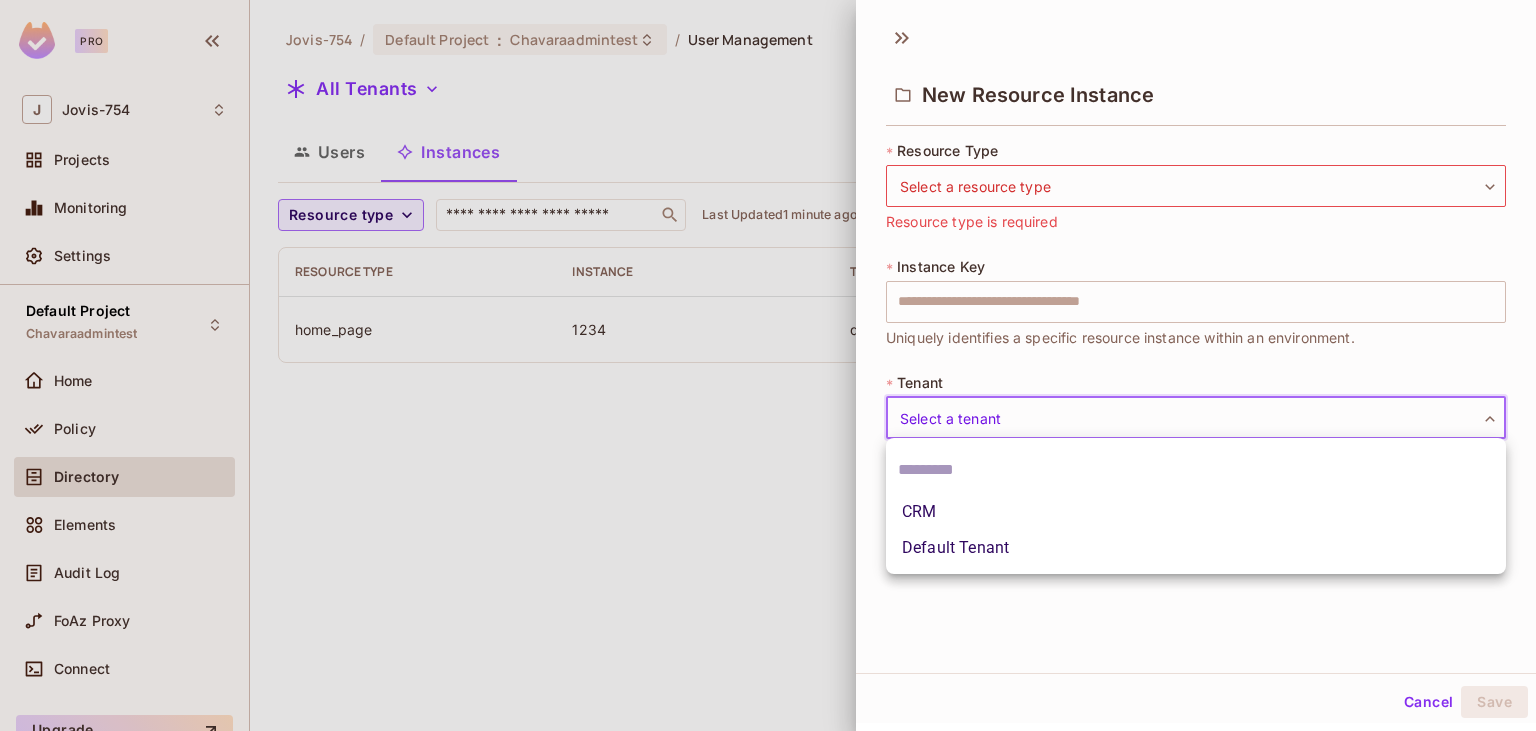click on "Pro J Jovis-754 Projects Monitoring Settings Default Project Chavaraadmintest Home Policy Directory Elements Audit Log FoAz Proxy Connect Upgrade Help & Updates Jovis-754 / Default Project : Chavaraadmintest / User Management All Tenants Settings Users Instances Resource type ​ Last Updated  1 minute ago Add Instance Resource type Instance Tenant Relationships home_page 1234 default
New Resource Instance * Resource Type Select a resource type ​ Select a resource type Resource type is required * Instance Key ​ Uniquely identifies a specific resource instance within an environment. * Tenant Select a tenant ​ Select a tenant The tenant that the instance belongs to. Cancel Save CRM Default Tenant" at bounding box center [768, 365] 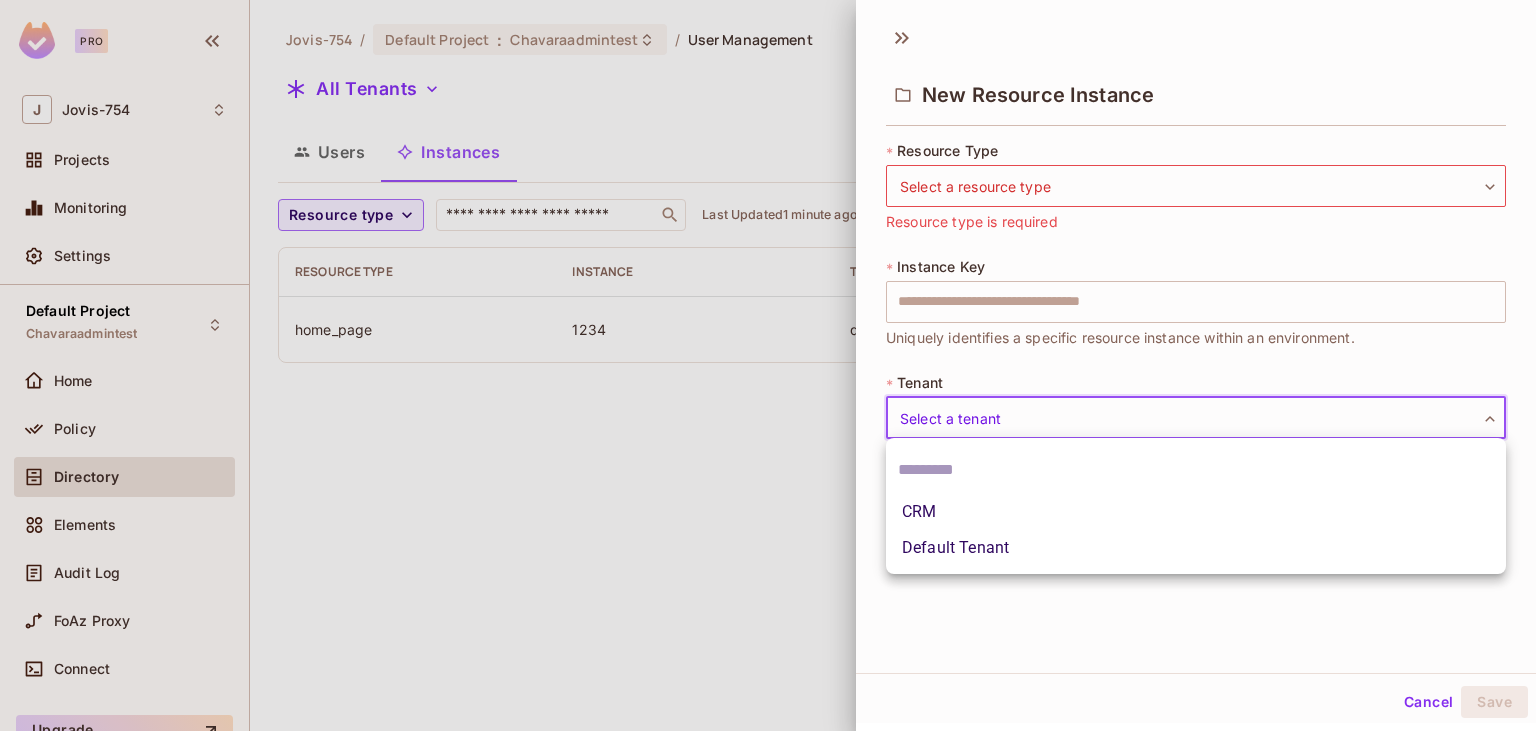 click at bounding box center (768, 365) 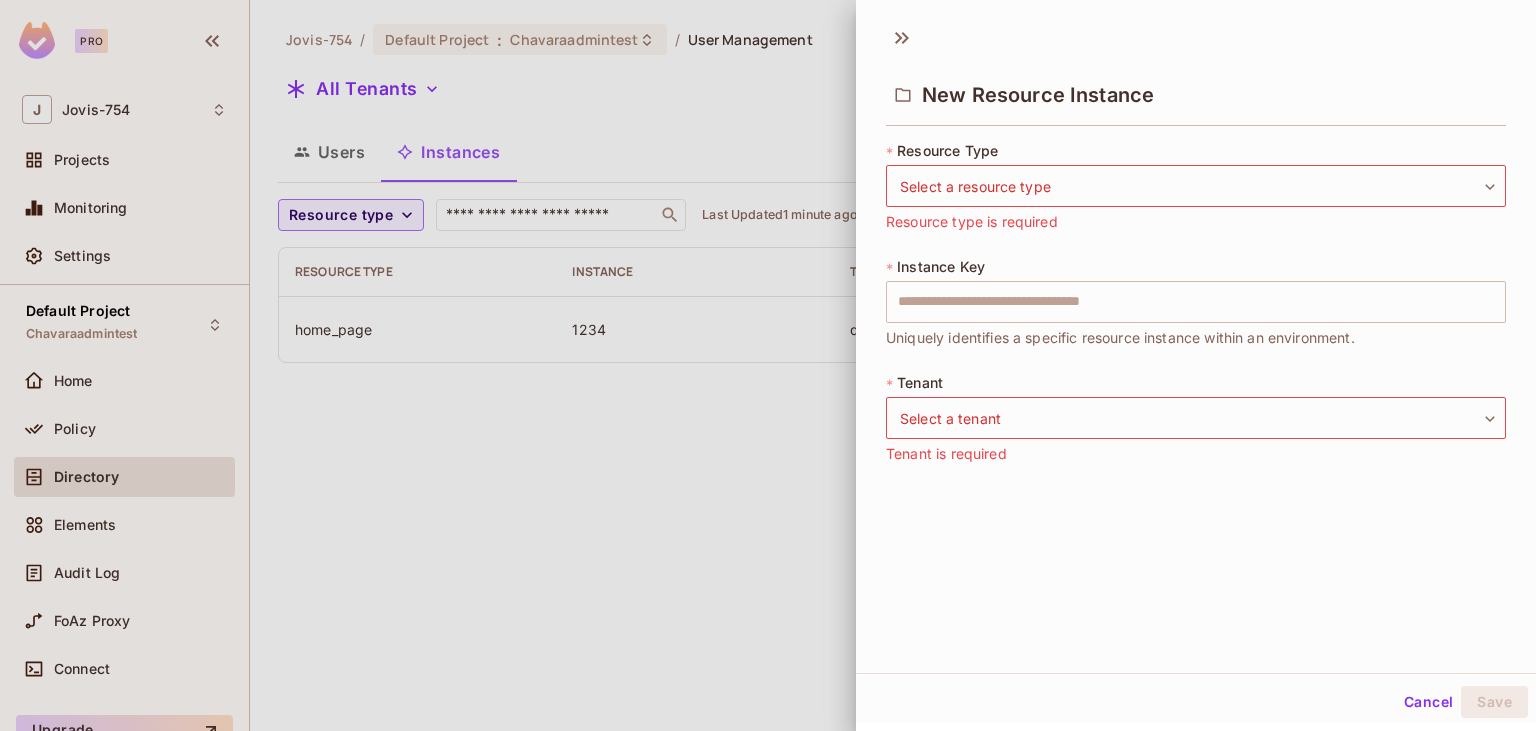 click on "New Resource Instance * Resource Type Select a resource type ​ Select a resource type Resource type is required * Instance Key ​ Uniquely identifies a specific resource instance within an environment. * Tenant Select a tenant ​ Select a tenant Tenant is required" at bounding box center [1196, 343] 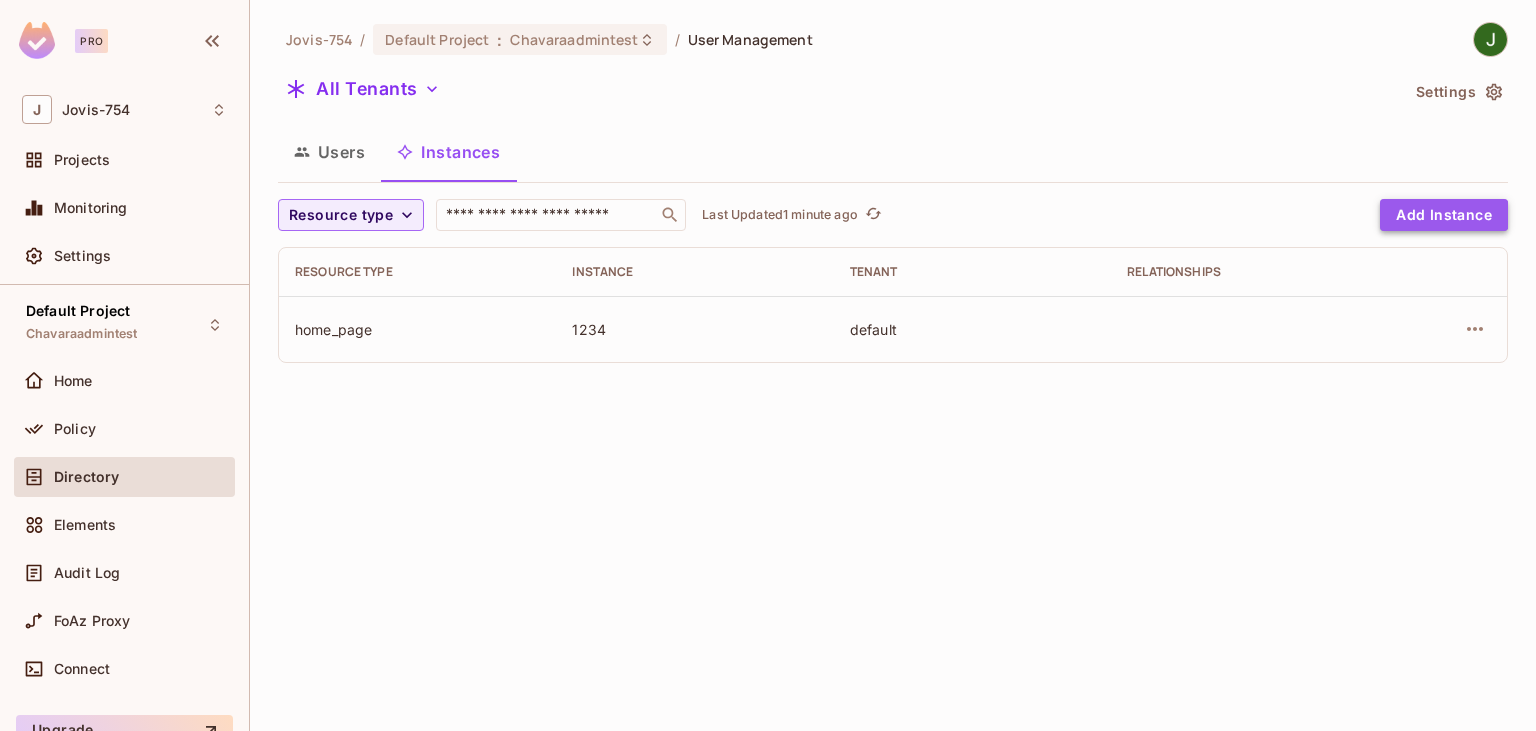 click on "Add Instance" at bounding box center (1444, 215) 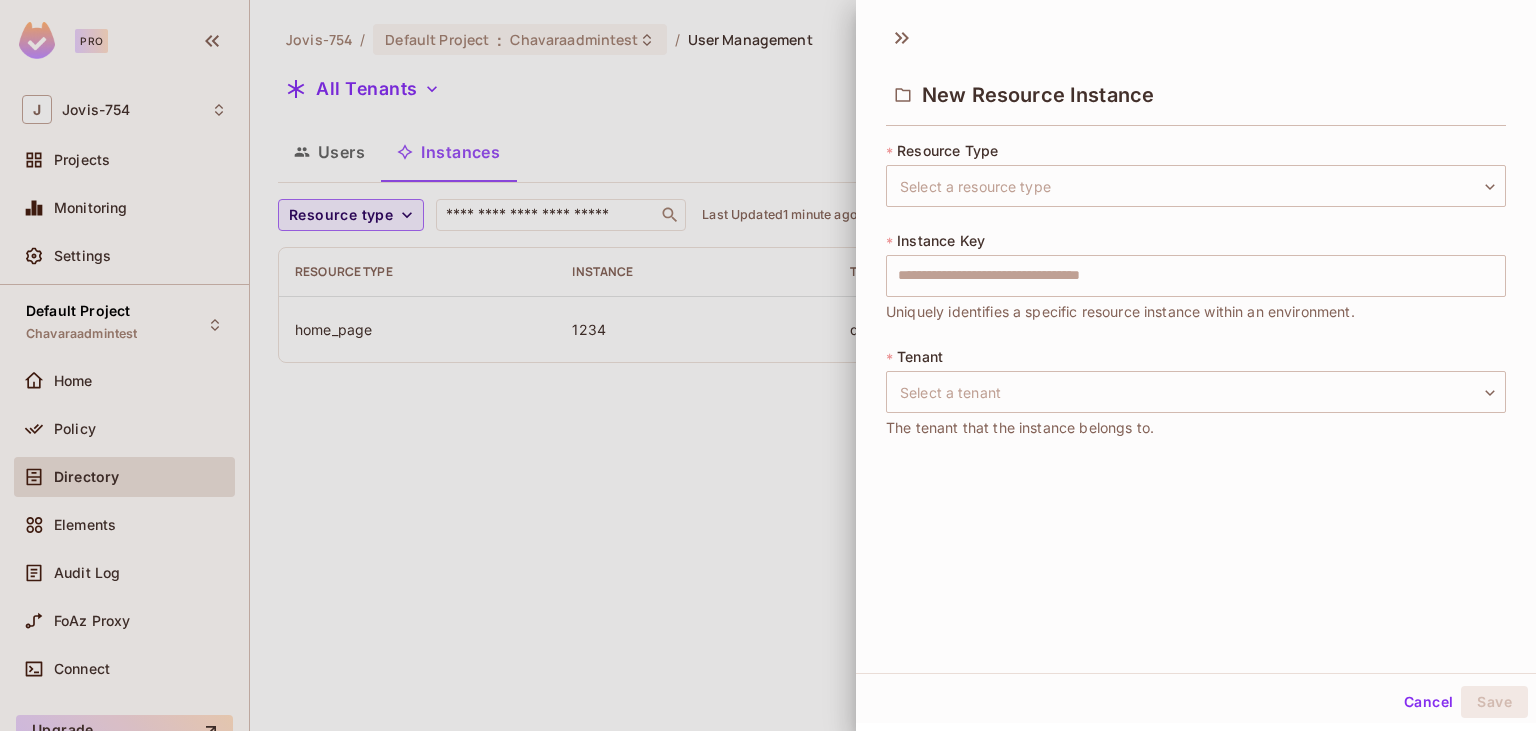 click at bounding box center [768, 365] 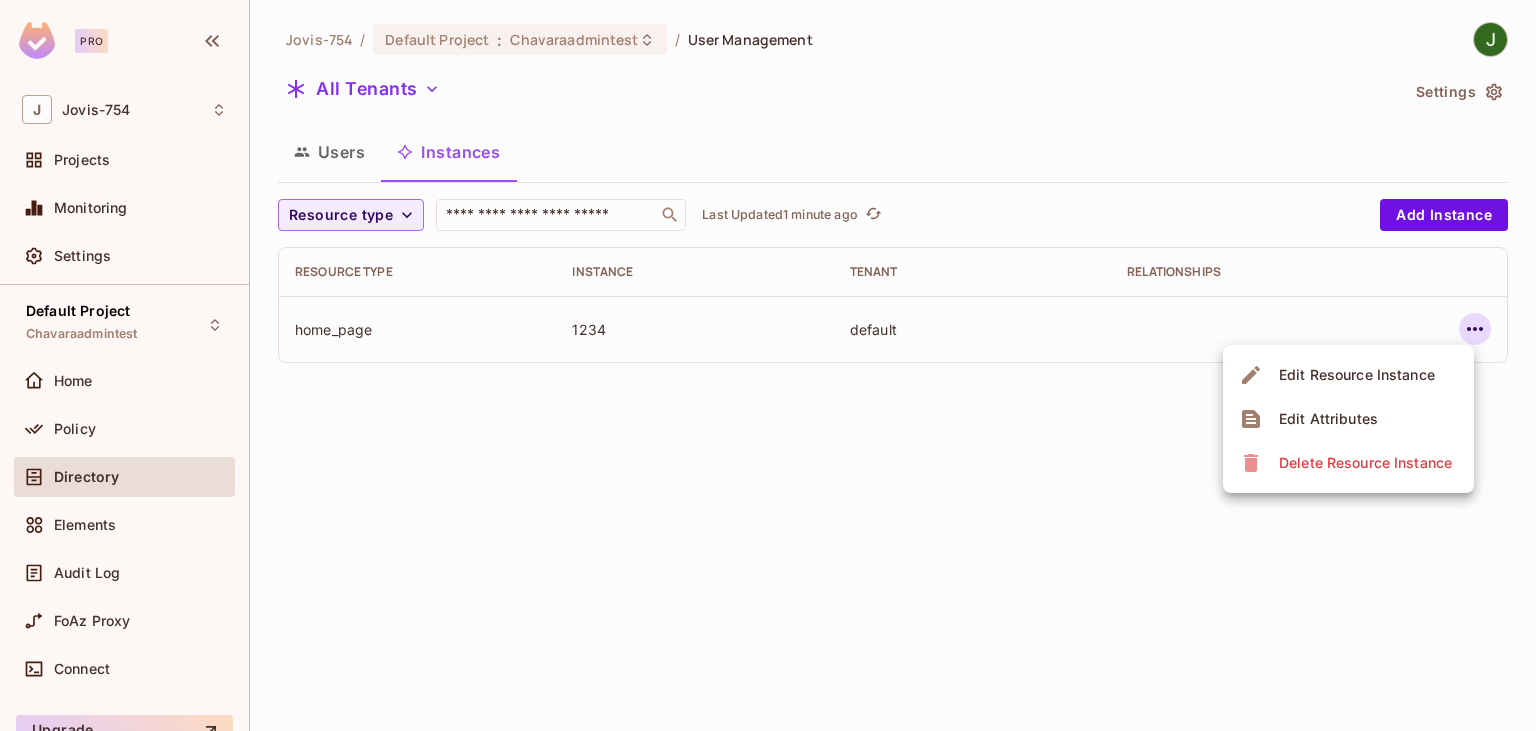 click on "Edit Resource Instance" at bounding box center (1357, 375) 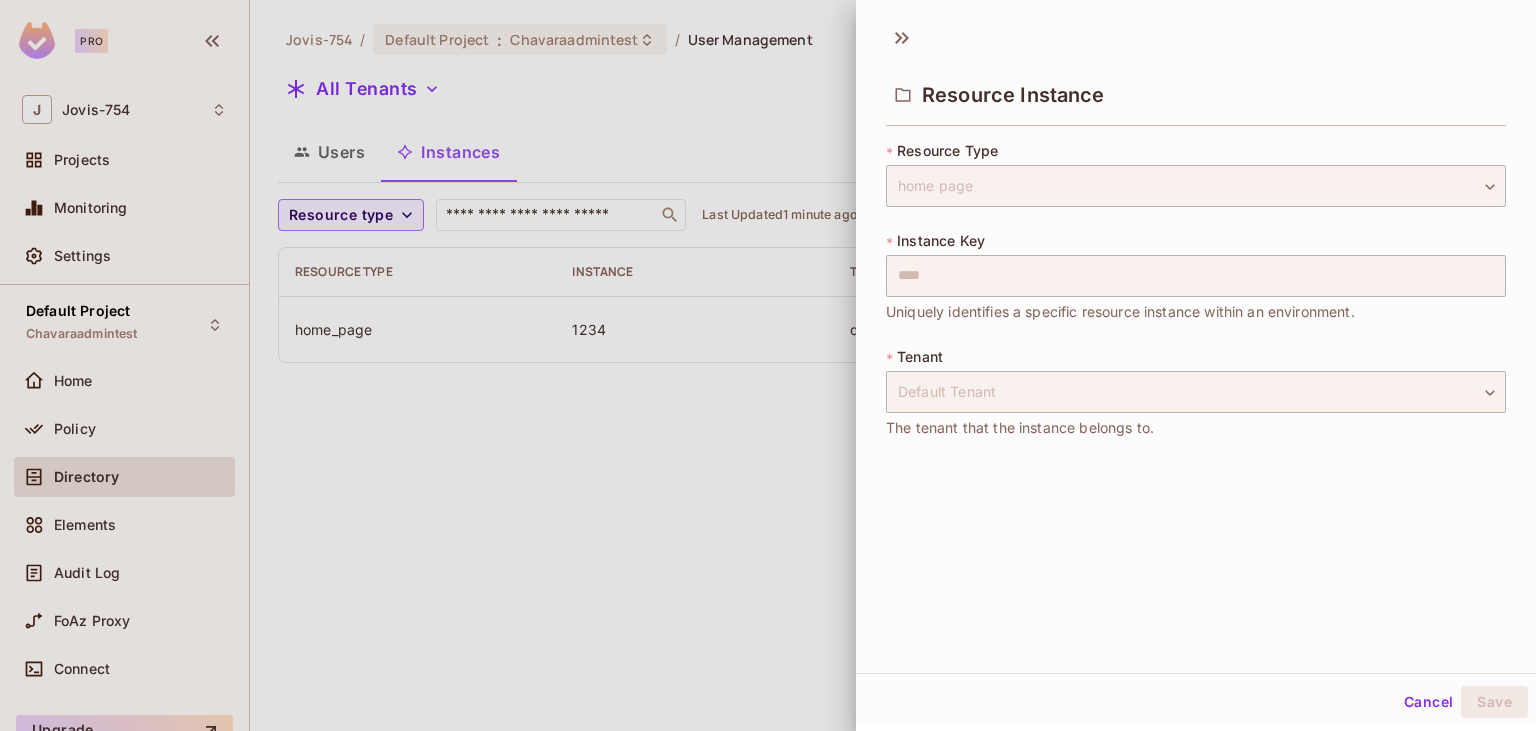 click at bounding box center [768, 365] 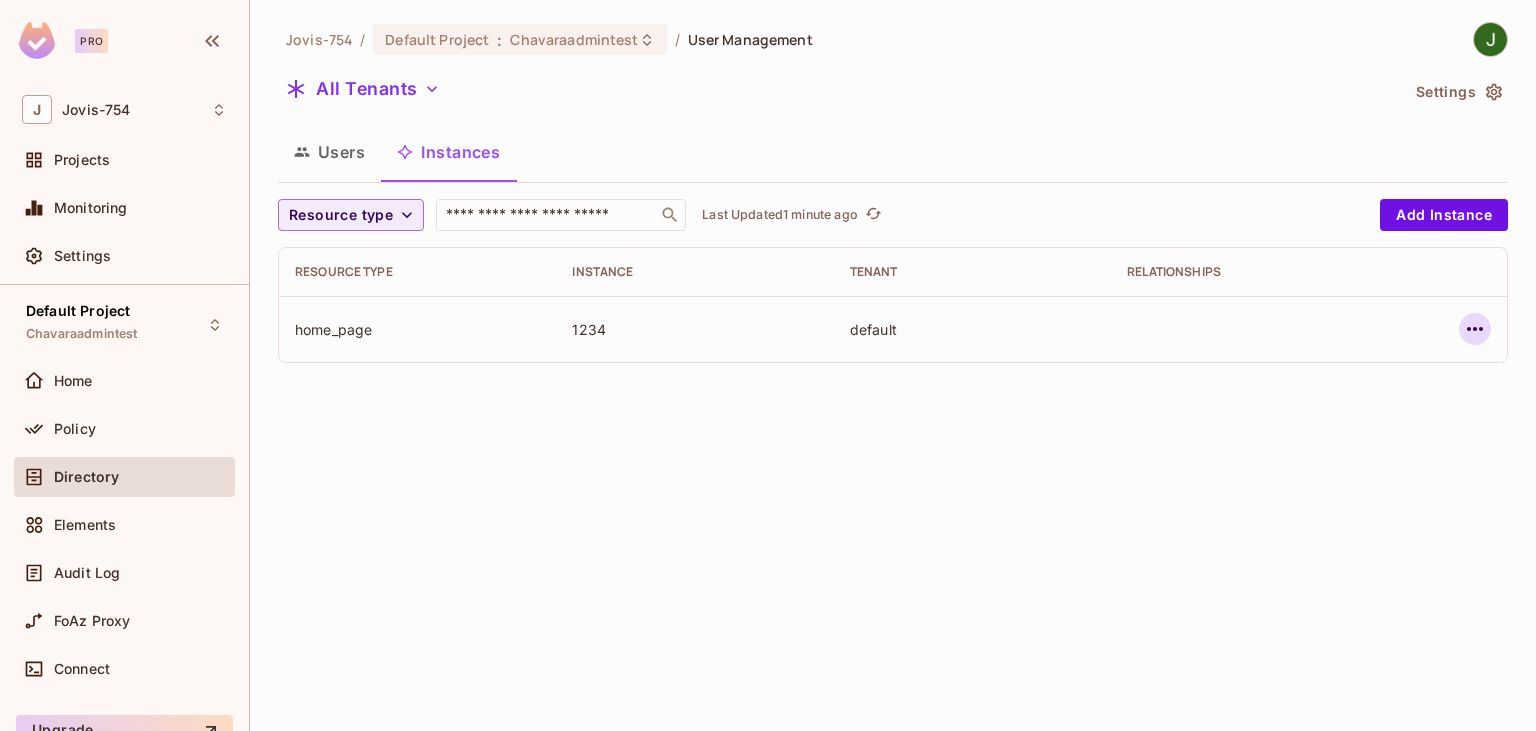 click 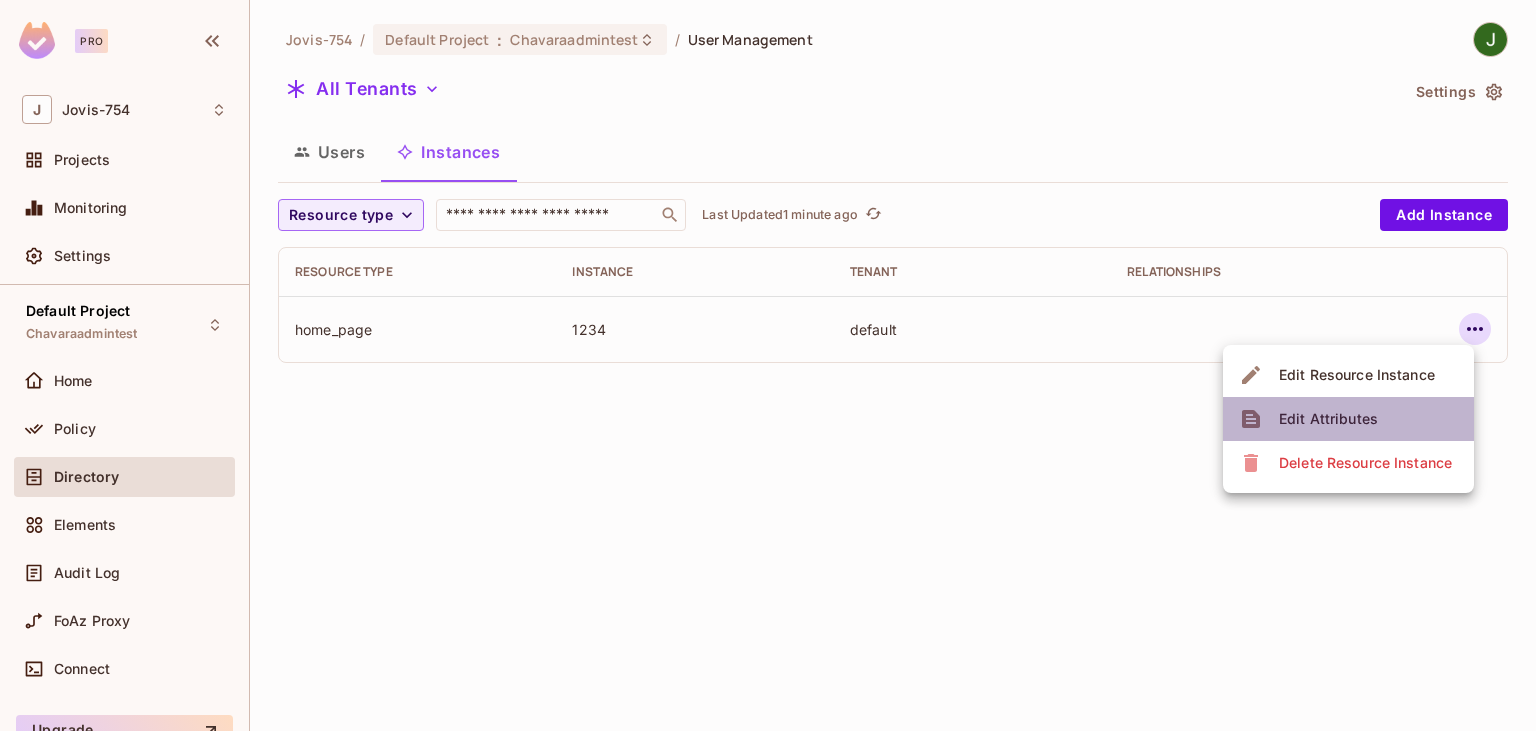 click on "Edit Attributes" at bounding box center [1328, 419] 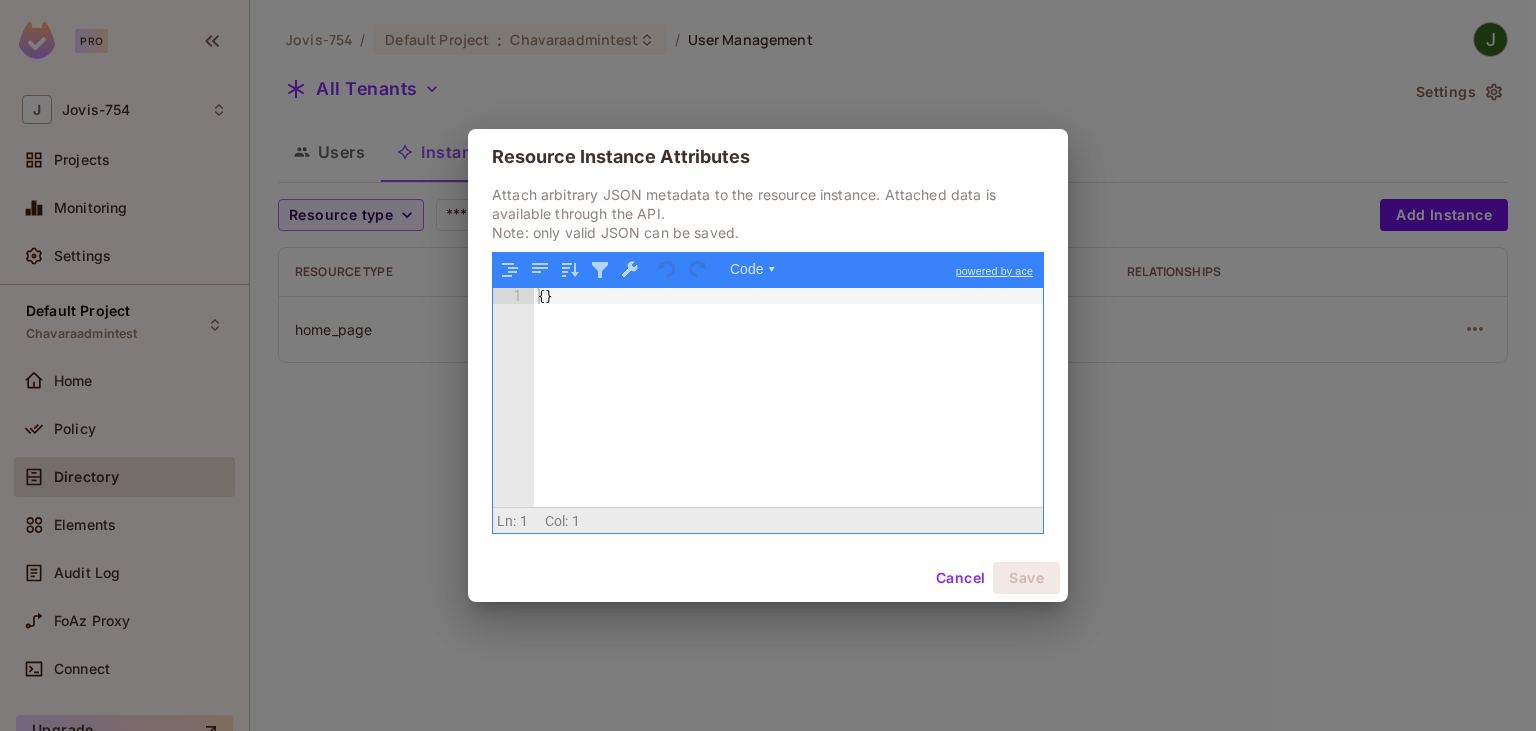 click on "Attach arbitrary JSON metadata to the resource instance. Attached data is available through the API. Note: only valid JSON can be saved. Code ▾ powered by ace 1 { } XXXXXXXXXXXXXXXXXXXXXXXXXXXXXXXXXXXXXXXXXXXXXXXXXX Scroll for more ▿ Ln: 1 Col: 1 0 characters selected" at bounding box center (768, 369) 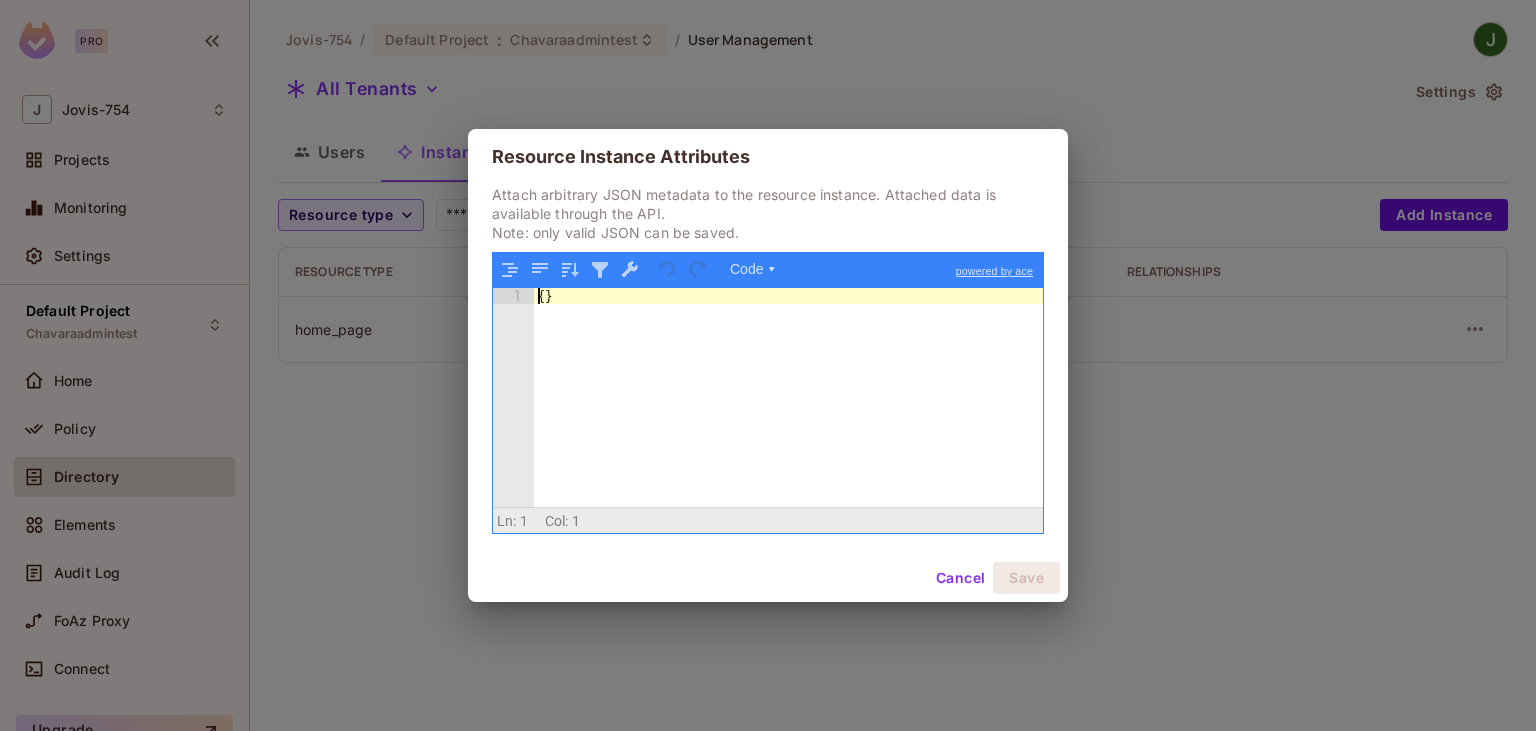 click on "1" at bounding box center [513, 413] 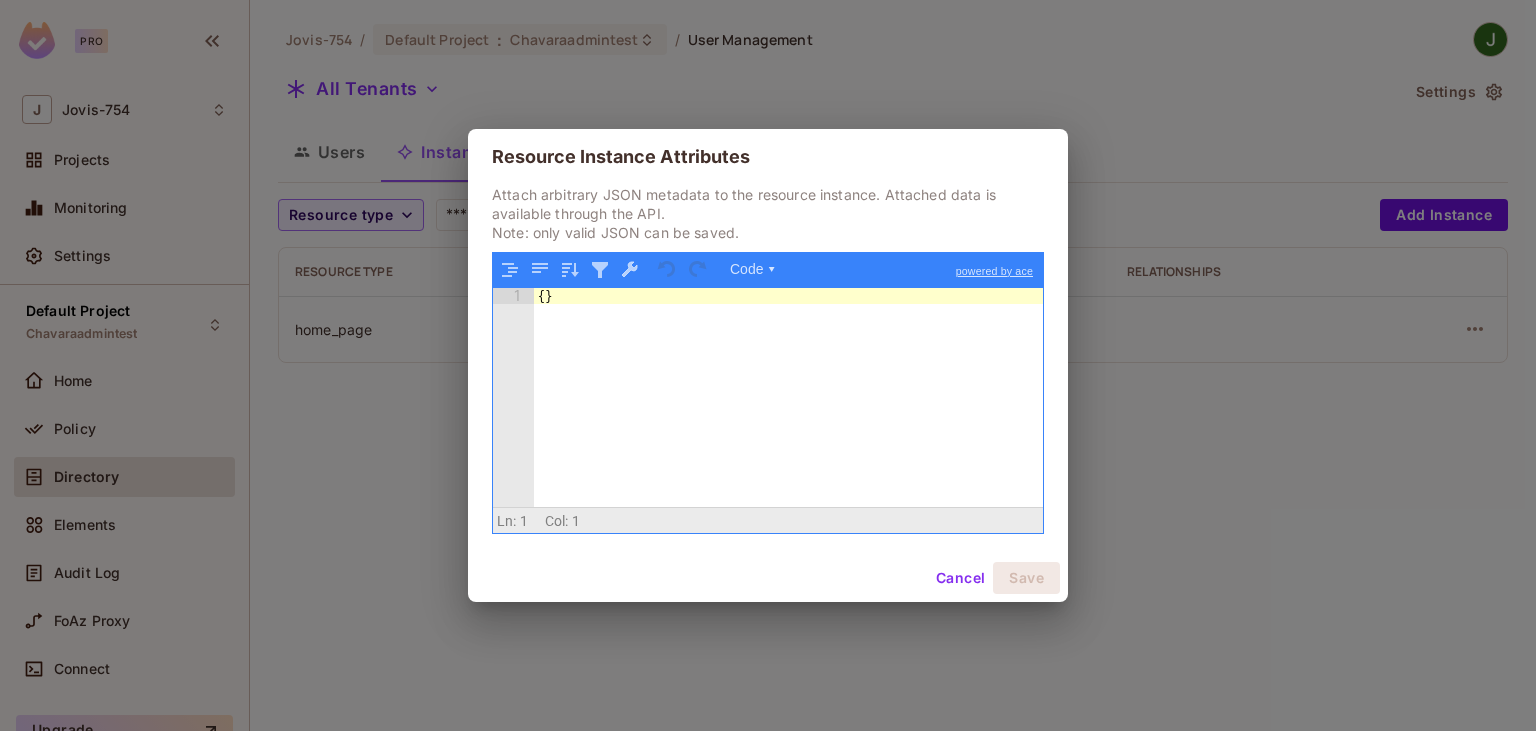 click on "1" at bounding box center [513, 413] 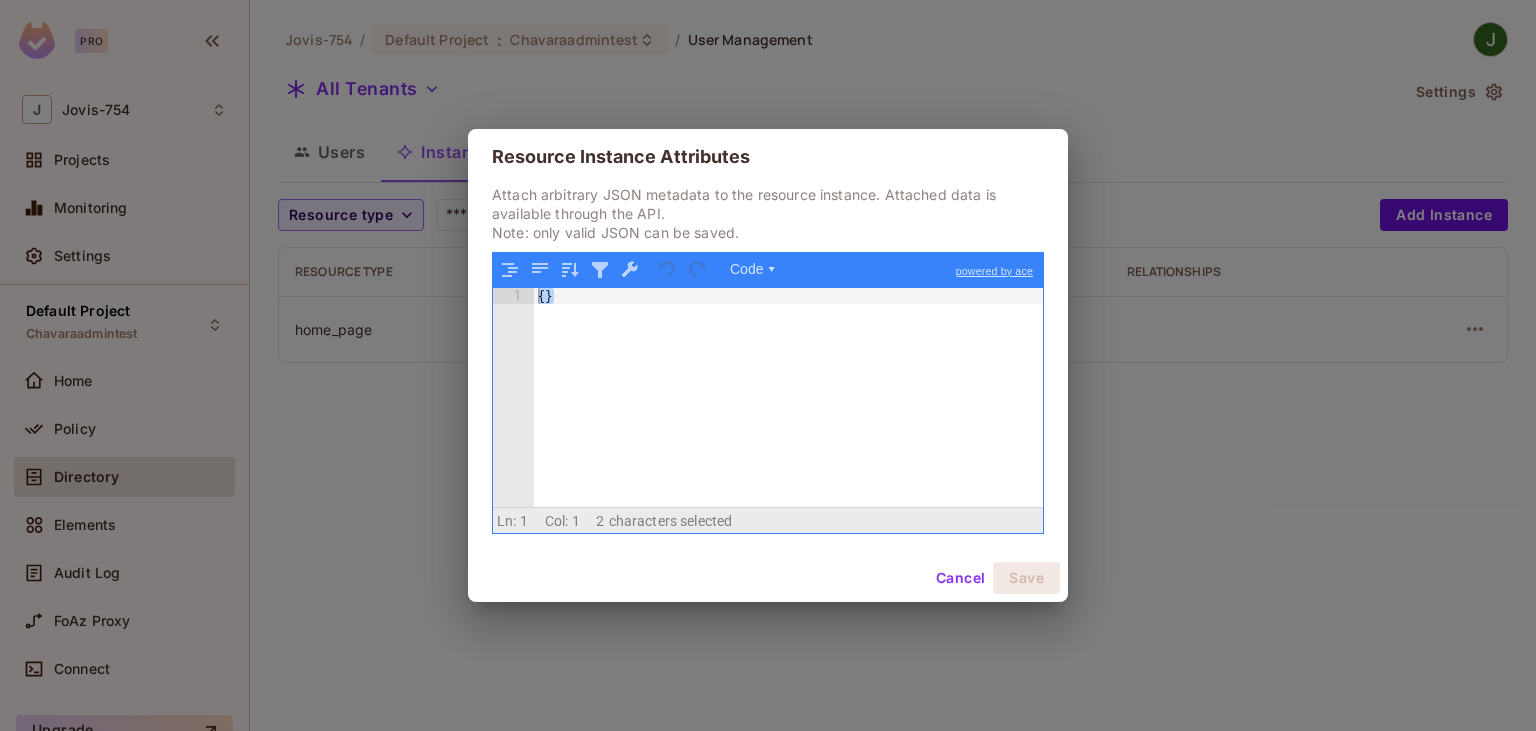 click on "{ }" at bounding box center [788, 397] 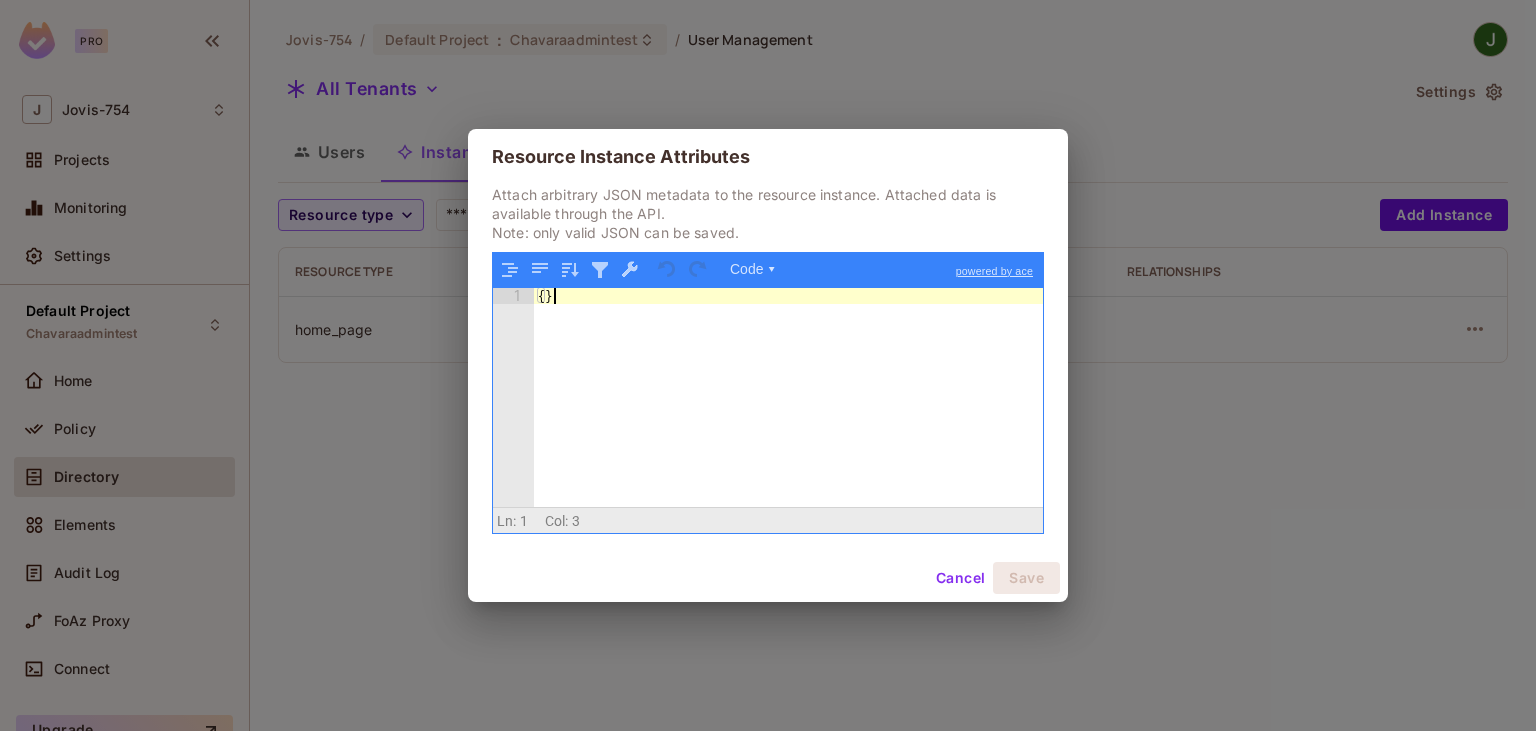click on "{ }" at bounding box center [788, 413] 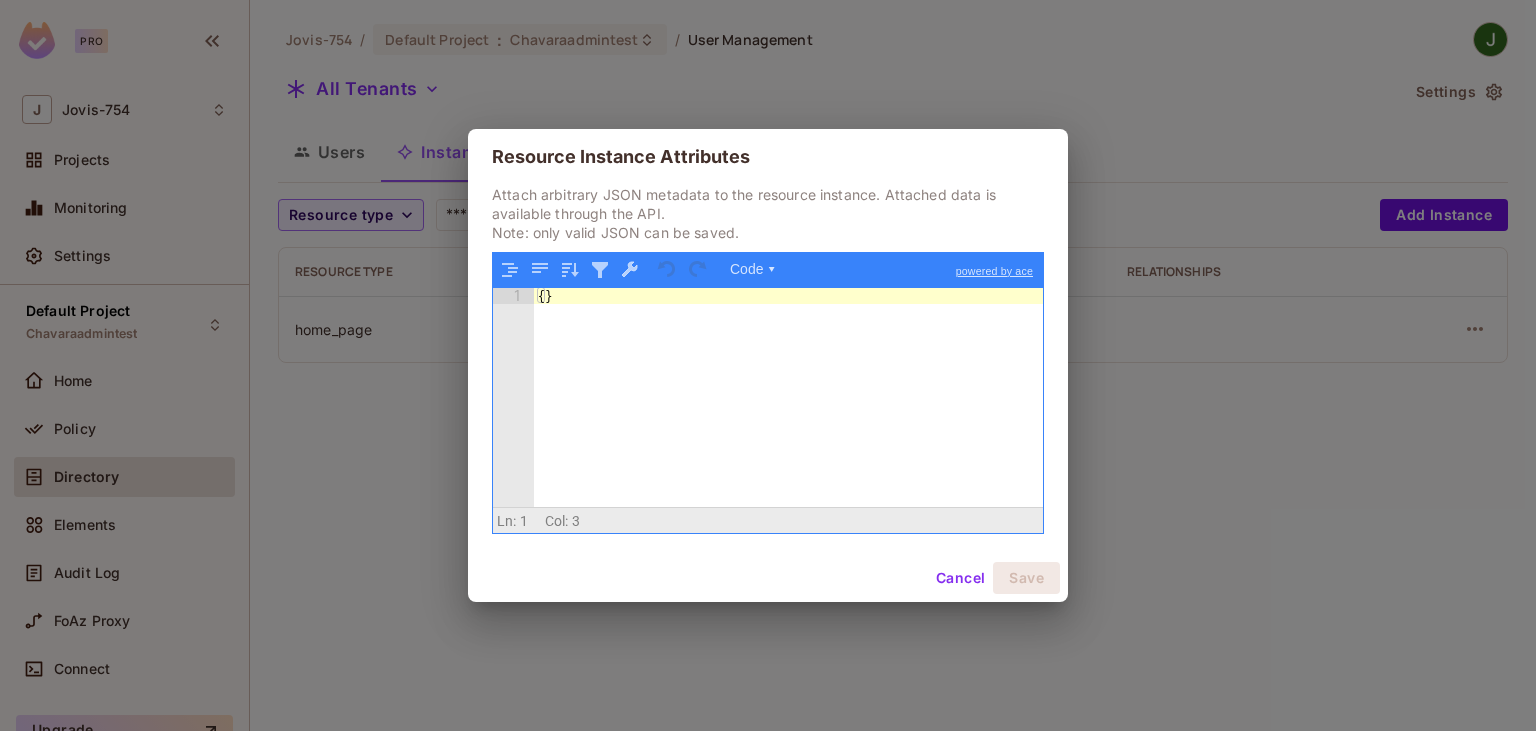 drag, startPoint x: 615, startPoint y: 330, endPoint x: 626, endPoint y: 334, distance: 11.7046995 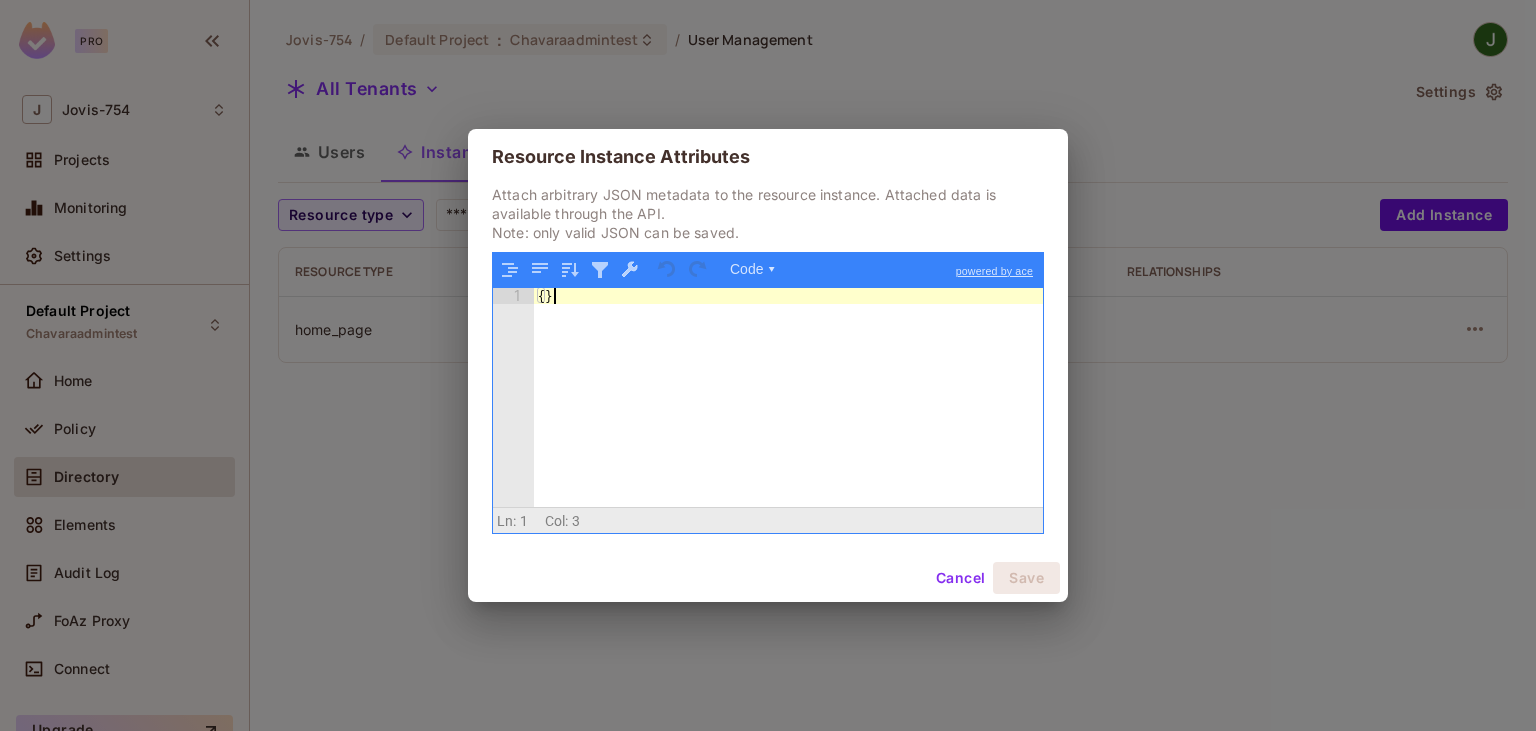 click on "{ }" at bounding box center [788, 413] 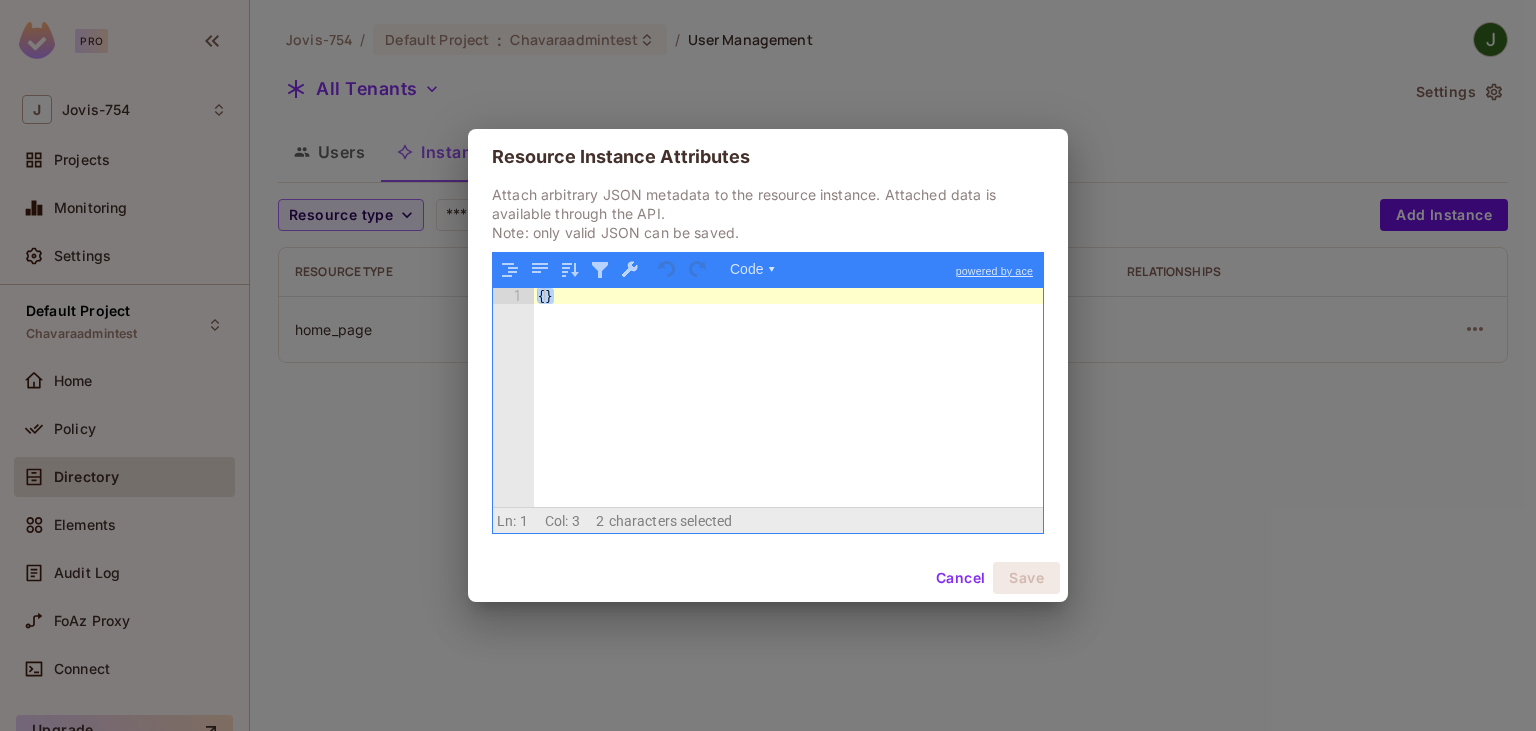 click on "{ }" at bounding box center [788, 397] 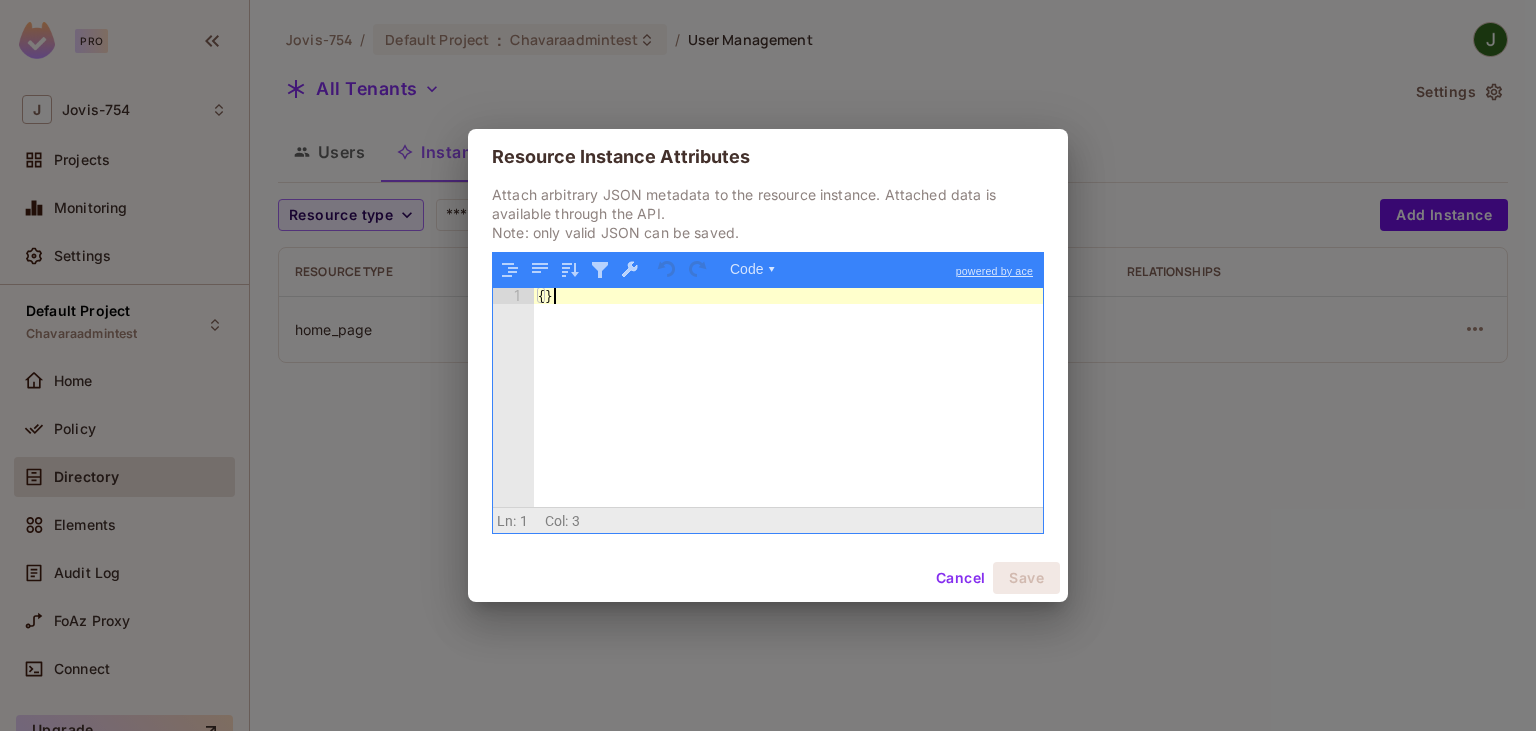 click on "{ }" at bounding box center (788, 413) 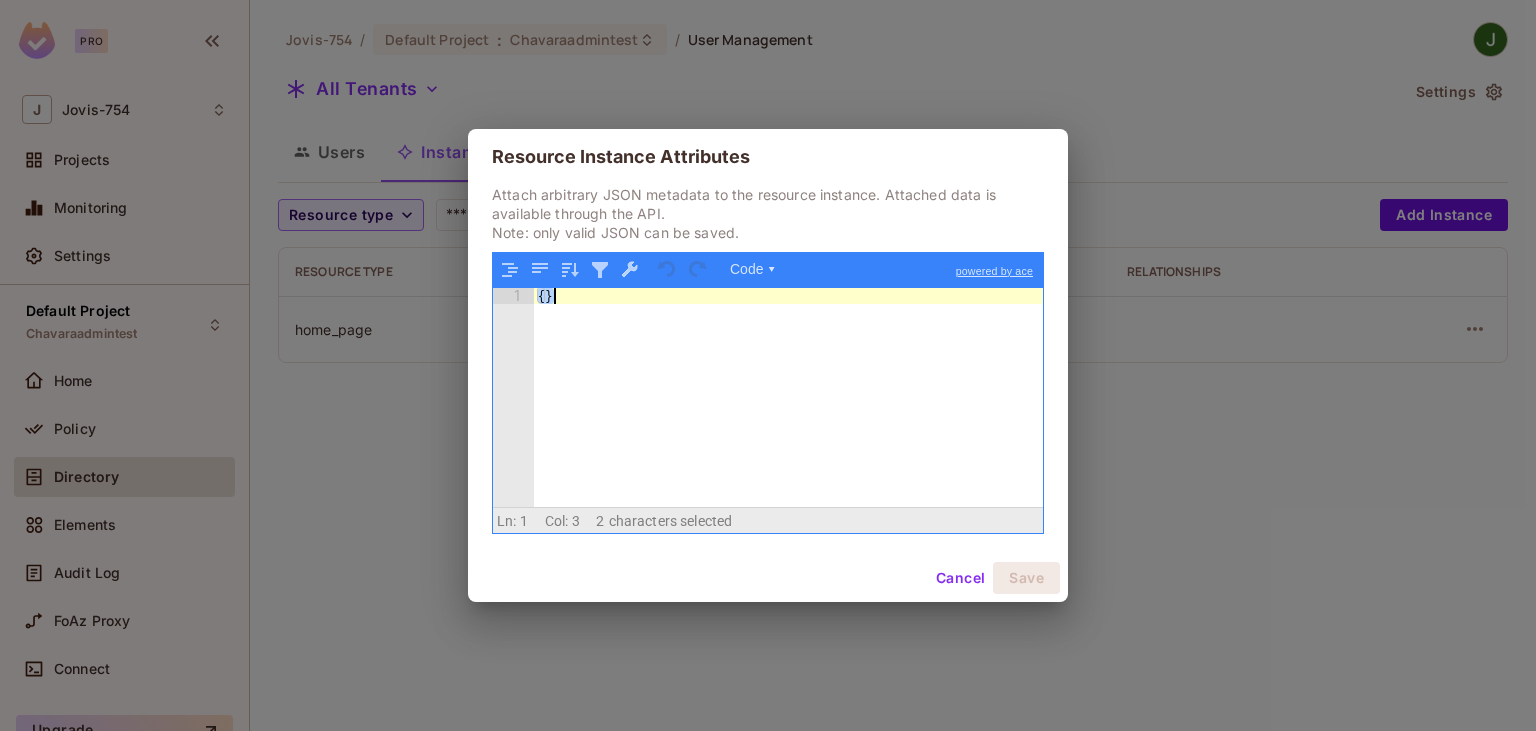 click on "{ }" at bounding box center (788, 413) 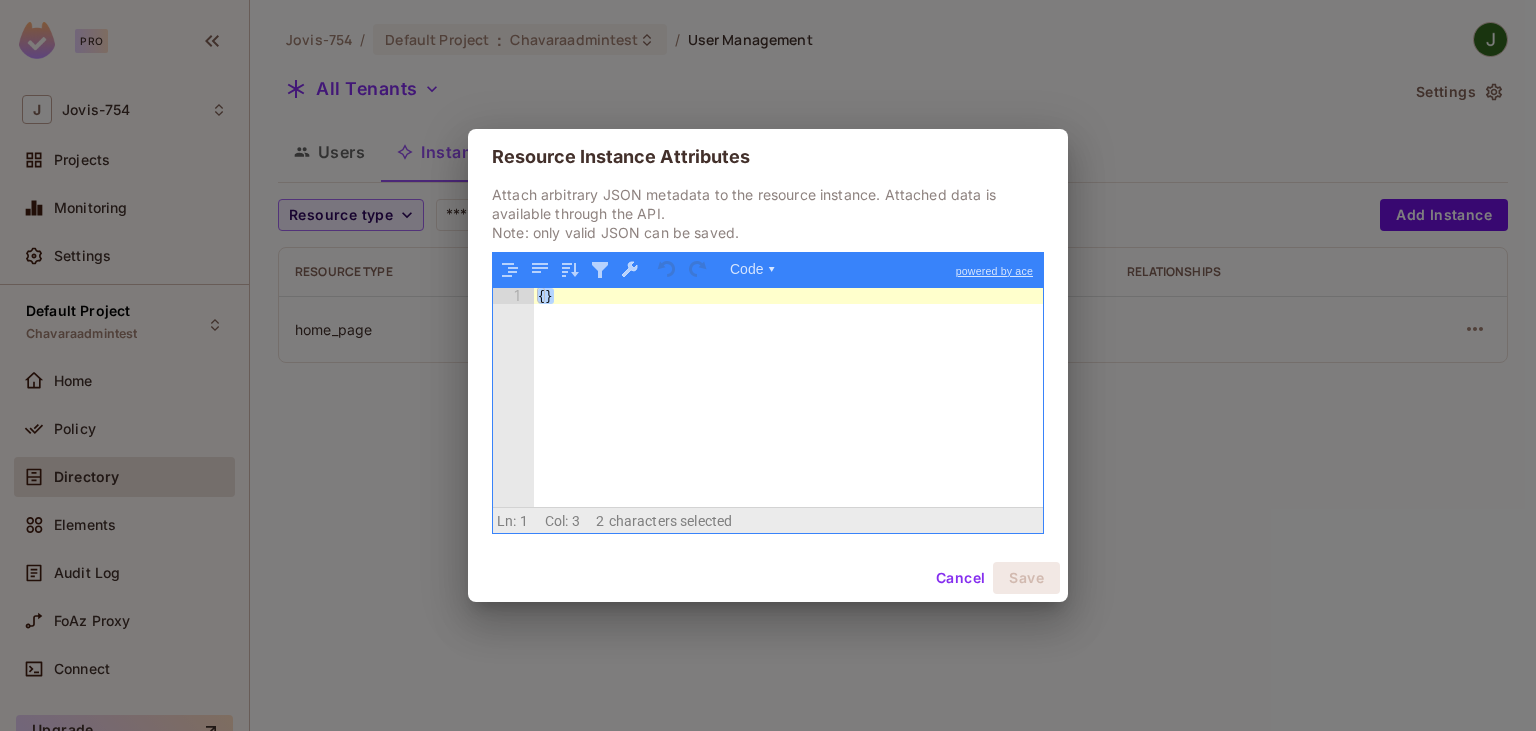 click on "{ }" at bounding box center [788, 397] 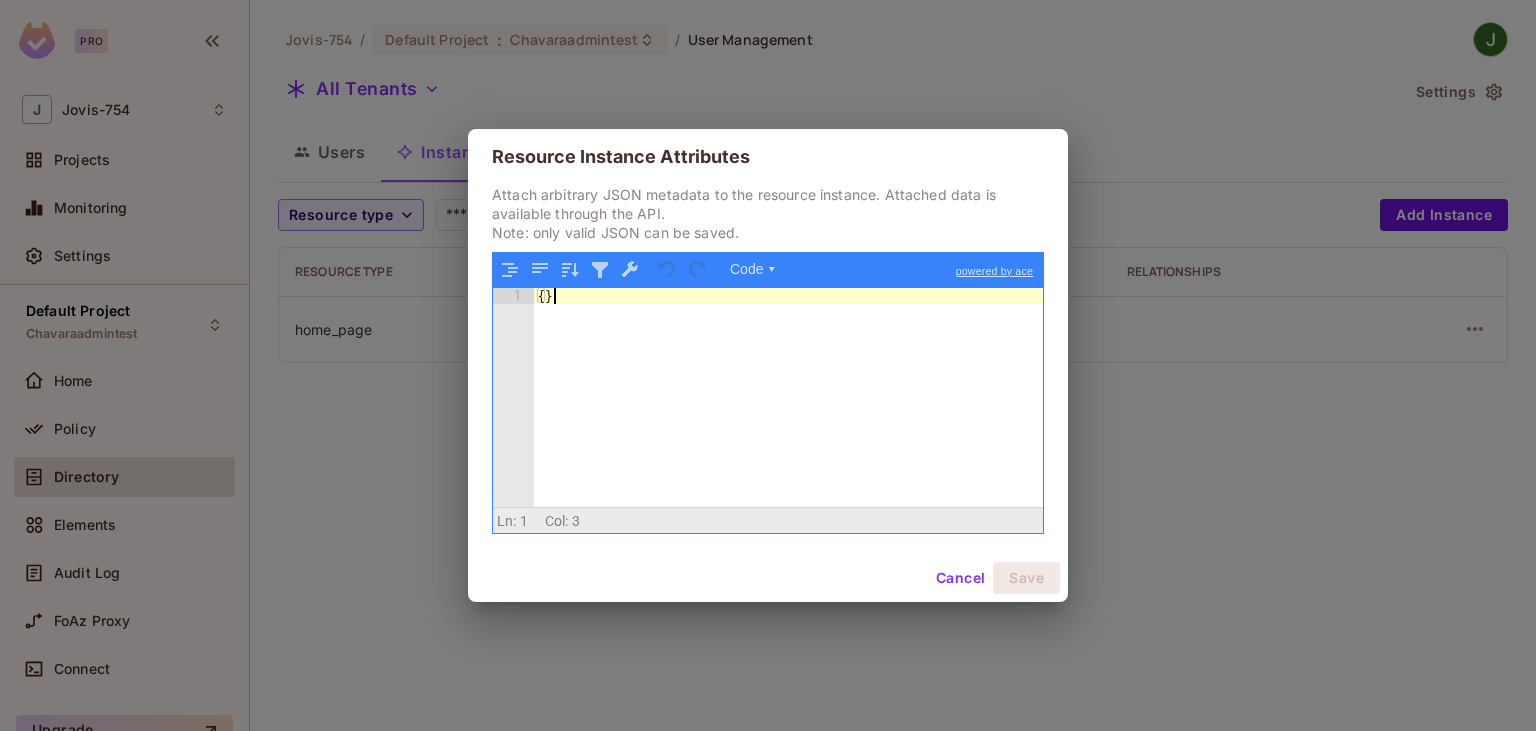 click on "{ }" at bounding box center [788, 413] 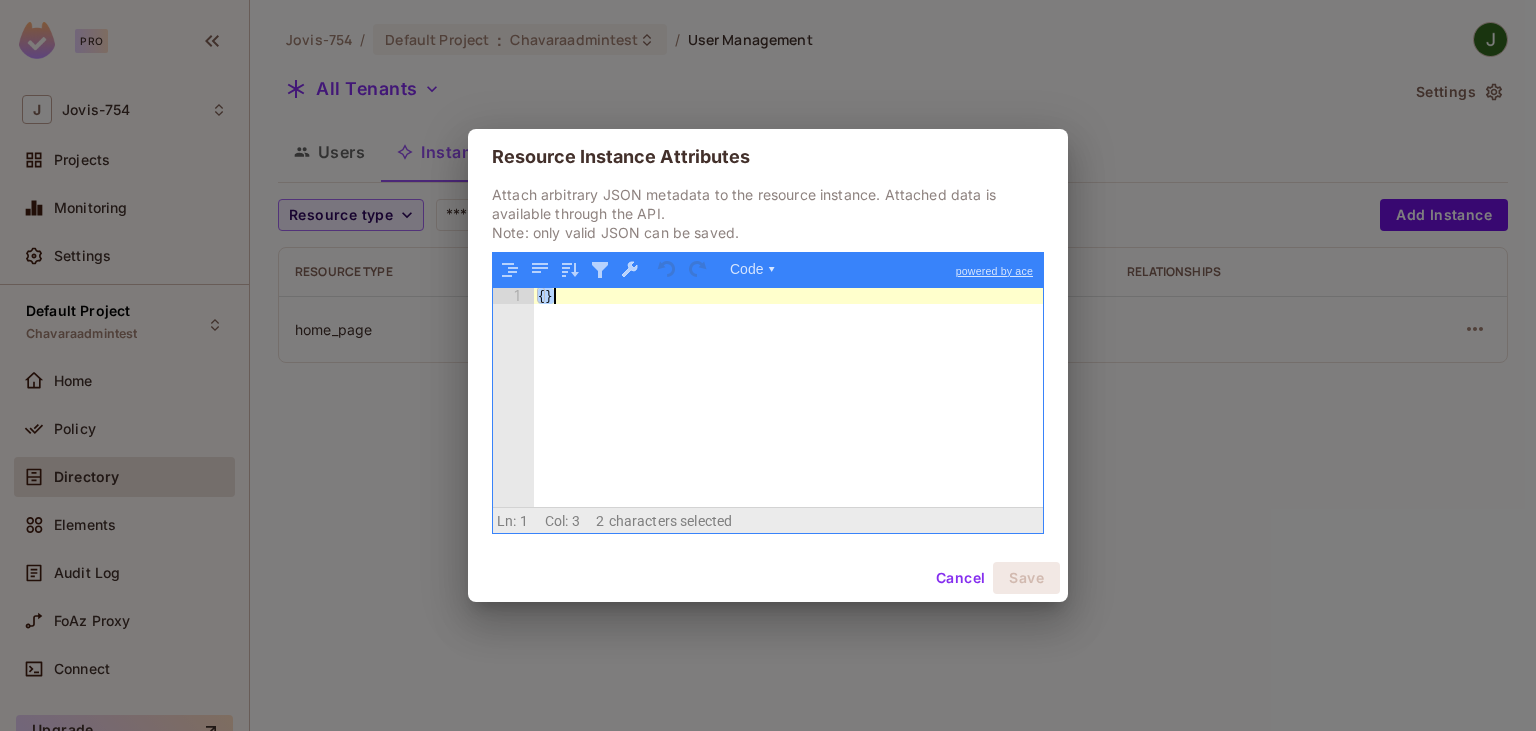 click on "{ }" at bounding box center (788, 397) 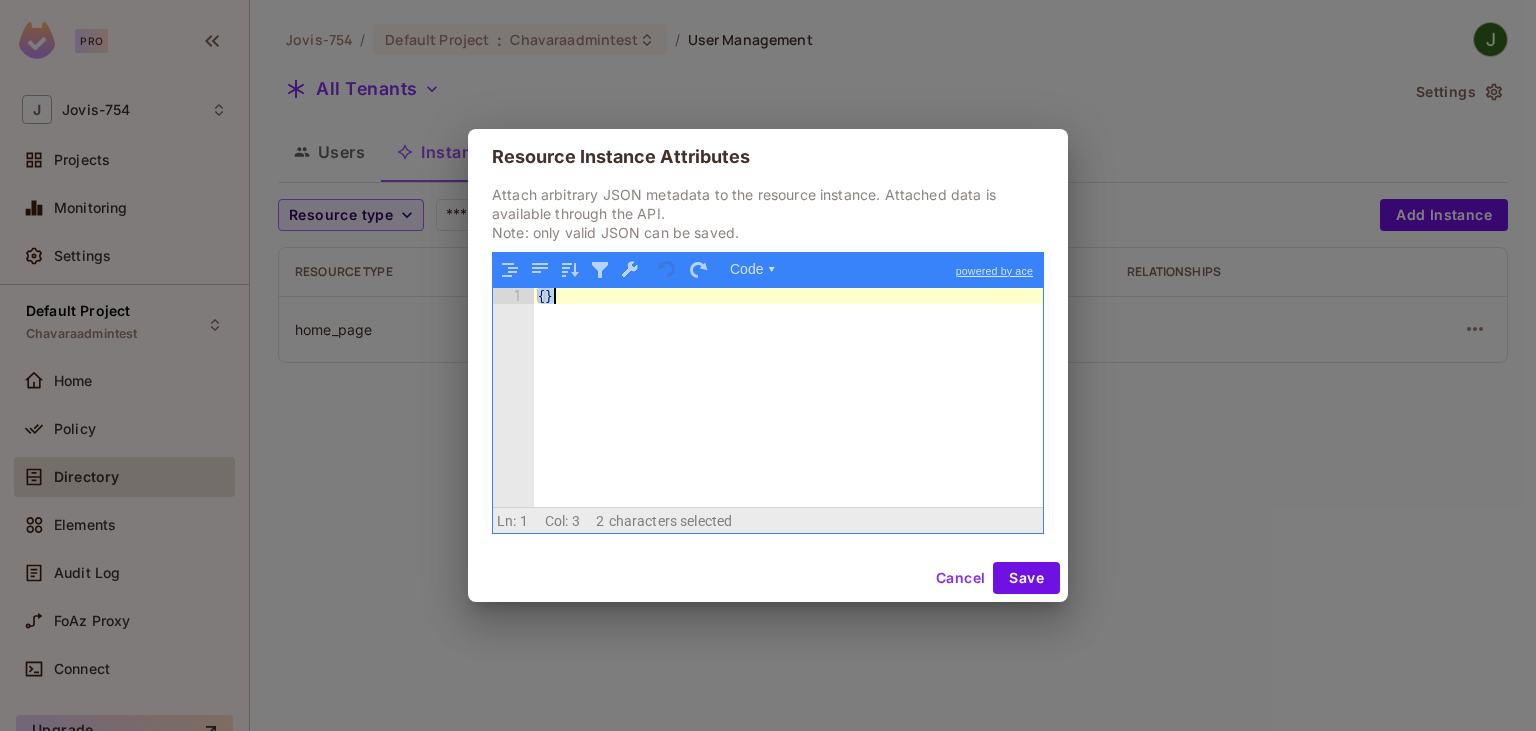 click on "{ }" at bounding box center (788, 397) 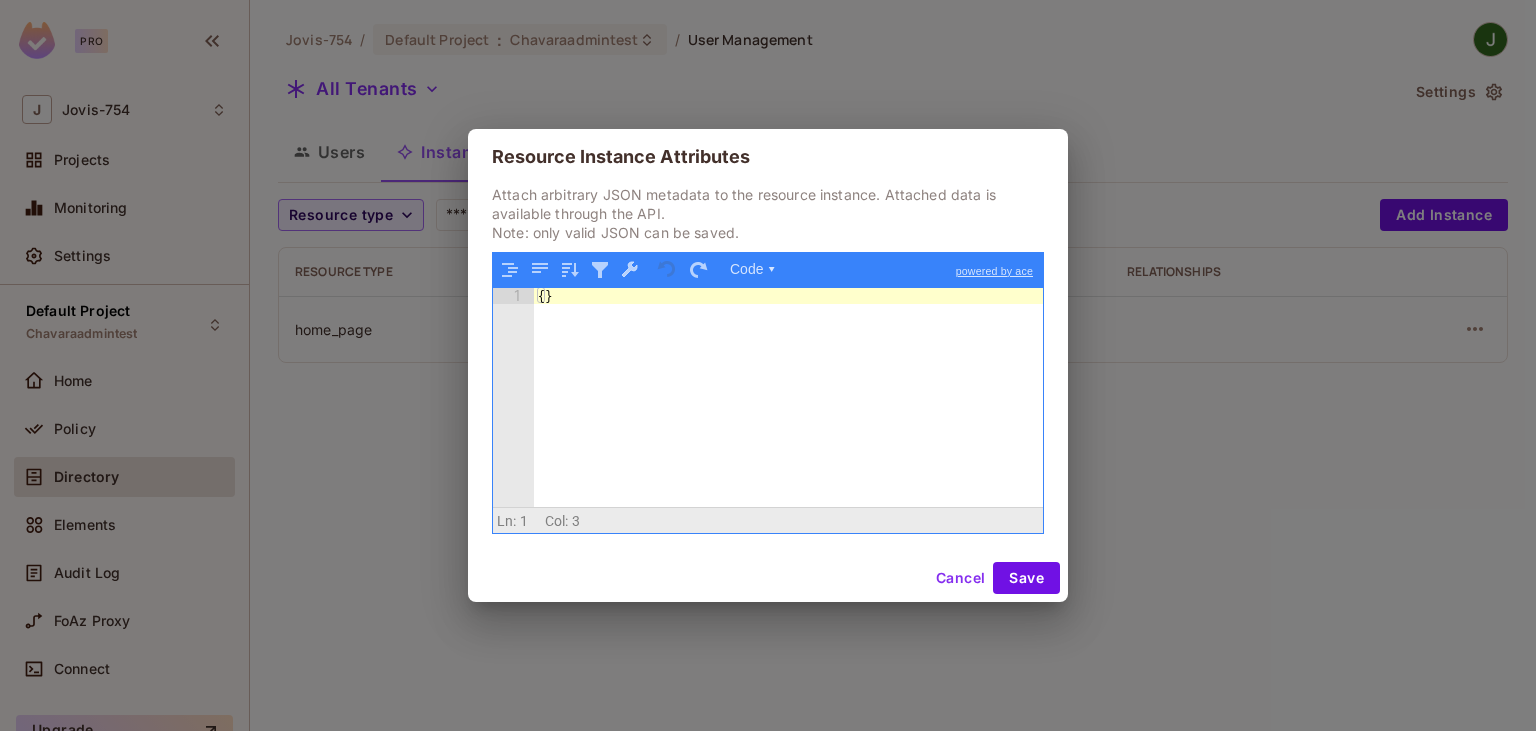 click on "{ }" at bounding box center [788, 413] 